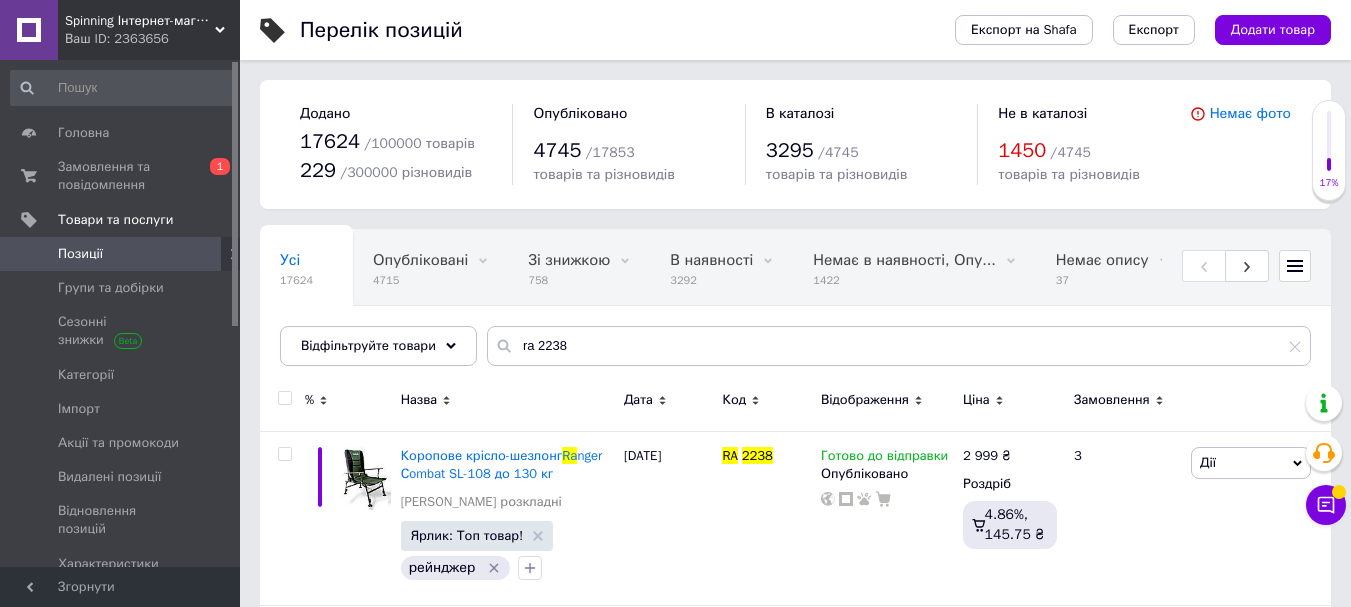 scroll, scrollTop: 0, scrollLeft: 0, axis: both 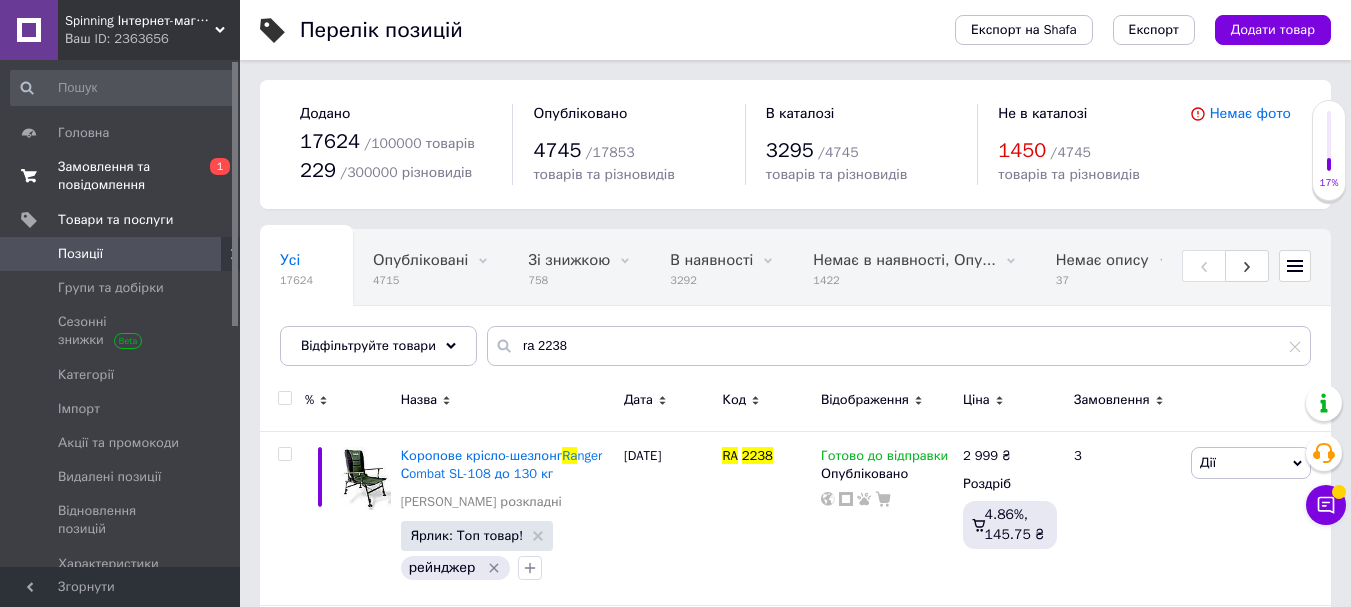 click on "Замовлення та повідомлення" at bounding box center [121, 176] 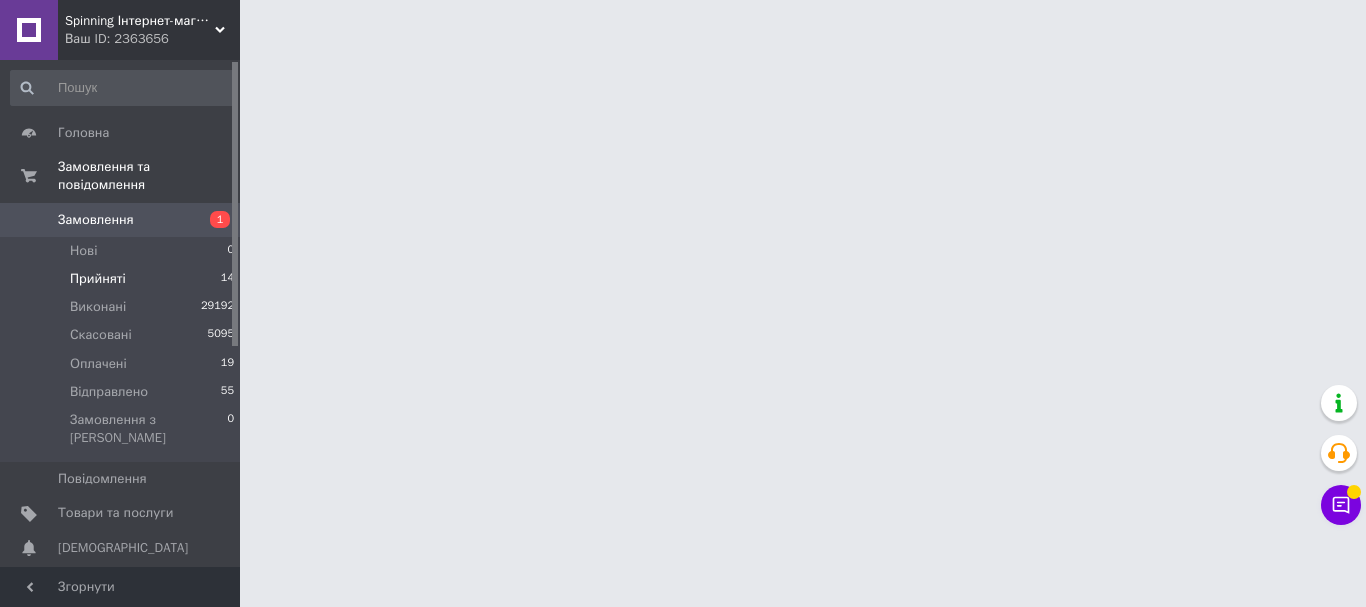 click on "Прийняті 14" at bounding box center [123, 279] 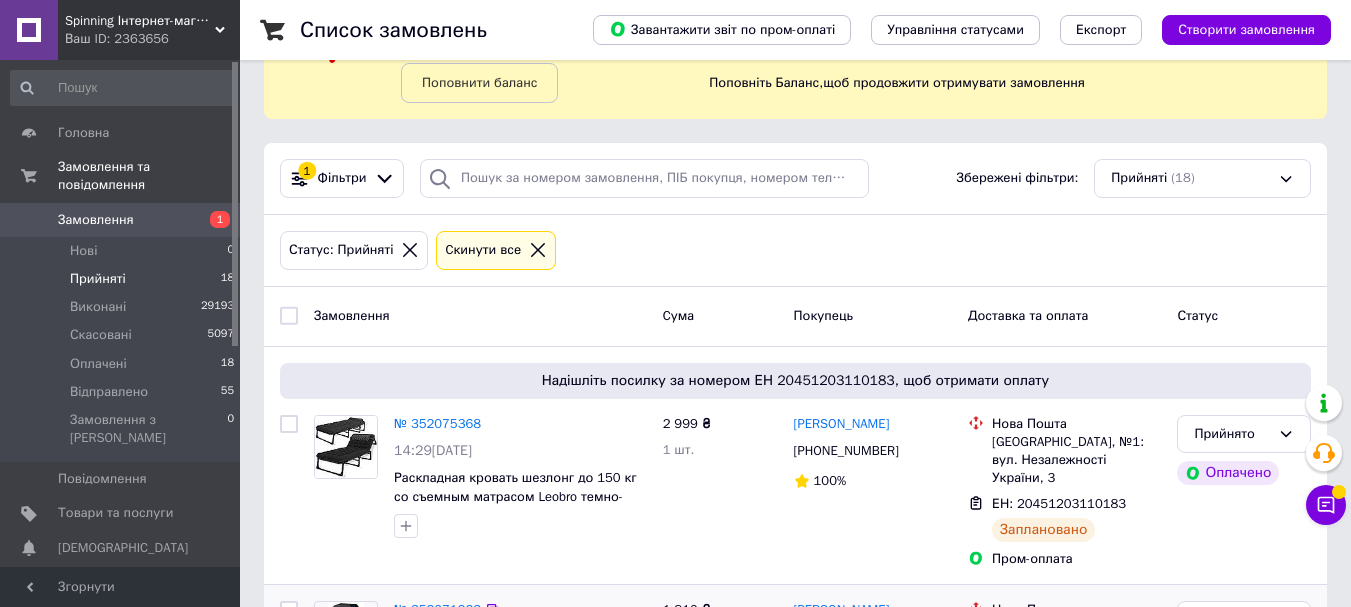 scroll, scrollTop: 300, scrollLeft: 0, axis: vertical 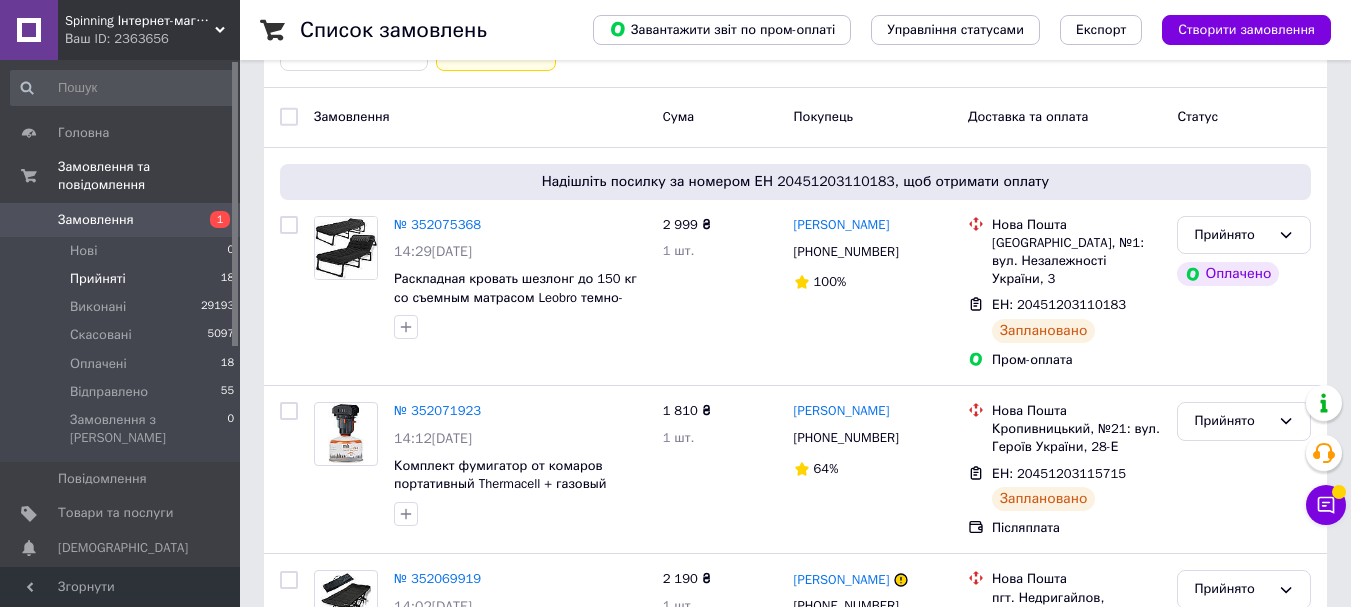 click on "Чат з покупцем" at bounding box center [1326, 505] 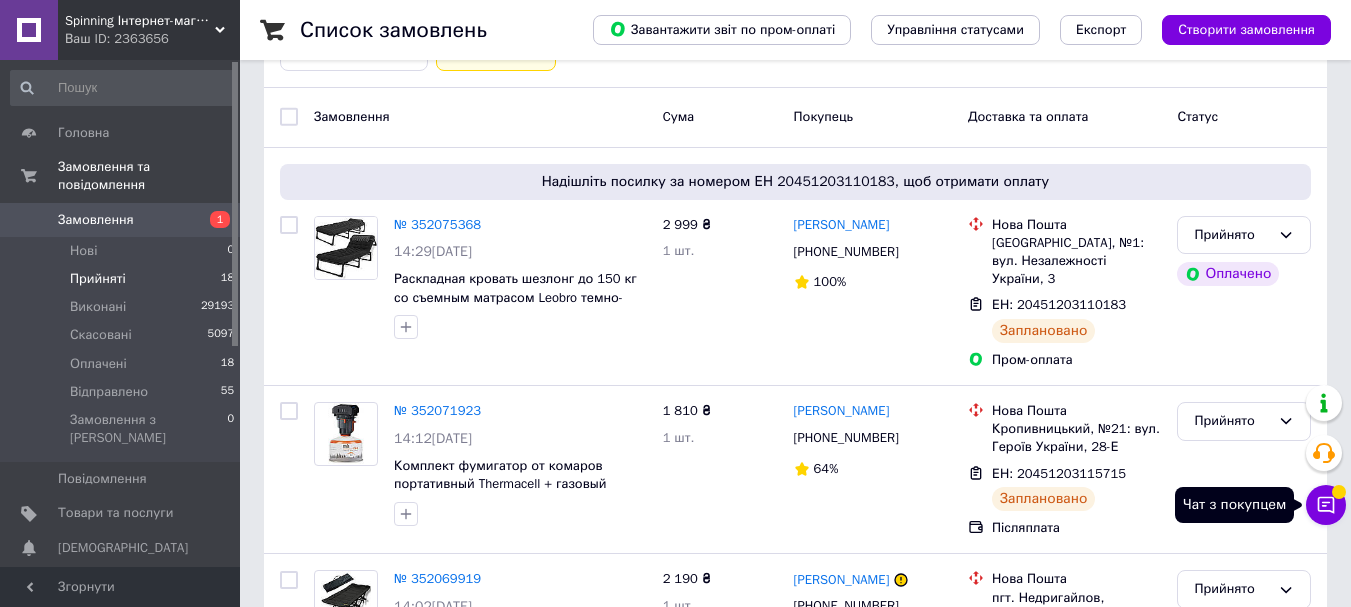 click 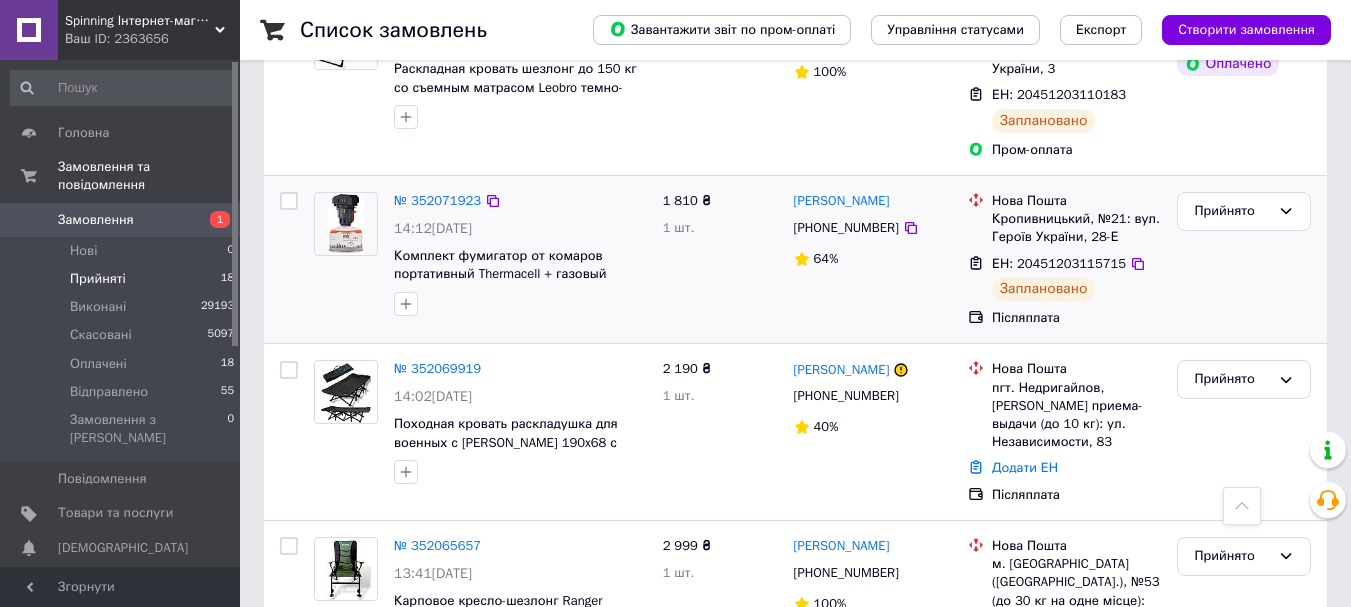 scroll, scrollTop: 700, scrollLeft: 0, axis: vertical 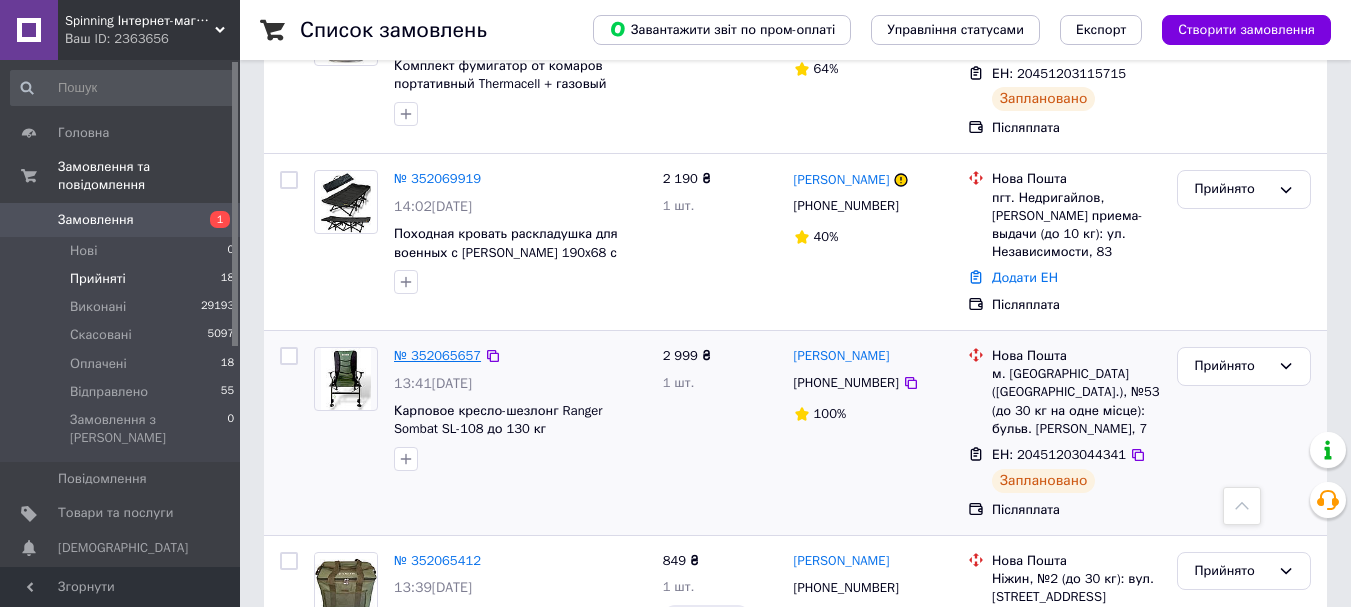 click on "№ 352065657" at bounding box center [437, 355] 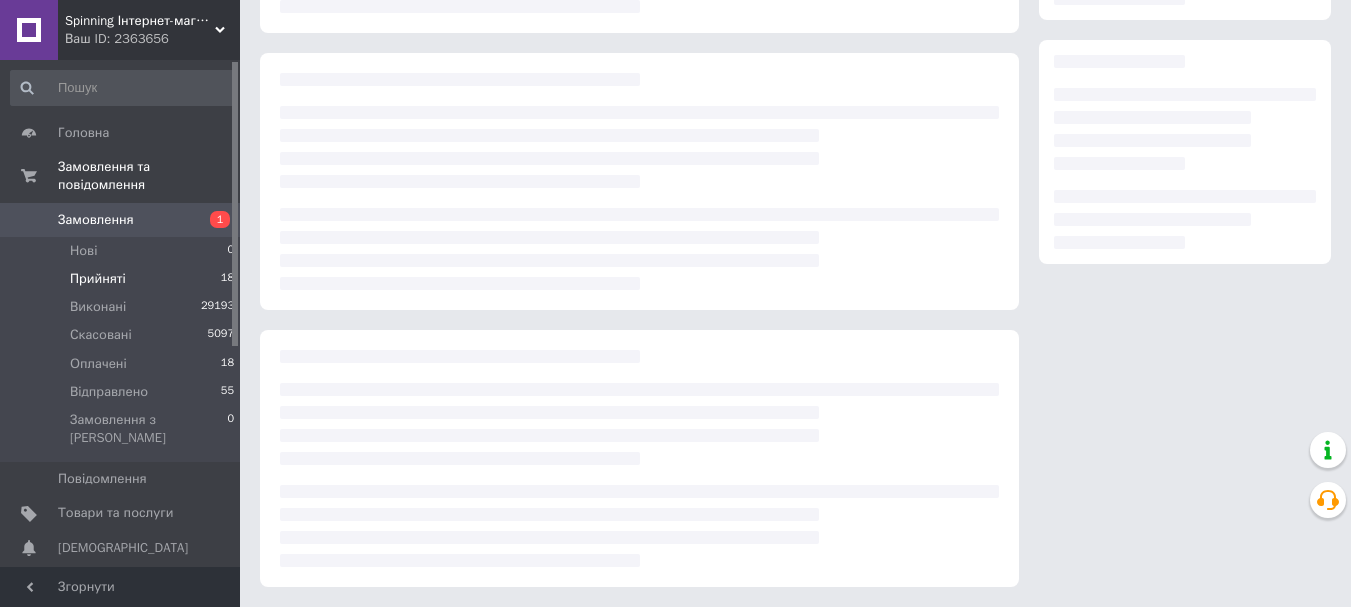 scroll, scrollTop: 0, scrollLeft: 0, axis: both 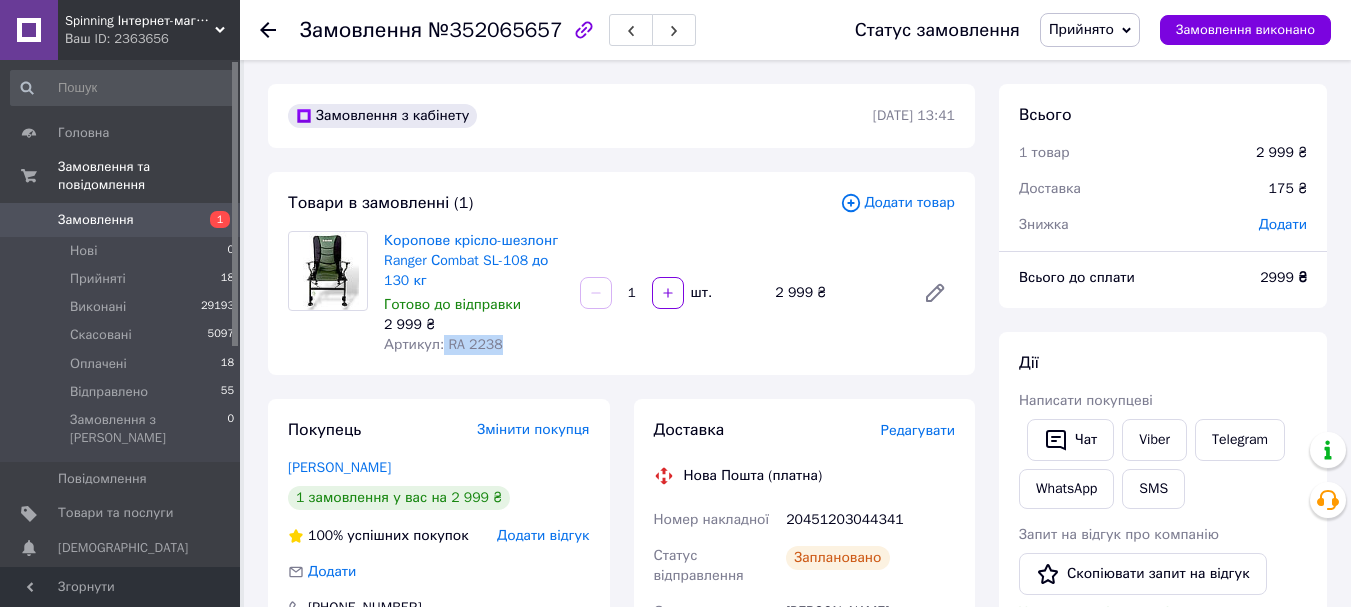 drag, startPoint x: 487, startPoint y: 341, endPoint x: 522, endPoint y: 341, distance: 35 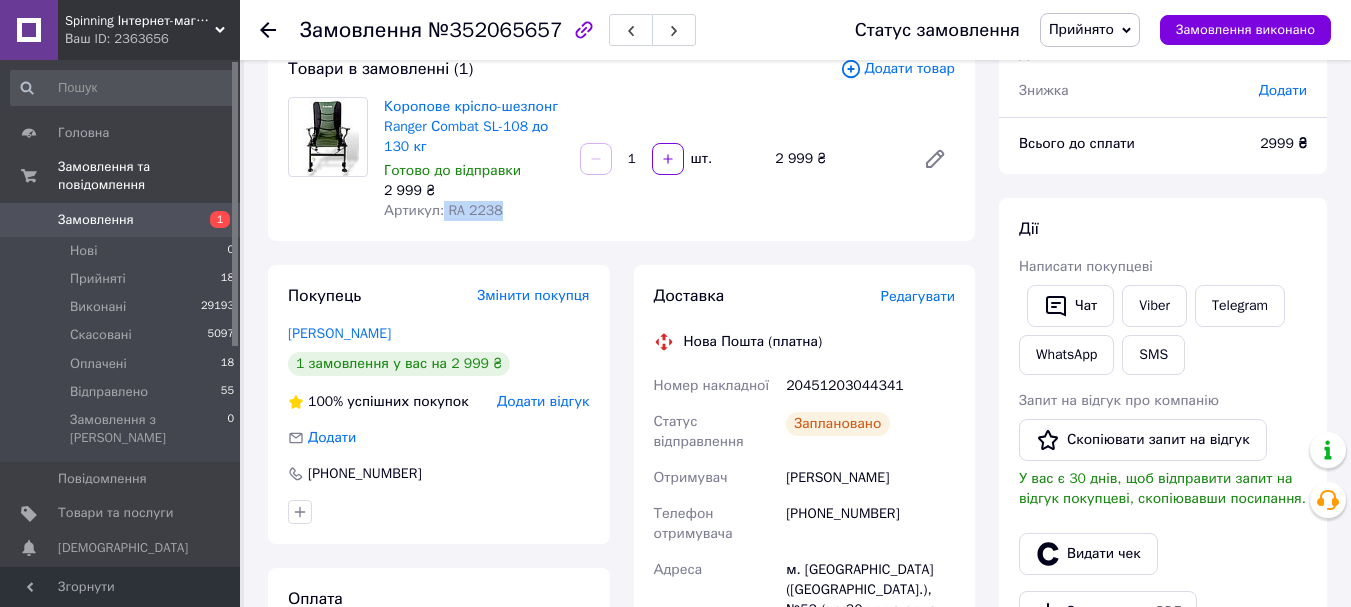 scroll, scrollTop: 300, scrollLeft: 0, axis: vertical 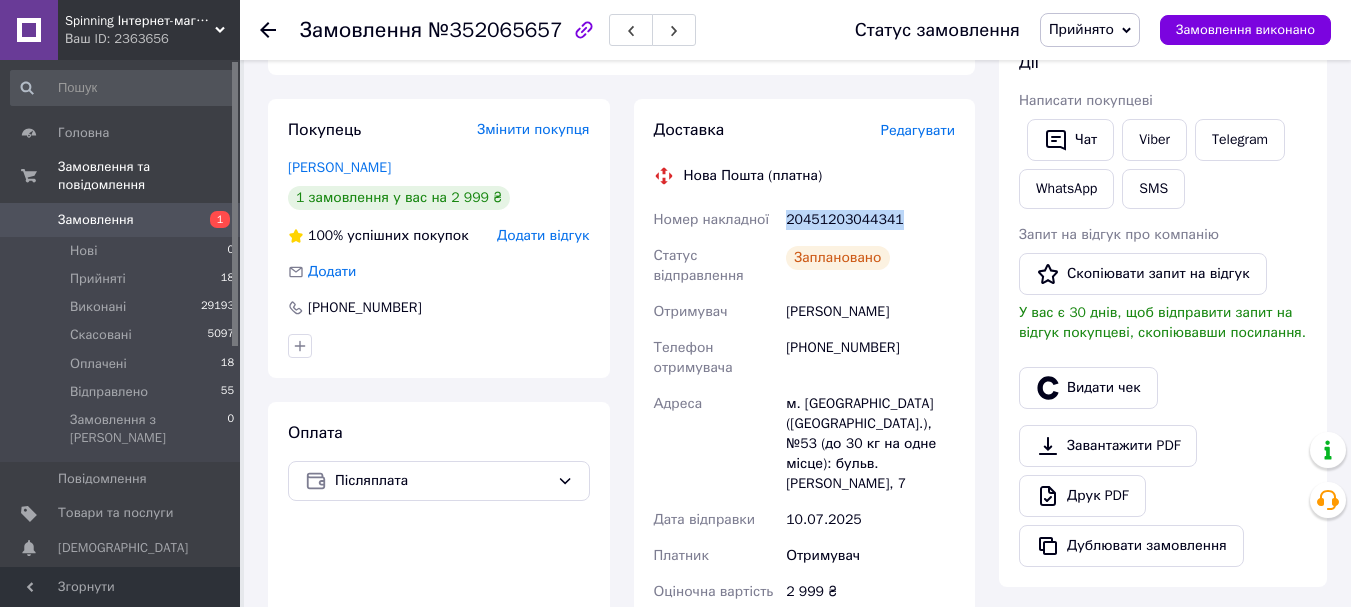 drag, startPoint x: 779, startPoint y: 209, endPoint x: 905, endPoint y: 216, distance: 126.1943 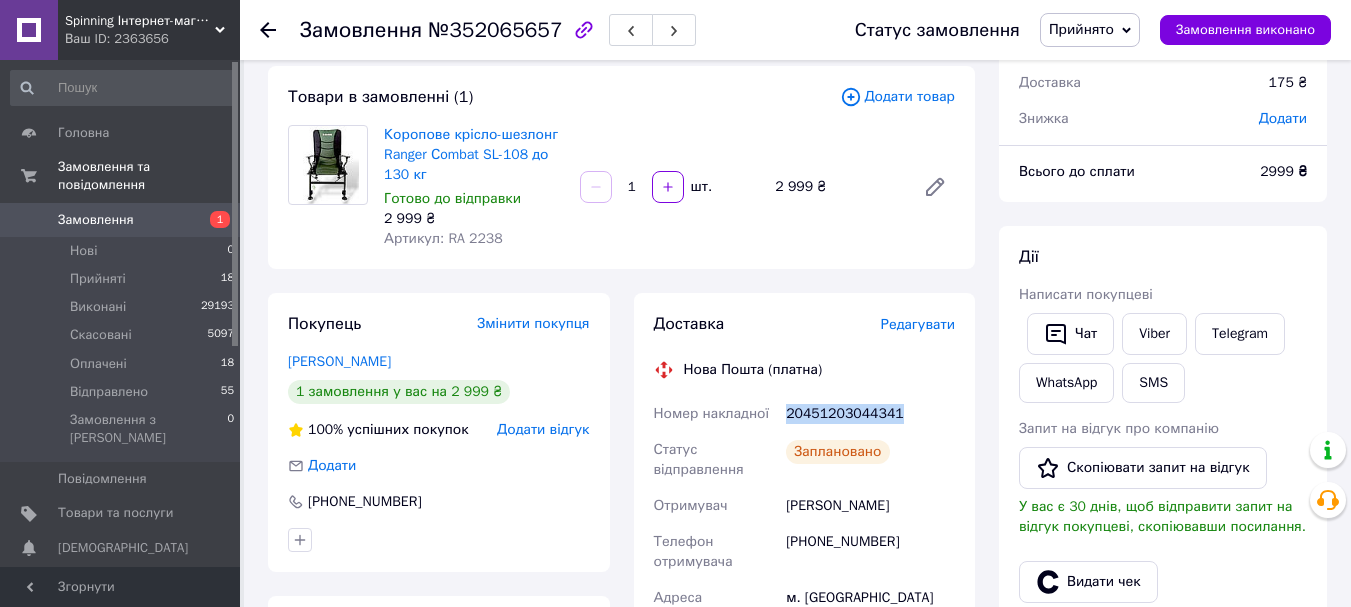 scroll, scrollTop: 0, scrollLeft: 0, axis: both 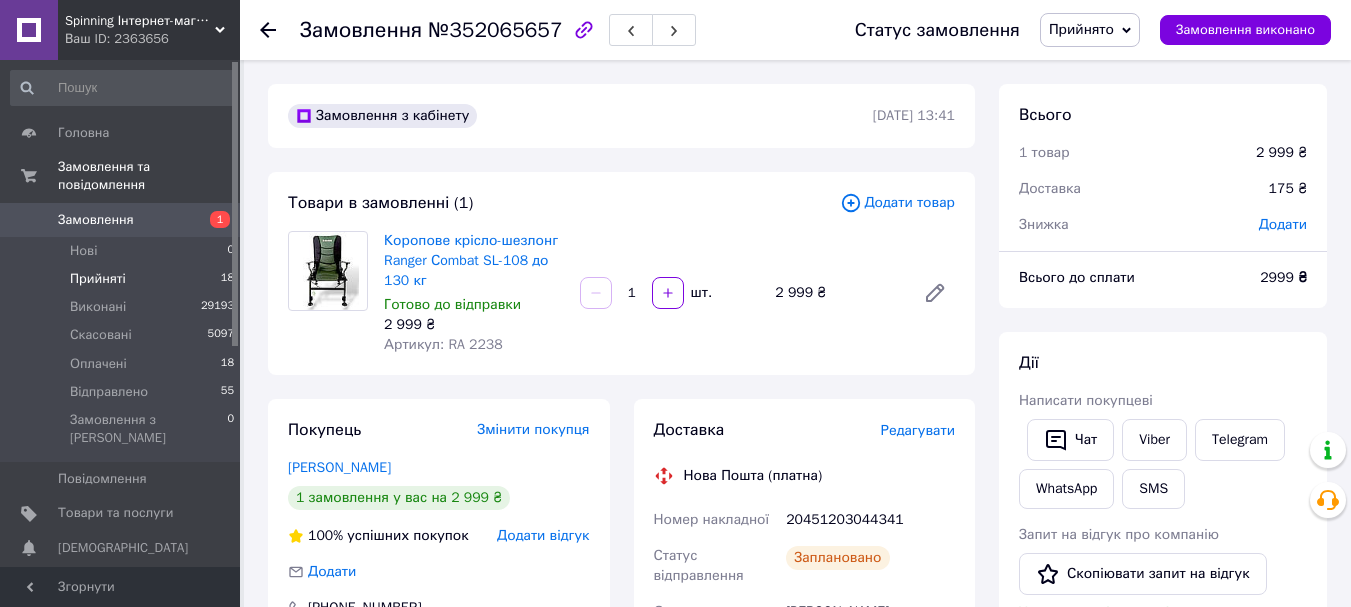 click on "Прийняті 18" at bounding box center [123, 279] 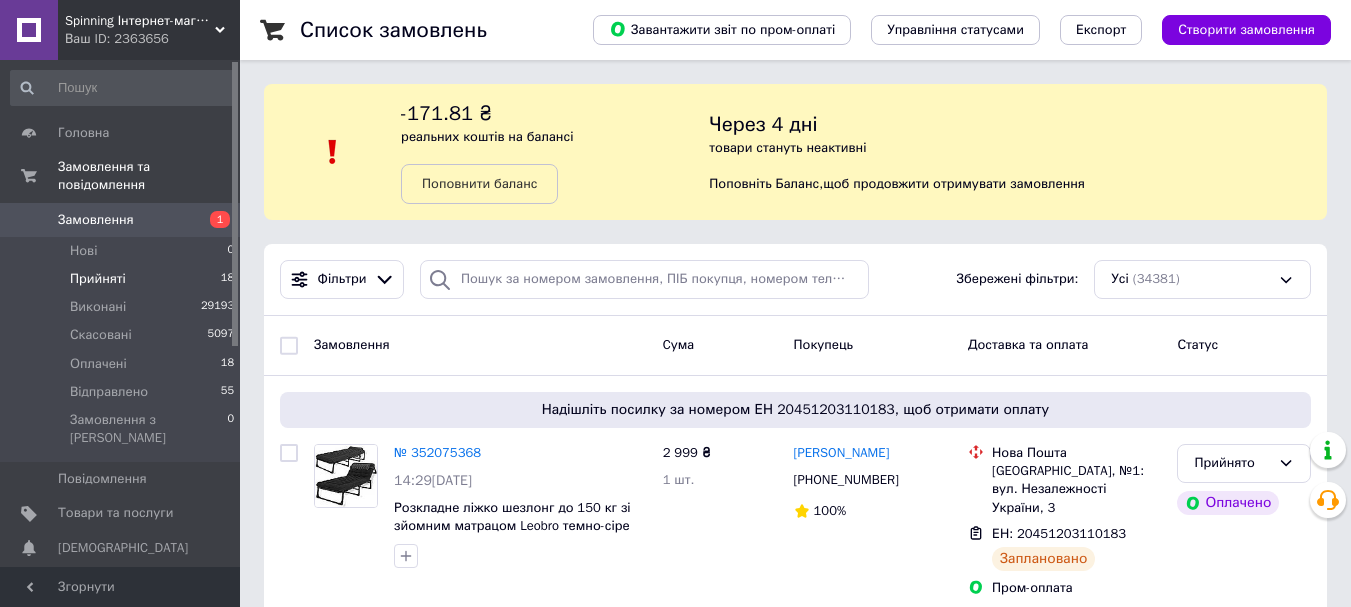 click on "Прийняті" at bounding box center [98, 279] 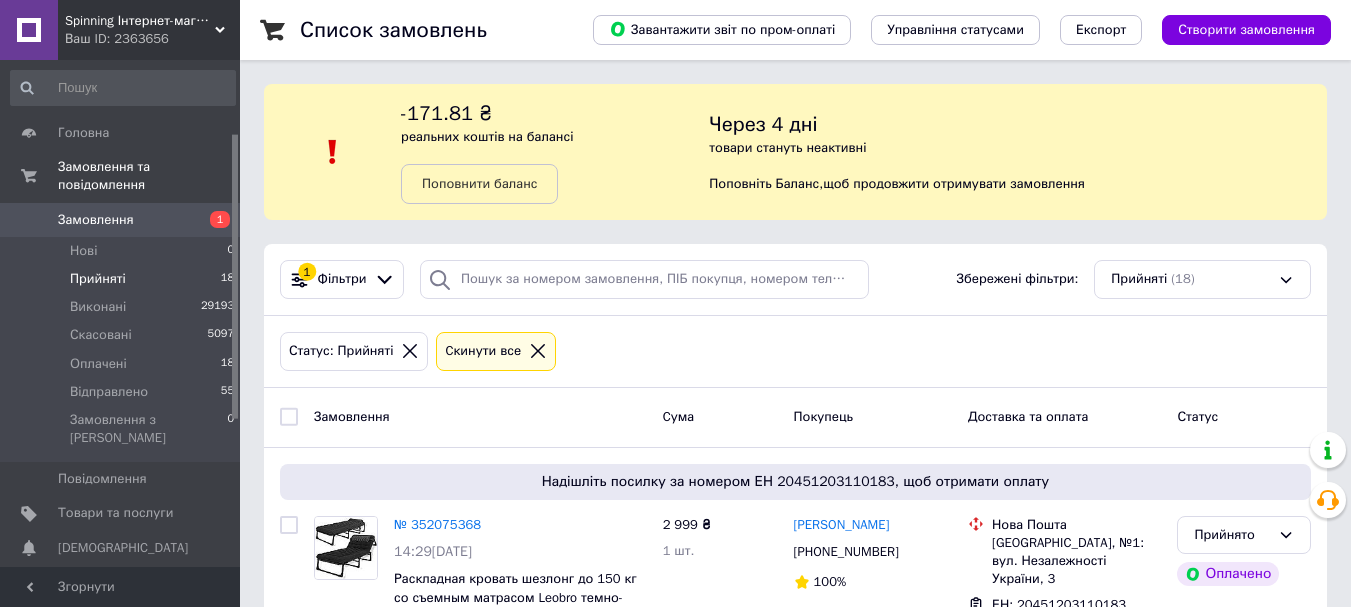 scroll, scrollTop: 300, scrollLeft: 0, axis: vertical 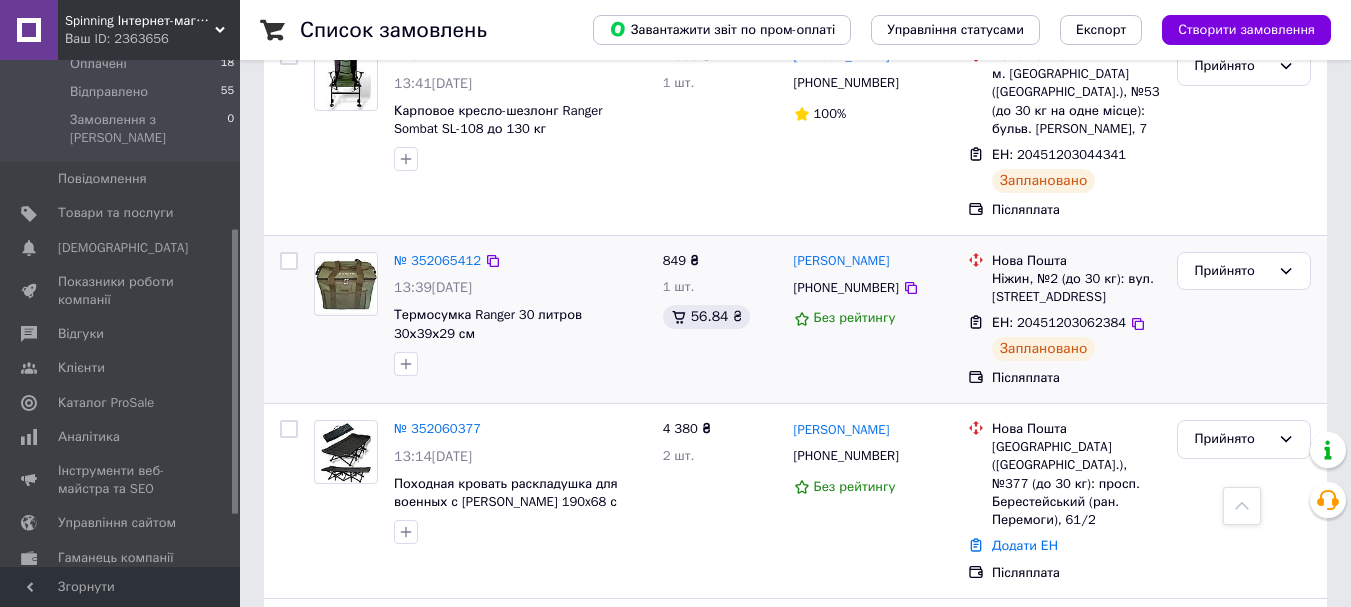 click on "№ 352065412" at bounding box center (437, 261) 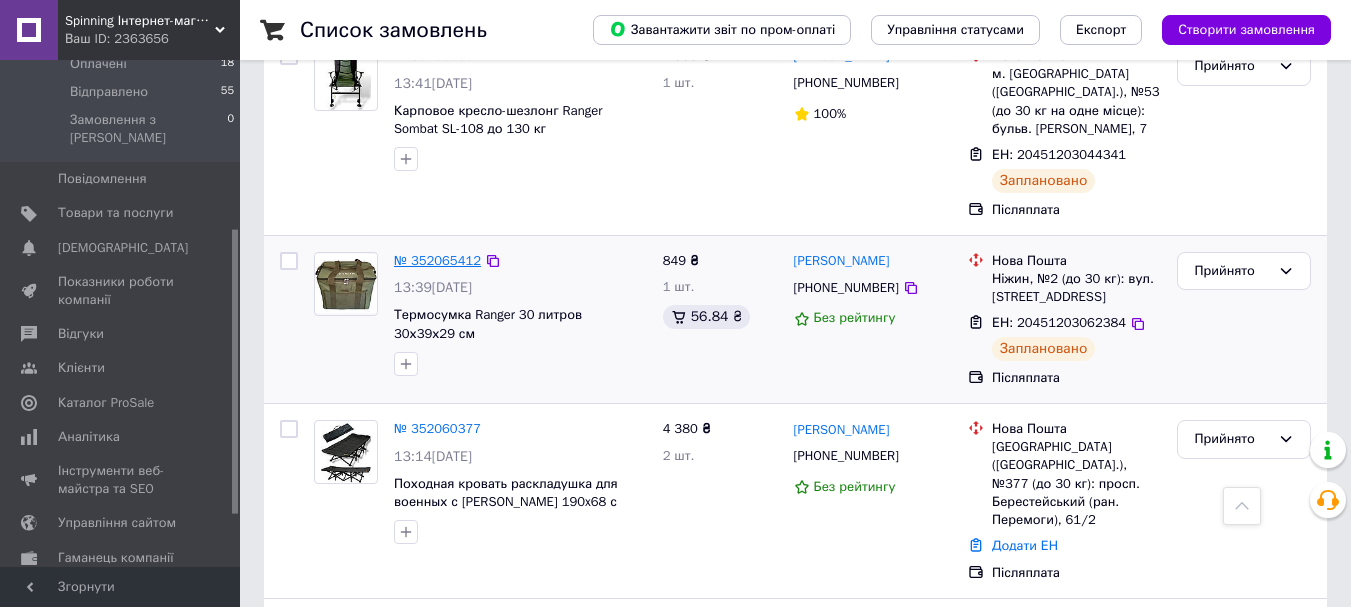 click on "№ 352065412" at bounding box center [437, 260] 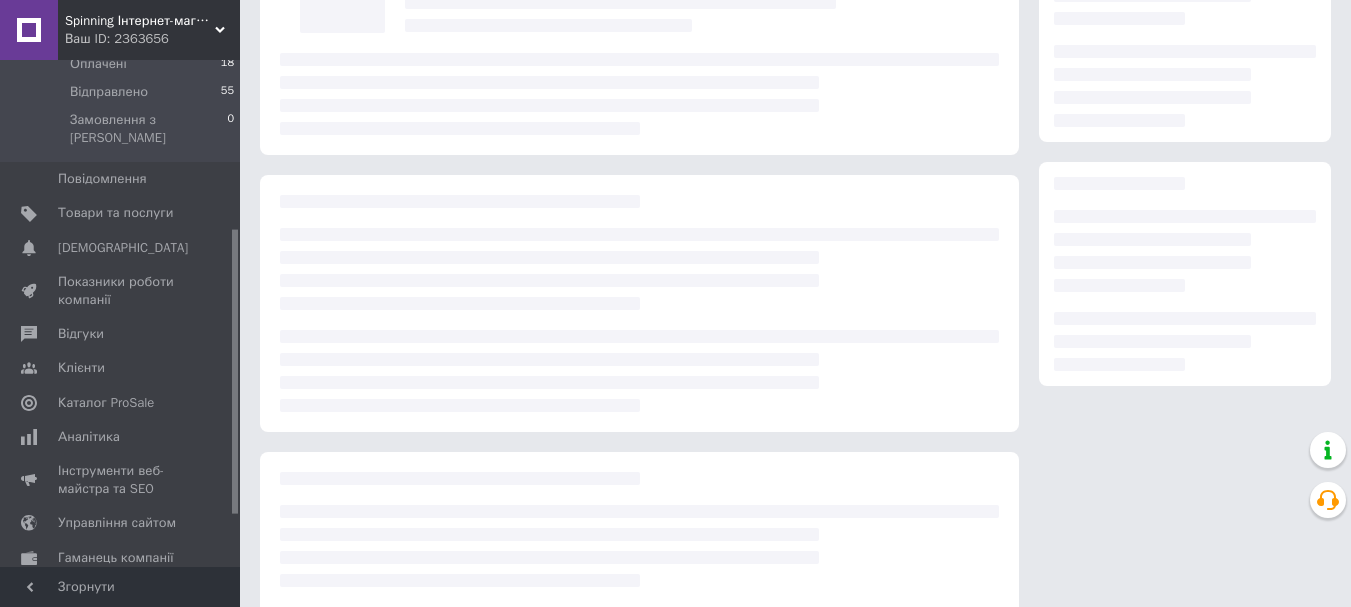 scroll, scrollTop: 0, scrollLeft: 0, axis: both 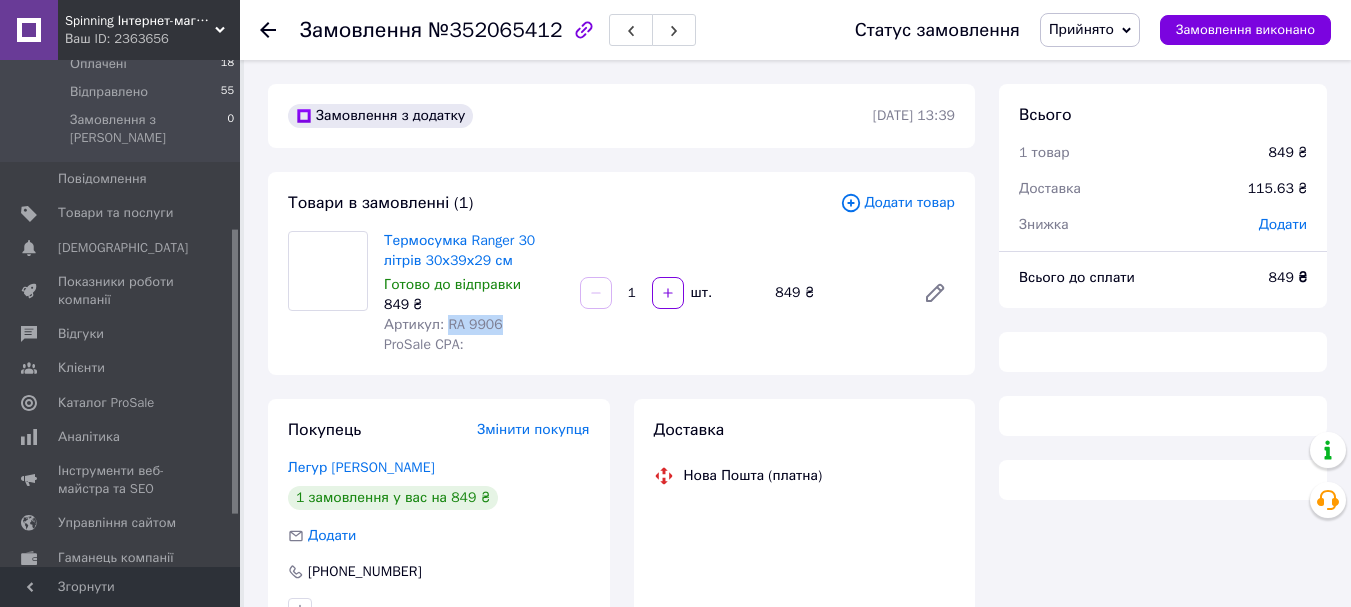 drag, startPoint x: 444, startPoint y: 320, endPoint x: 503, endPoint y: 319, distance: 59.008472 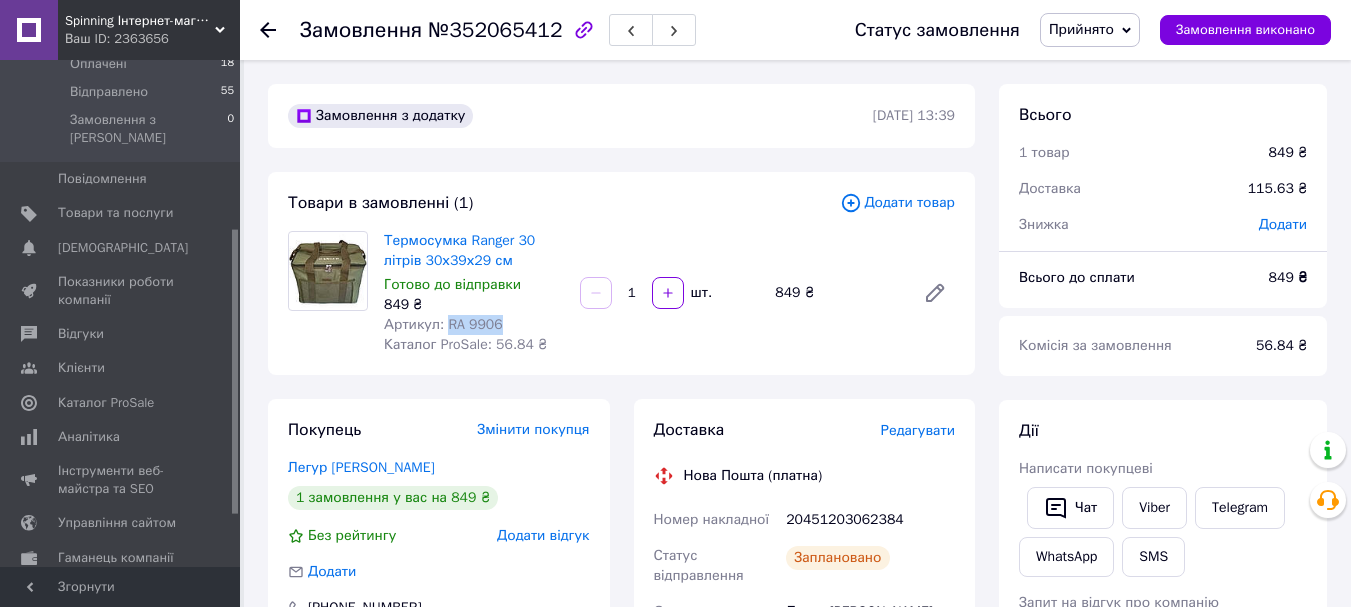 scroll, scrollTop: 300, scrollLeft: 0, axis: vertical 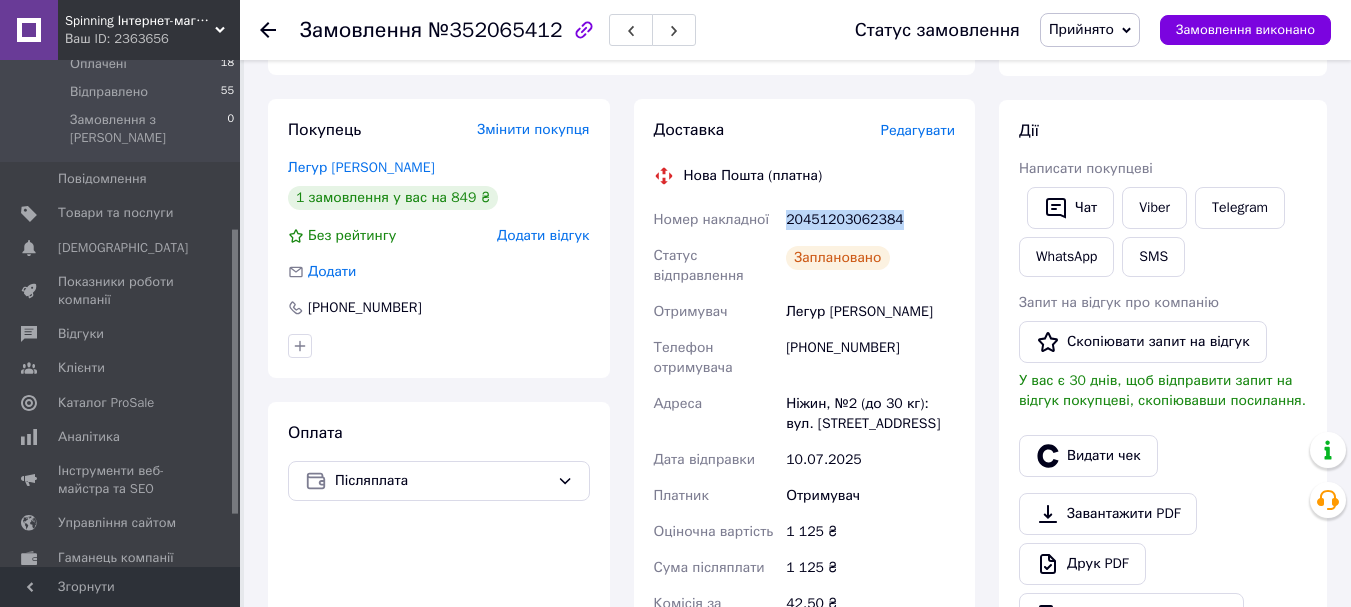 drag, startPoint x: 784, startPoint y: 213, endPoint x: 935, endPoint y: 220, distance: 151.16217 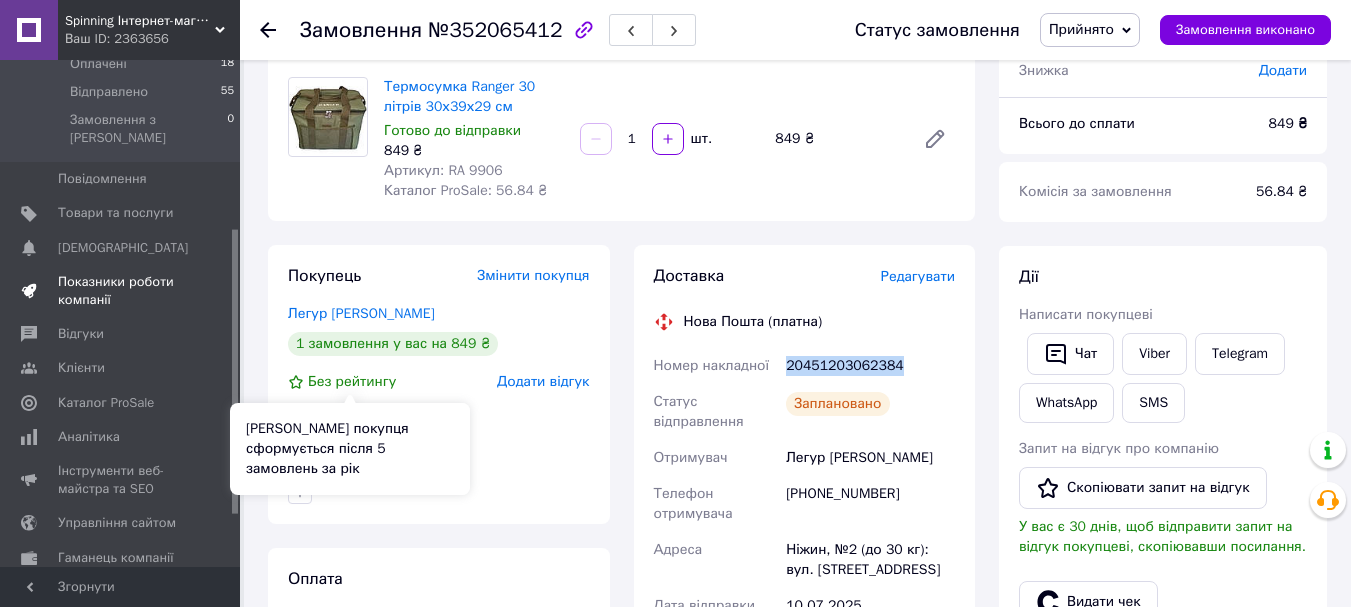 scroll, scrollTop: 0, scrollLeft: 0, axis: both 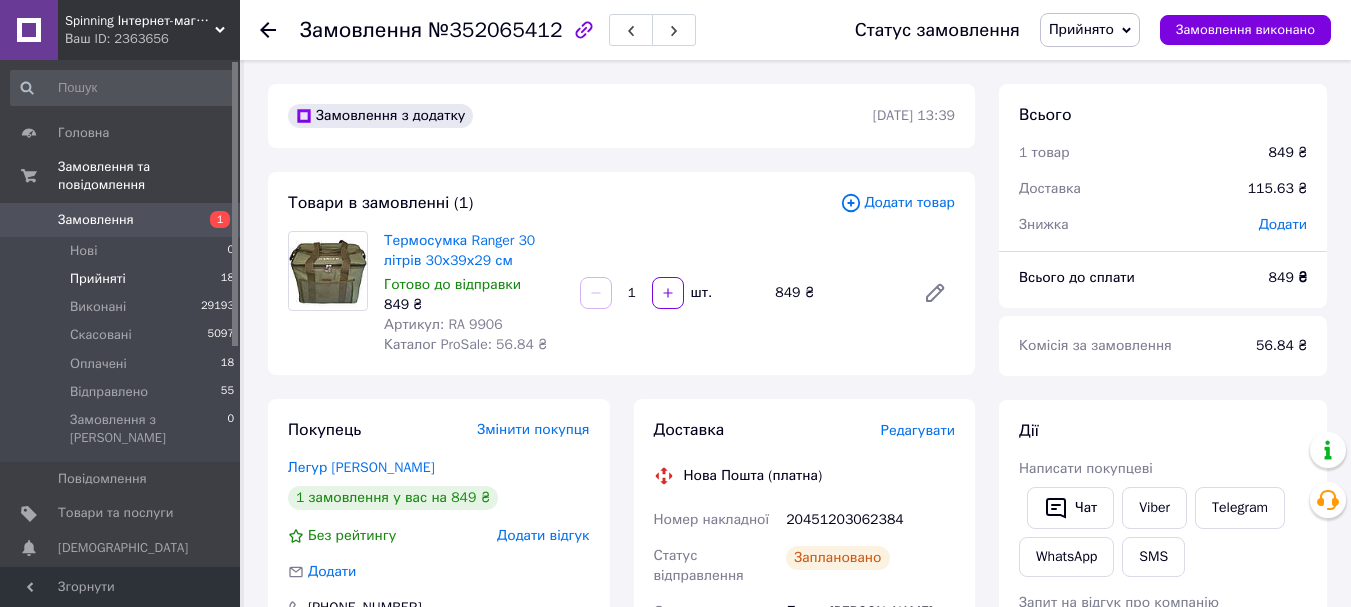 click on "Прийняті" at bounding box center (98, 279) 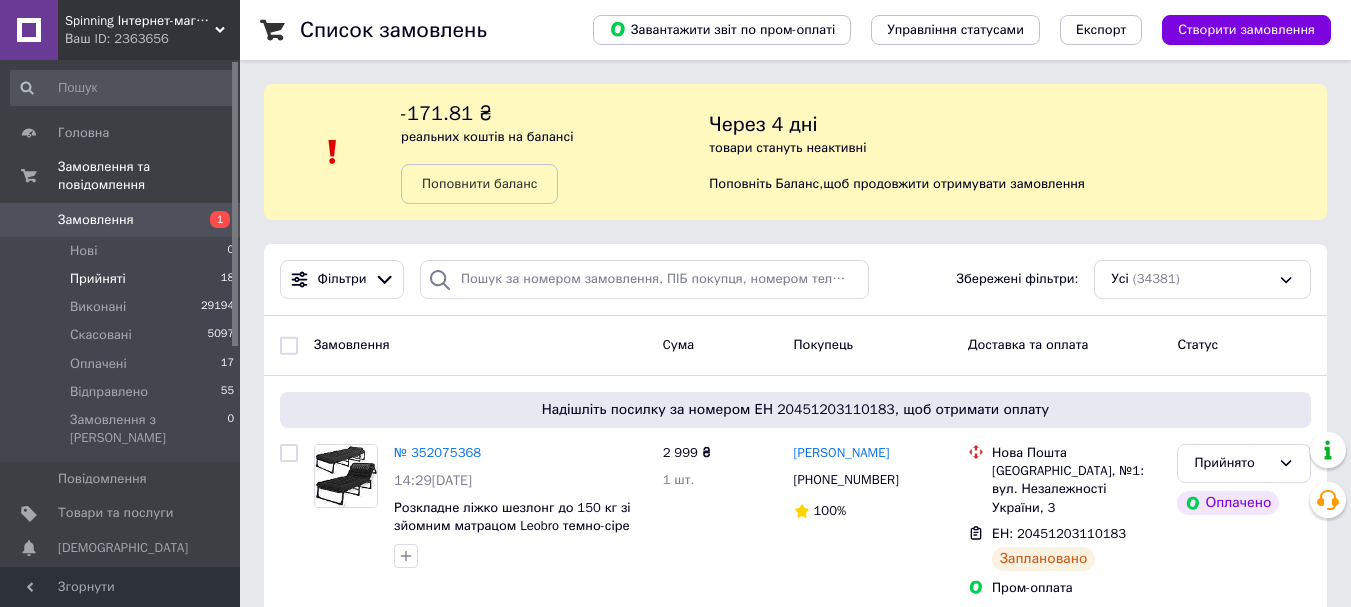 click on "Прийняті" at bounding box center (98, 279) 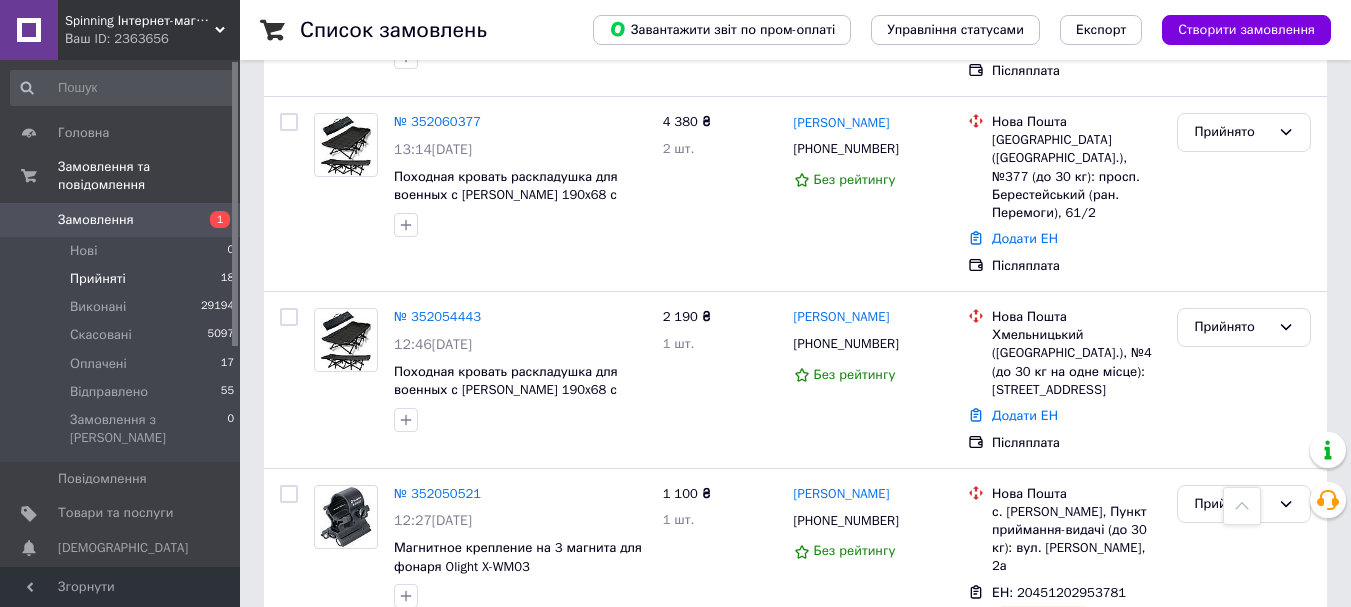 scroll, scrollTop: 1400, scrollLeft: 0, axis: vertical 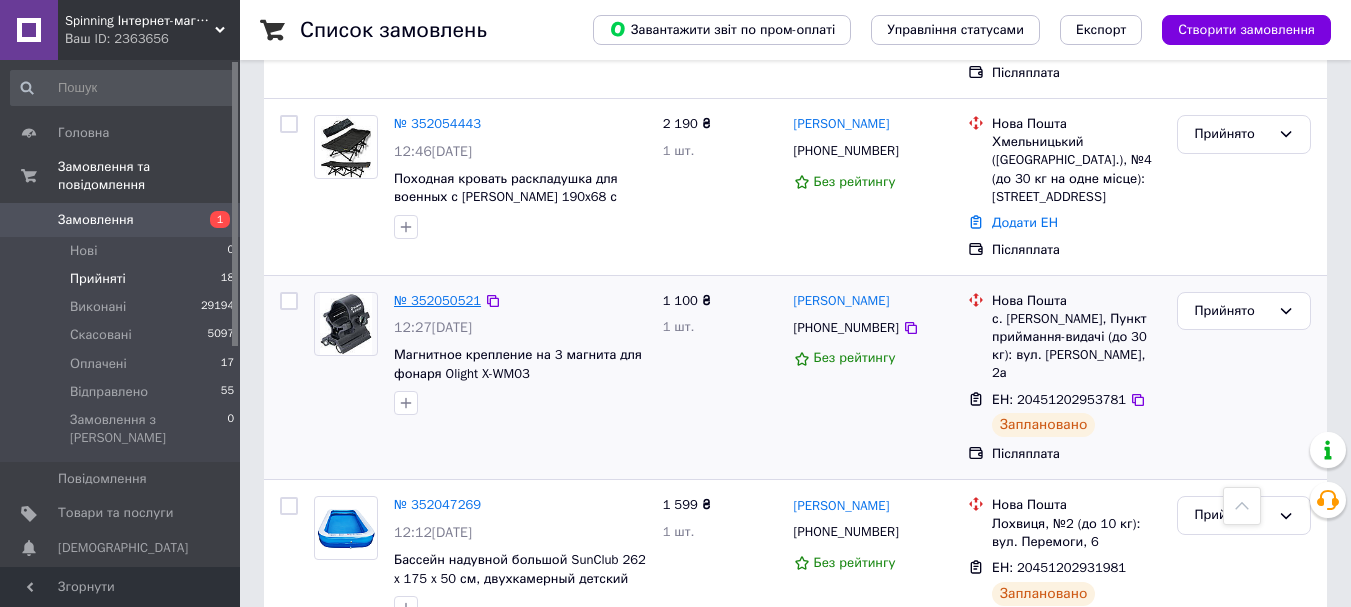 click on "№ 352050521" at bounding box center (437, 300) 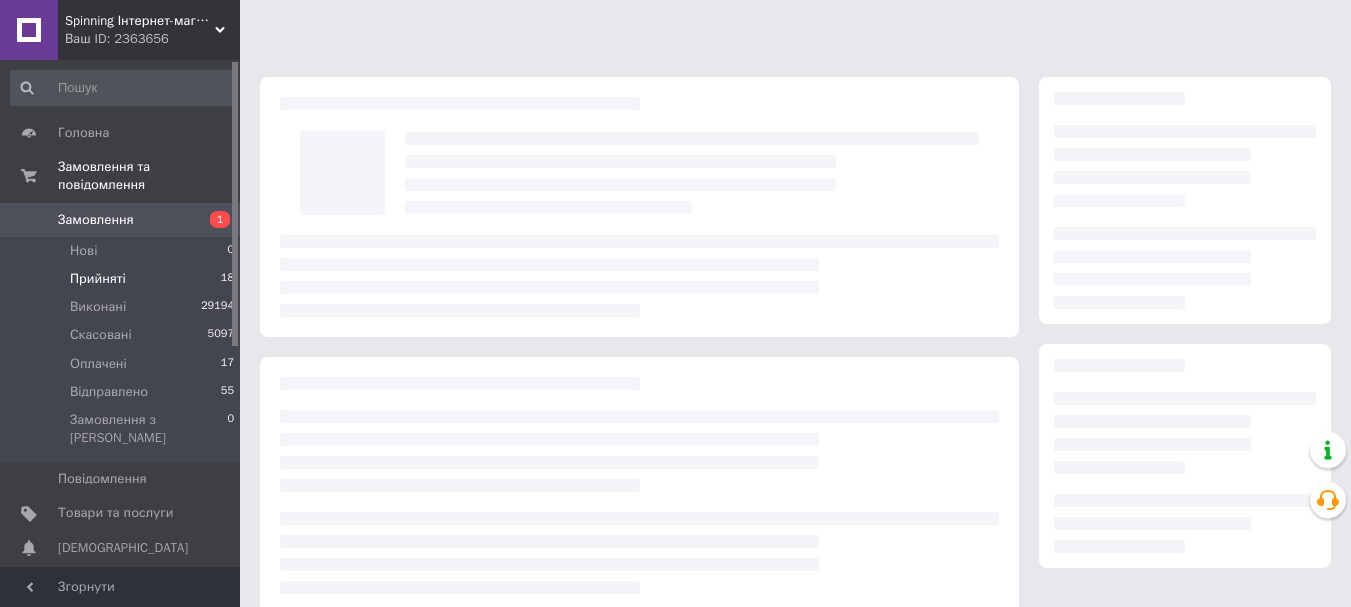 scroll, scrollTop: 0, scrollLeft: 0, axis: both 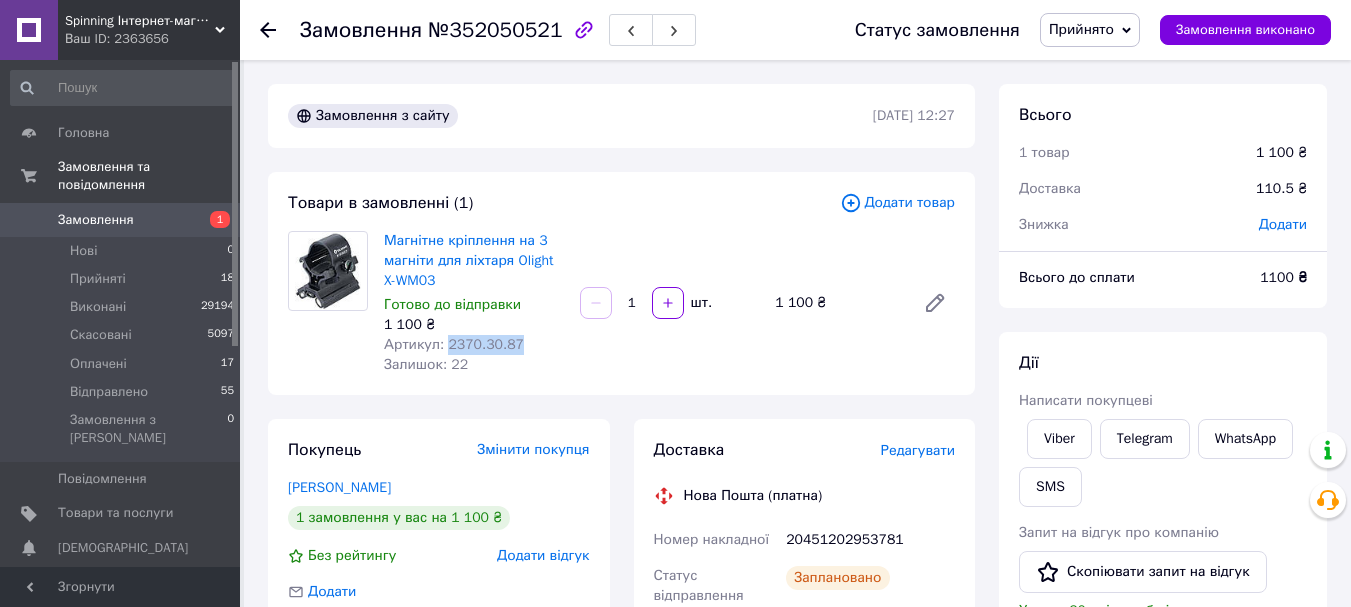 drag, startPoint x: 445, startPoint y: 343, endPoint x: 518, endPoint y: 349, distance: 73.24616 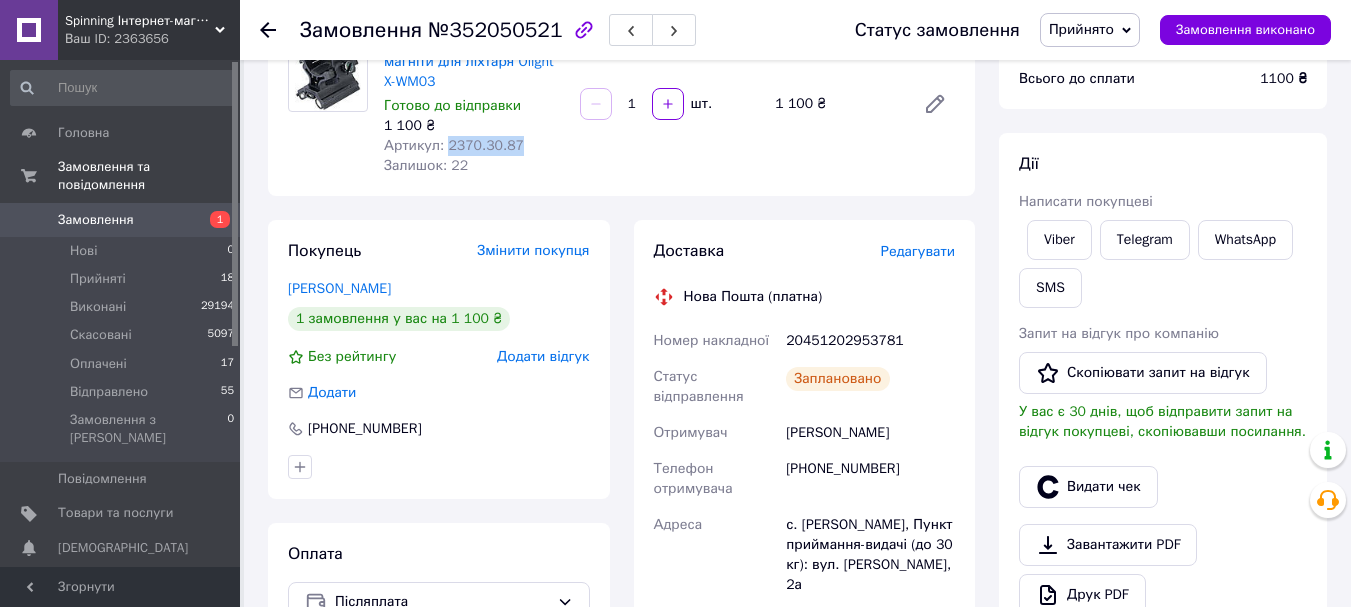 scroll, scrollTop: 300, scrollLeft: 0, axis: vertical 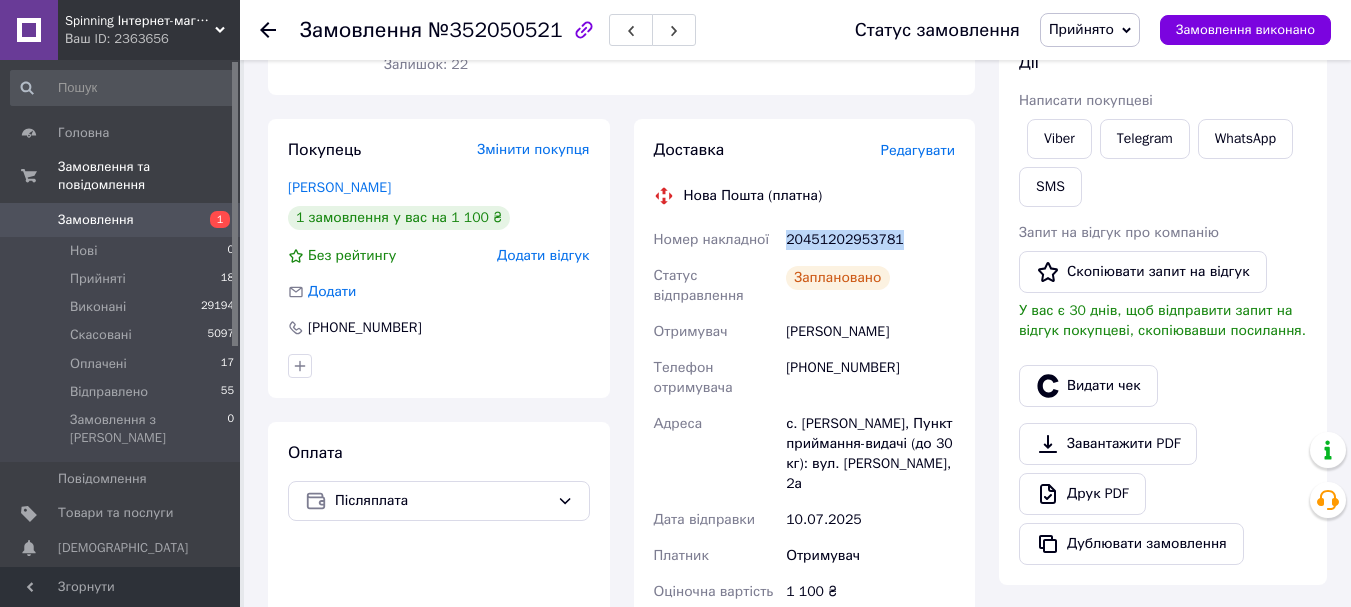drag, startPoint x: 789, startPoint y: 237, endPoint x: 906, endPoint y: 244, distance: 117.20921 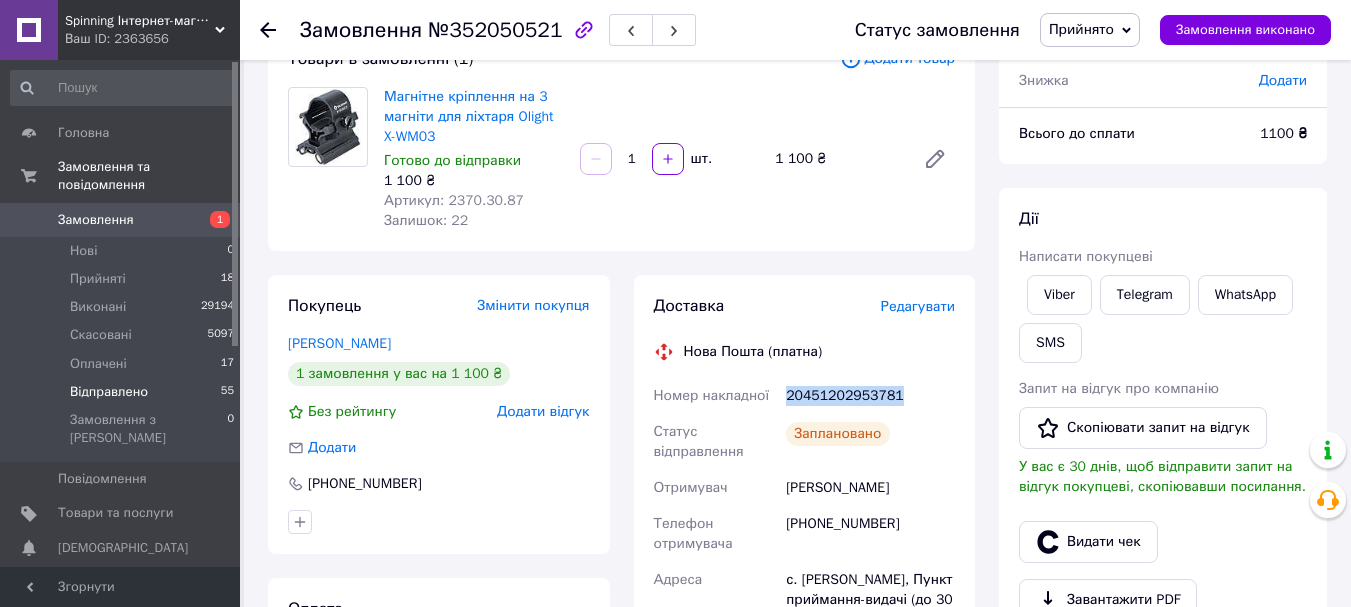 scroll, scrollTop: 0, scrollLeft: 0, axis: both 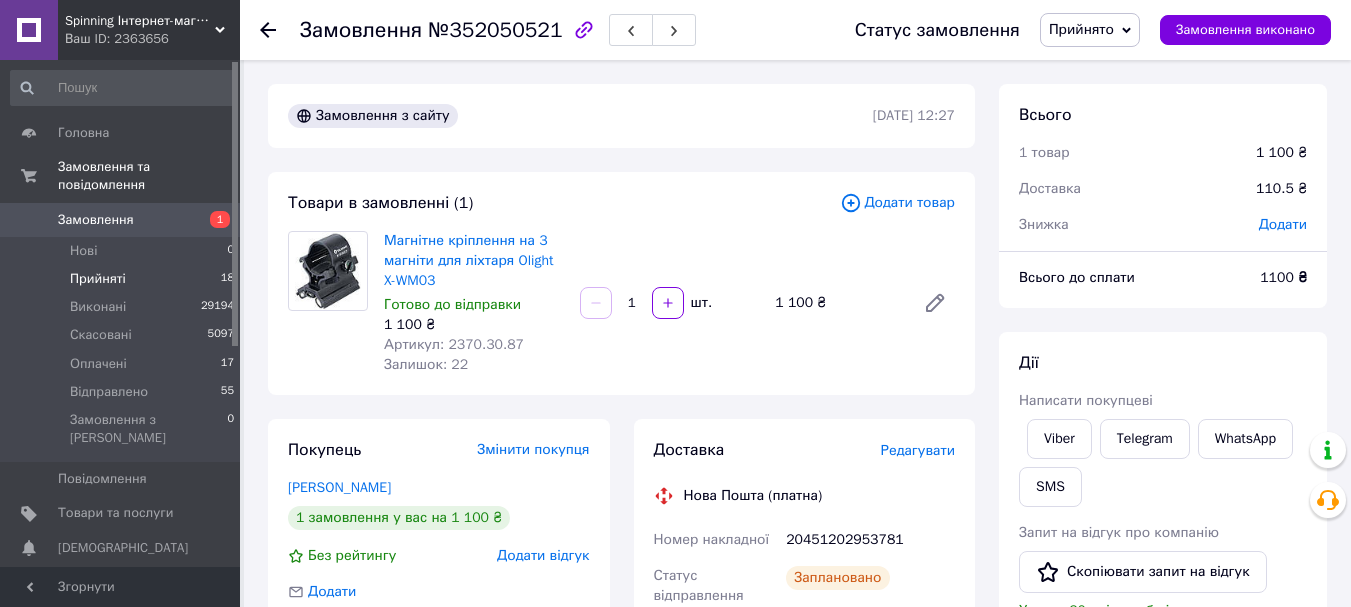 click on "Прийняті" at bounding box center (98, 279) 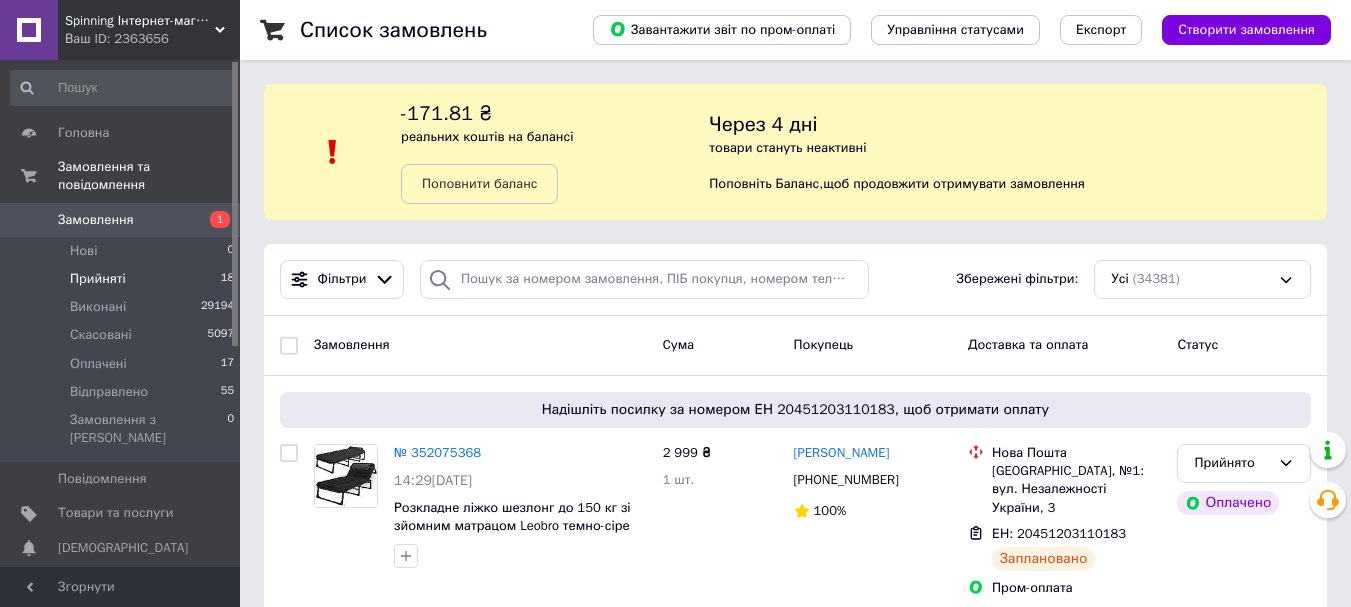 click on "Прийняті 18" at bounding box center [123, 279] 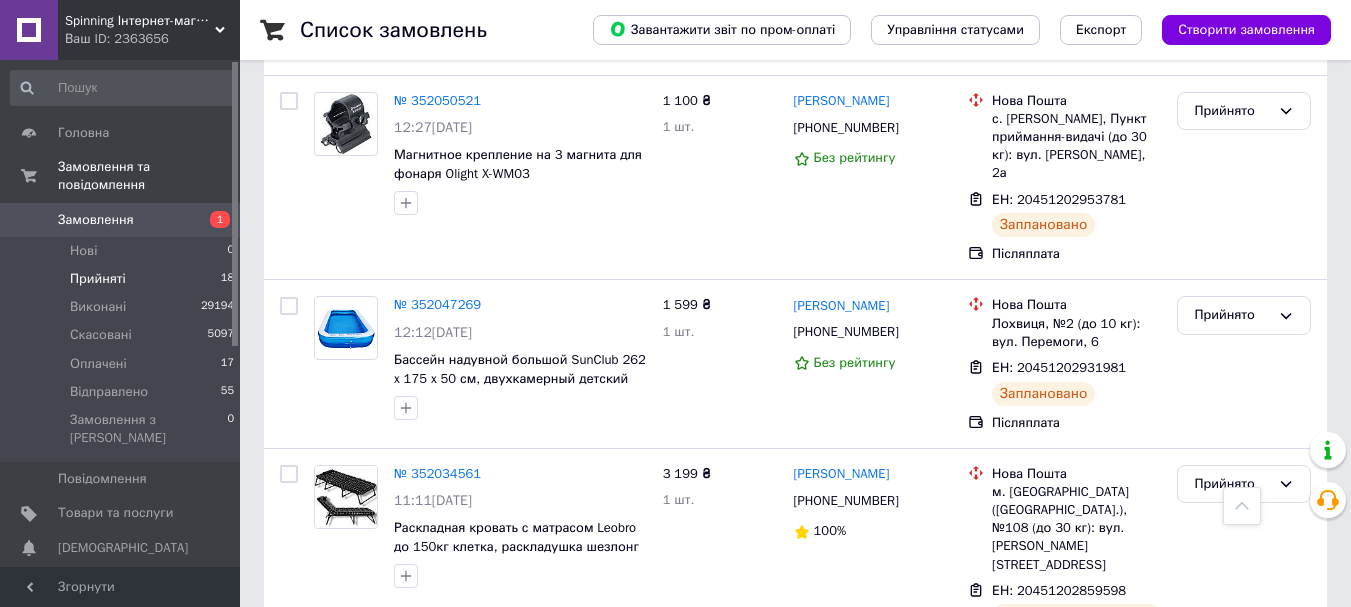 scroll, scrollTop: 1500, scrollLeft: 0, axis: vertical 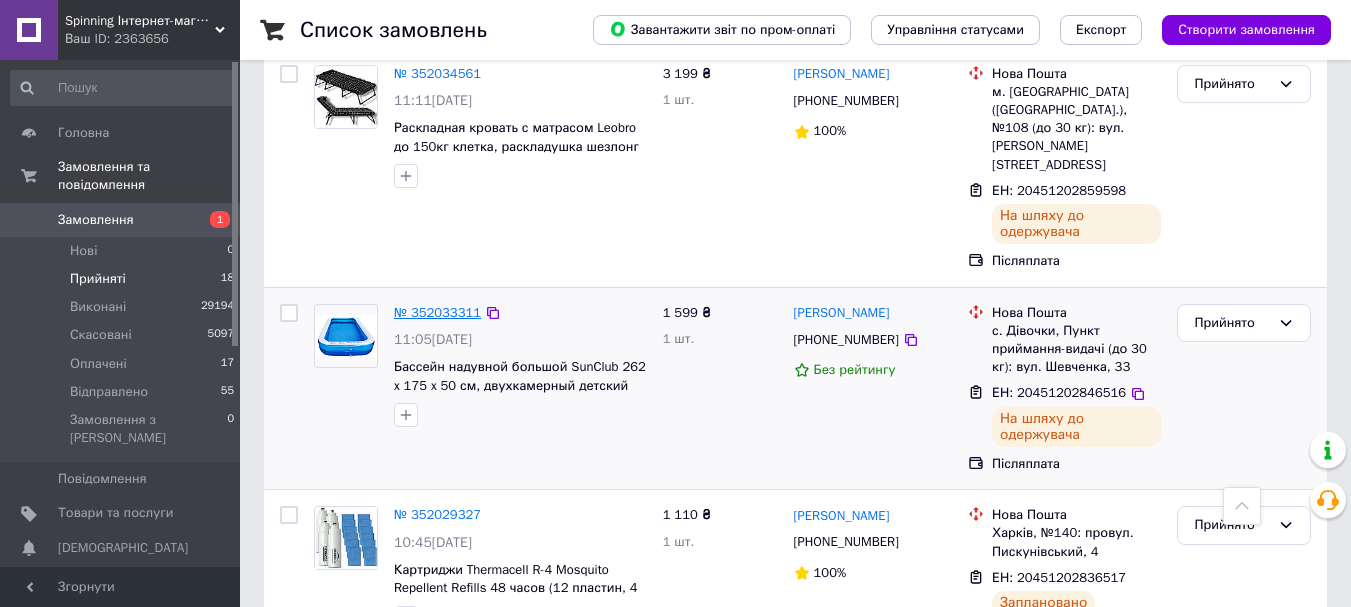 drag, startPoint x: 433, startPoint y: 212, endPoint x: 405, endPoint y: 200, distance: 30.463093 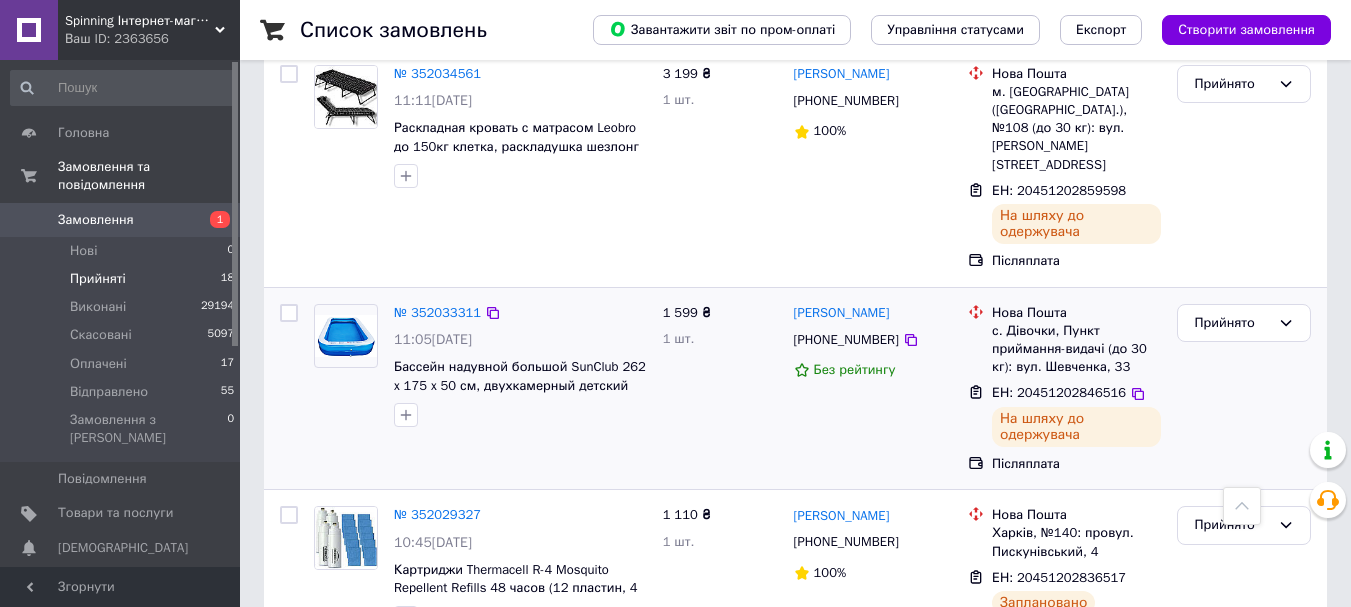 scroll, scrollTop: 2400, scrollLeft: 0, axis: vertical 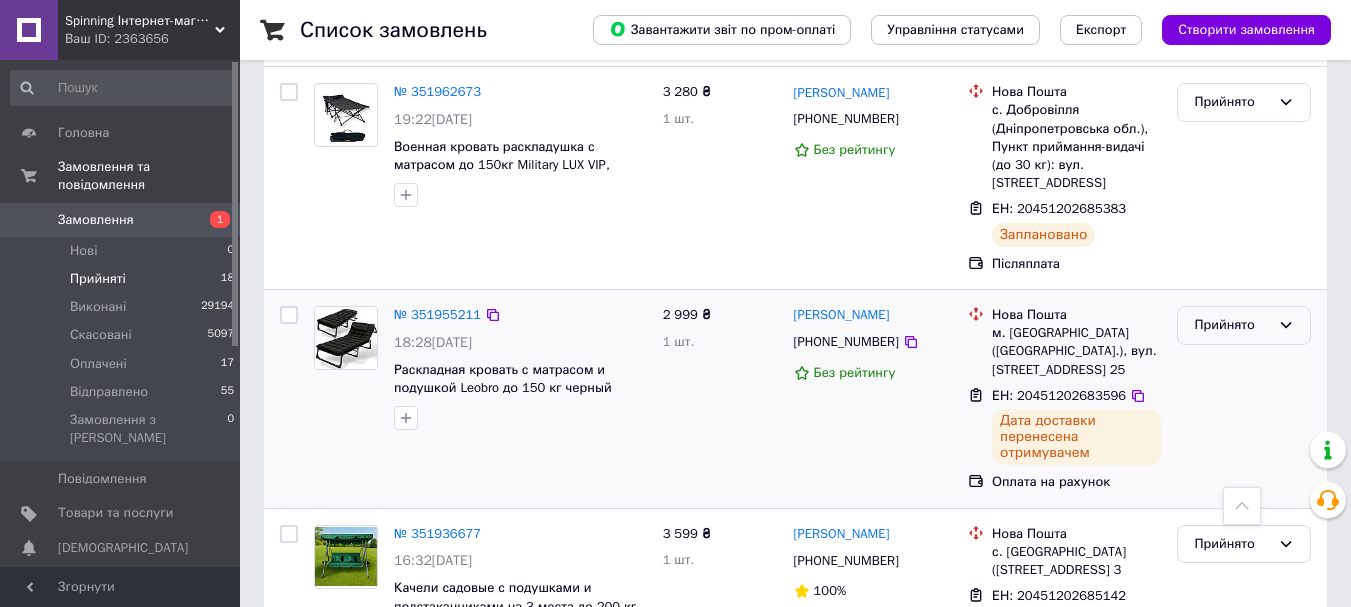 click on "Прийнято" at bounding box center [1232, 325] 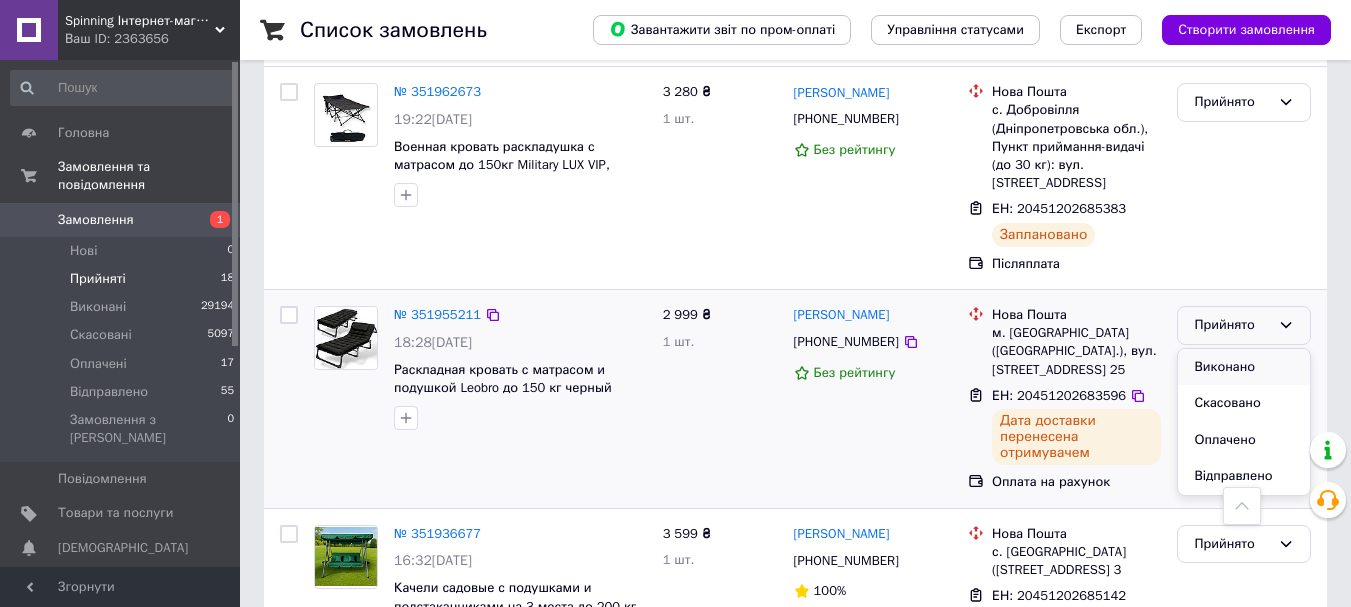 click on "Виконано" at bounding box center [1244, 367] 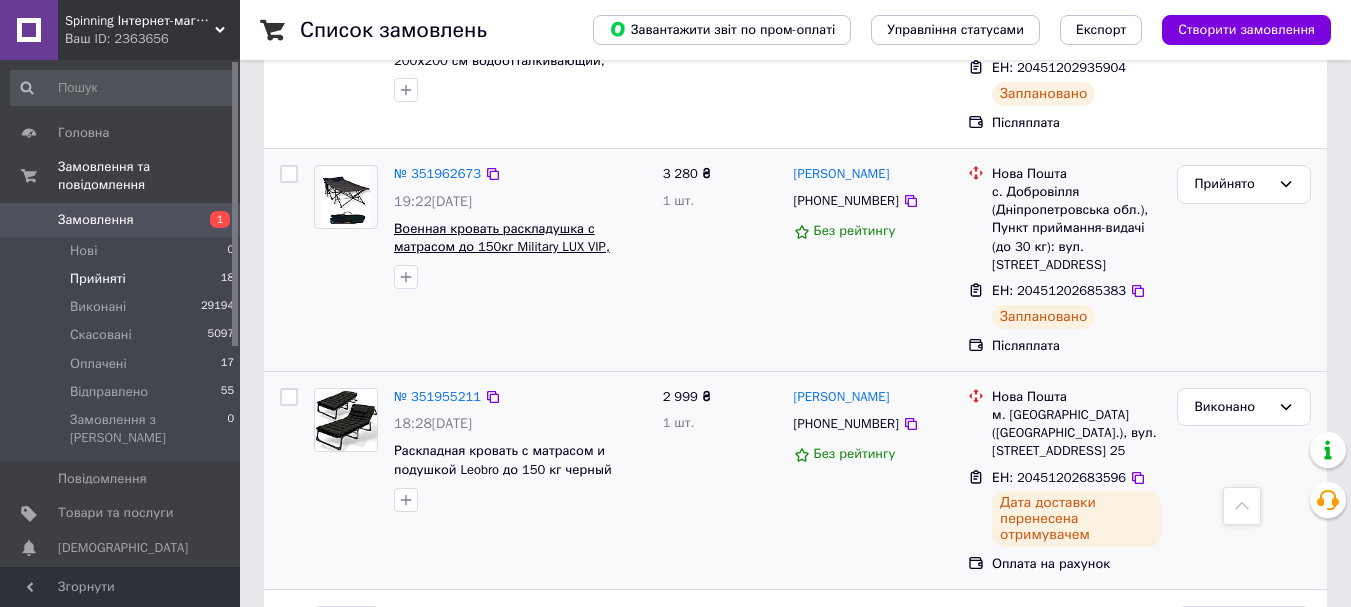 scroll, scrollTop: 2206, scrollLeft: 0, axis: vertical 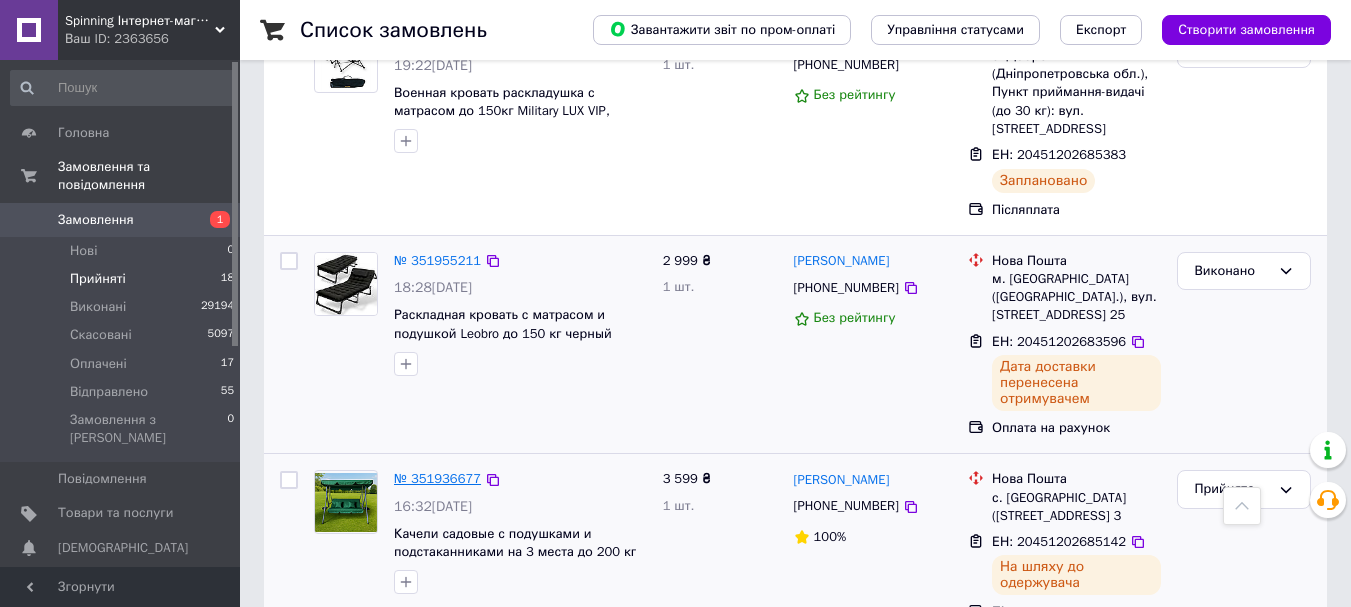 click on "№ 351936677" at bounding box center (437, 478) 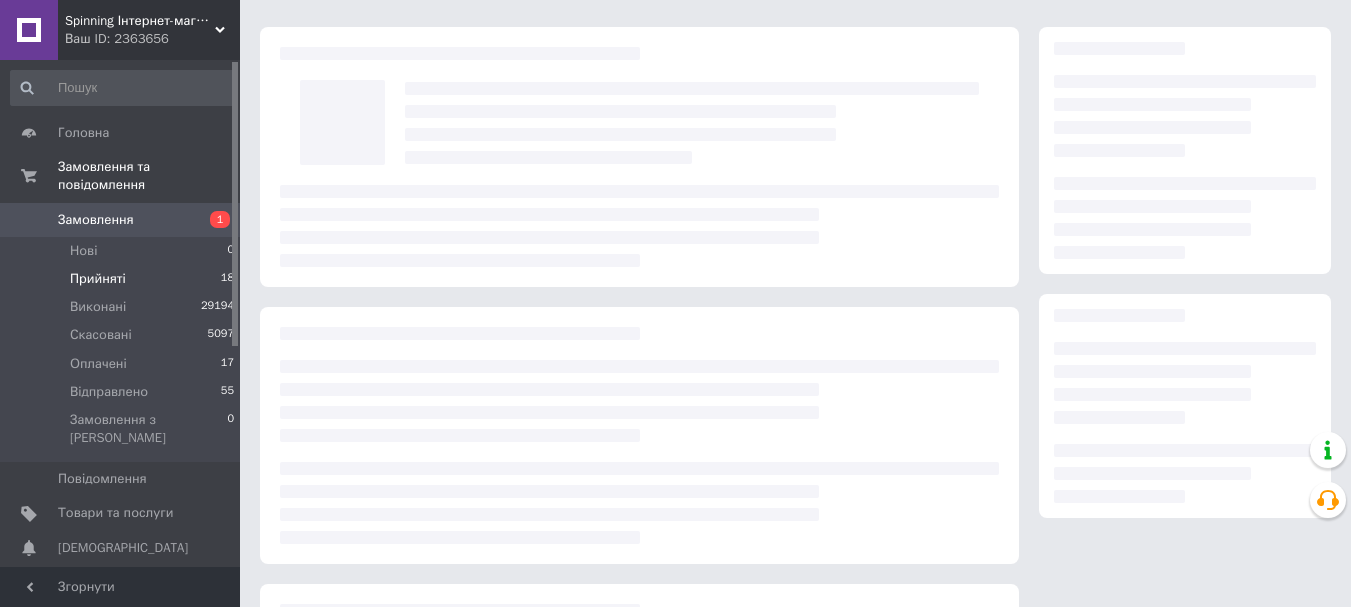 scroll, scrollTop: 0, scrollLeft: 0, axis: both 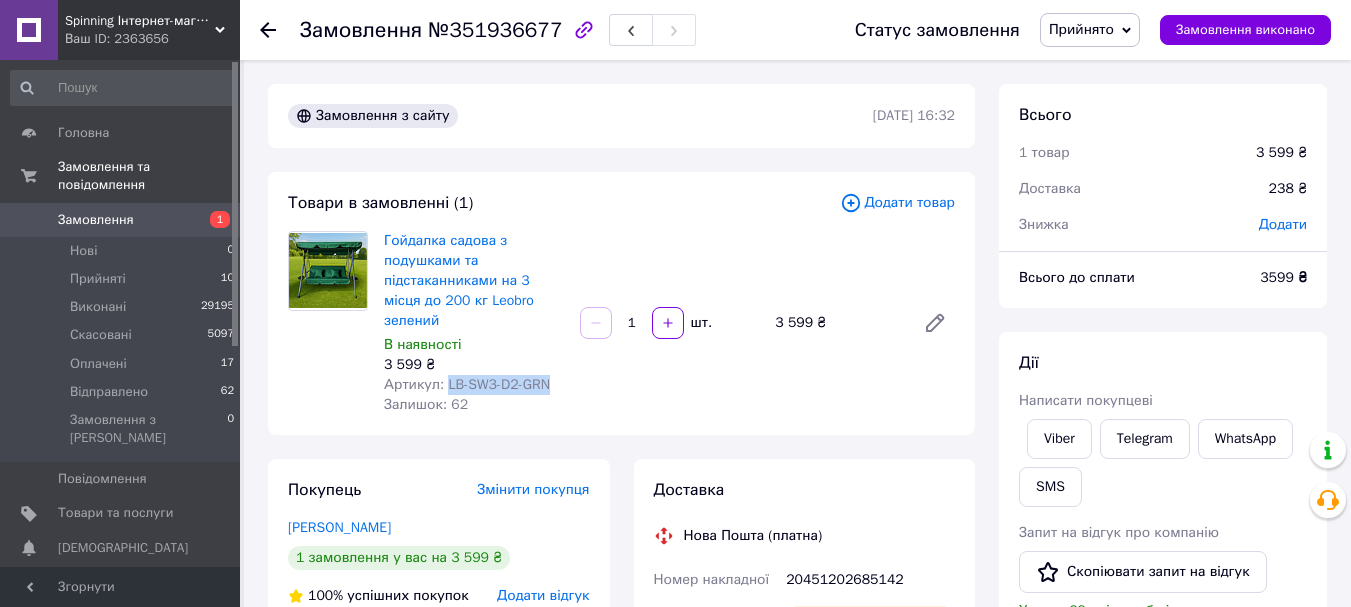 drag, startPoint x: 442, startPoint y: 361, endPoint x: 568, endPoint y: 363, distance: 126.01587 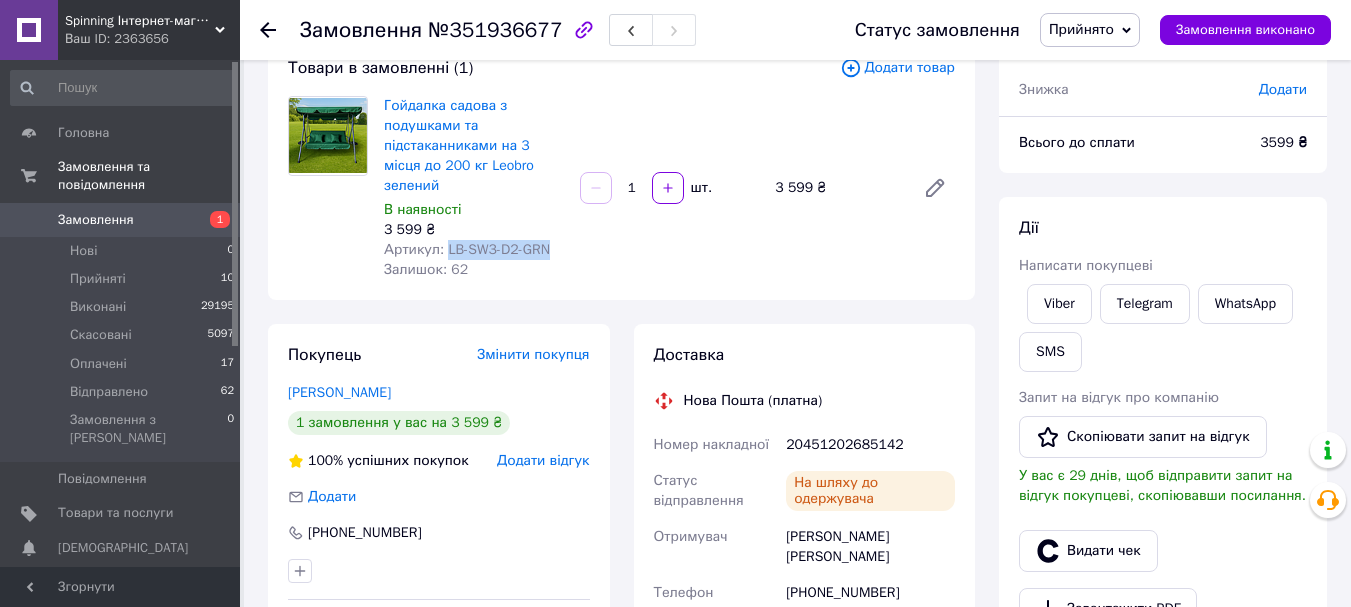 scroll, scrollTop: 300, scrollLeft: 0, axis: vertical 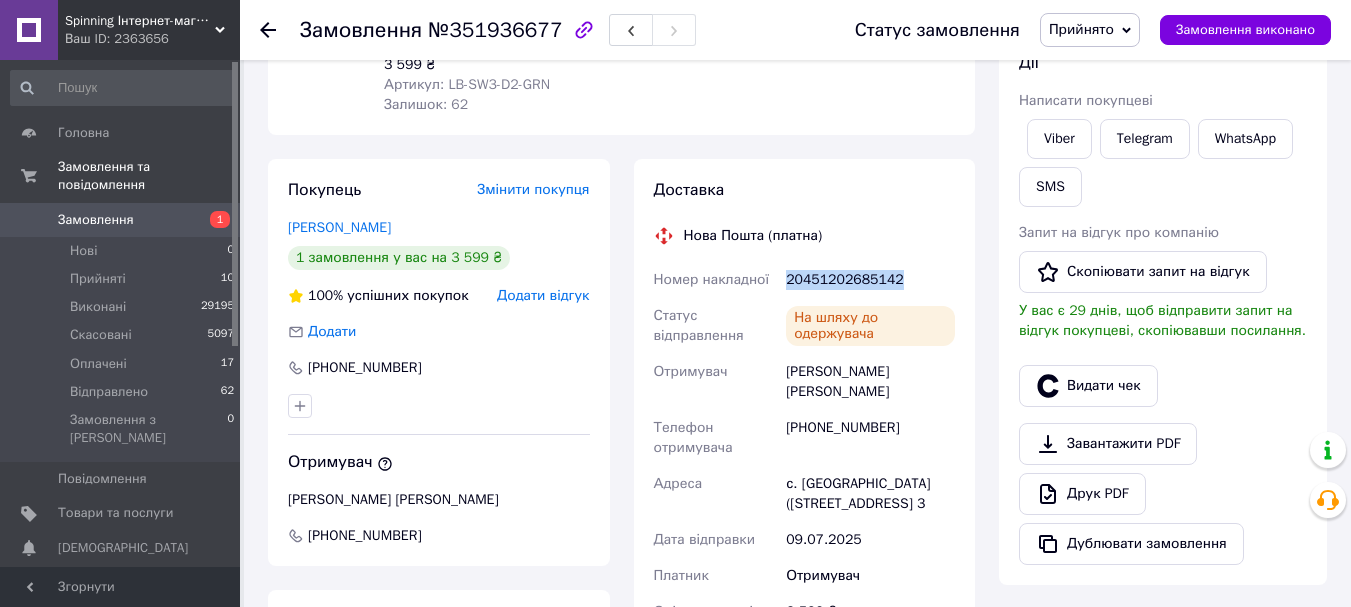 click on "20451202685142" at bounding box center (870, 280) 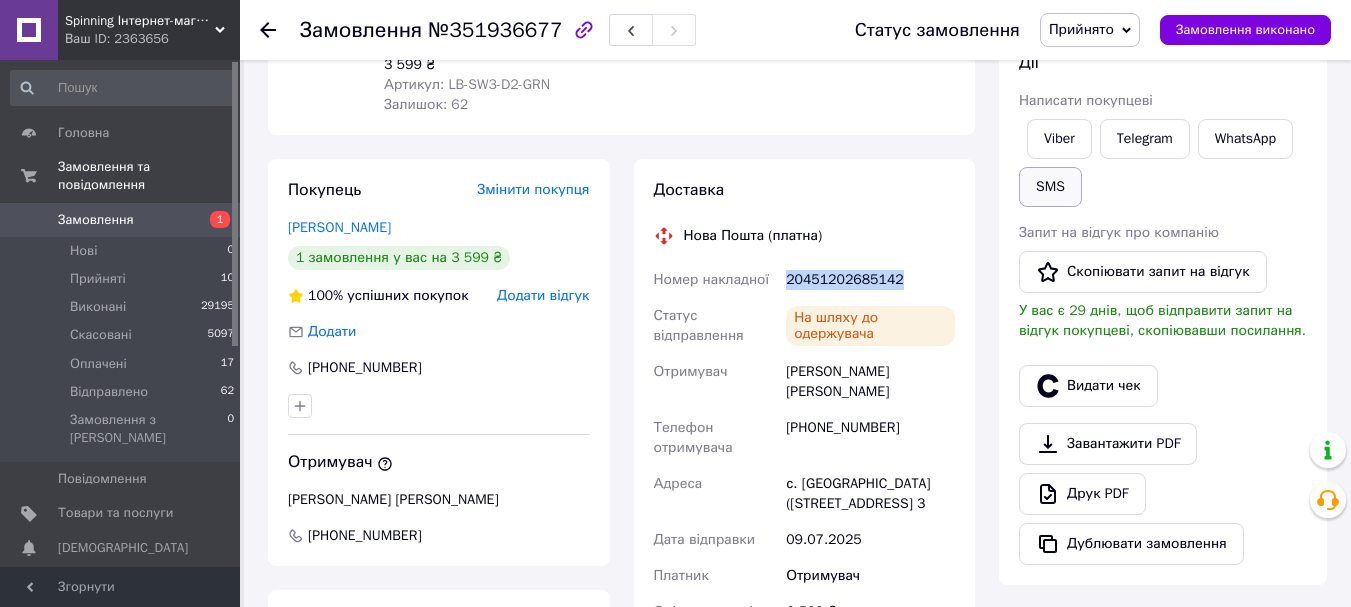 click on "SMS" at bounding box center (1050, 187) 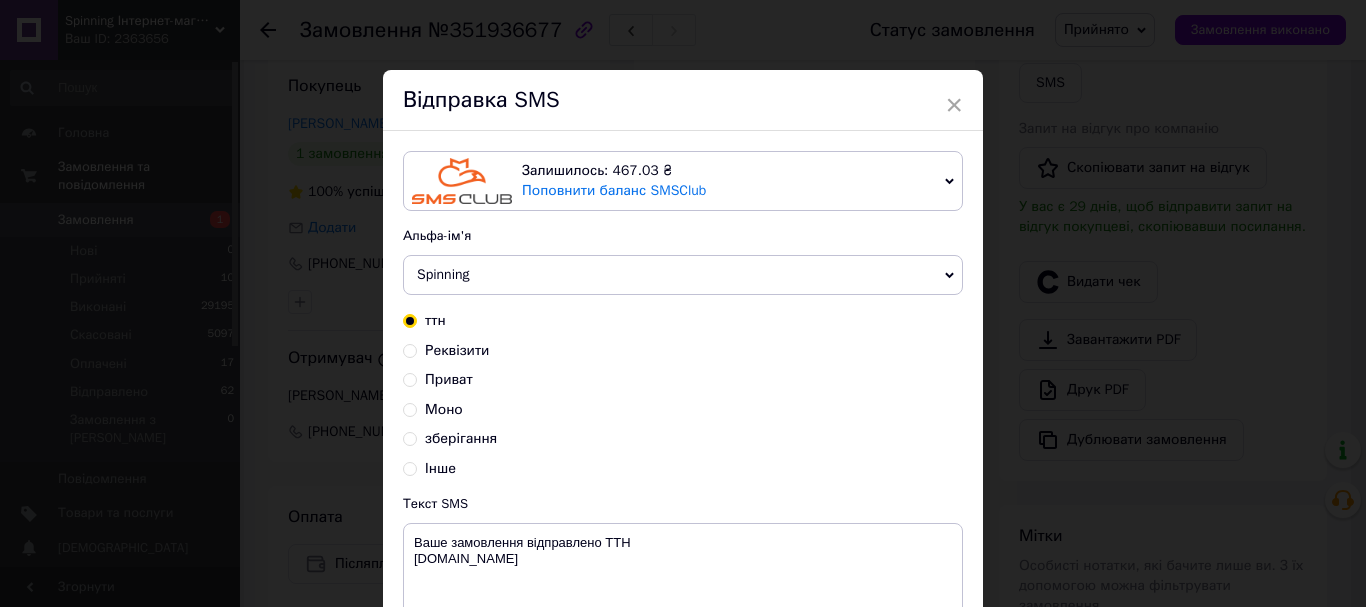 scroll, scrollTop: 500, scrollLeft: 0, axis: vertical 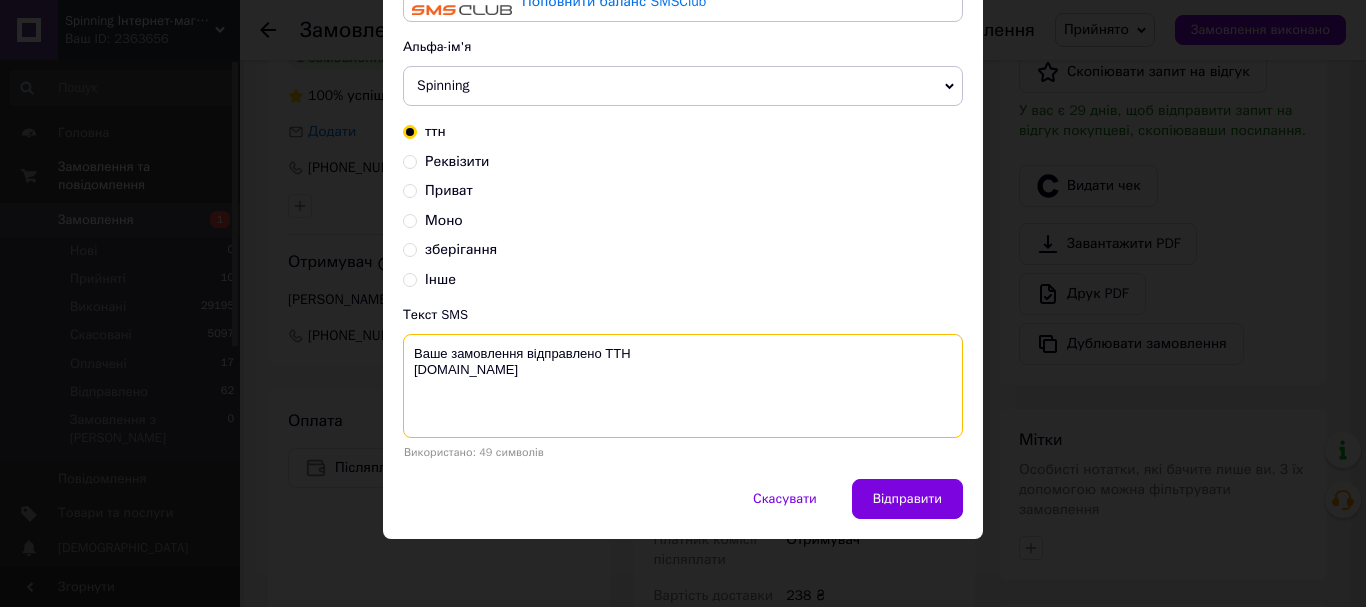 click on "Ваше замовлення відправлено ТТН
[DOMAIN_NAME]" at bounding box center (683, 386) 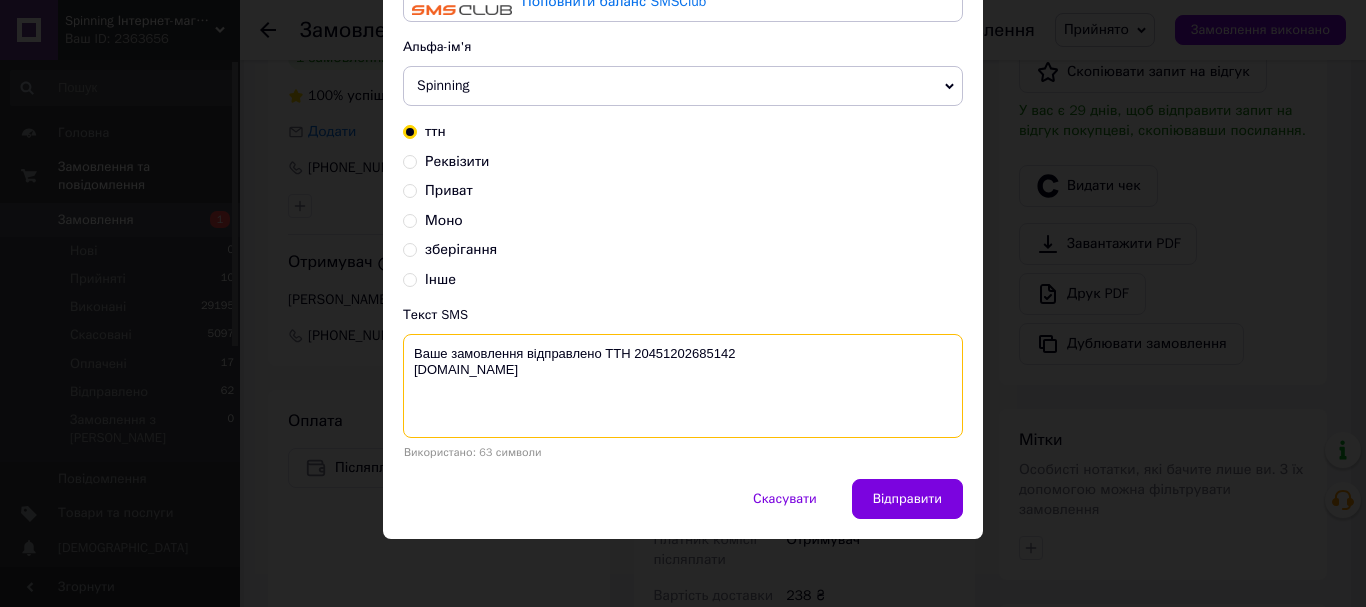 type on "Ваше замовлення відправлено ТТН 20451202685142
Spinning.kiev.ua" 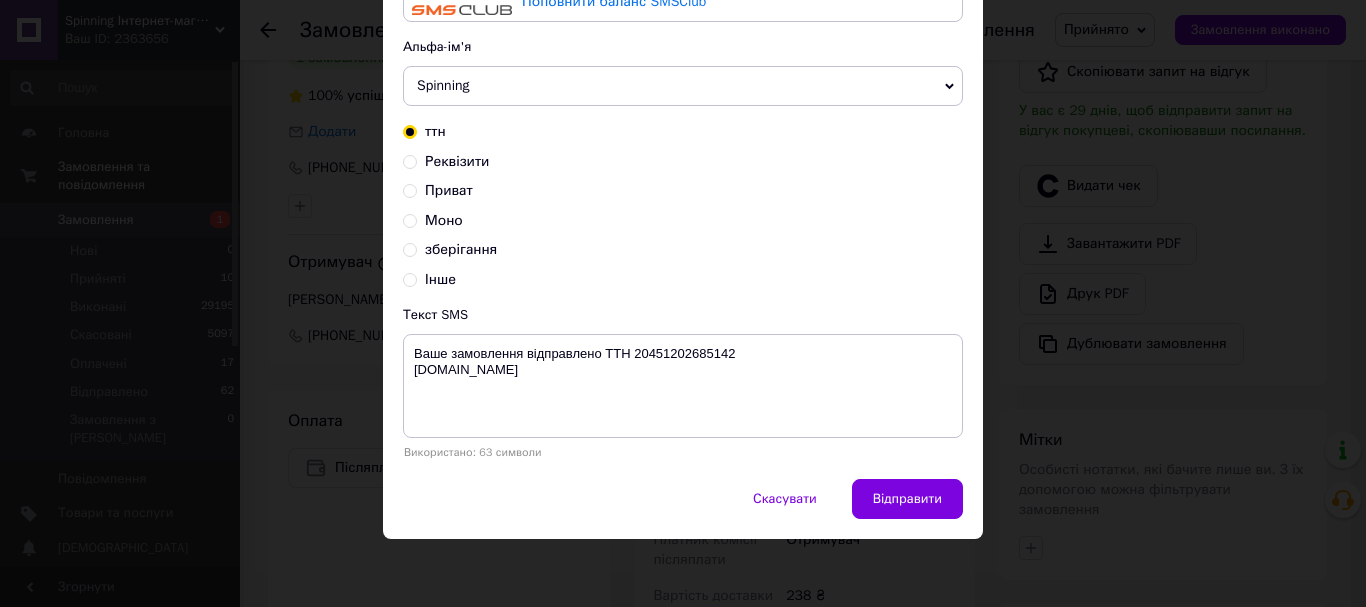 click on "Відправити" at bounding box center [907, 499] 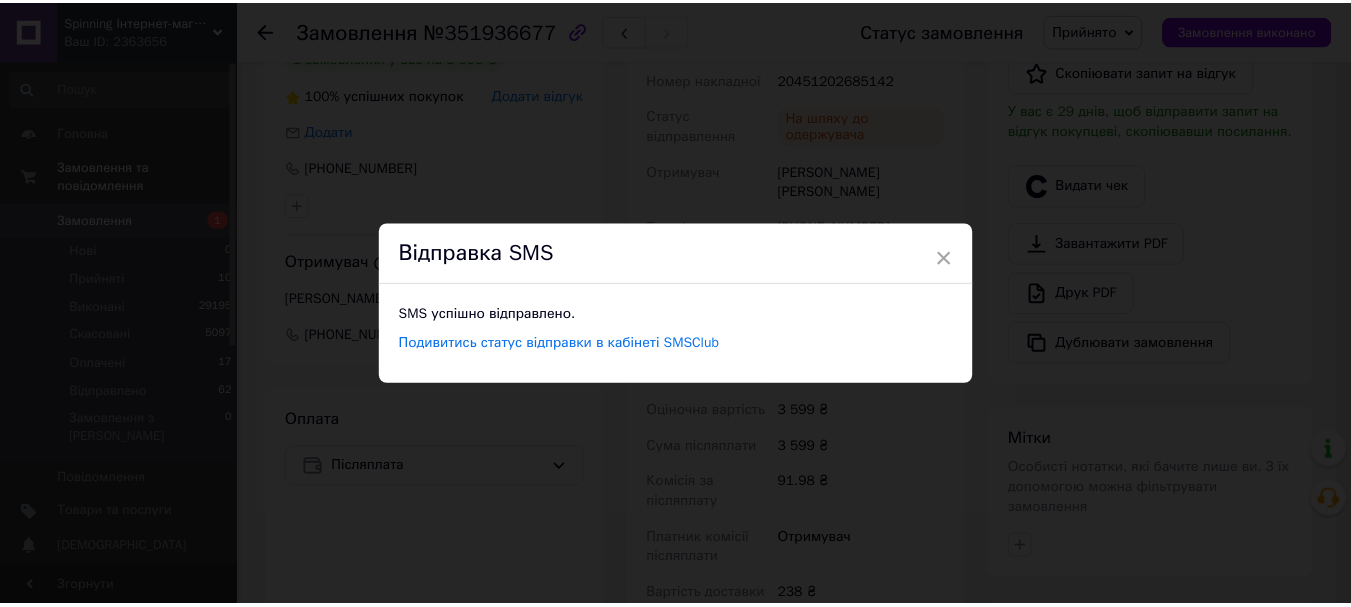 scroll, scrollTop: 0, scrollLeft: 0, axis: both 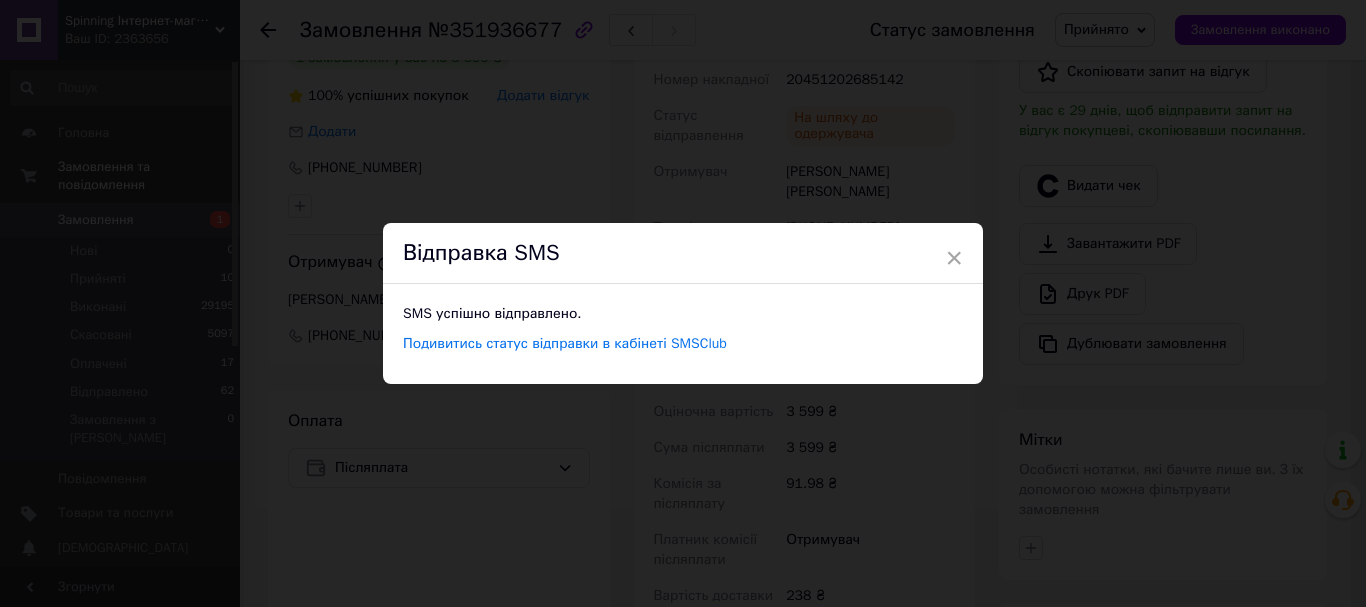 click on "×" at bounding box center (954, 258) 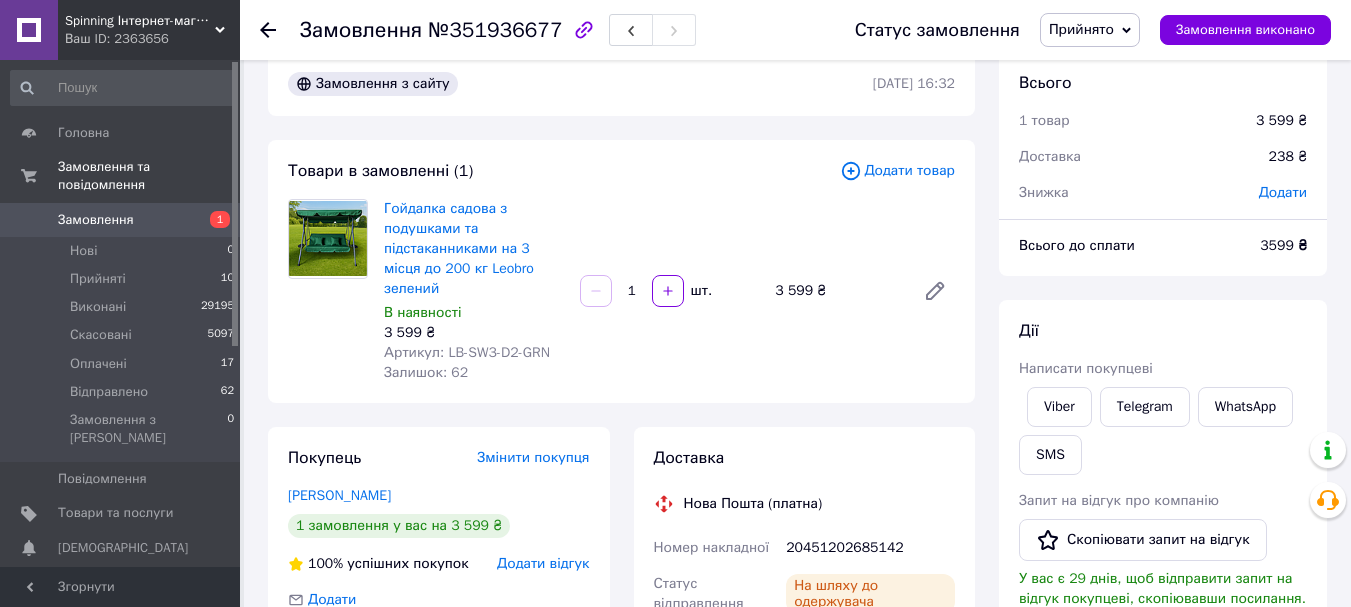 scroll, scrollTop: 0, scrollLeft: 0, axis: both 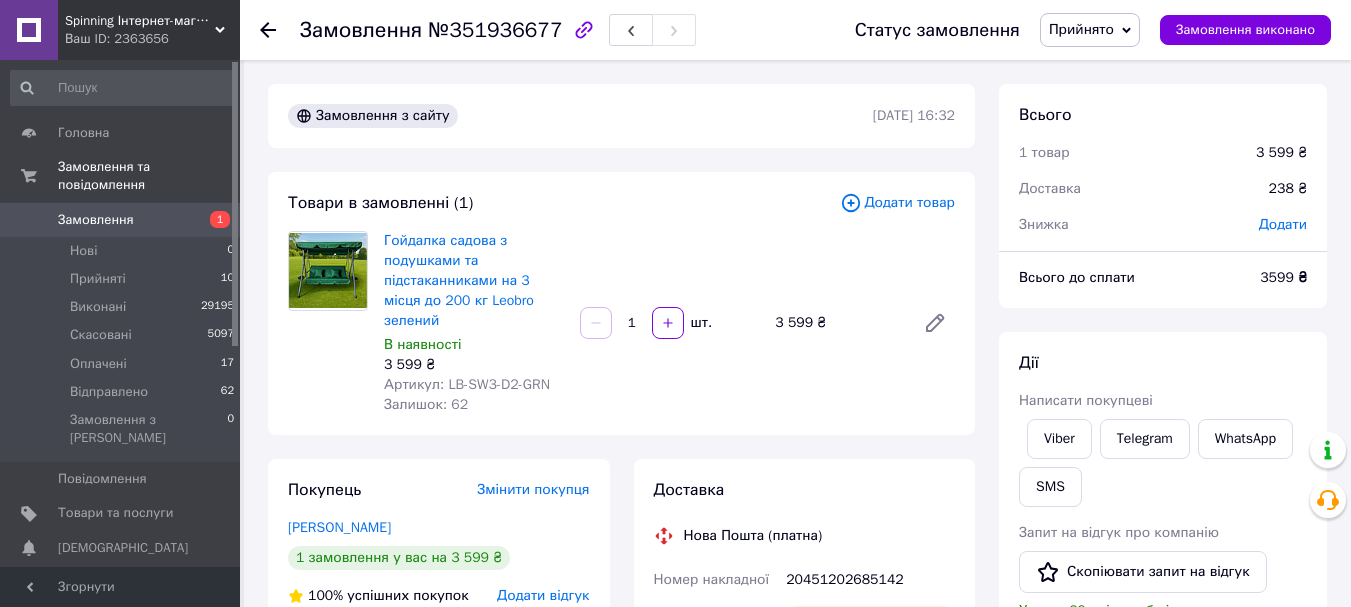 click on "Прийнято" at bounding box center [1081, 29] 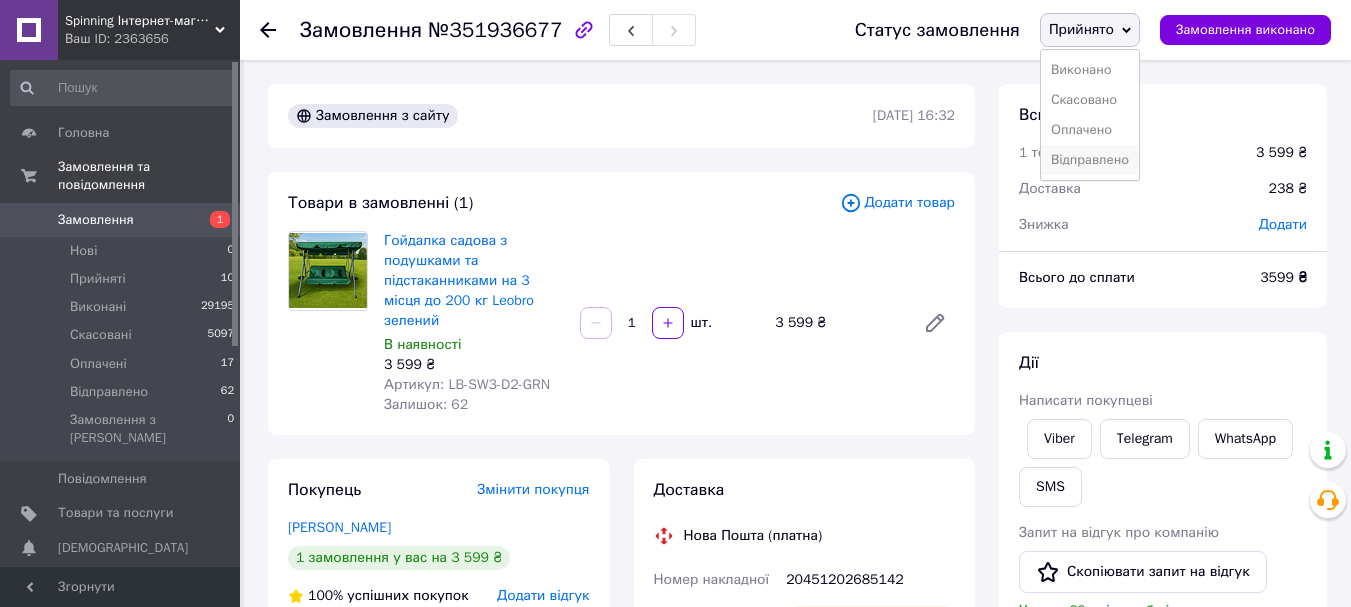 click on "Відправлено" at bounding box center [1090, 160] 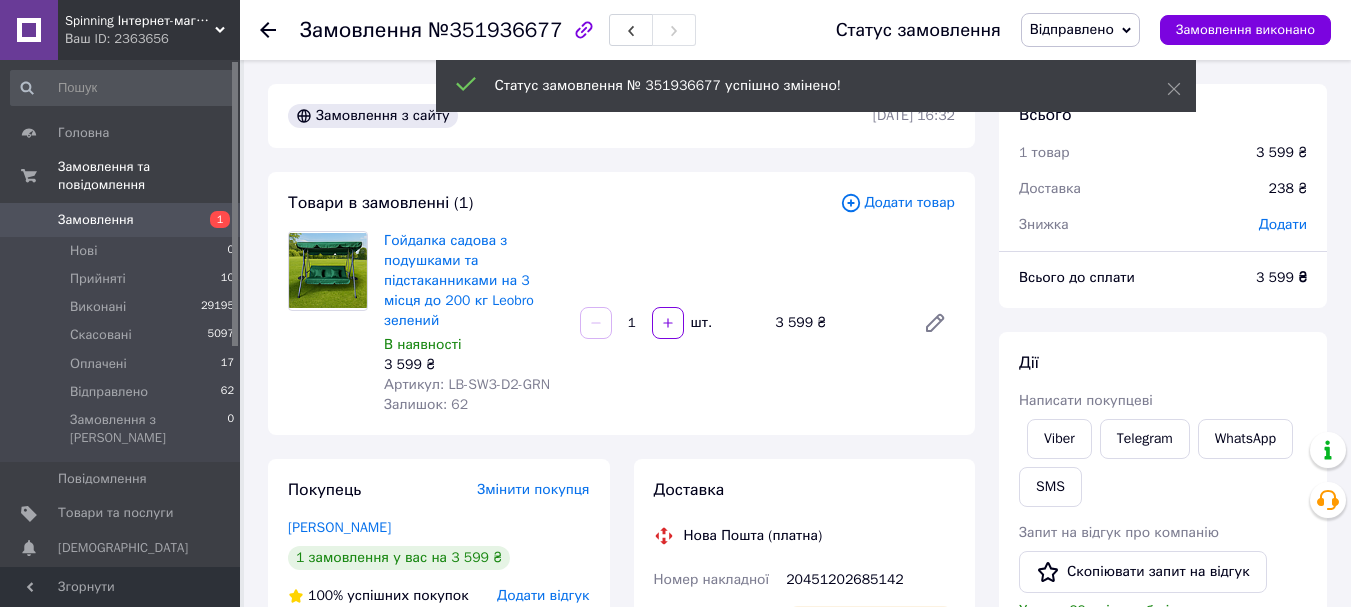 scroll, scrollTop: 64, scrollLeft: 0, axis: vertical 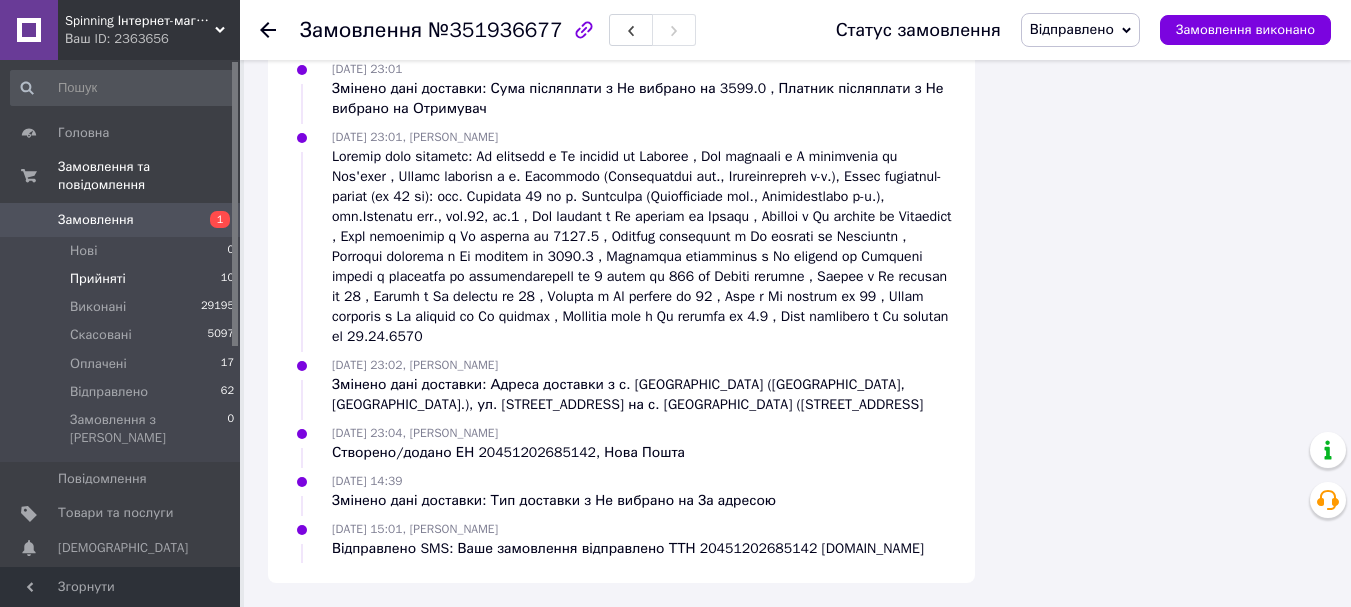 click on "Прийняті" at bounding box center (98, 279) 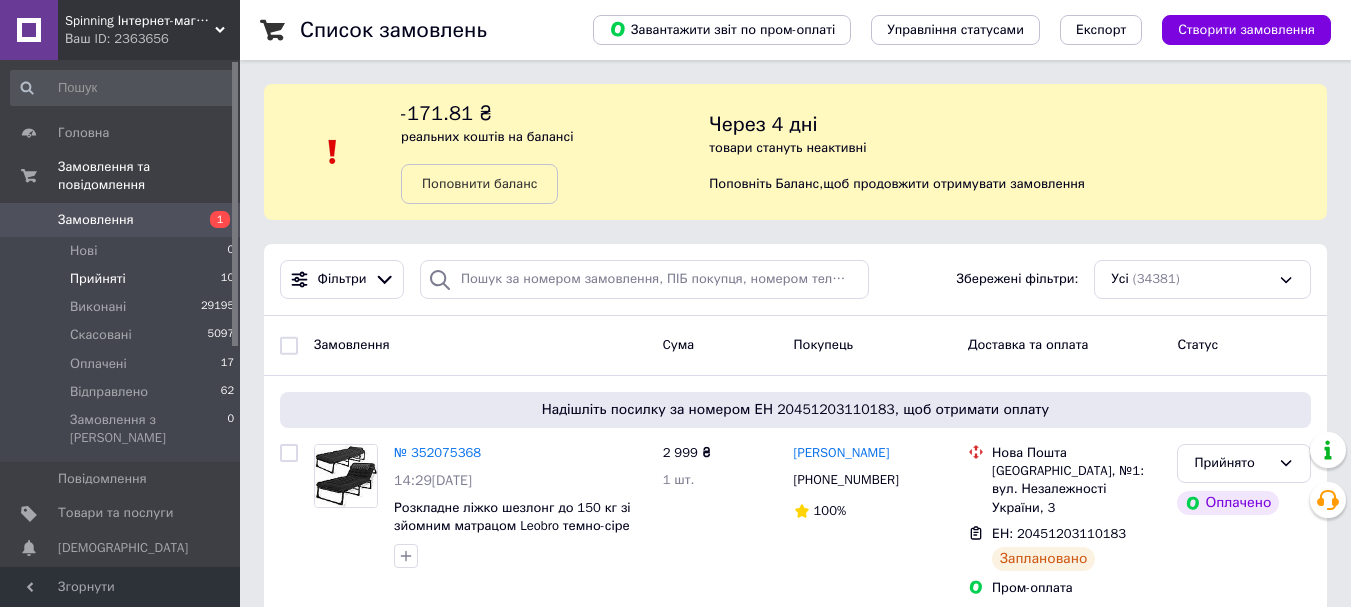 click on "Прийняті" at bounding box center (98, 279) 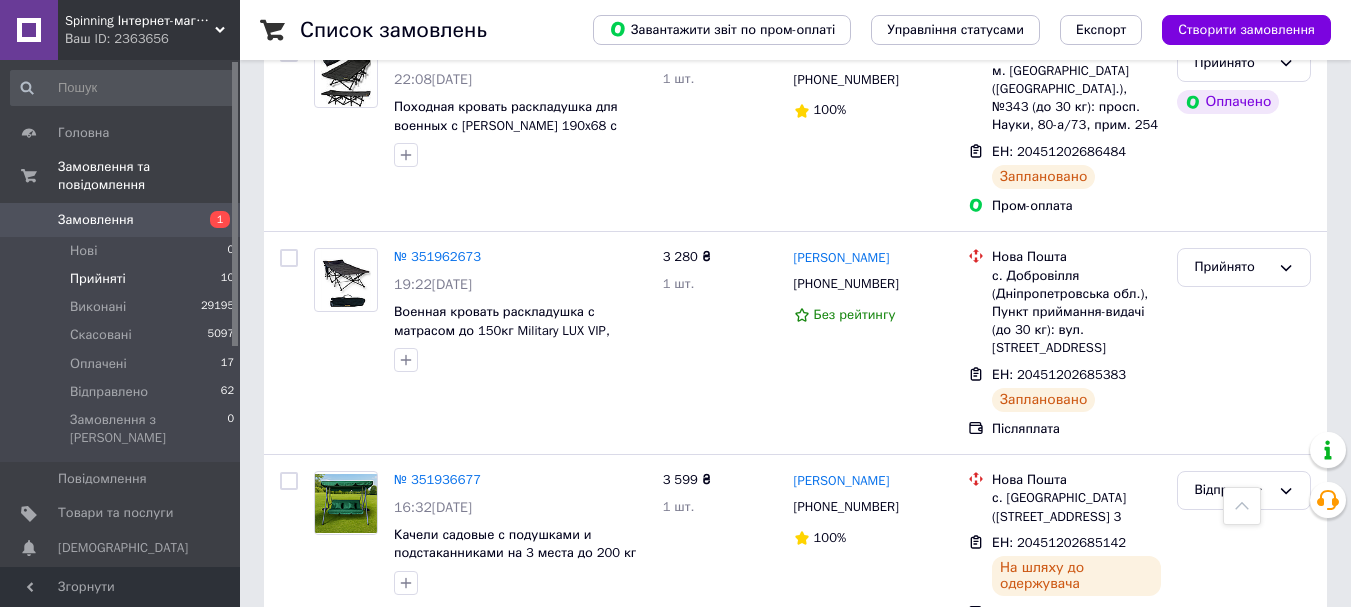 scroll, scrollTop: 1801, scrollLeft: 0, axis: vertical 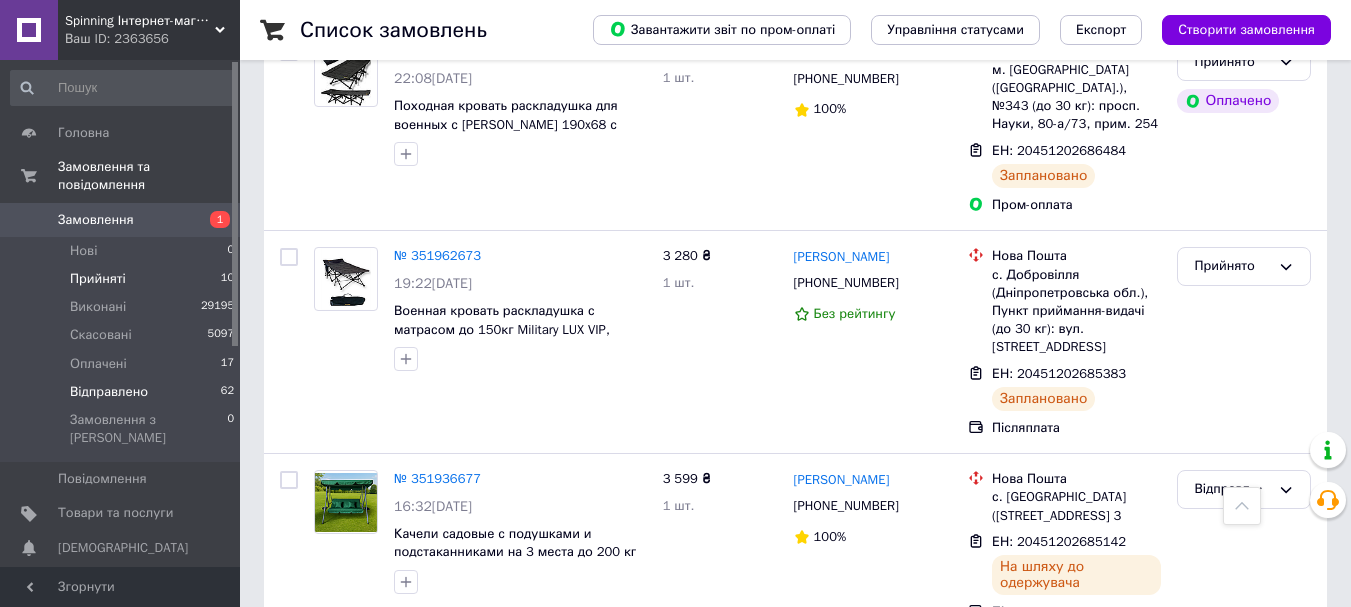 click on "Відправлено 62" at bounding box center [123, 392] 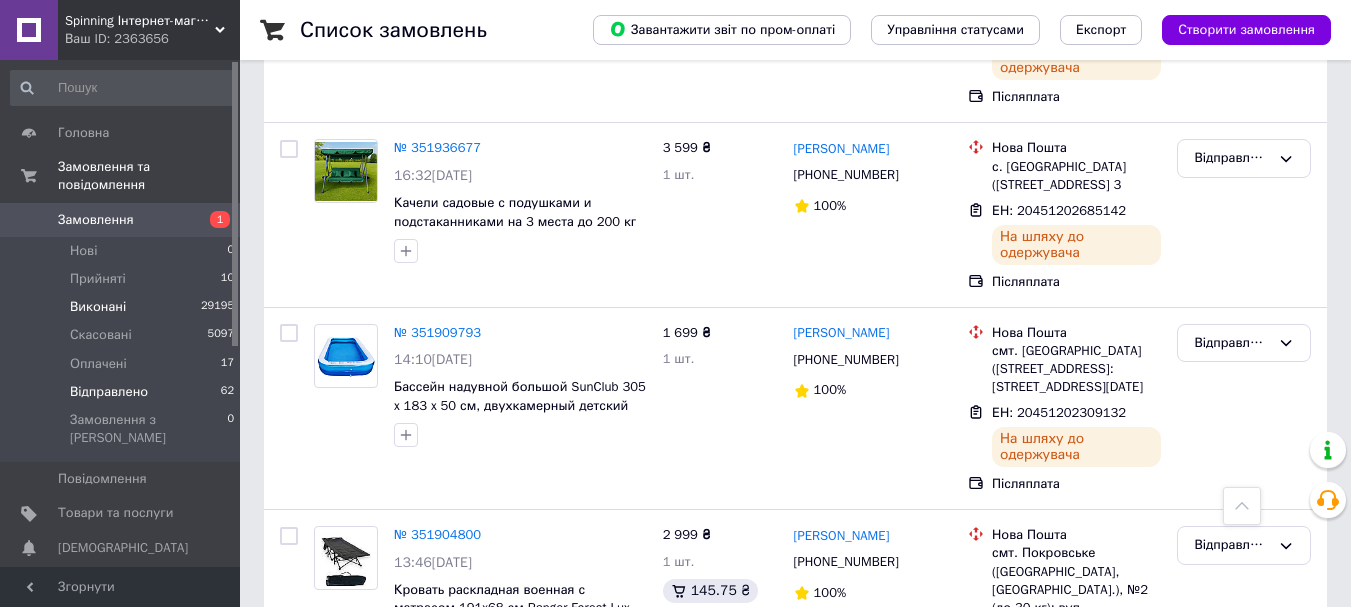 scroll, scrollTop: 1900, scrollLeft: 0, axis: vertical 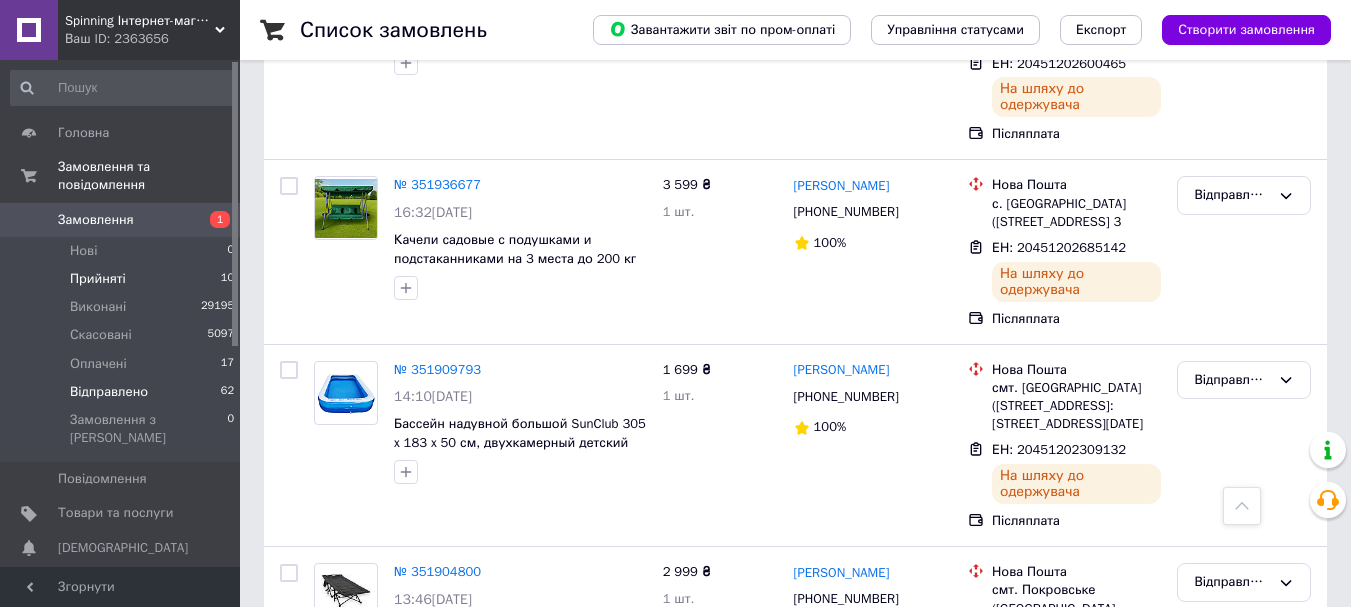click on "Прийняті" at bounding box center (98, 279) 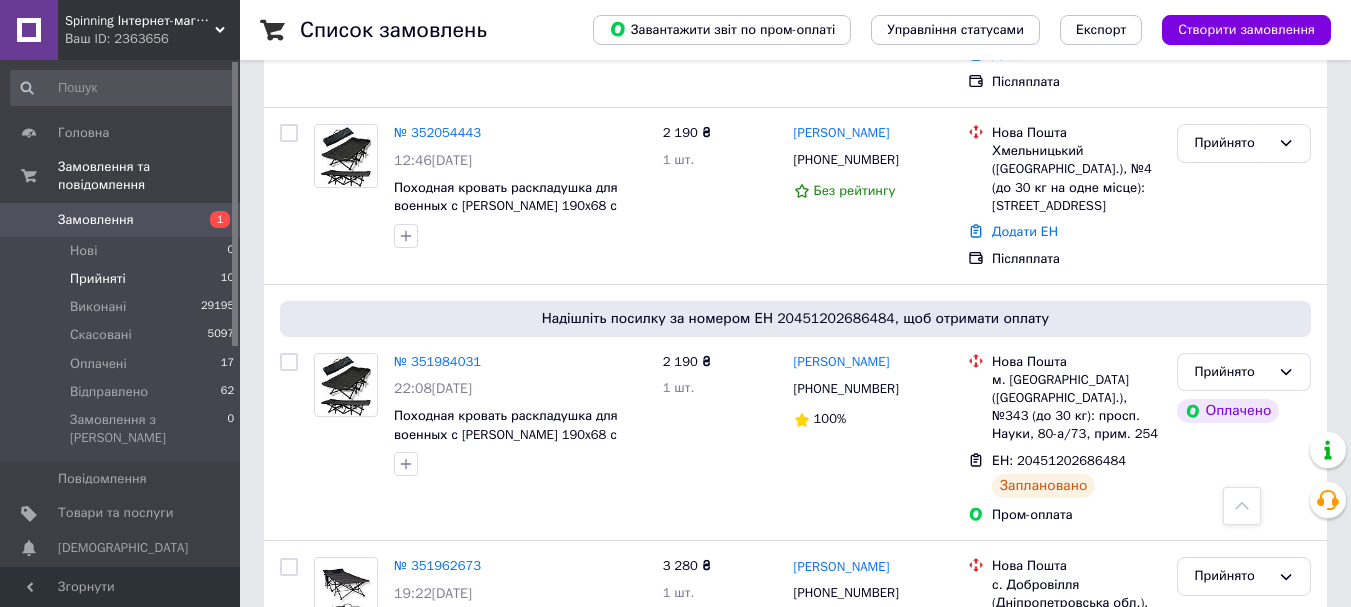 scroll, scrollTop: 1580, scrollLeft: 0, axis: vertical 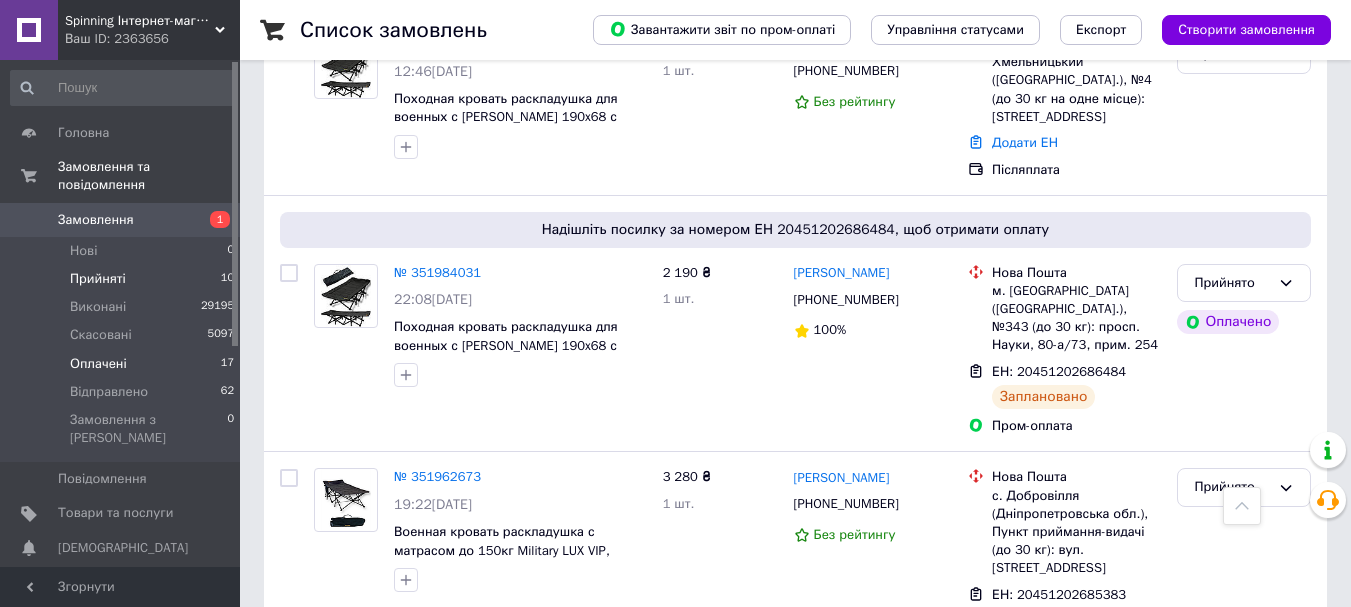 click on "Оплачені 17" at bounding box center [123, 364] 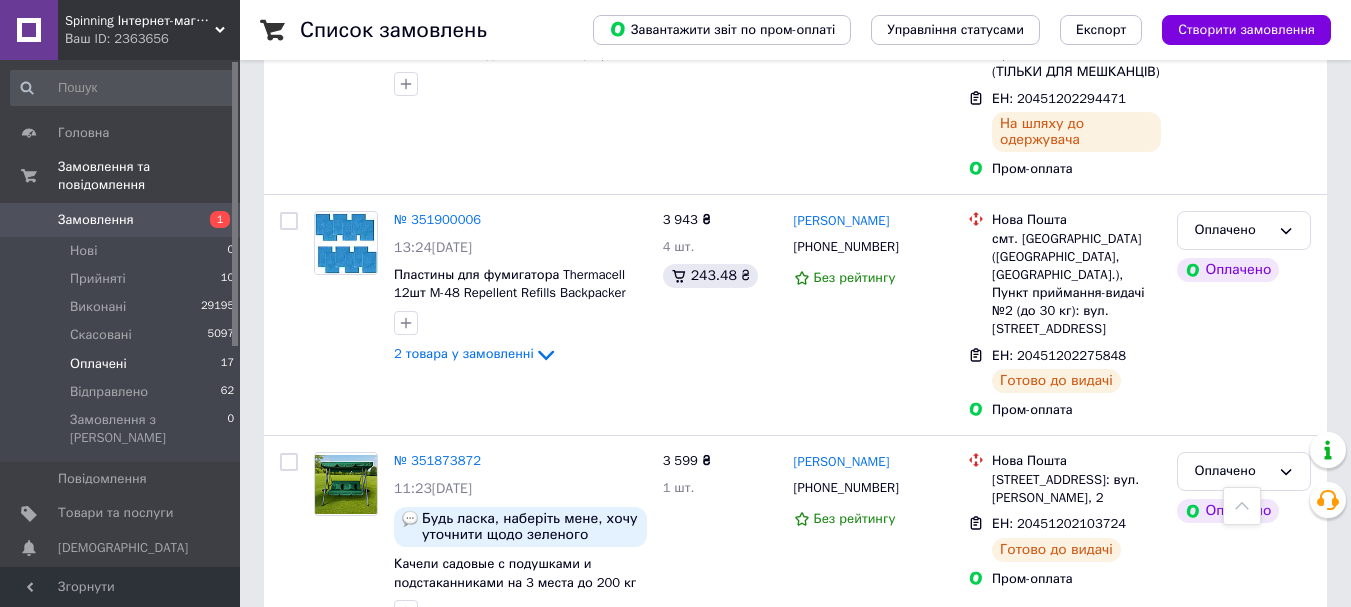 scroll, scrollTop: 600, scrollLeft: 0, axis: vertical 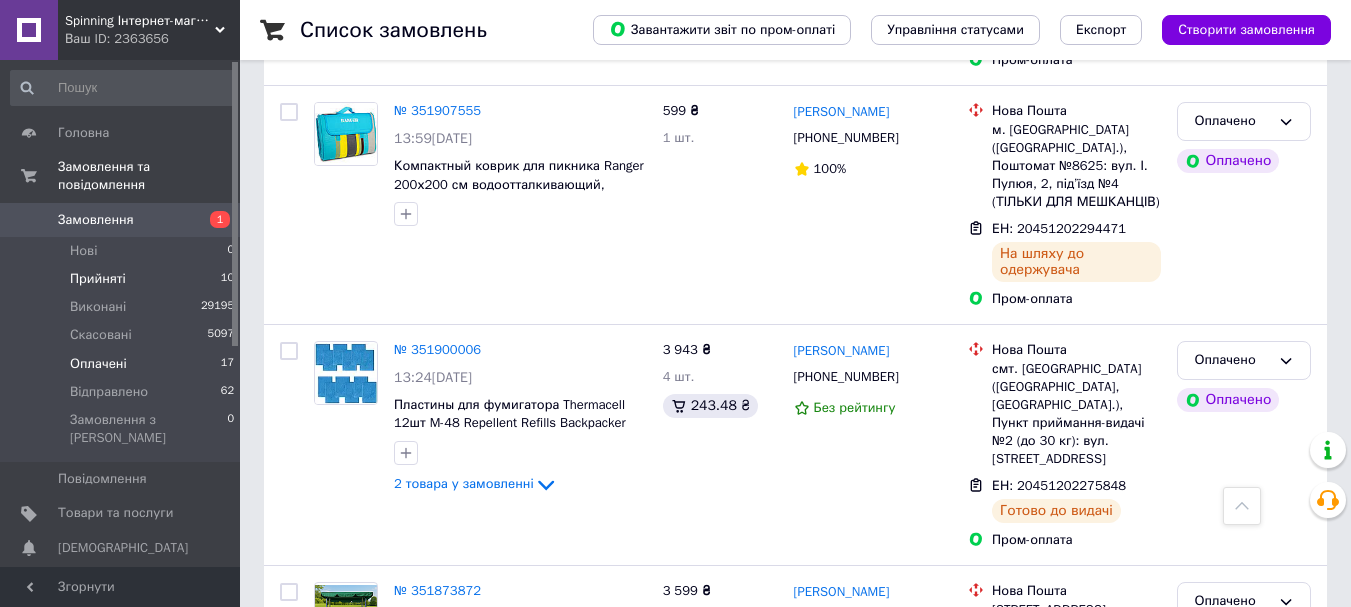 click on "Прийняті" at bounding box center [98, 279] 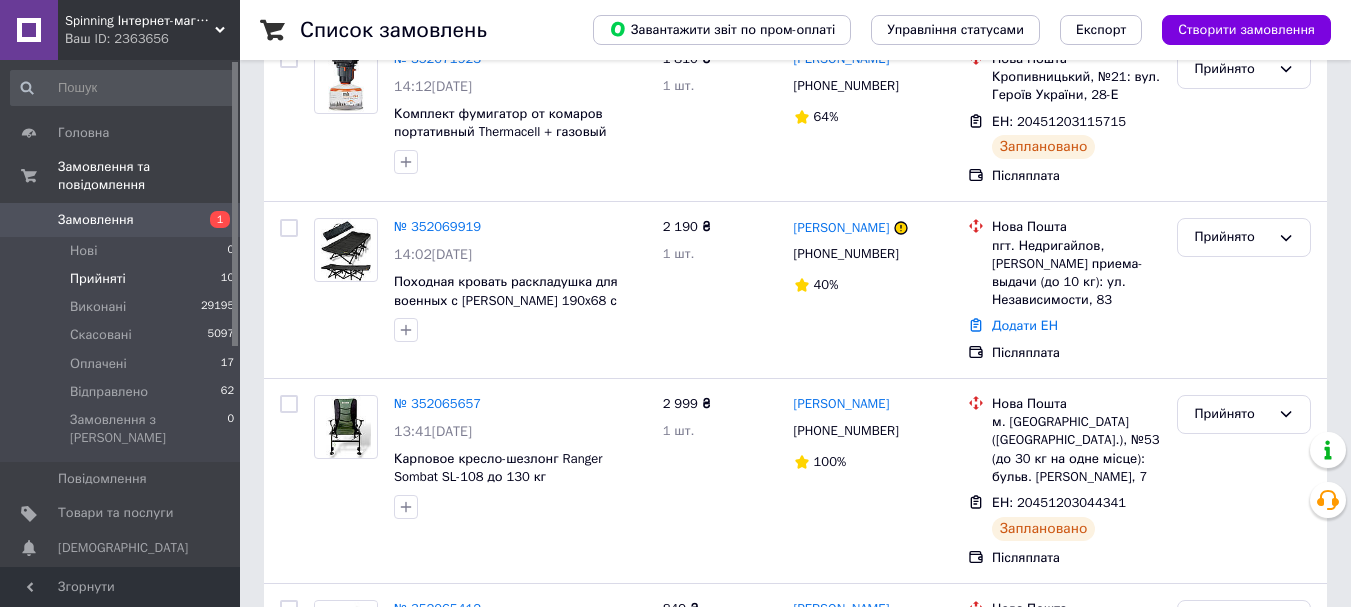 scroll, scrollTop: 0, scrollLeft: 0, axis: both 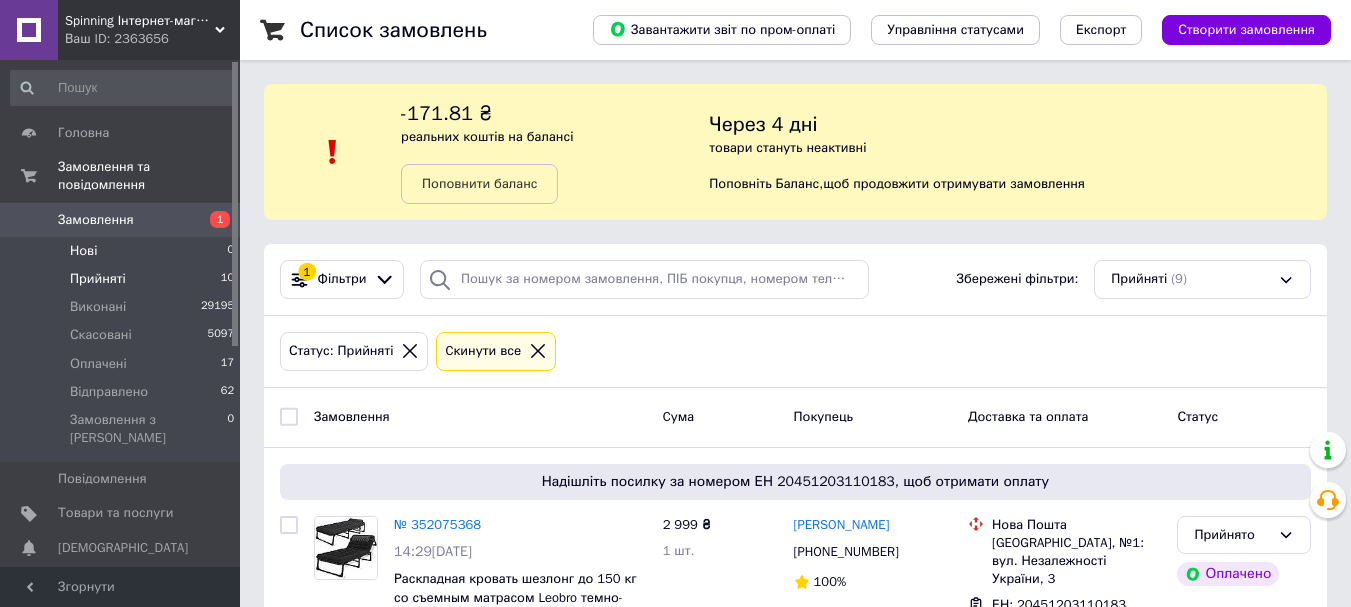 click on "Нові 0" at bounding box center [123, 251] 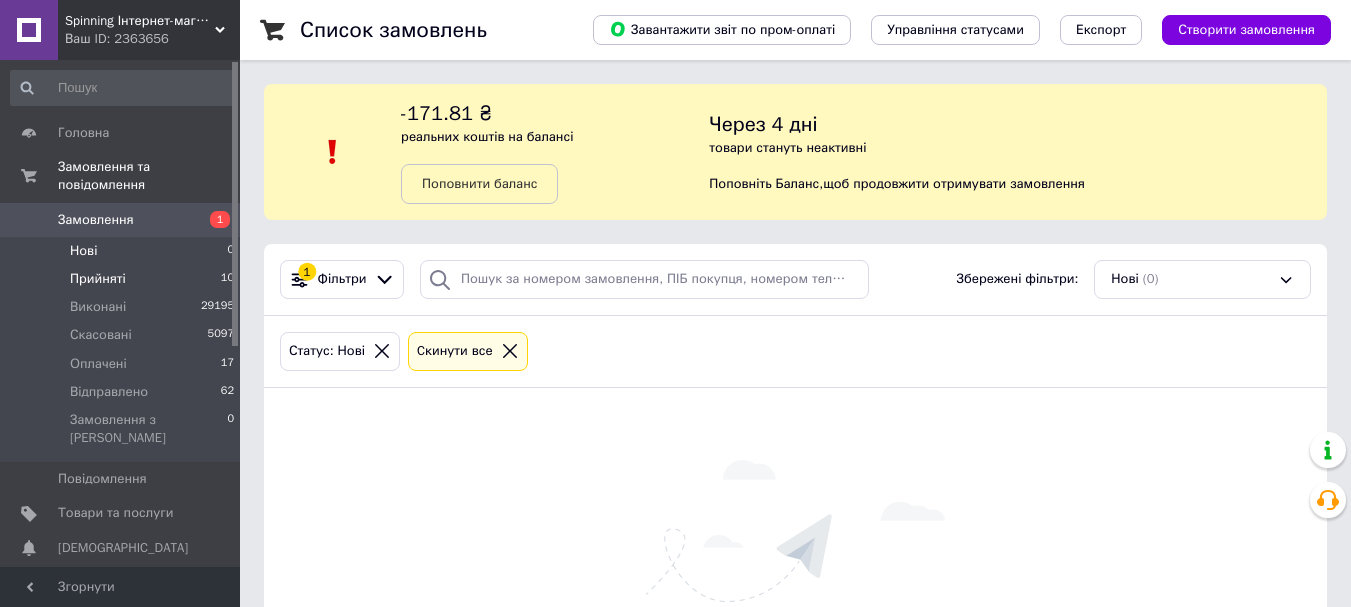 click on "Прийняті" at bounding box center (98, 279) 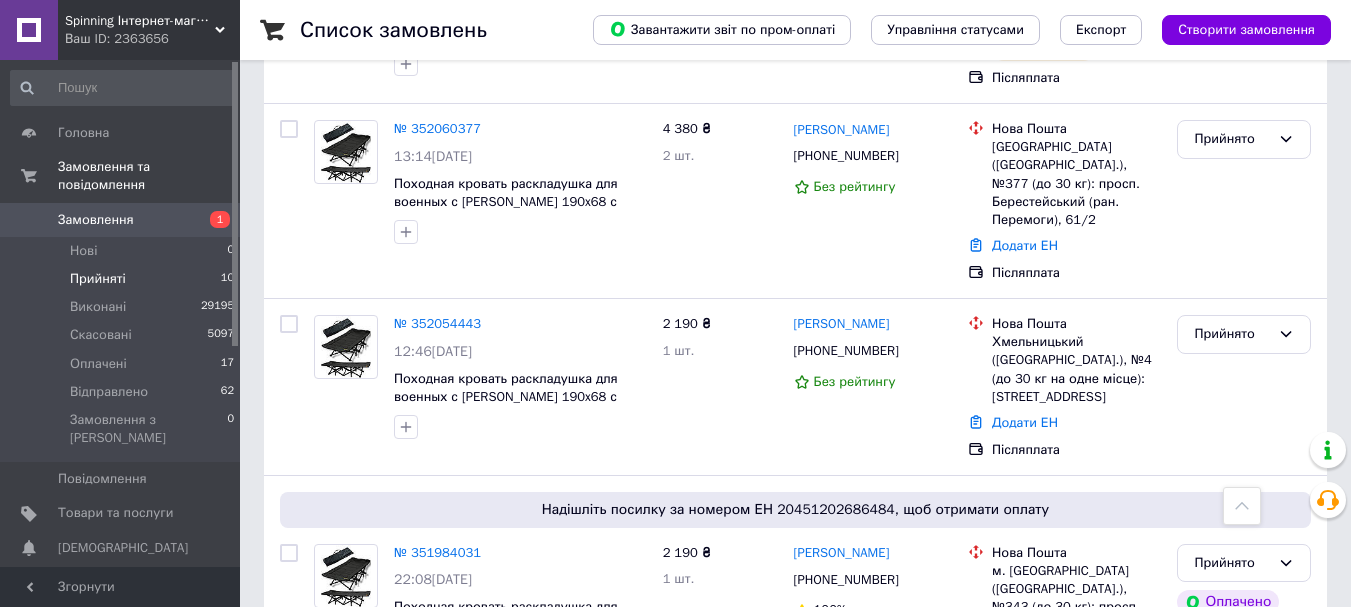 scroll, scrollTop: 1580, scrollLeft: 0, axis: vertical 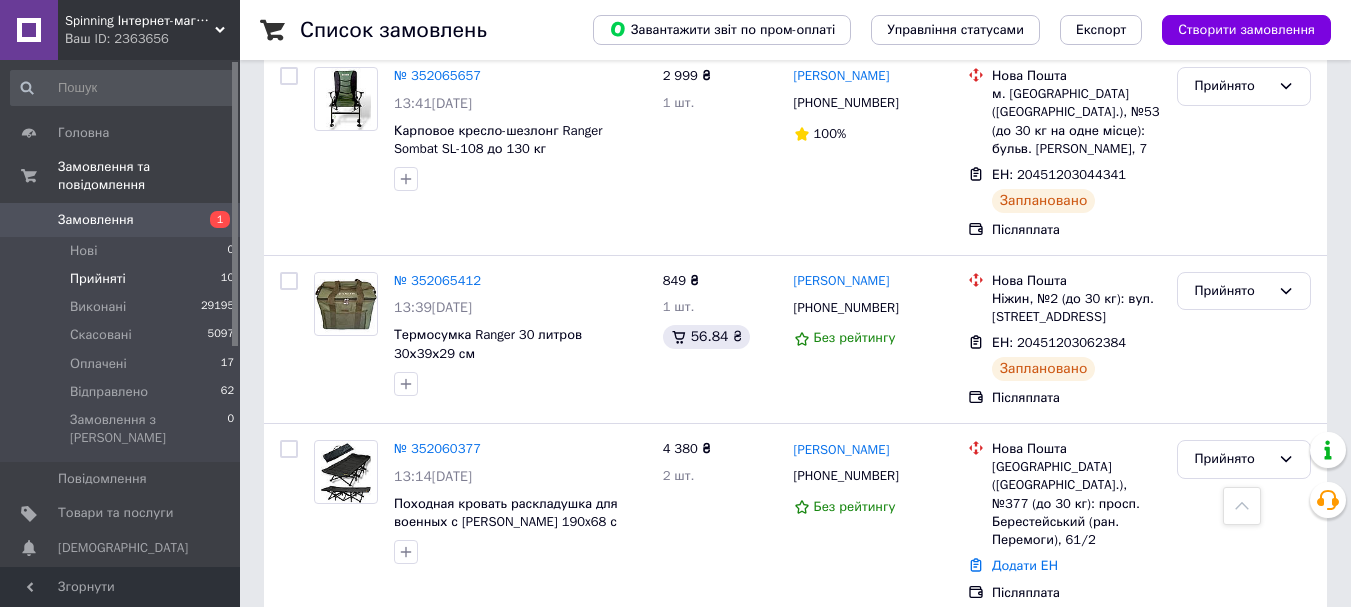 click on "Прийняті" at bounding box center (98, 279) 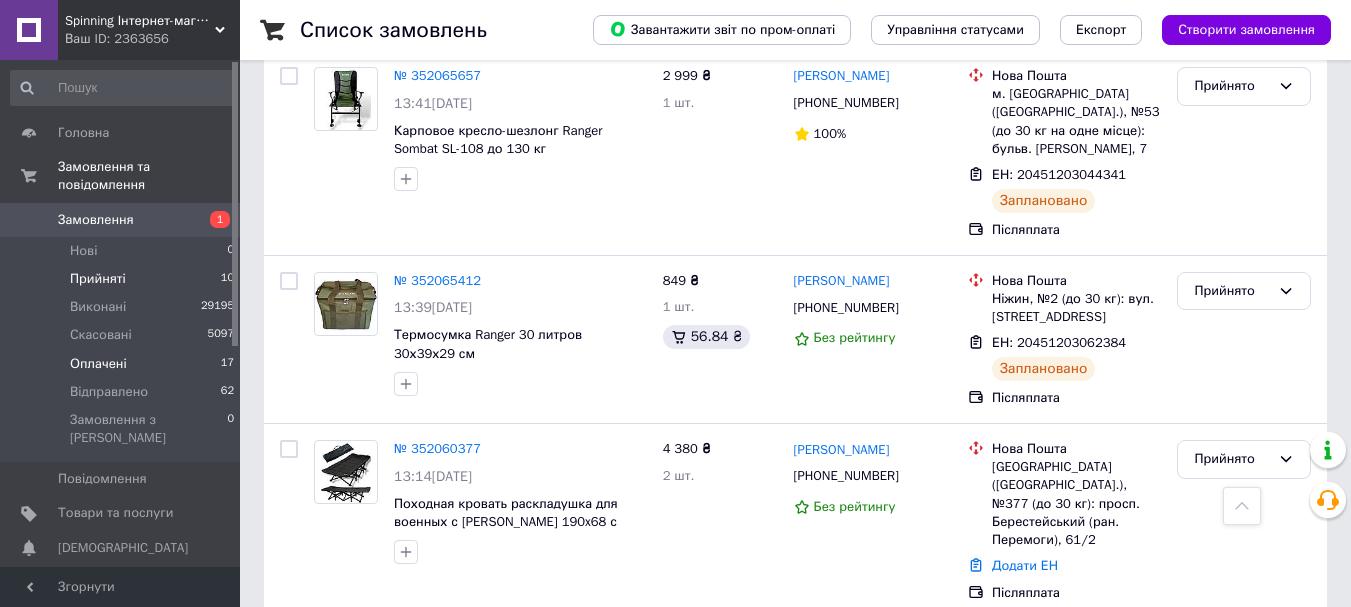 click on "Оплачені 17" at bounding box center [123, 364] 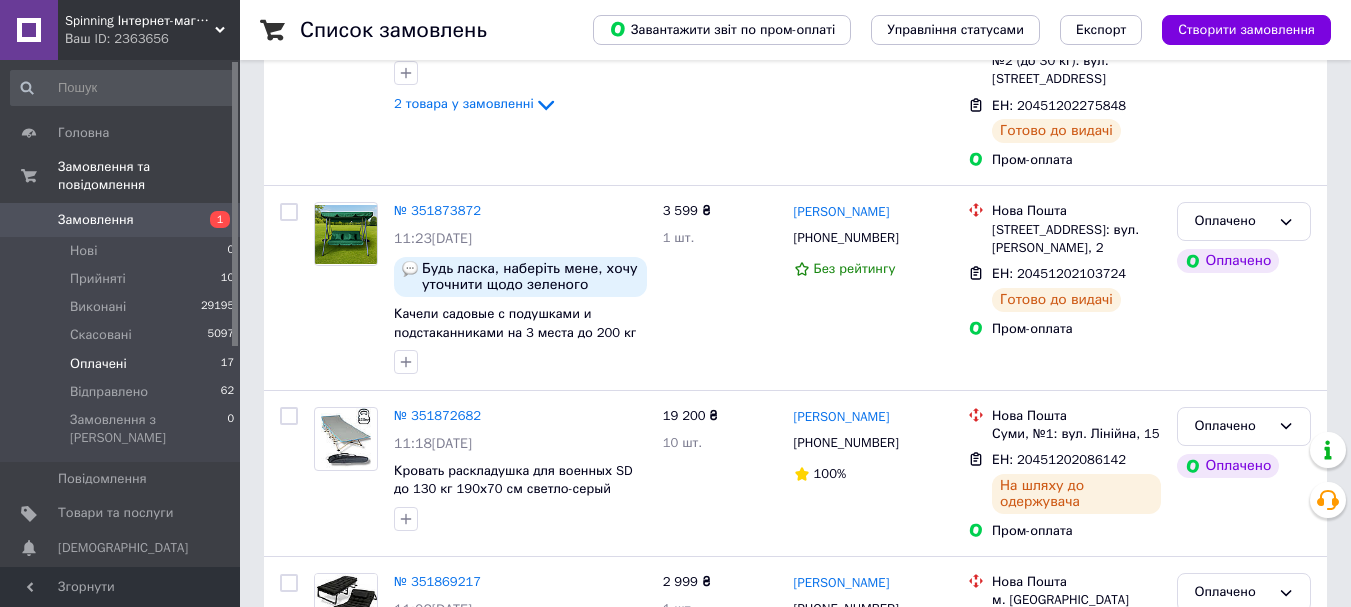 scroll, scrollTop: 0, scrollLeft: 0, axis: both 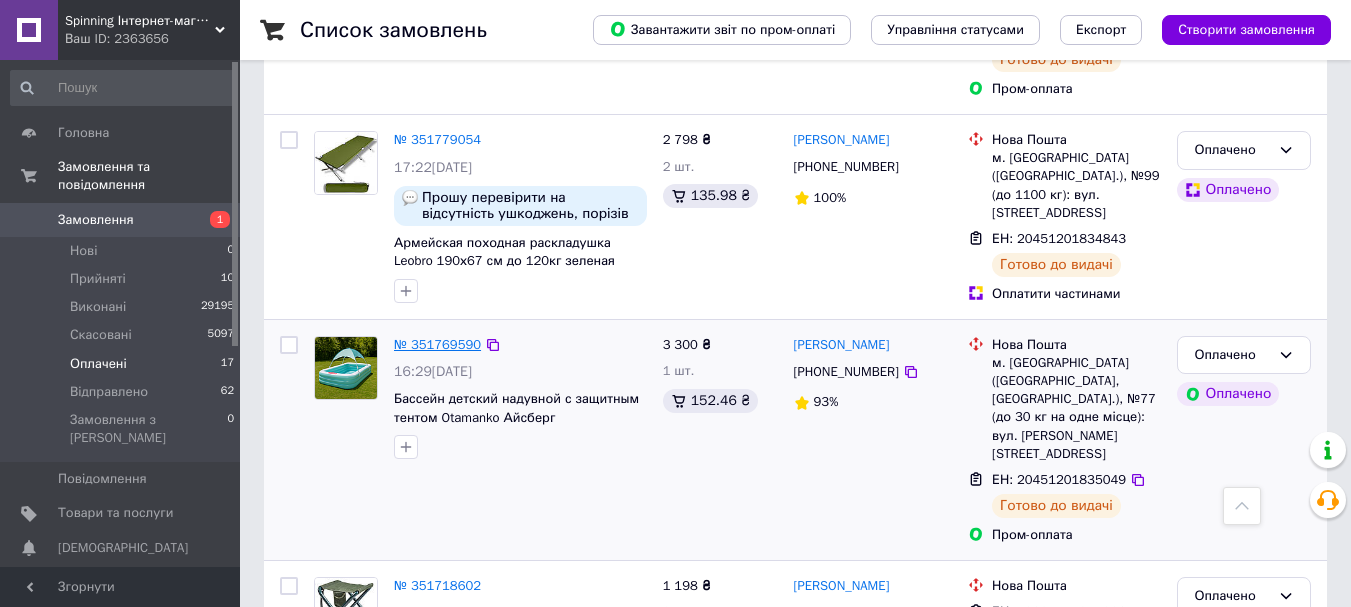 click on "№ 351769590" at bounding box center (437, 344) 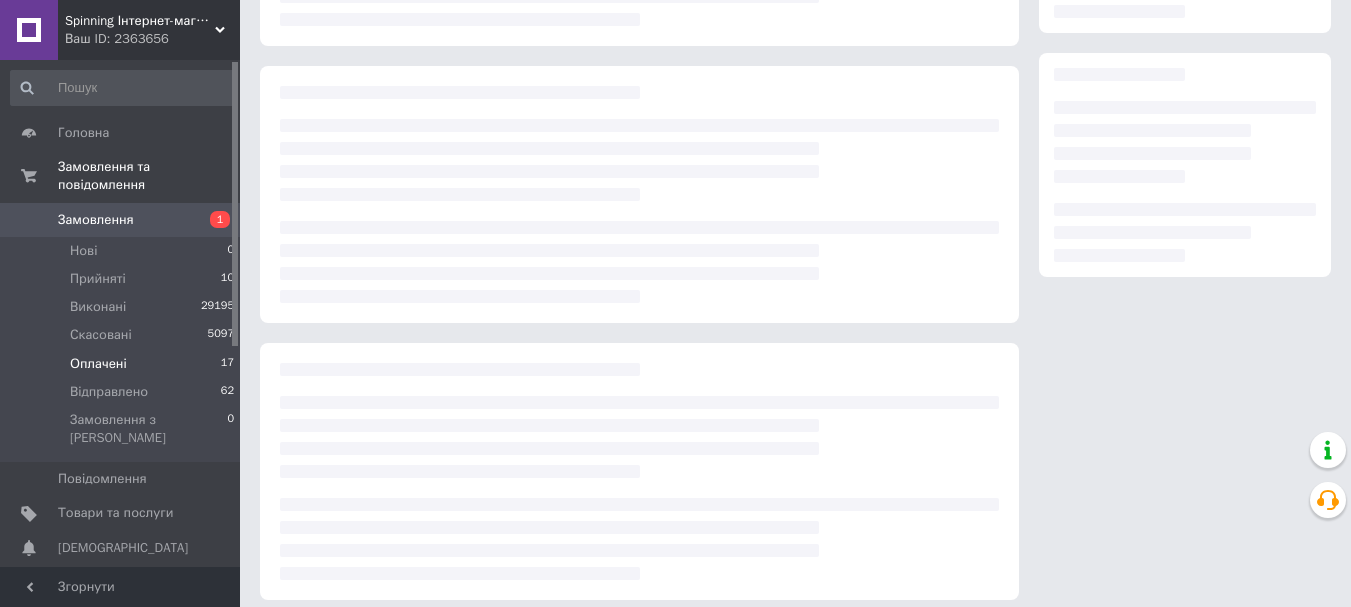 scroll, scrollTop: 0, scrollLeft: 0, axis: both 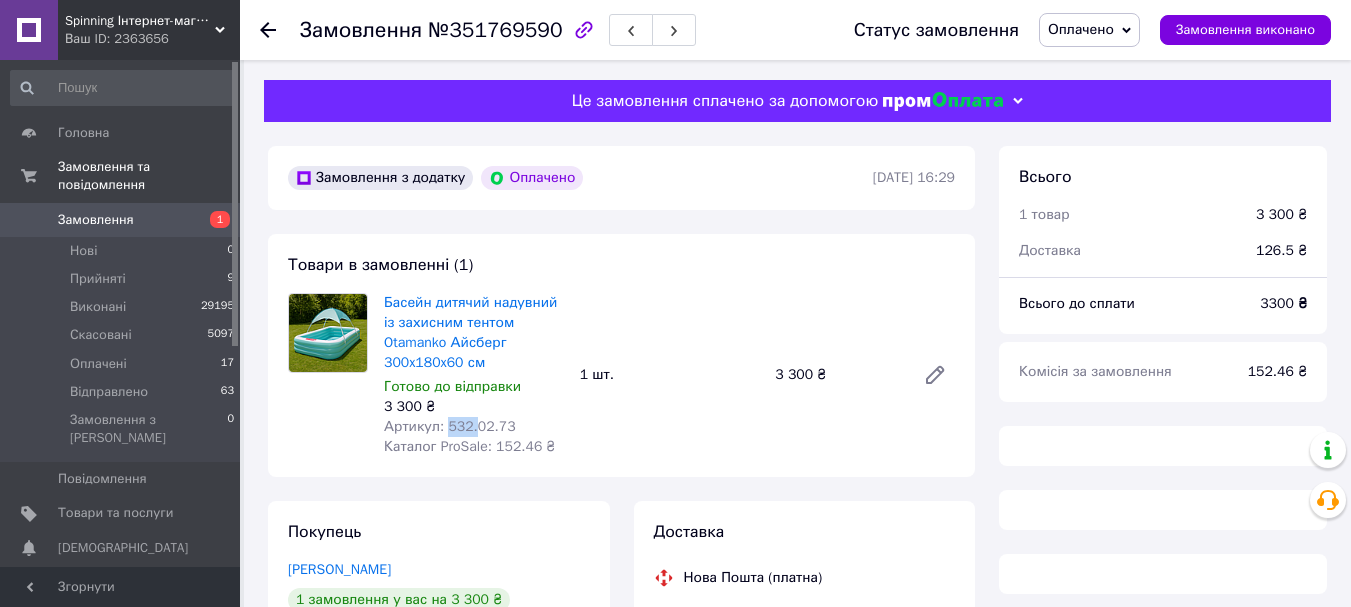 drag, startPoint x: 445, startPoint y: 426, endPoint x: 514, endPoint y: 420, distance: 69.260376 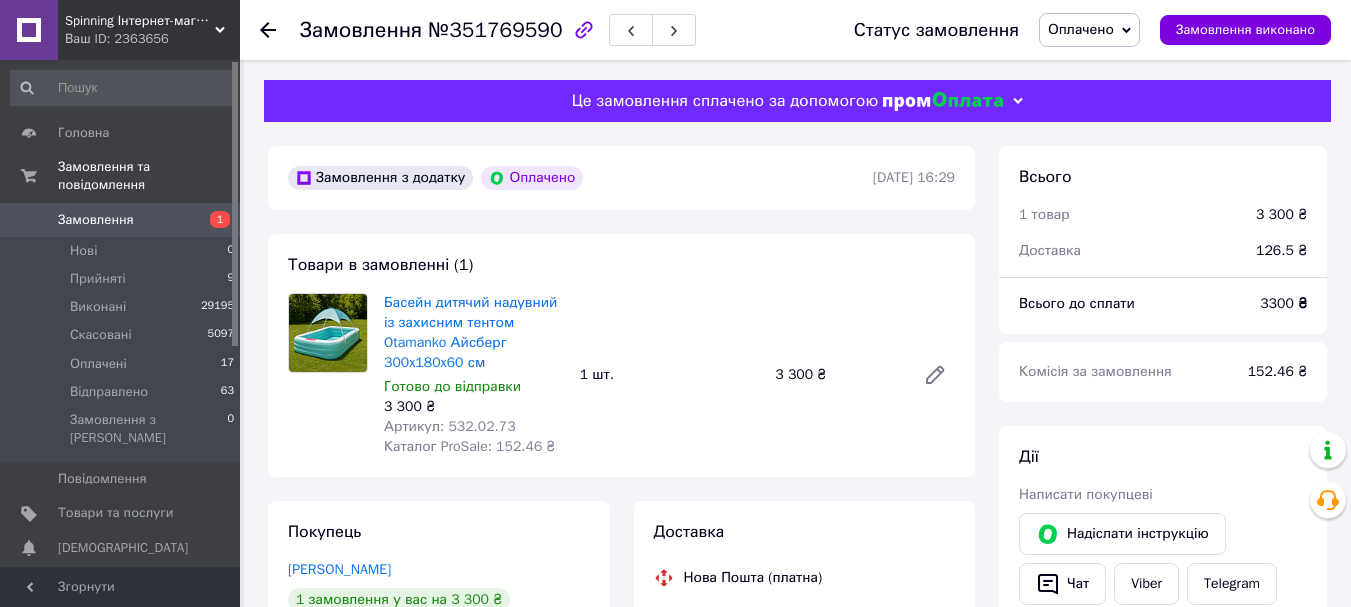 scroll, scrollTop: 8, scrollLeft: 0, axis: vertical 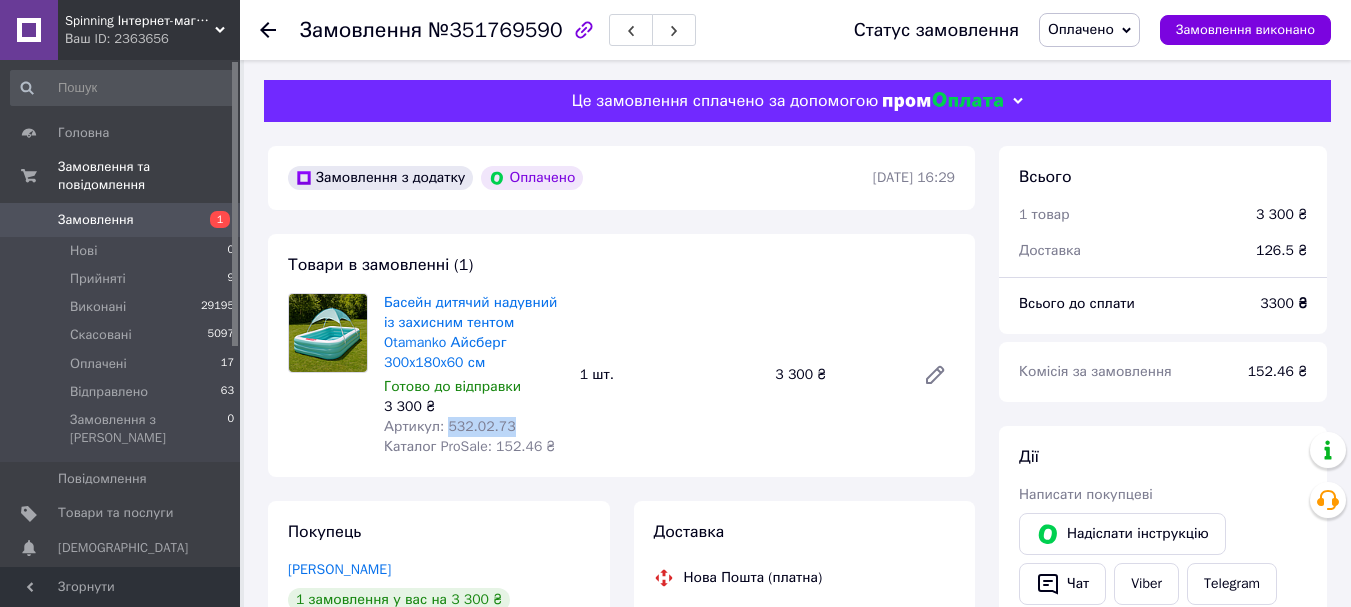 drag, startPoint x: 445, startPoint y: 424, endPoint x: 513, endPoint y: 429, distance: 68.18358 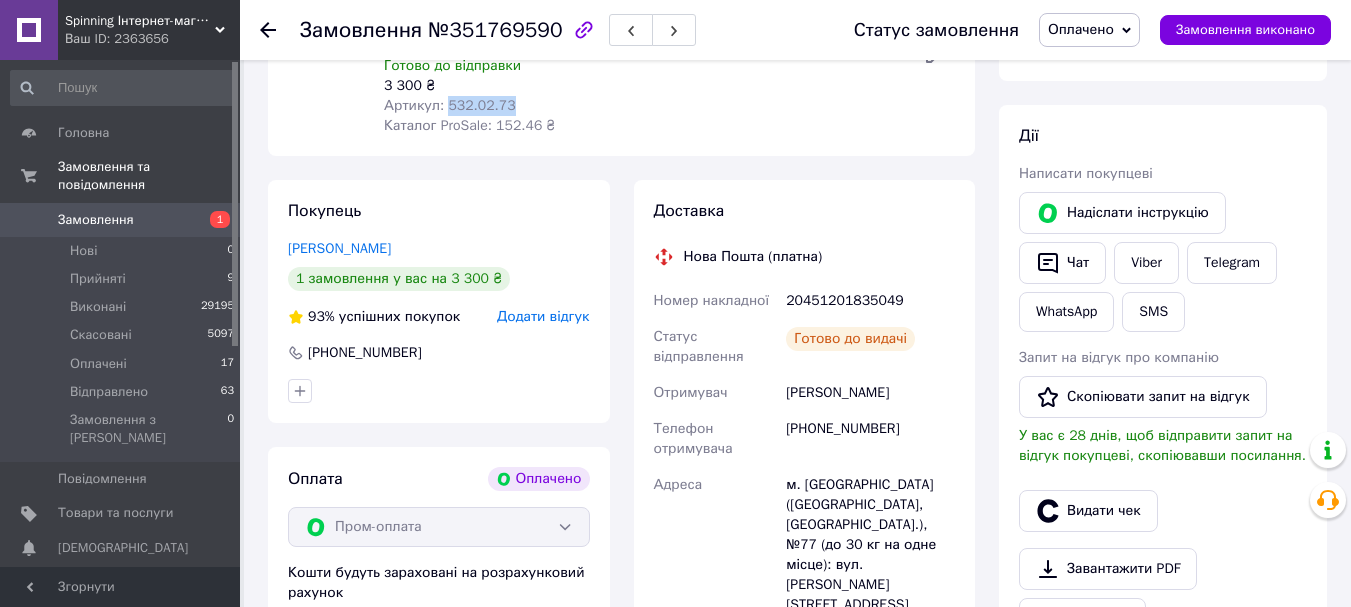 scroll, scrollTop: 400, scrollLeft: 0, axis: vertical 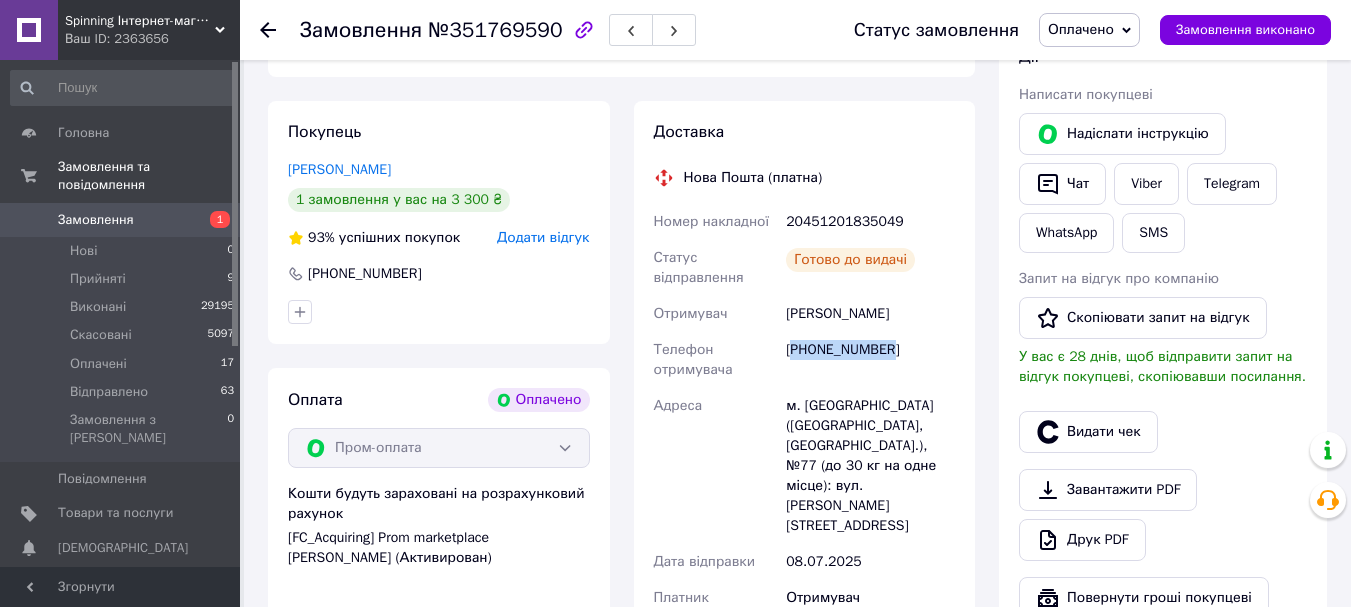 drag, startPoint x: 791, startPoint y: 351, endPoint x: 910, endPoint y: 353, distance: 119.01681 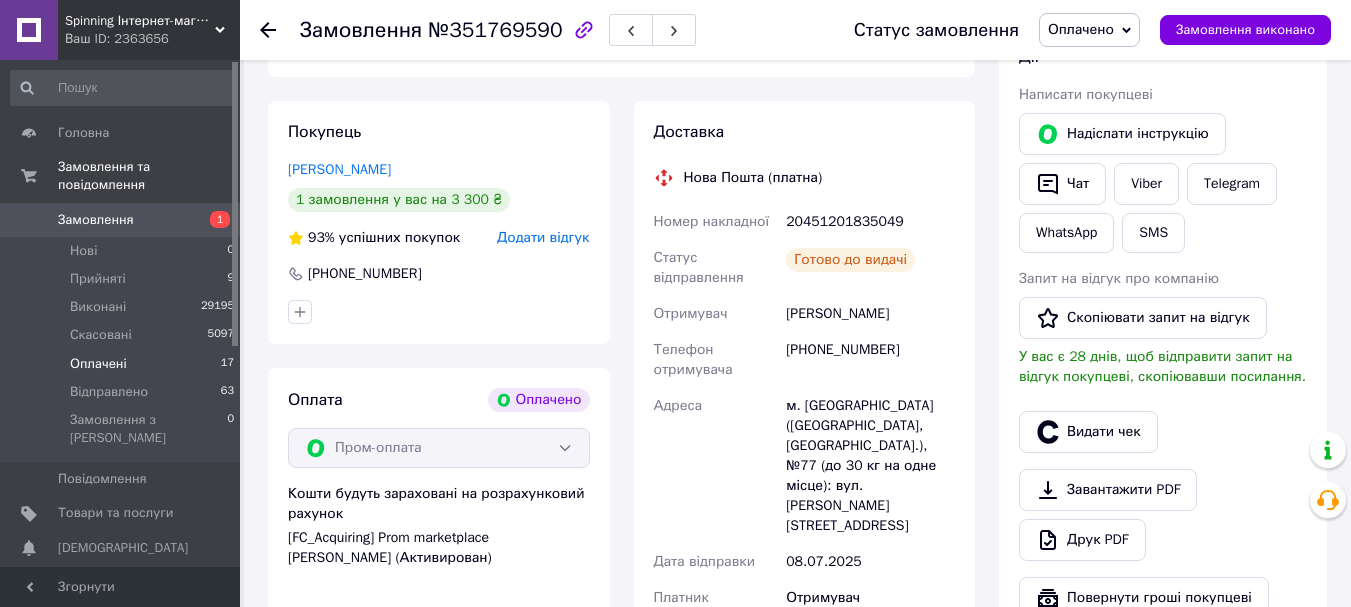 click on "Оплачені" at bounding box center [98, 364] 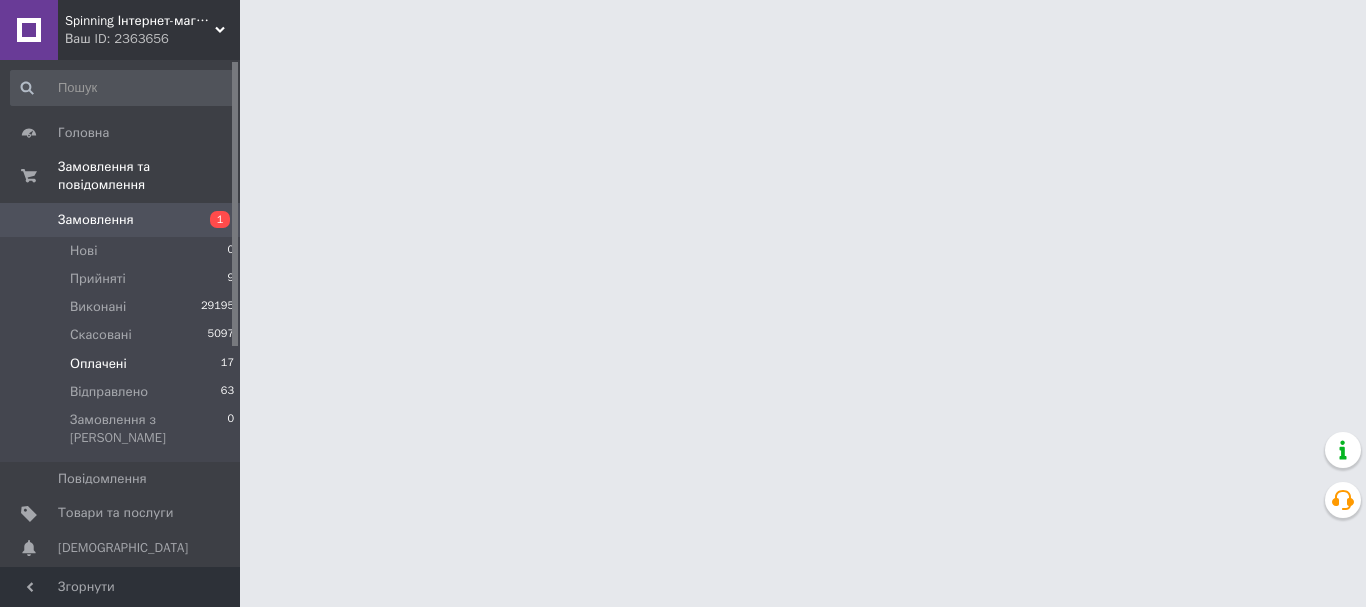 click on "Оплачені 17" at bounding box center (123, 364) 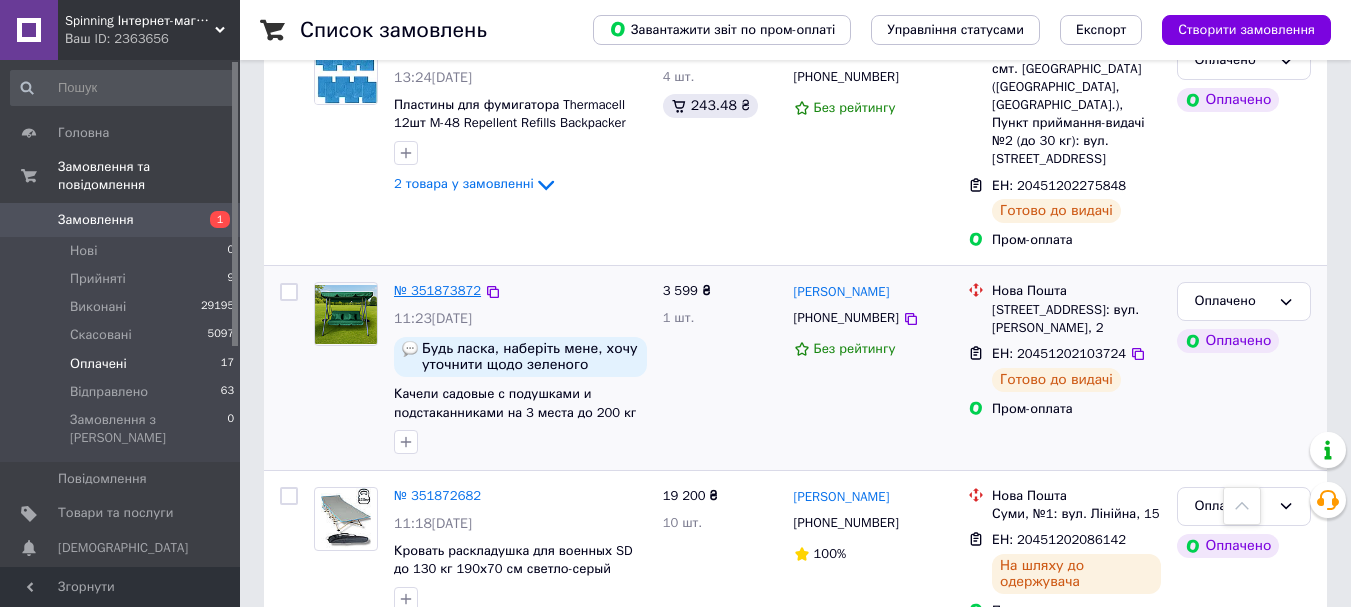 click on "№ 351873872" at bounding box center [437, 290] 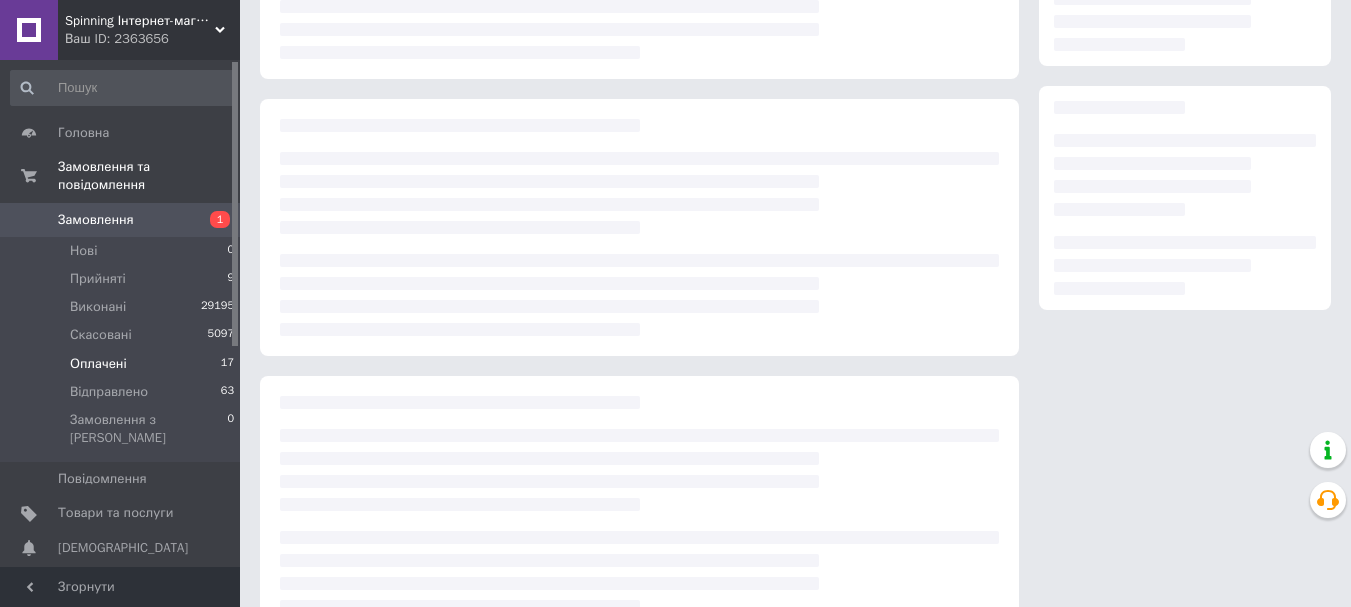 scroll, scrollTop: 0, scrollLeft: 0, axis: both 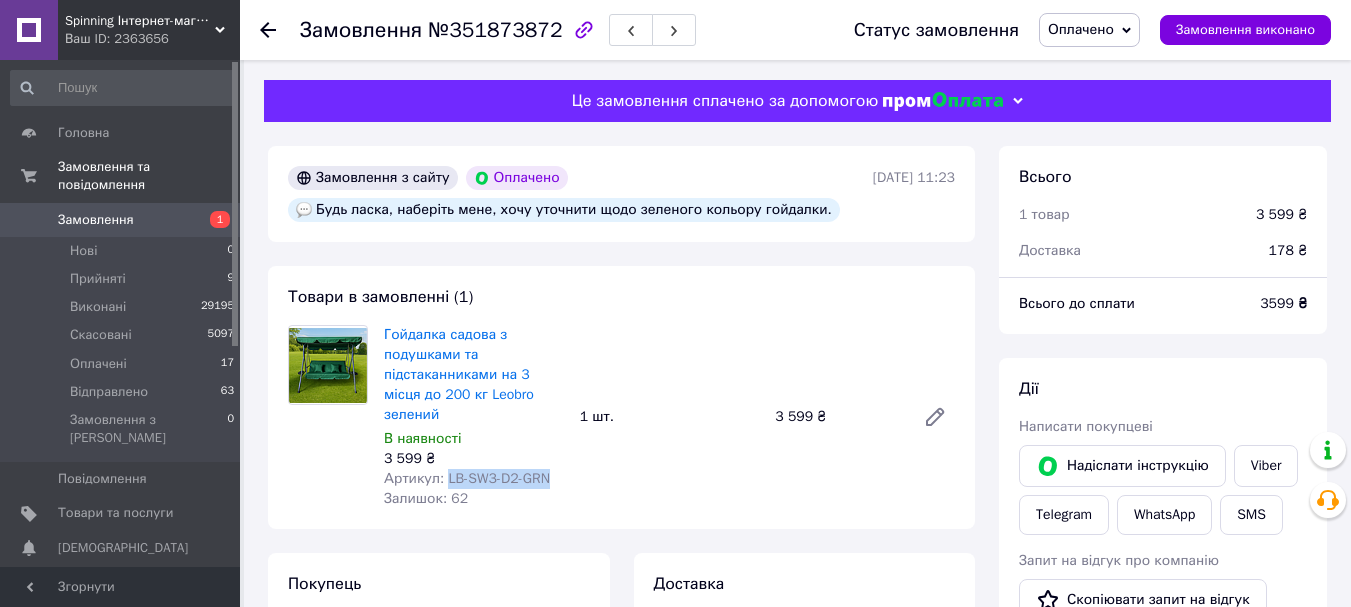 drag, startPoint x: 446, startPoint y: 452, endPoint x: 573, endPoint y: 455, distance: 127.03543 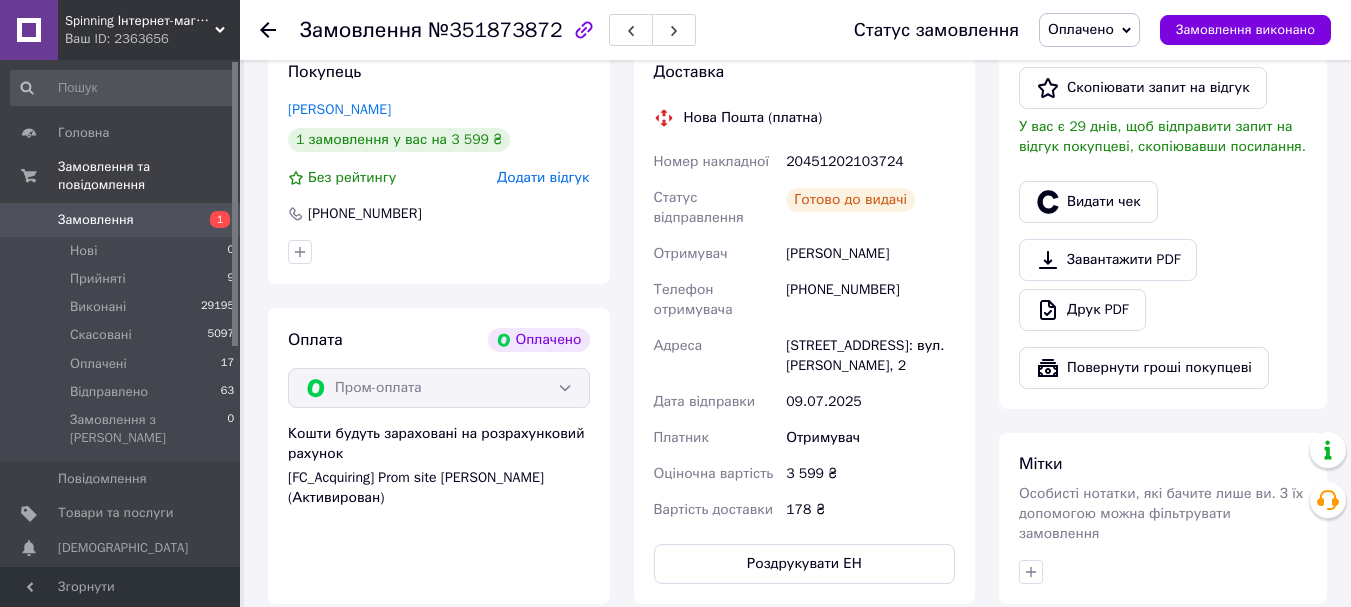 scroll, scrollTop: 600, scrollLeft: 0, axis: vertical 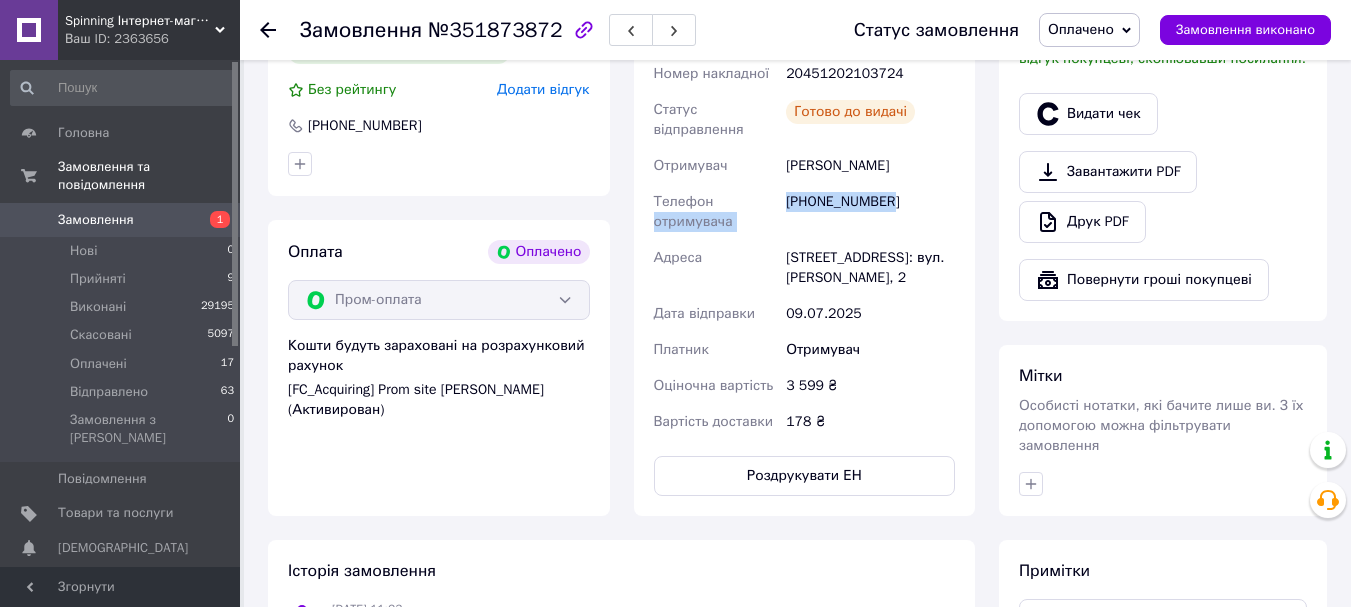 drag, startPoint x: 781, startPoint y: 172, endPoint x: 919, endPoint y: 191, distance: 139.30183 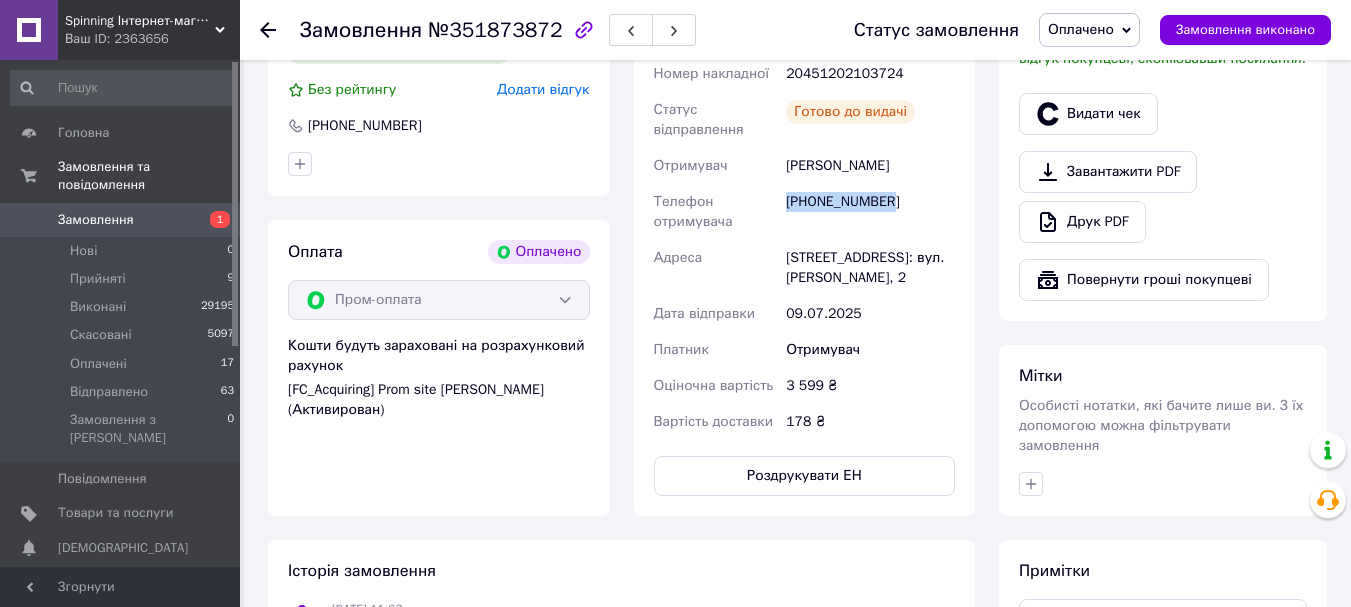 drag, startPoint x: 786, startPoint y: 176, endPoint x: 886, endPoint y: 184, distance: 100.31949 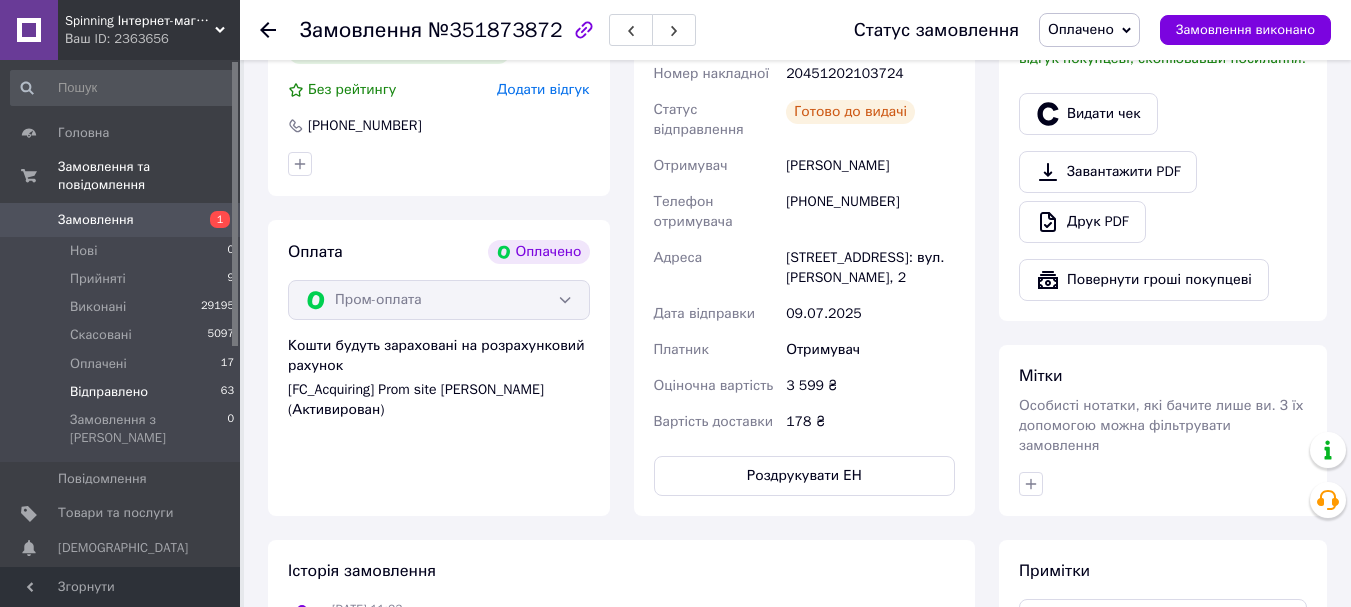 click on "Відправлено" at bounding box center (109, 392) 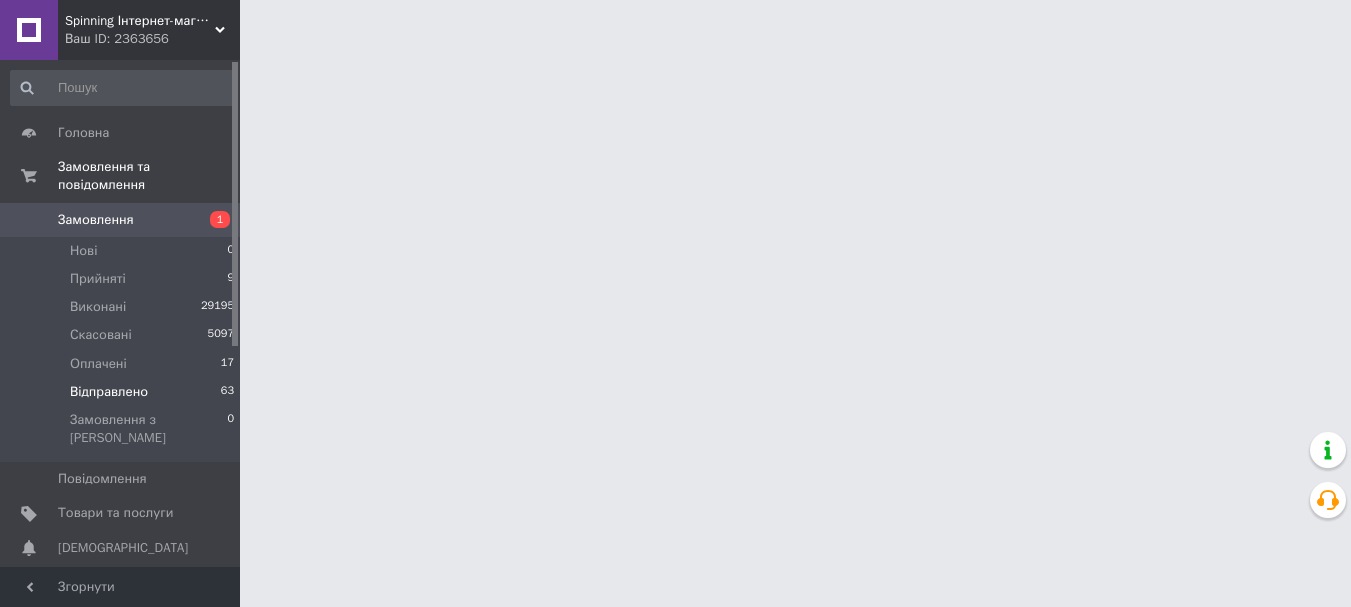 scroll, scrollTop: 0, scrollLeft: 0, axis: both 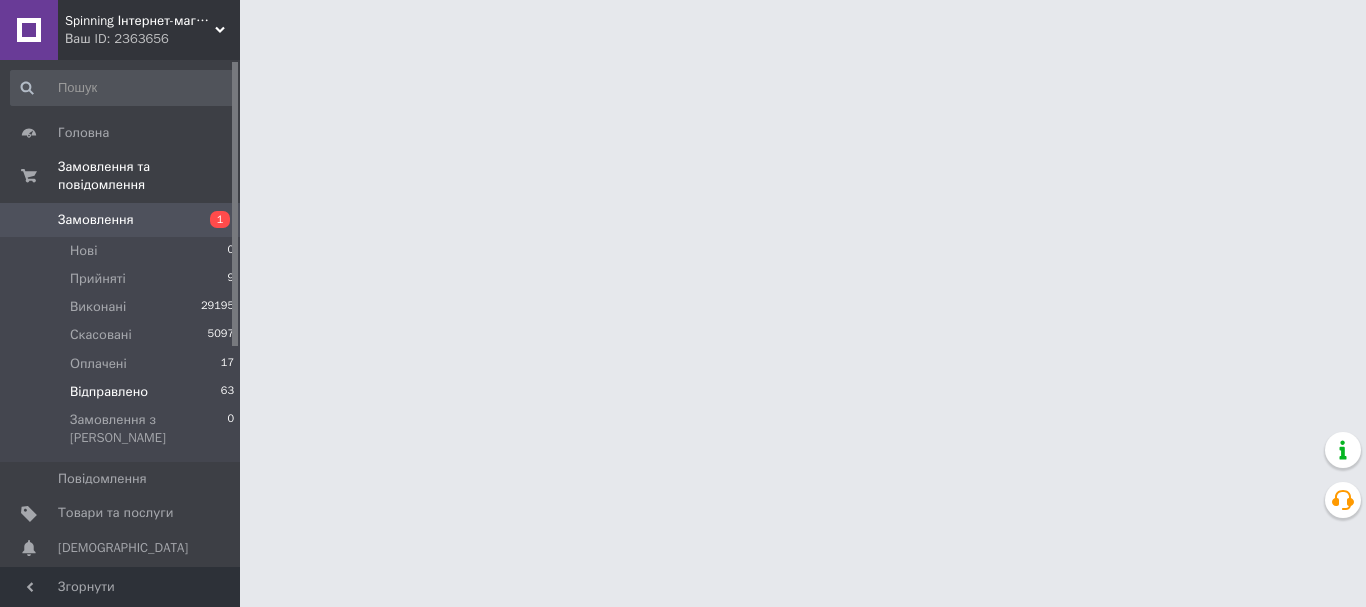 click on "Відправлено" at bounding box center (109, 392) 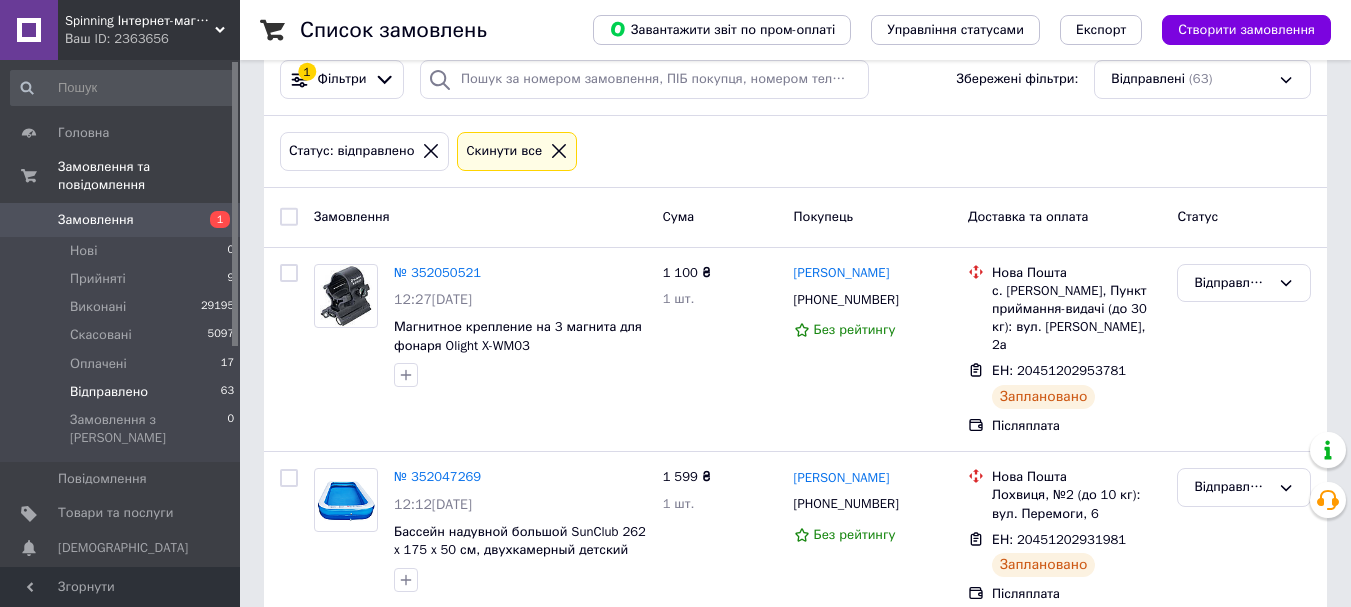 scroll, scrollTop: 0, scrollLeft: 0, axis: both 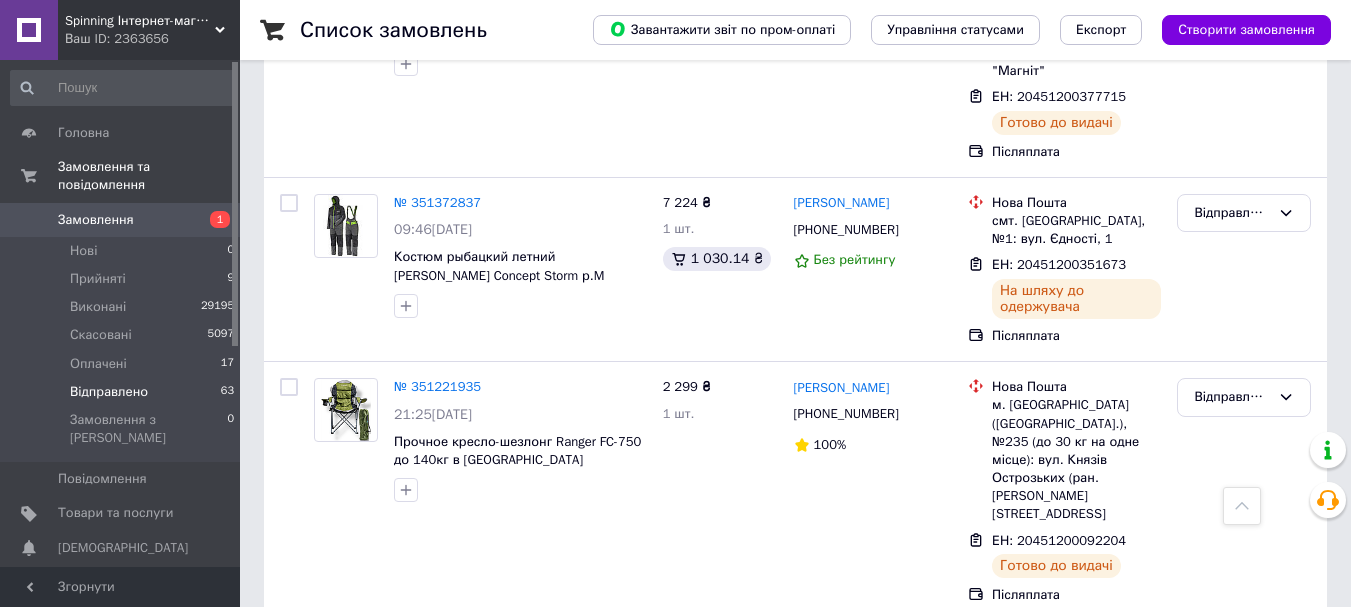 click on "Відправлено" at bounding box center (1244, 656) 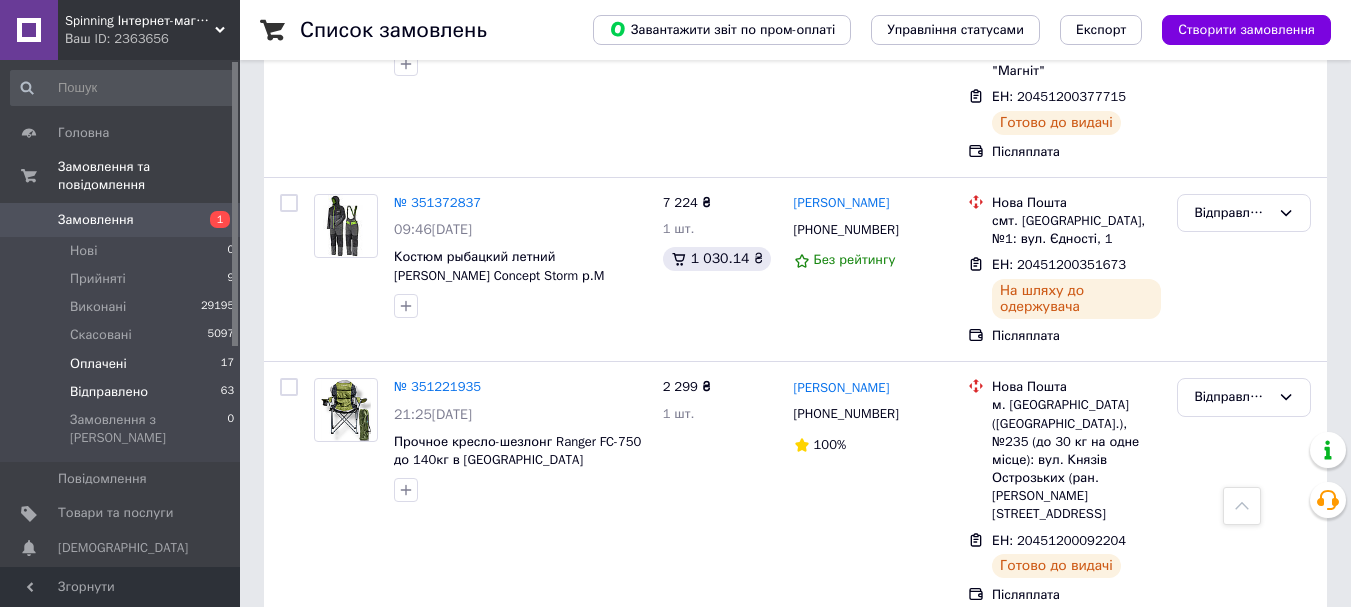 click on "Оплачені 17" at bounding box center (123, 364) 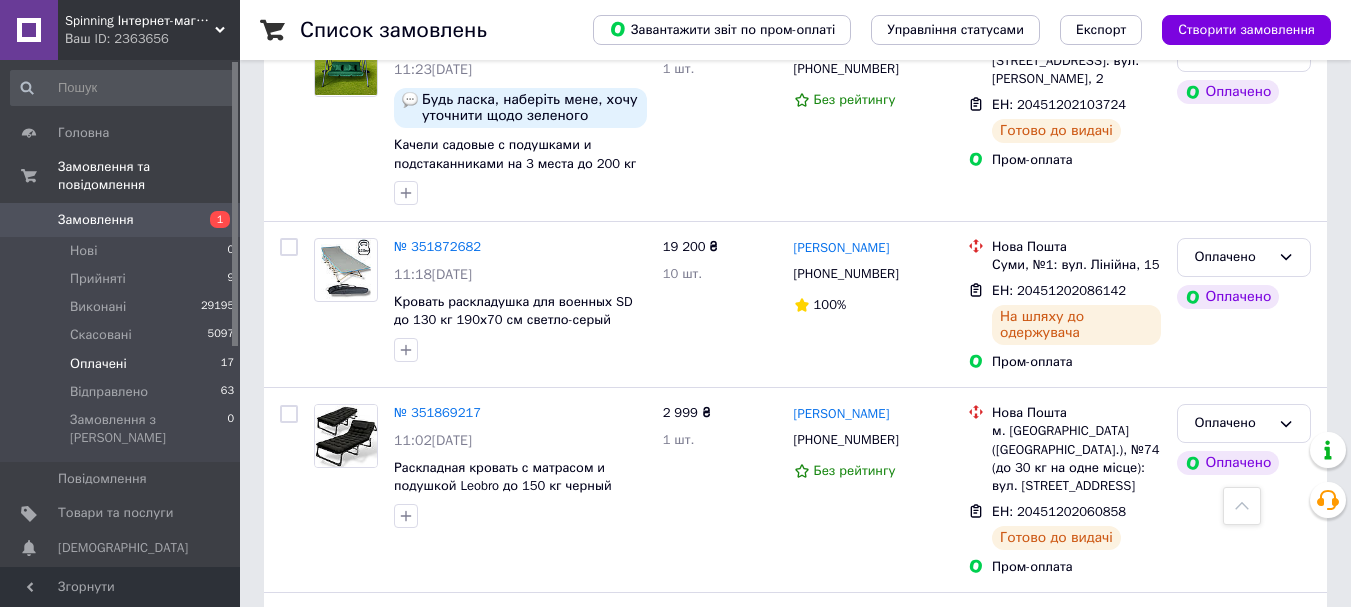 scroll, scrollTop: 1114, scrollLeft: 0, axis: vertical 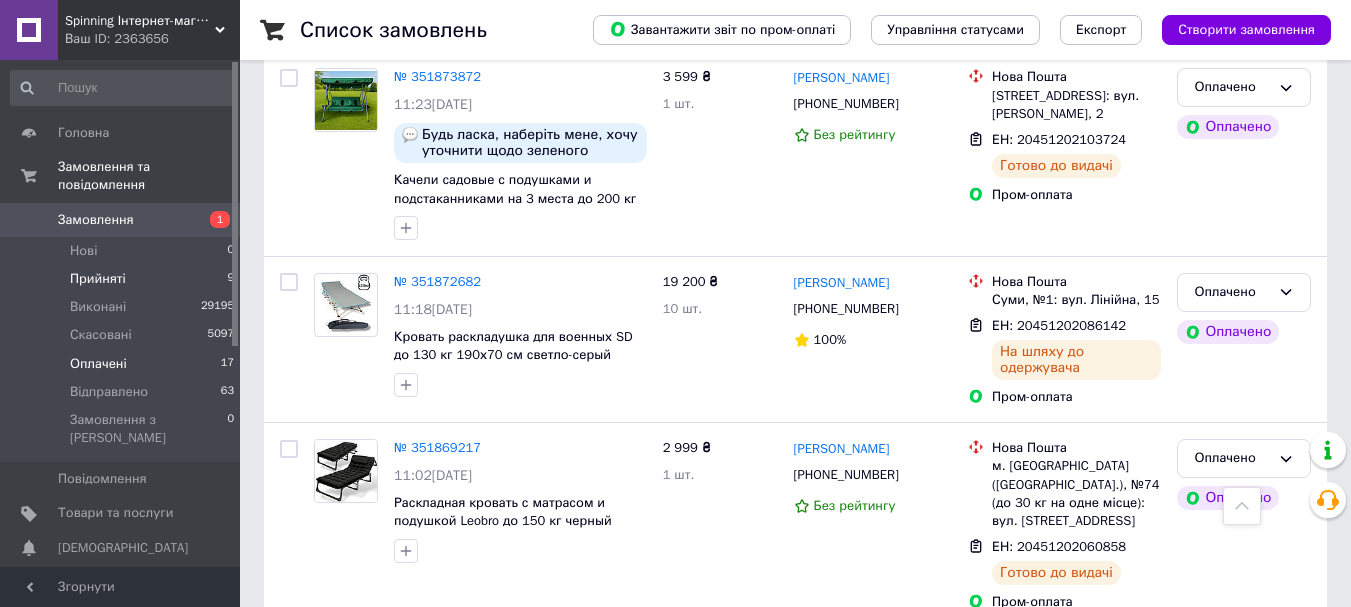 click on "Прийняті 9" at bounding box center [123, 279] 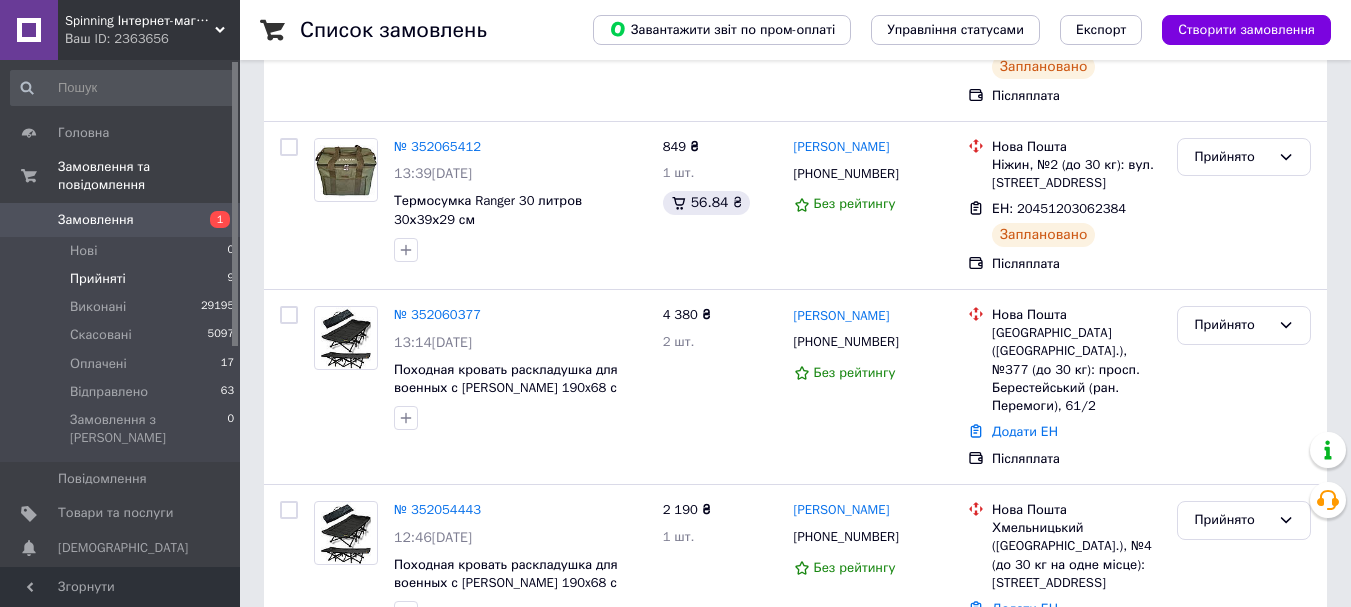 scroll, scrollTop: 0, scrollLeft: 0, axis: both 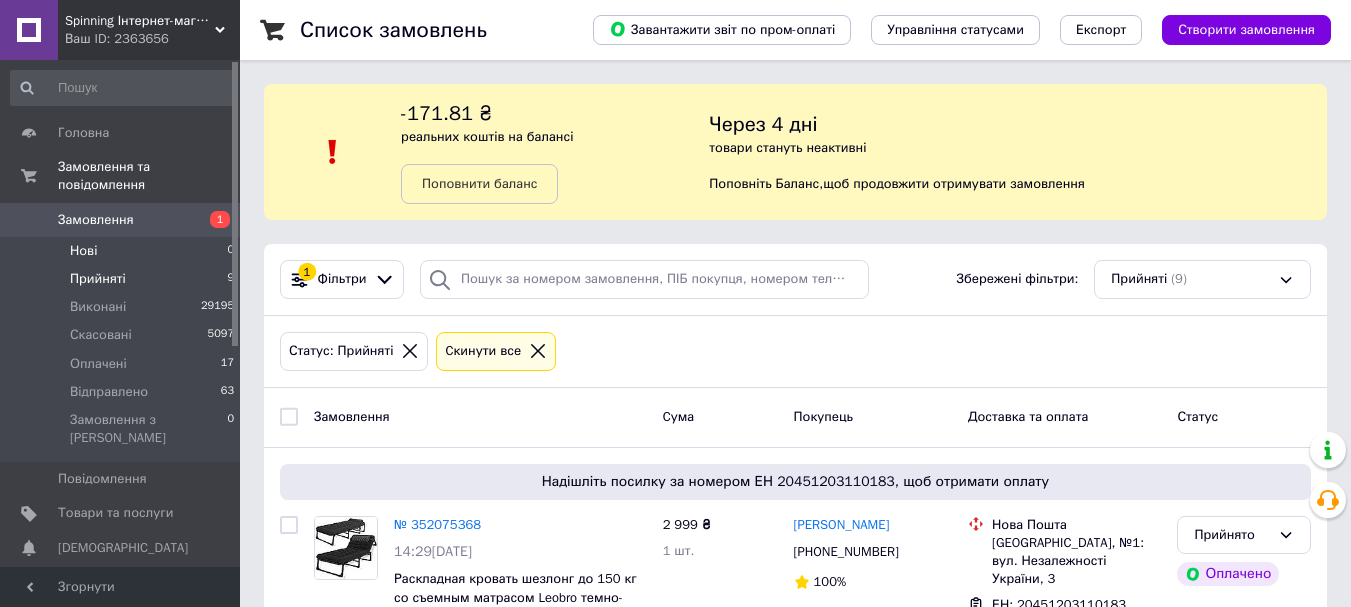click on "Нові" at bounding box center [83, 251] 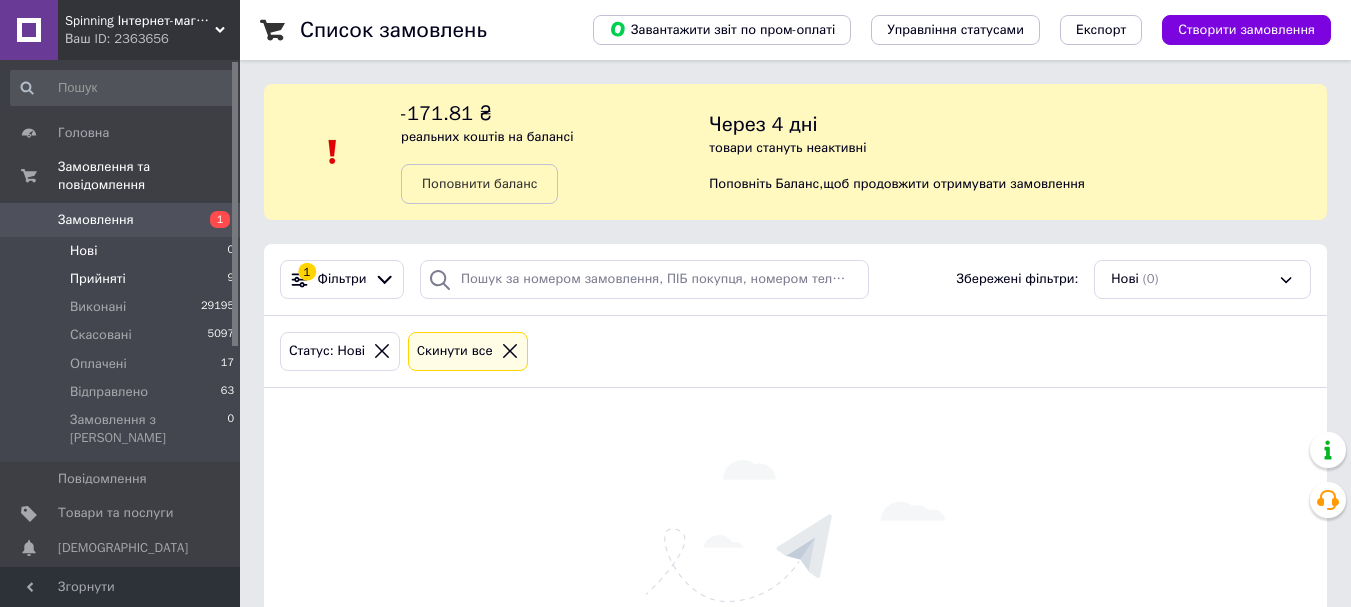 click on "Прийняті" at bounding box center [98, 279] 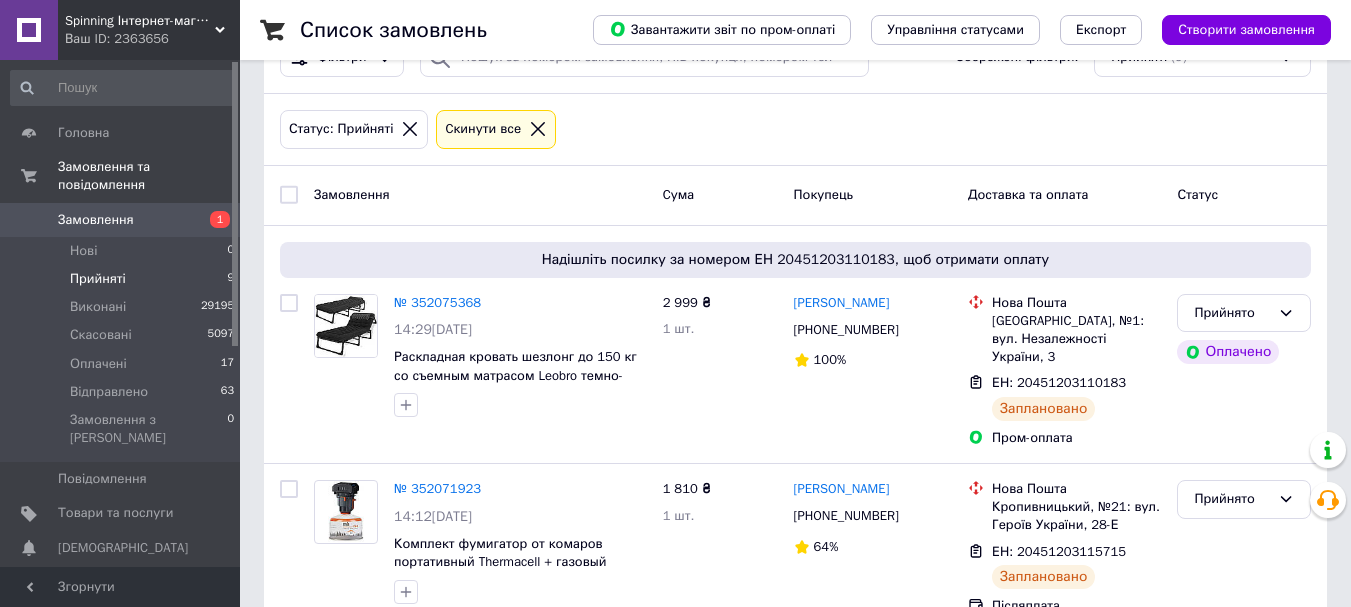 scroll, scrollTop: 100, scrollLeft: 0, axis: vertical 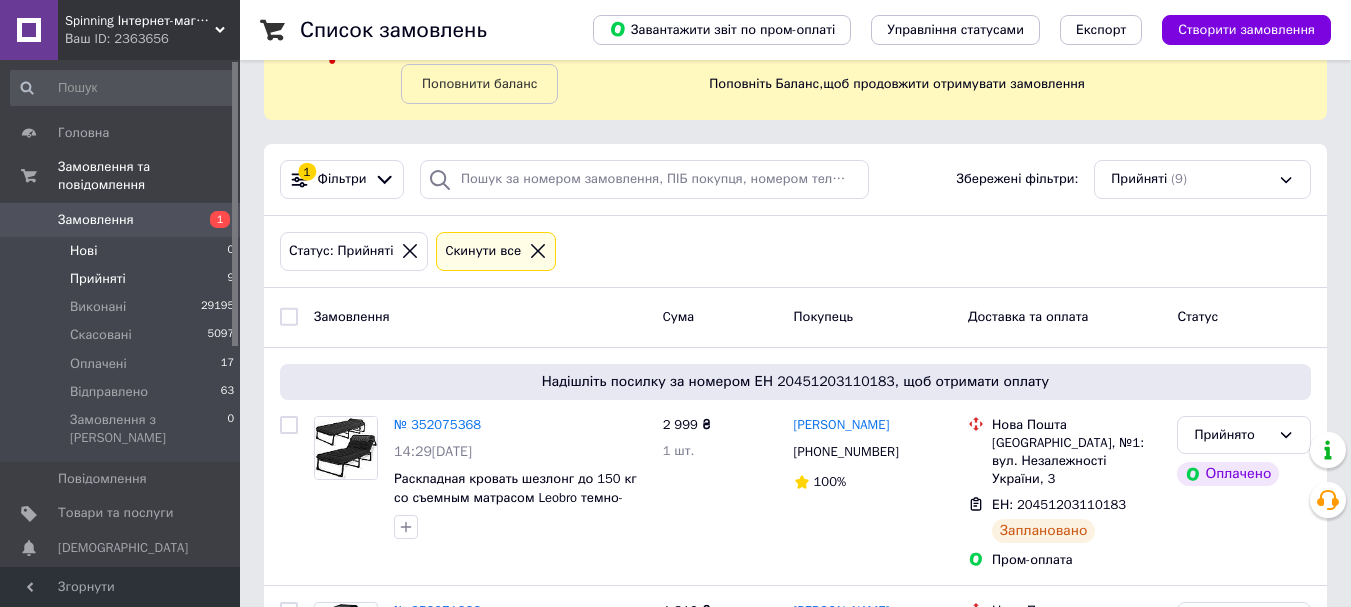 click on "Нові 0" at bounding box center [123, 251] 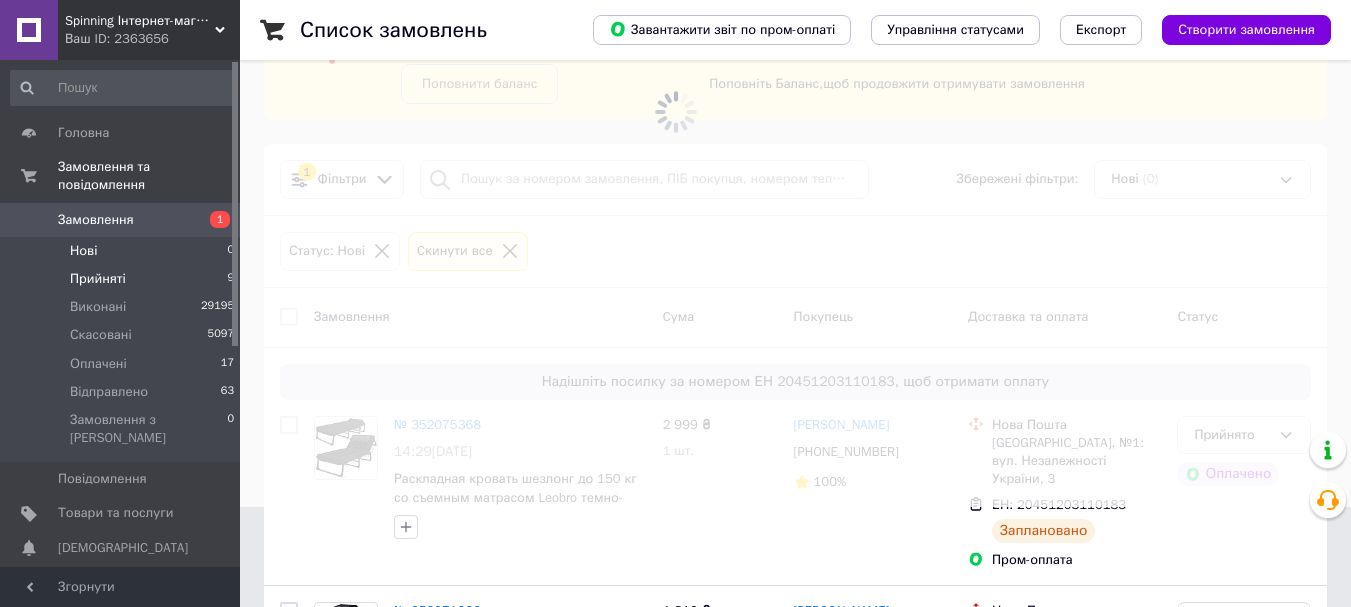 scroll, scrollTop: 0, scrollLeft: 0, axis: both 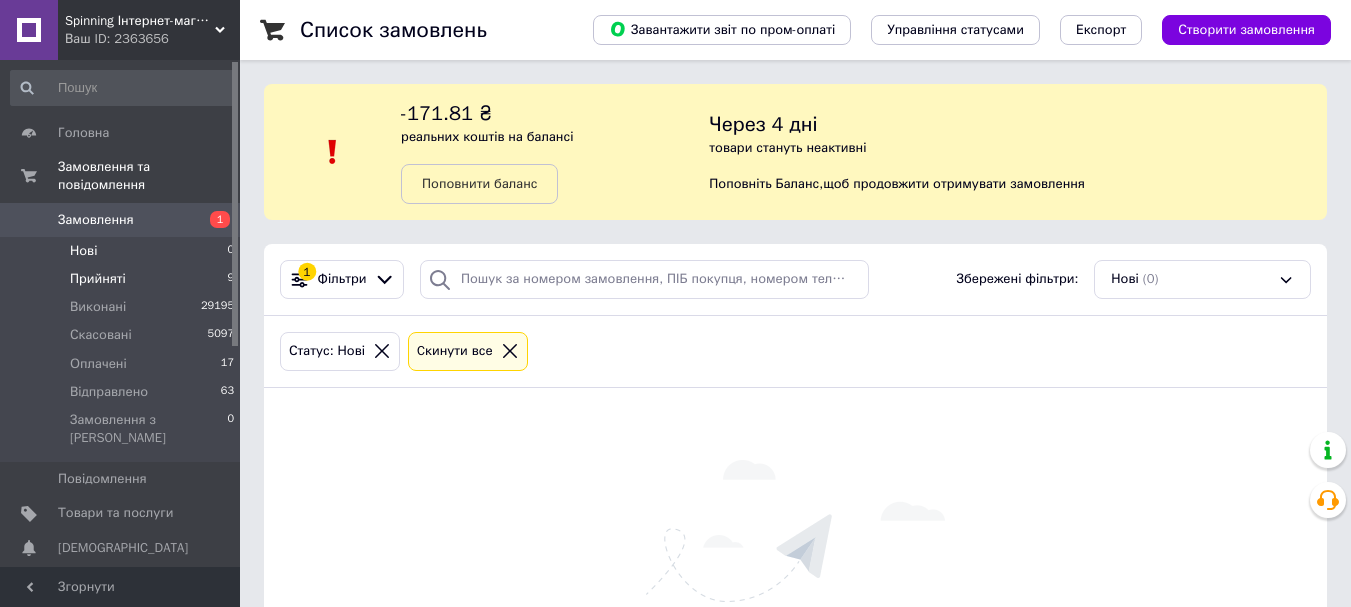 click on "Прийняті" at bounding box center [98, 279] 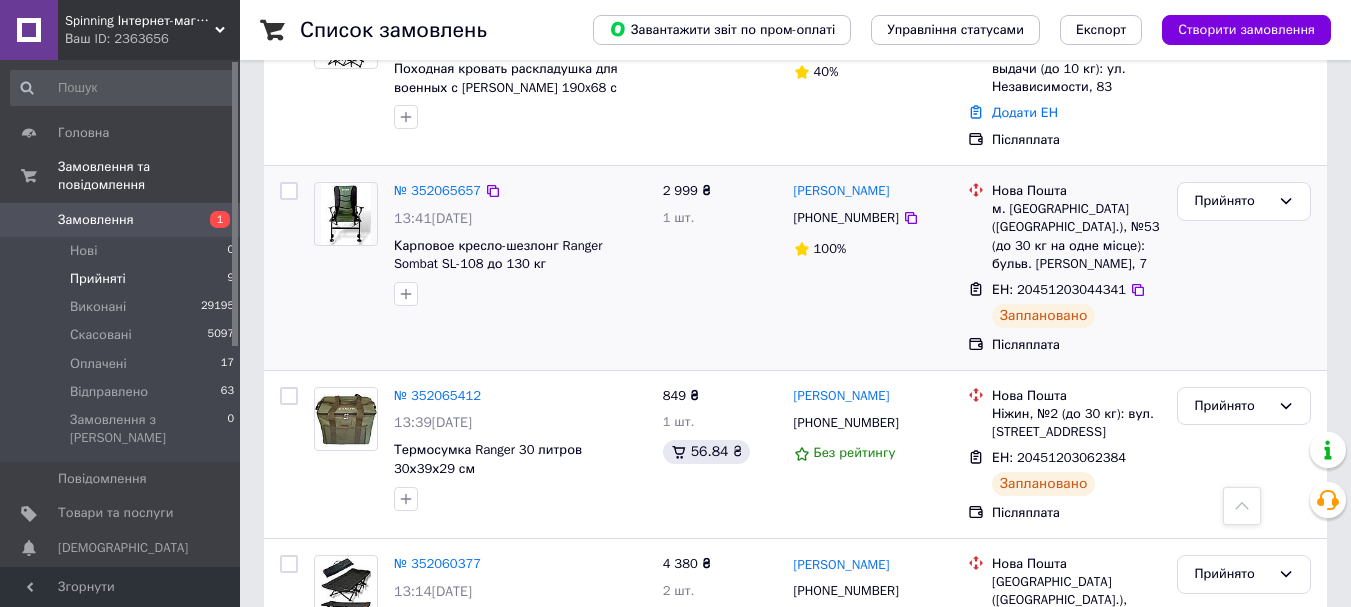 scroll, scrollTop: 900, scrollLeft: 0, axis: vertical 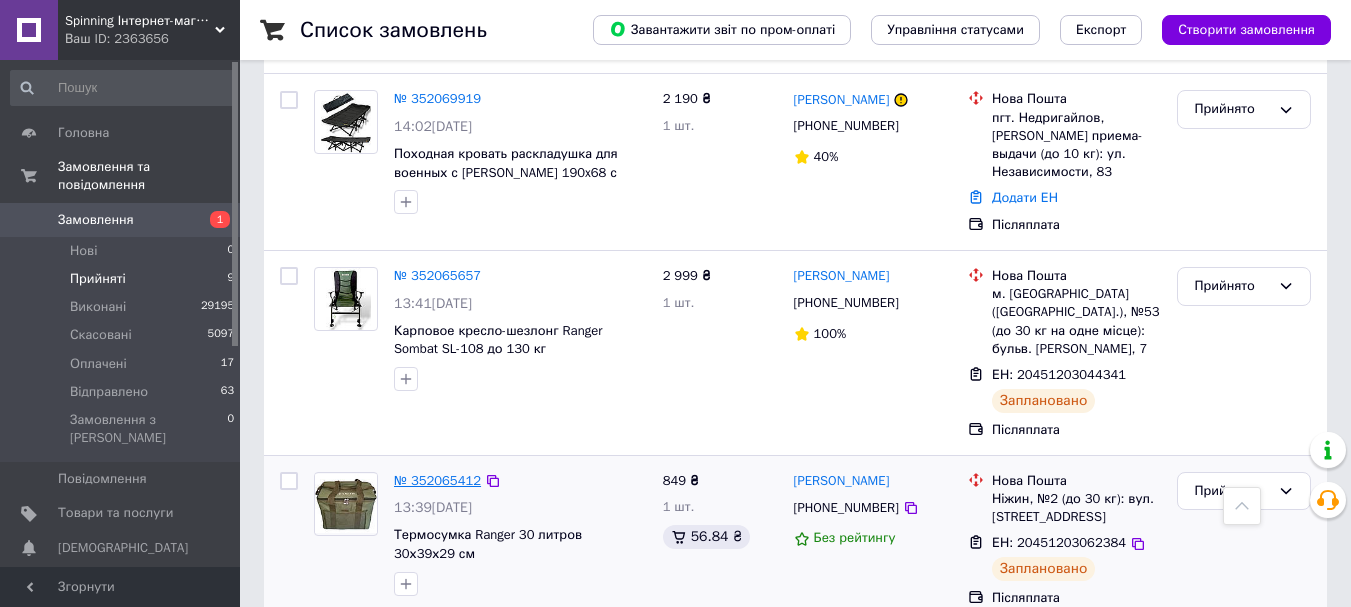 click on "№ 352065412" at bounding box center [437, 480] 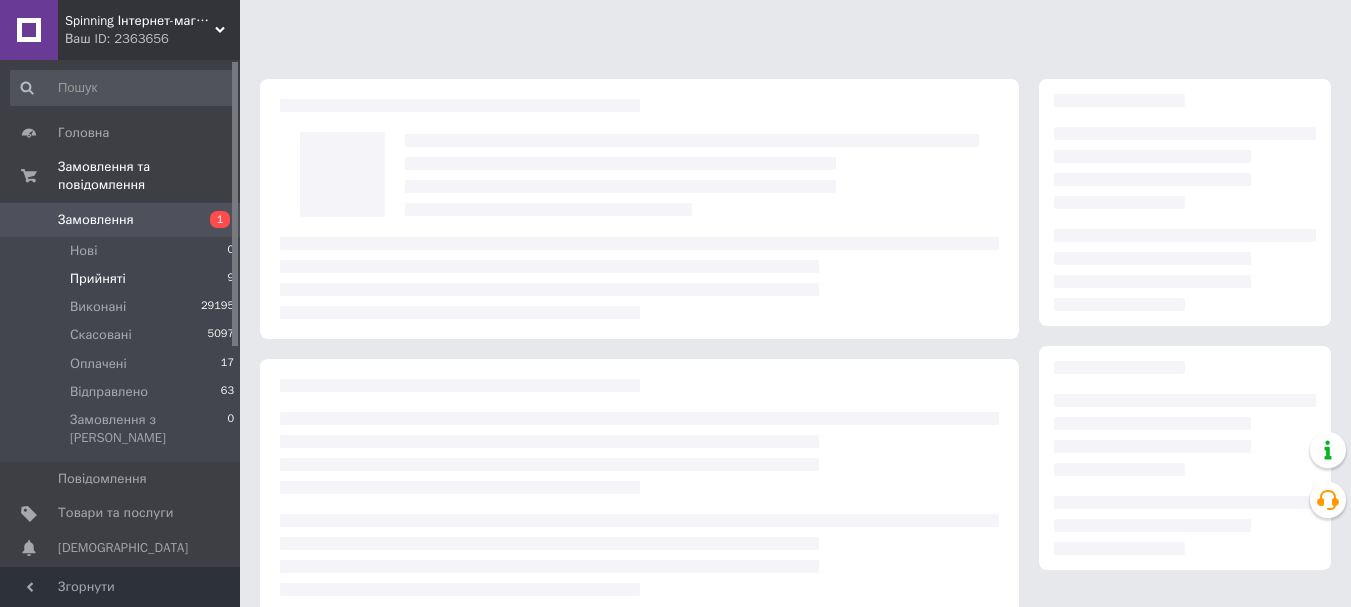 scroll, scrollTop: 0, scrollLeft: 0, axis: both 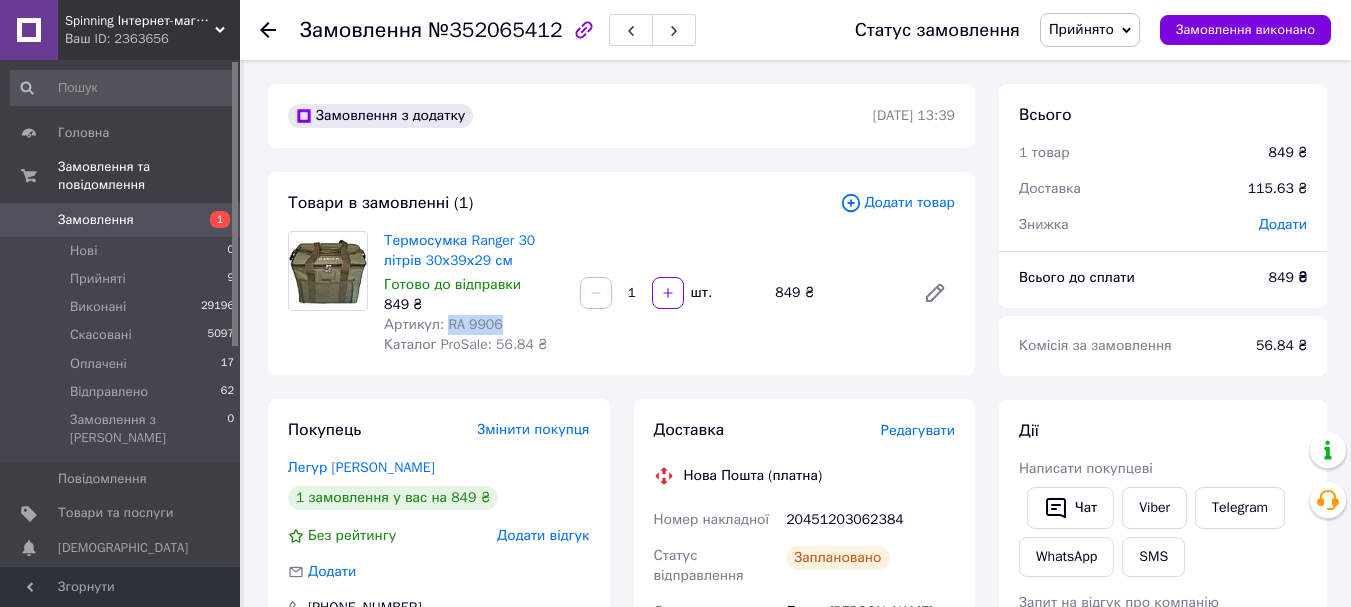 drag, startPoint x: 442, startPoint y: 322, endPoint x: 503, endPoint y: 320, distance: 61.03278 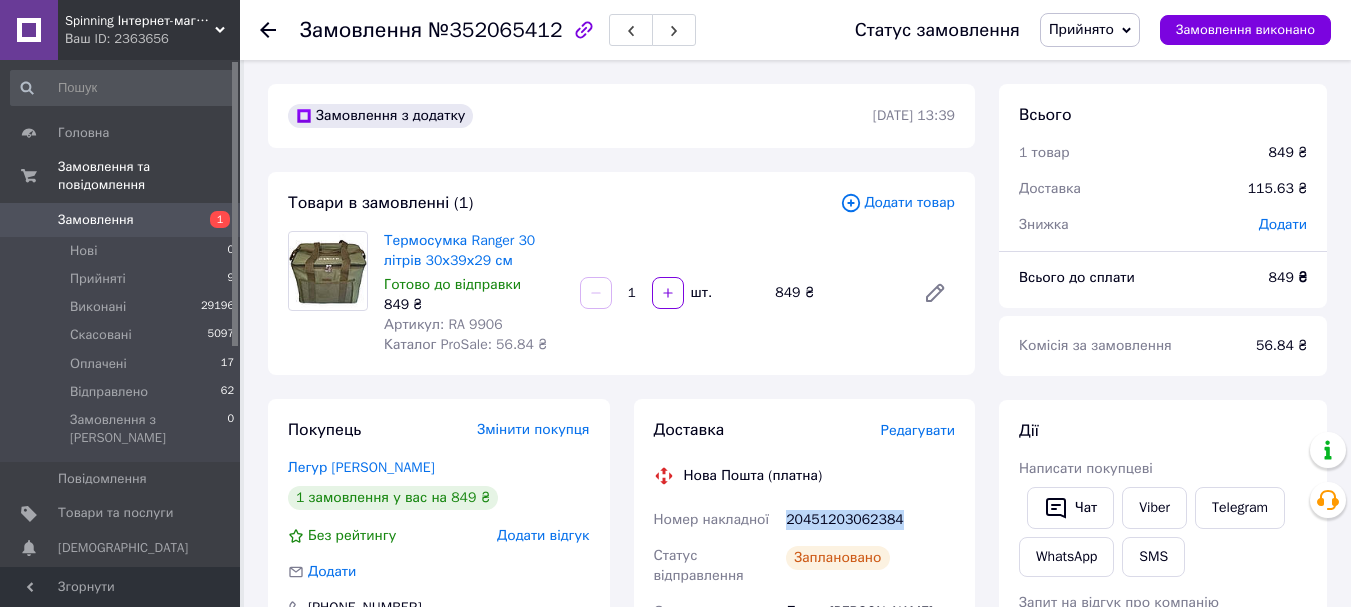 drag, startPoint x: 808, startPoint y: 523, endPoint x: 899, endPoint y: 515, distance: 91.350975 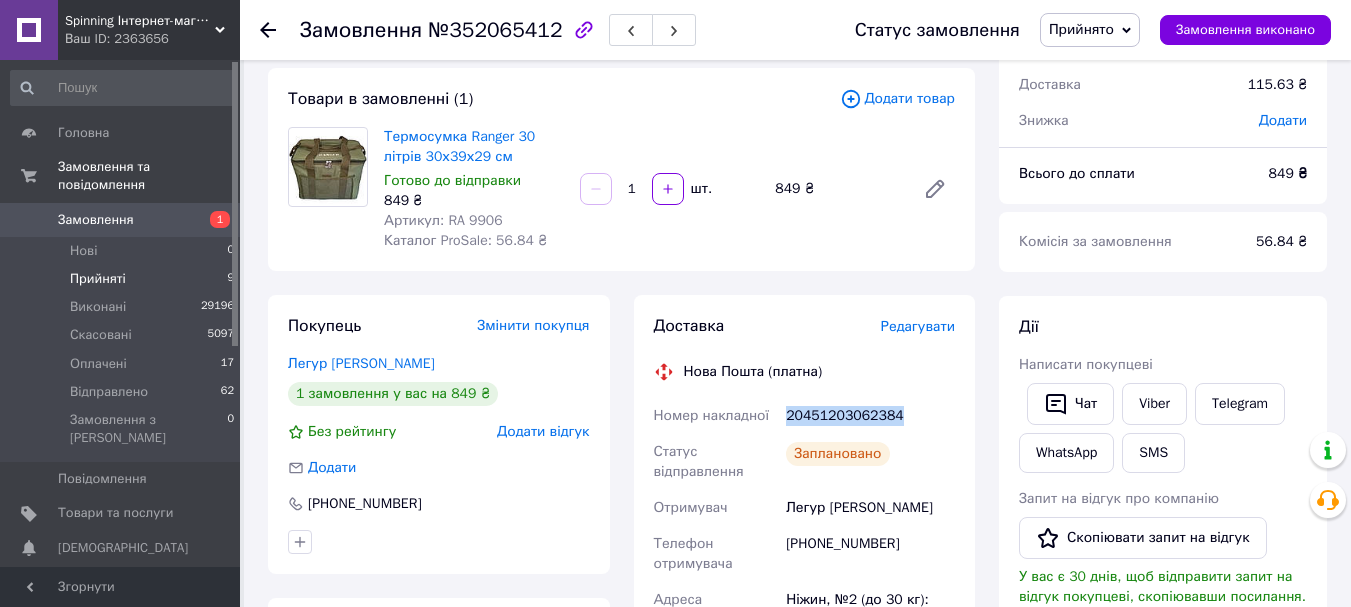 scroll, scrollTop: 0, scrollLeft: 0, axis: both 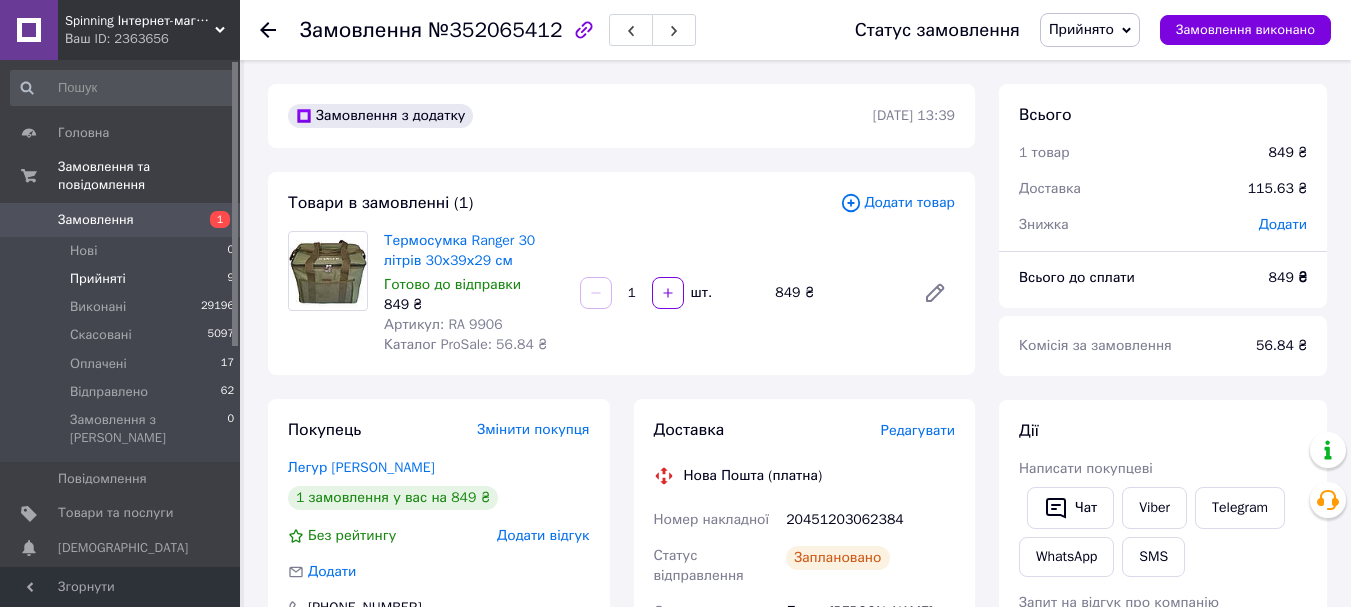 click on "Прийняті 9" at bounding box center (123, 279) 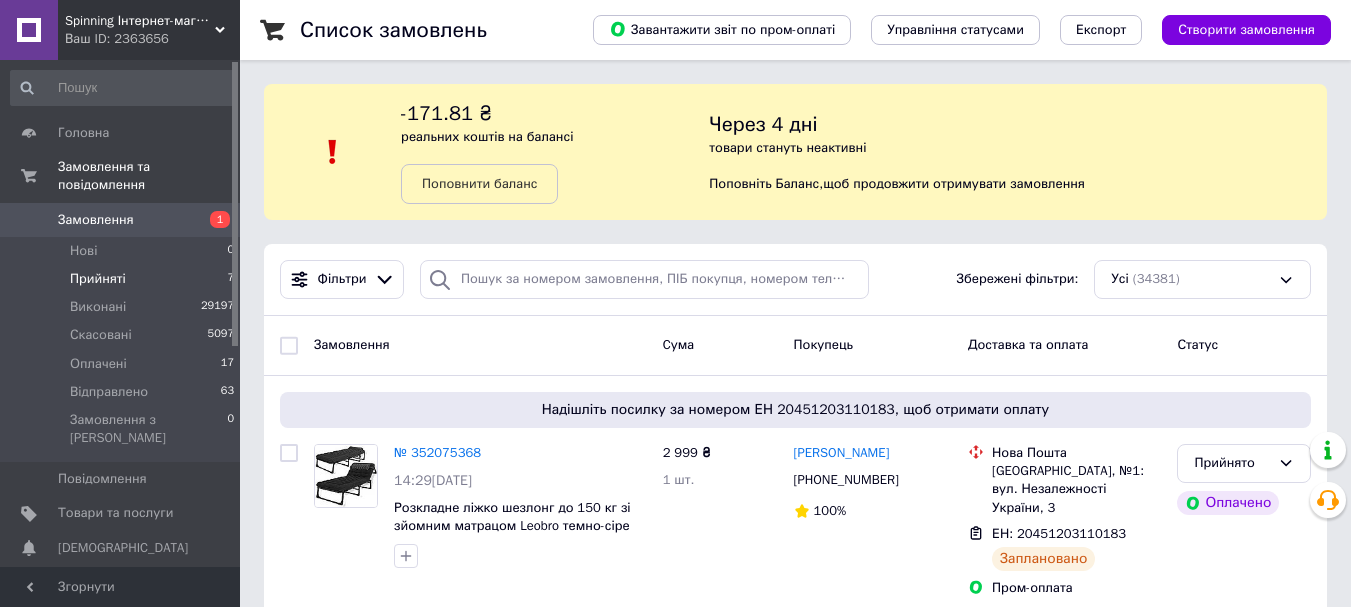 click on "Прийняті 7" at bounding box center [123, 279] 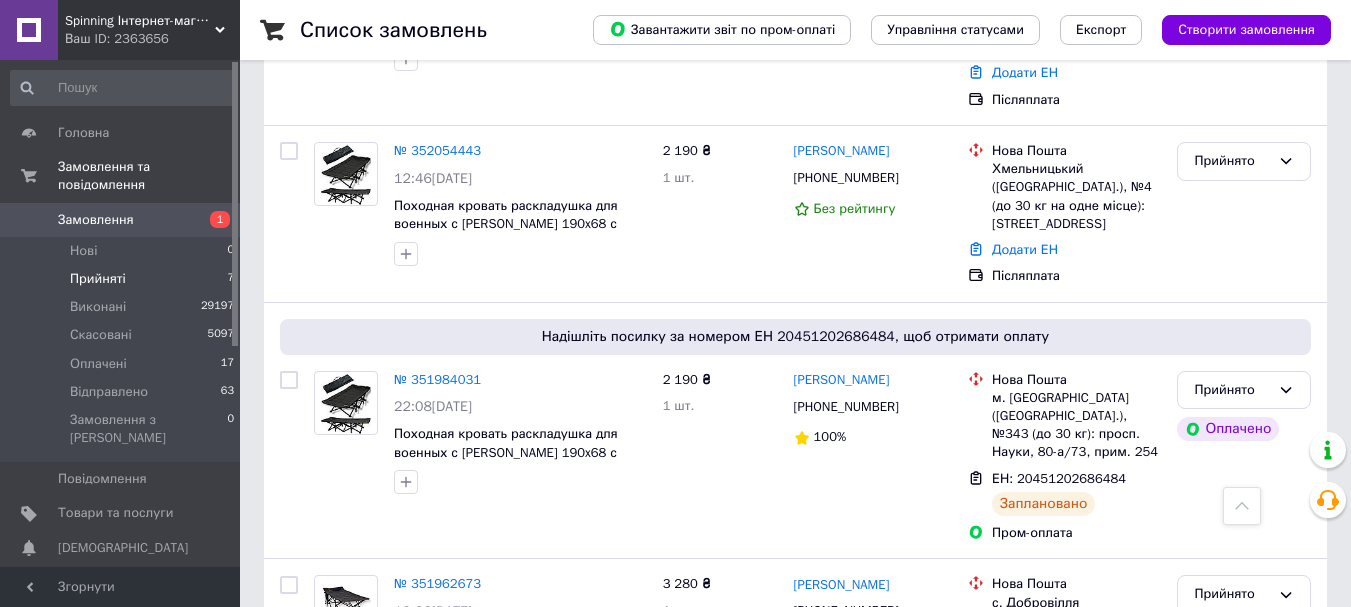 scroll, scrollTop: 1200, scrollLeft: 0, axis: vertical 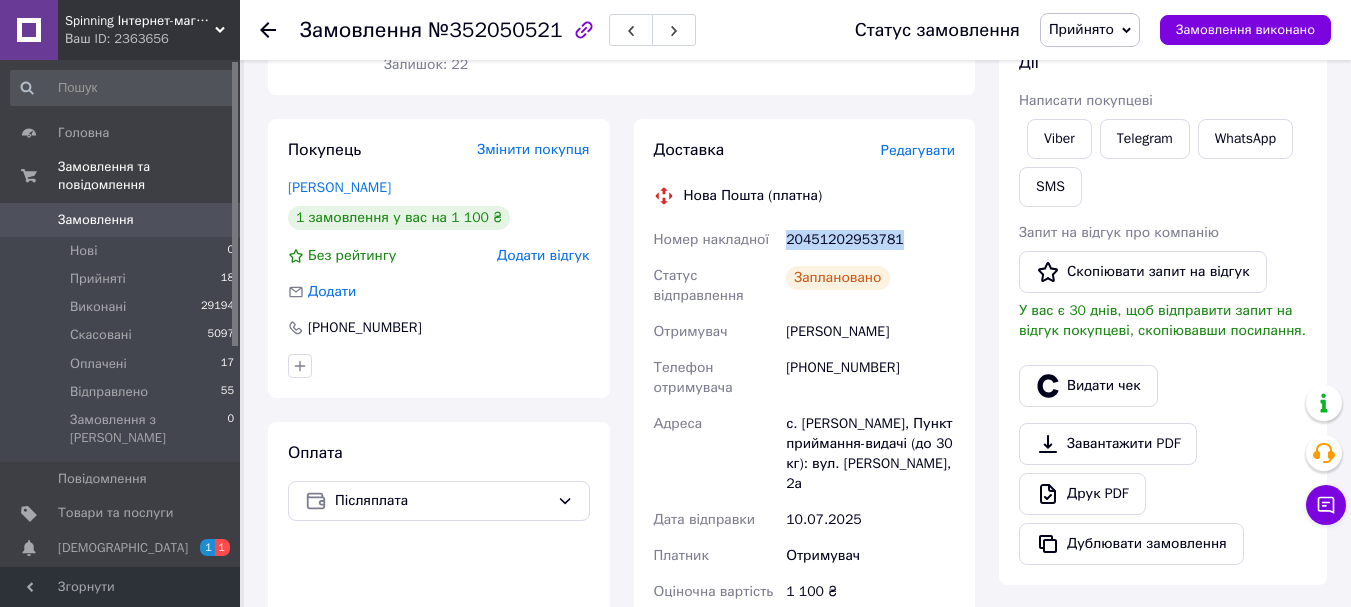 drag, startPoint x: 814, startPoint y: 238, endPoint x: 916, endPoint y: 242, distance: 102.0784 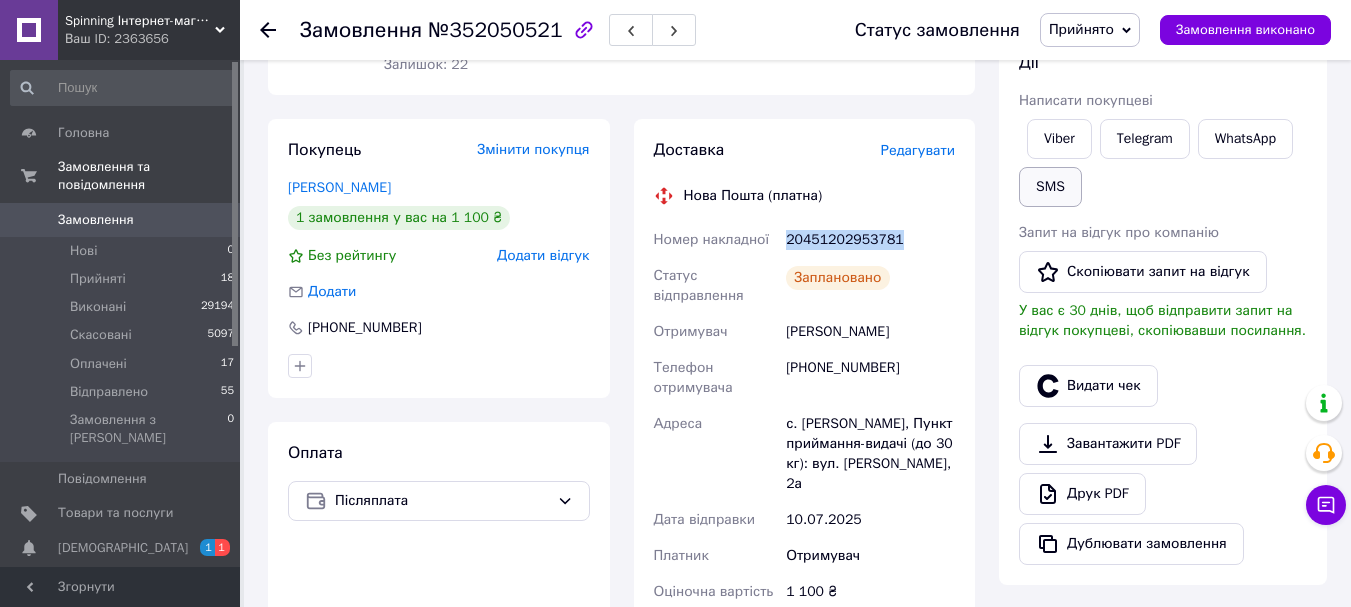 click on "SMS" at bounding box center [1050, 187] 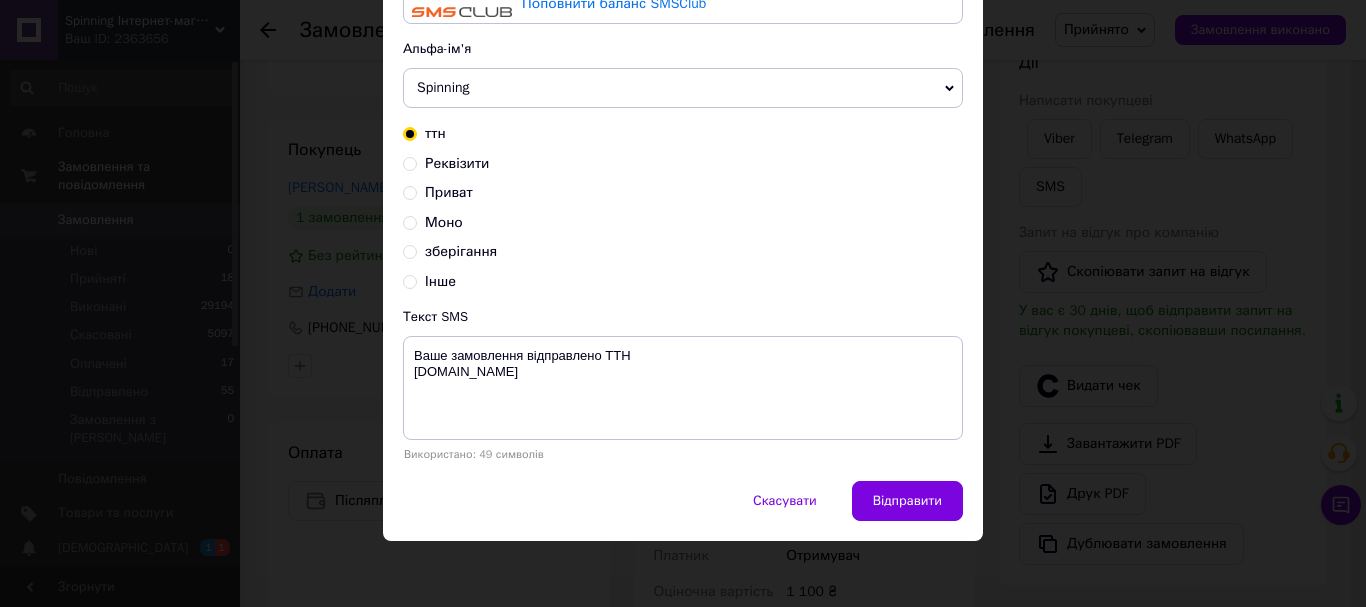 scroll, scrollTop: 189, scrollLeft: 0, axis: vertical 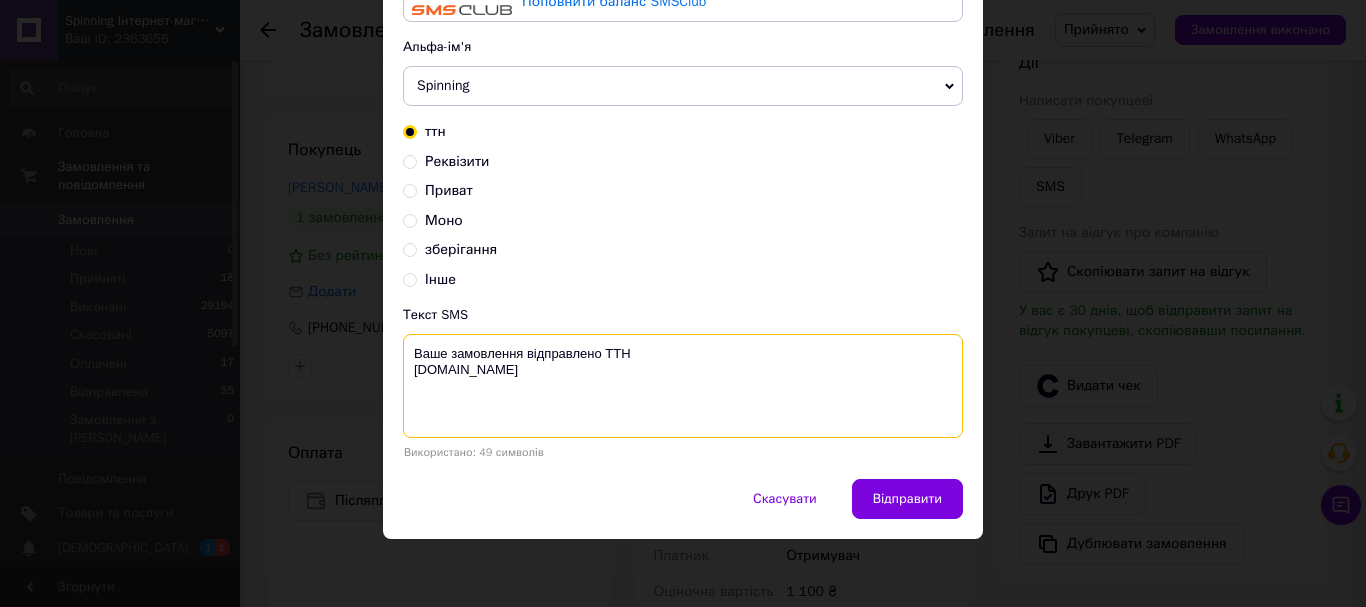click on "Ваше замовлення відправлено ТТН
[DOMAIN_NAME]" at bounding box center (683, 386) 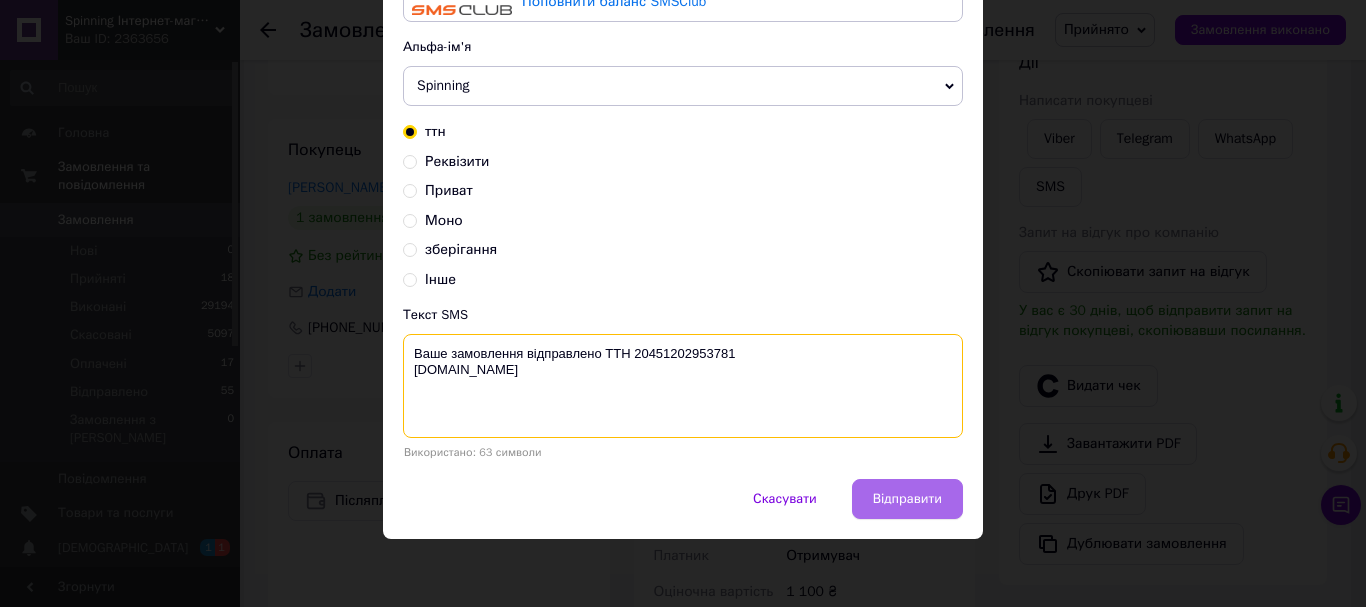 type on "Ваше замовлення відправлено ТТН 20451202953781
Spinning.kiev.ua" 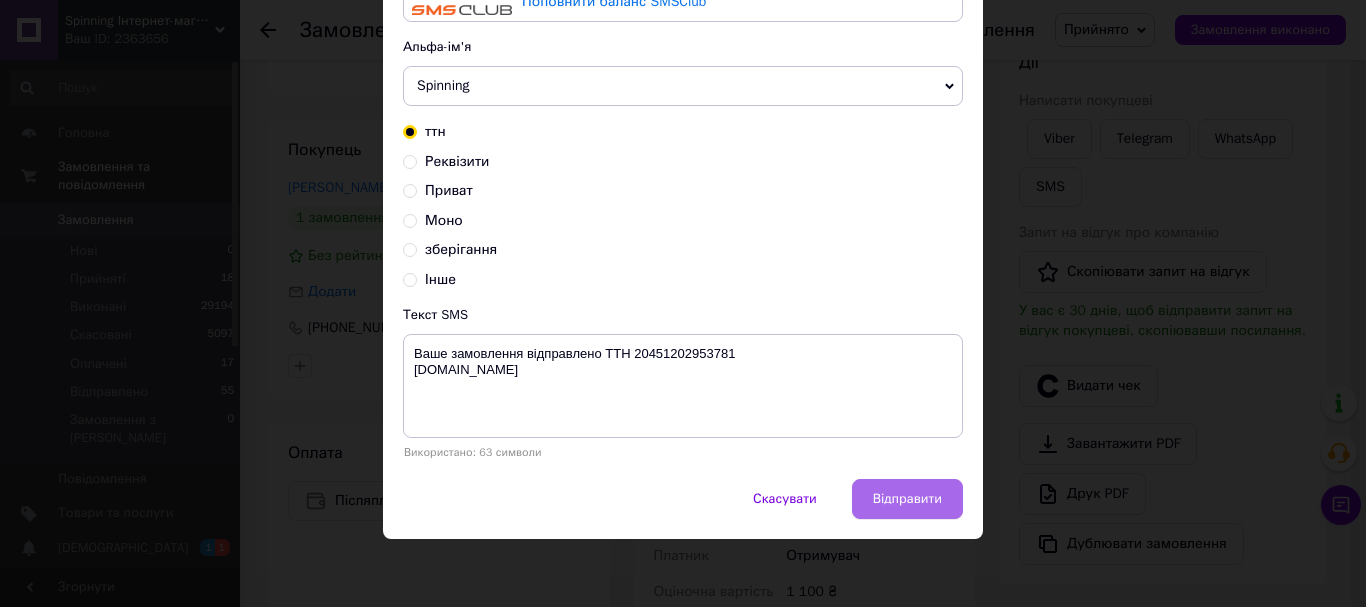 click on "Відправити" at bounding box center (907, 499) 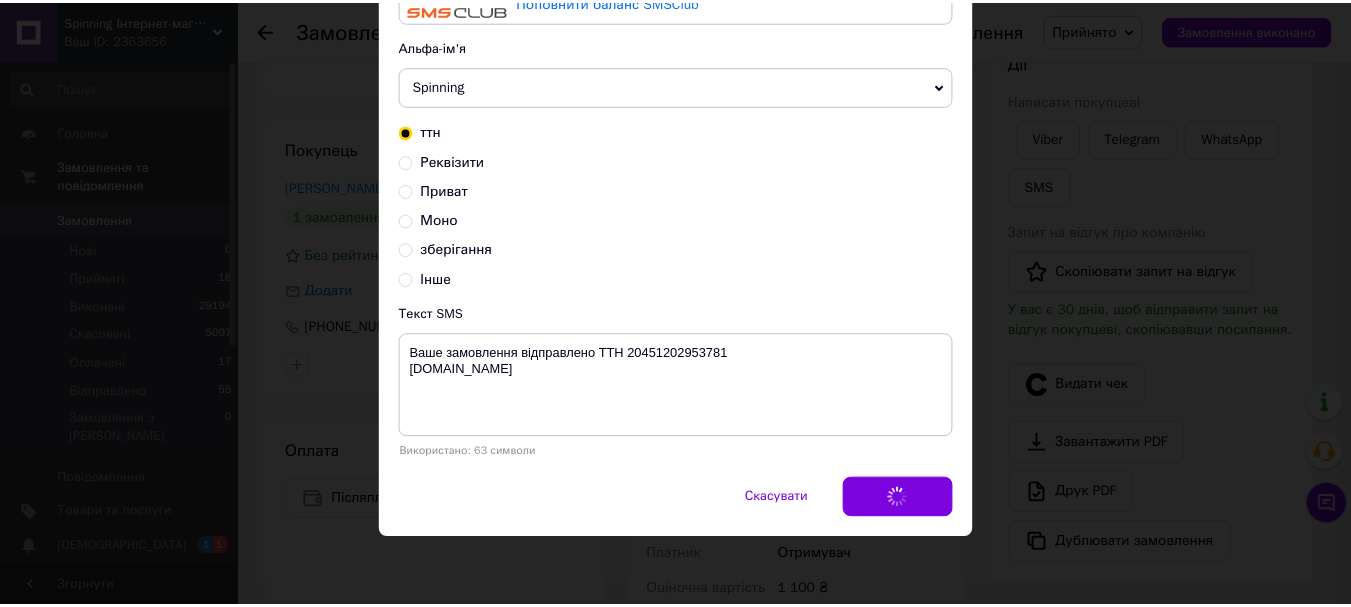 scroll, scrollTop: 0, scrollLeft: 0, axis: both 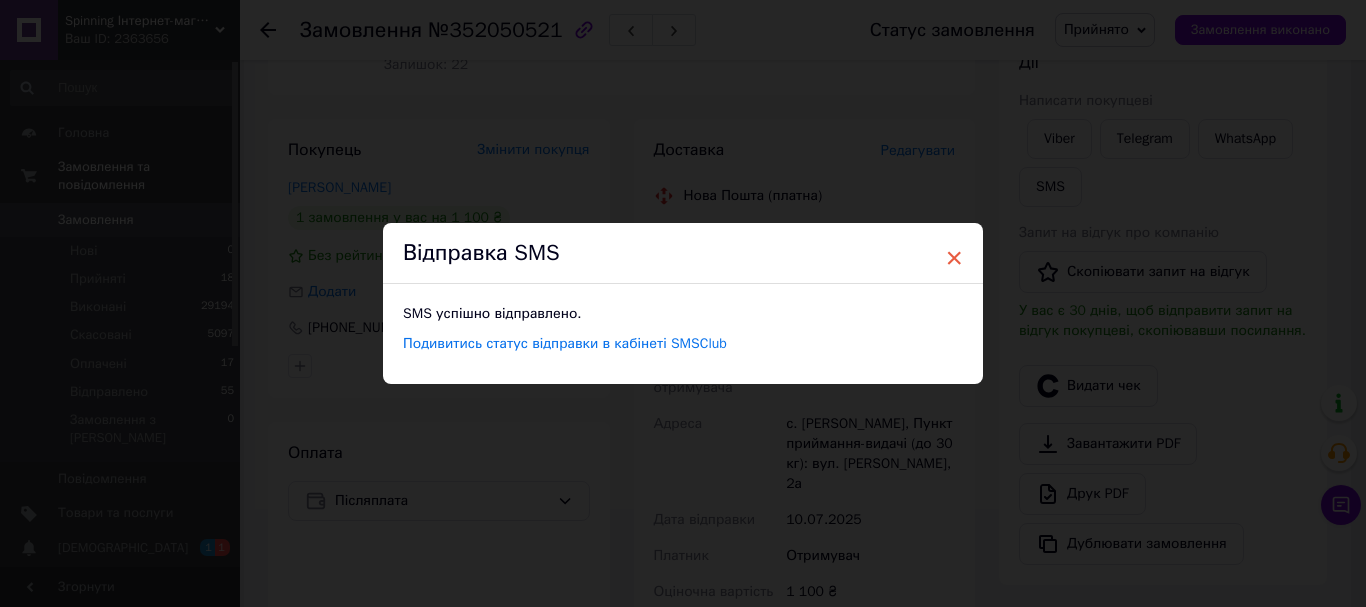 click on "×" at bounding box center [954, 258] 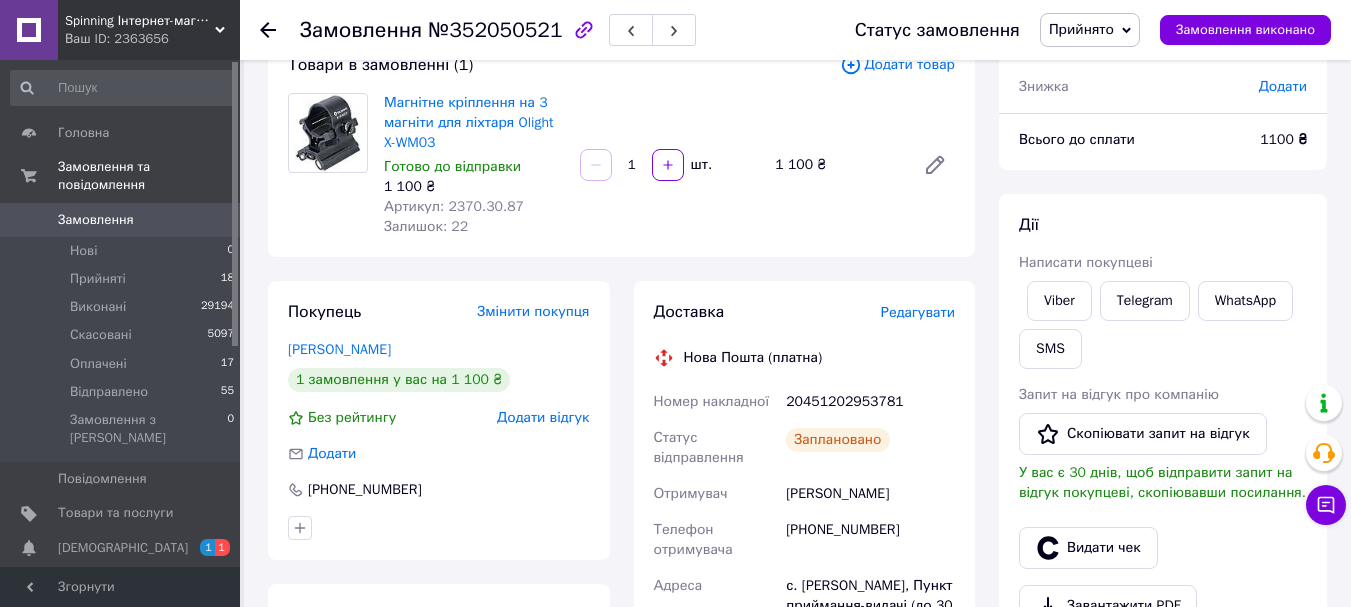scroll, scrollTop: 0, scrollLeft: 0, axis: both 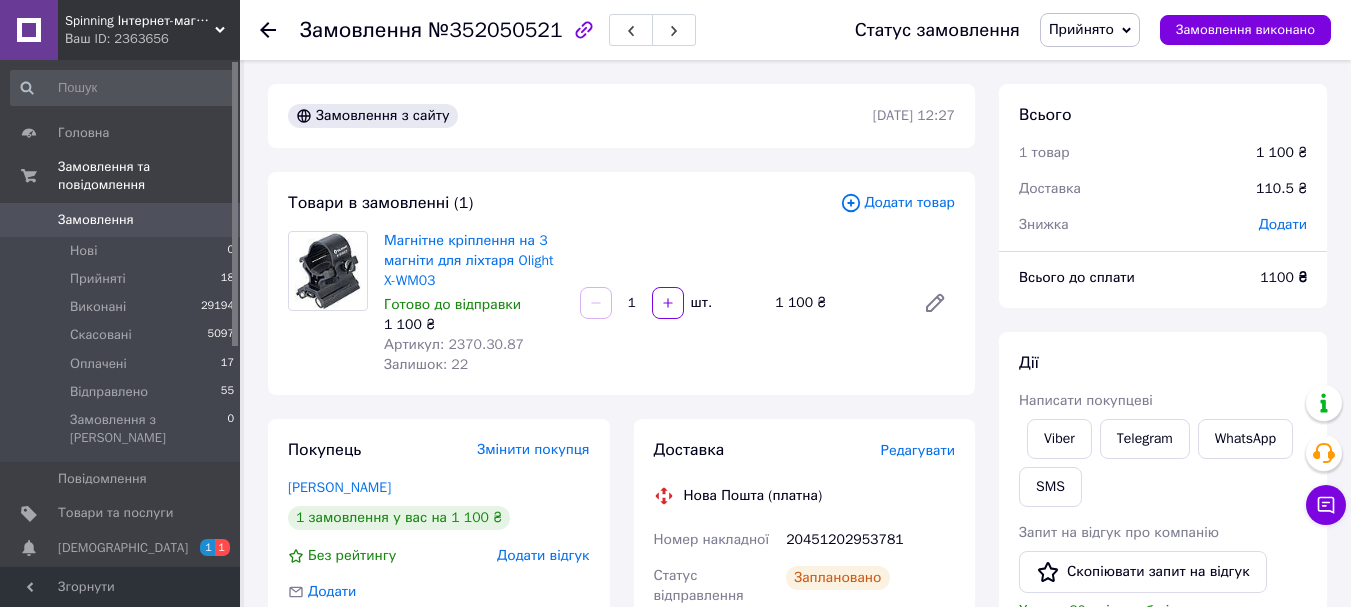 click on "Прийнято" at bounding box center [1090, 30] 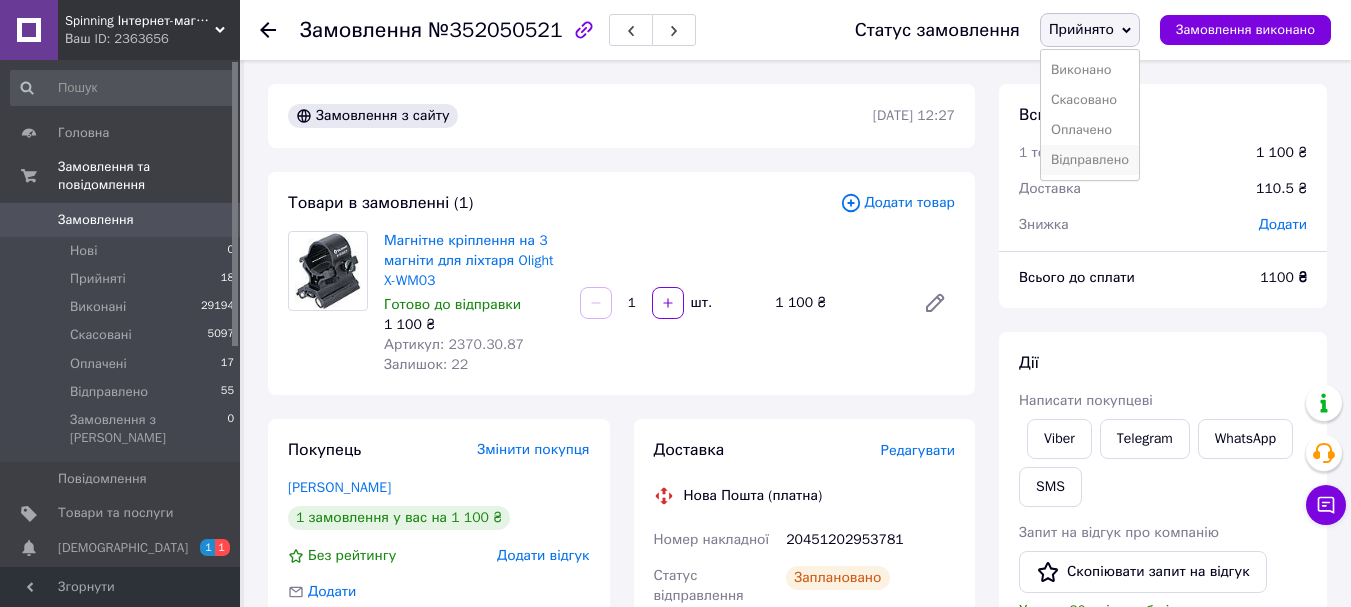 click on "Відправлено" at bounding box center (1090, 160) 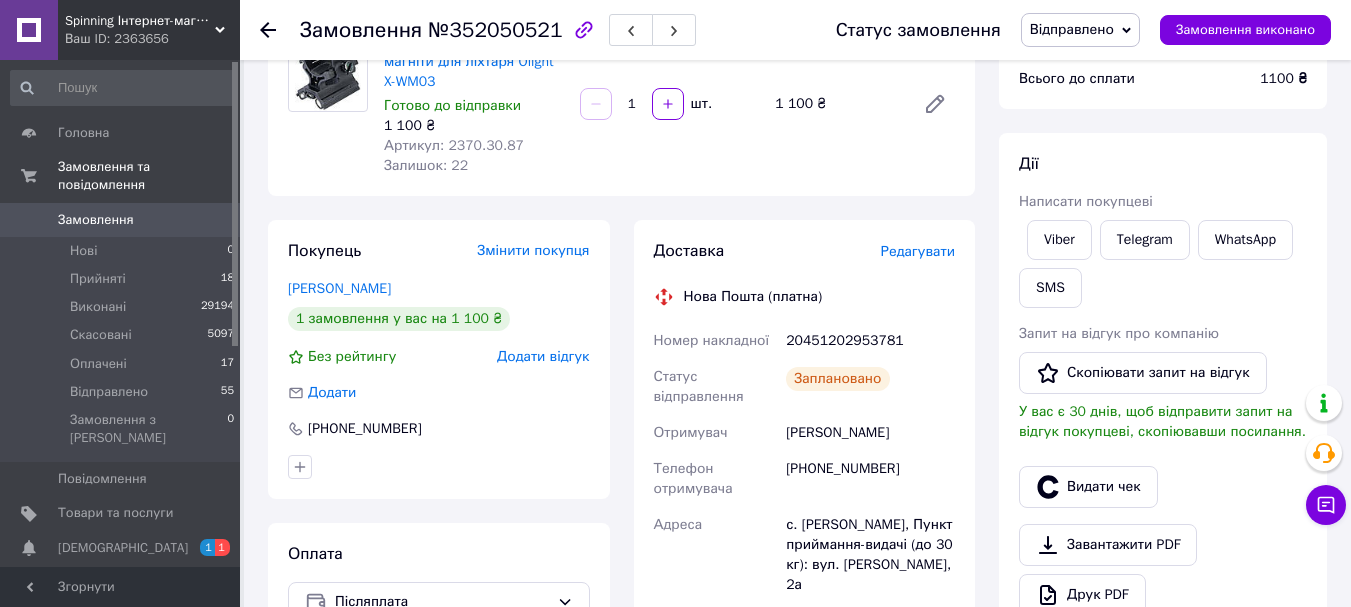 scroll, scrollTop: 0, scrollLeft: 0, axis: both 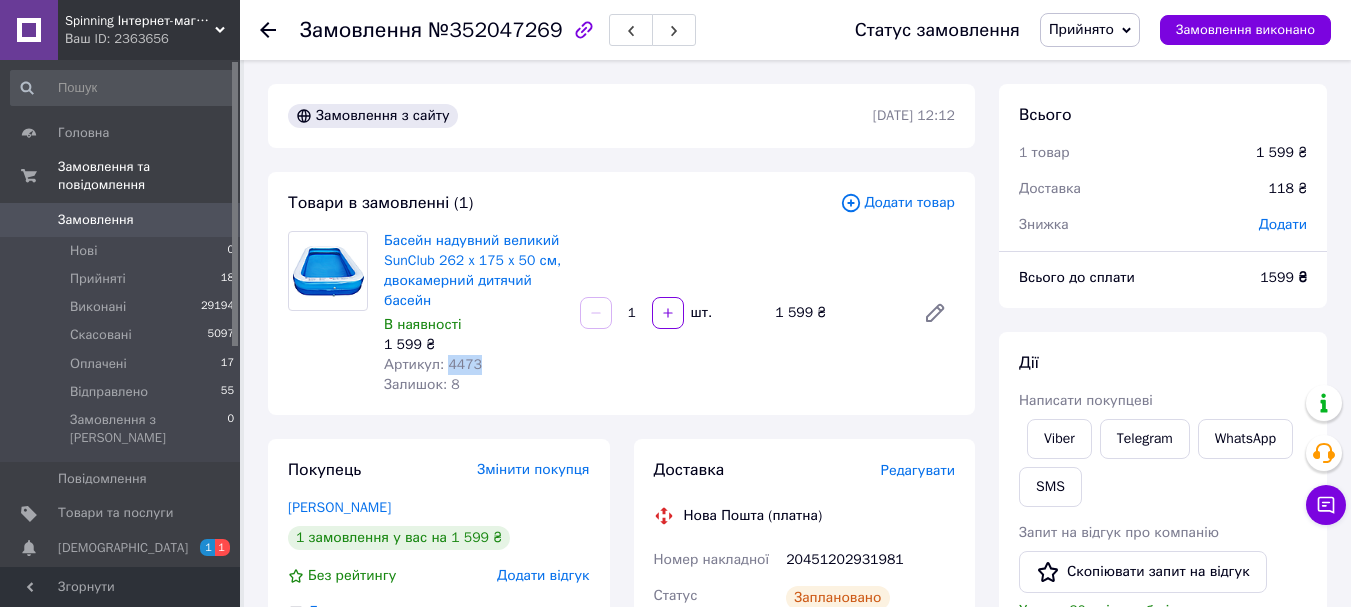 drag, startPoint x: 444, startPoint y: 359, endPoint x: 492, endPoint y: 359, distance: 48 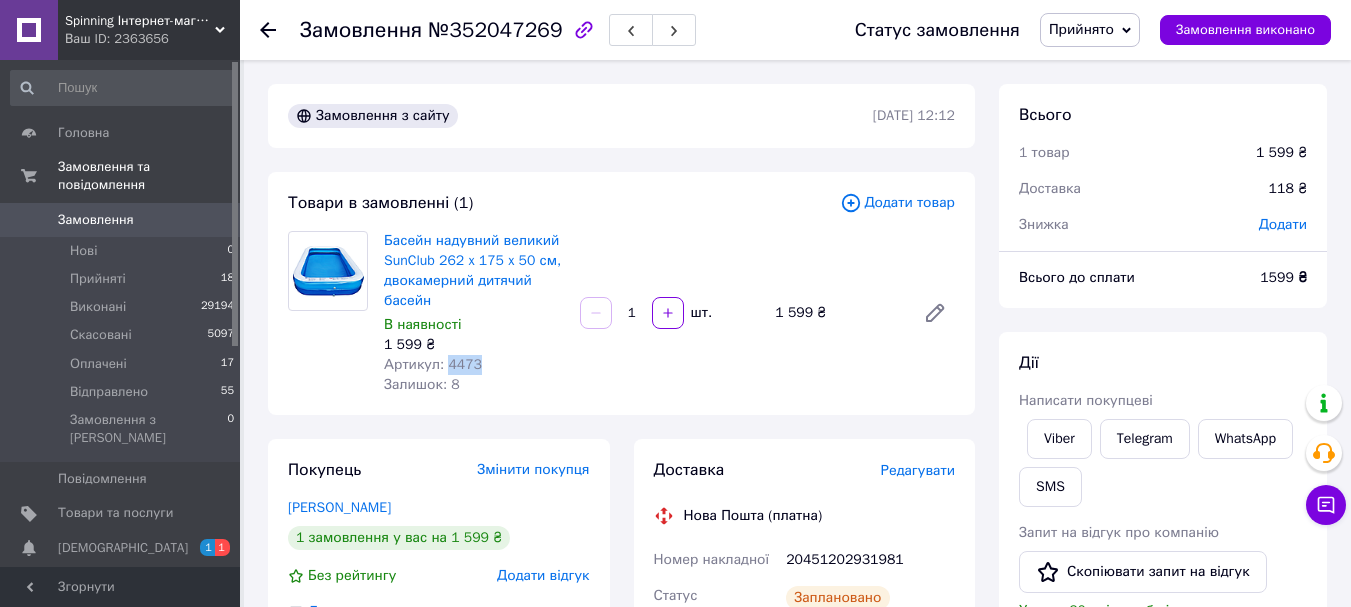 scroll, scrollTop: 300, scrollLeft: 0, axis: vertical 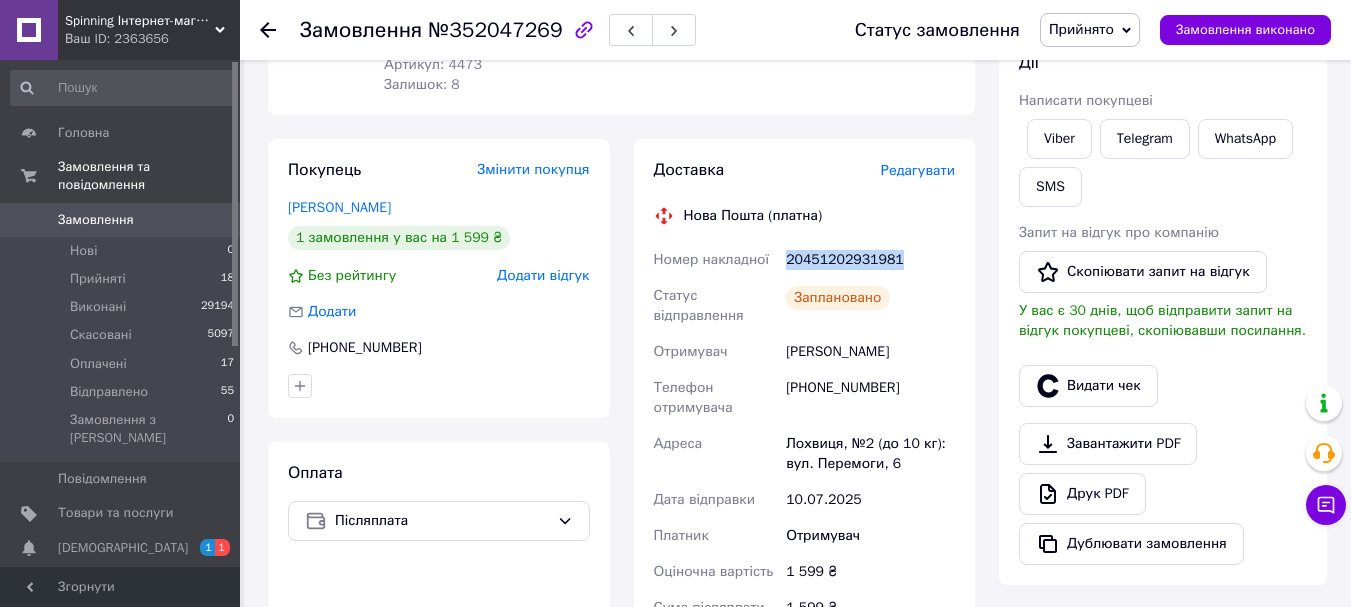drag, startPoint x: 786, startPoint y: 259, endPoint x: 923, endPoint y: 259, distance: 137 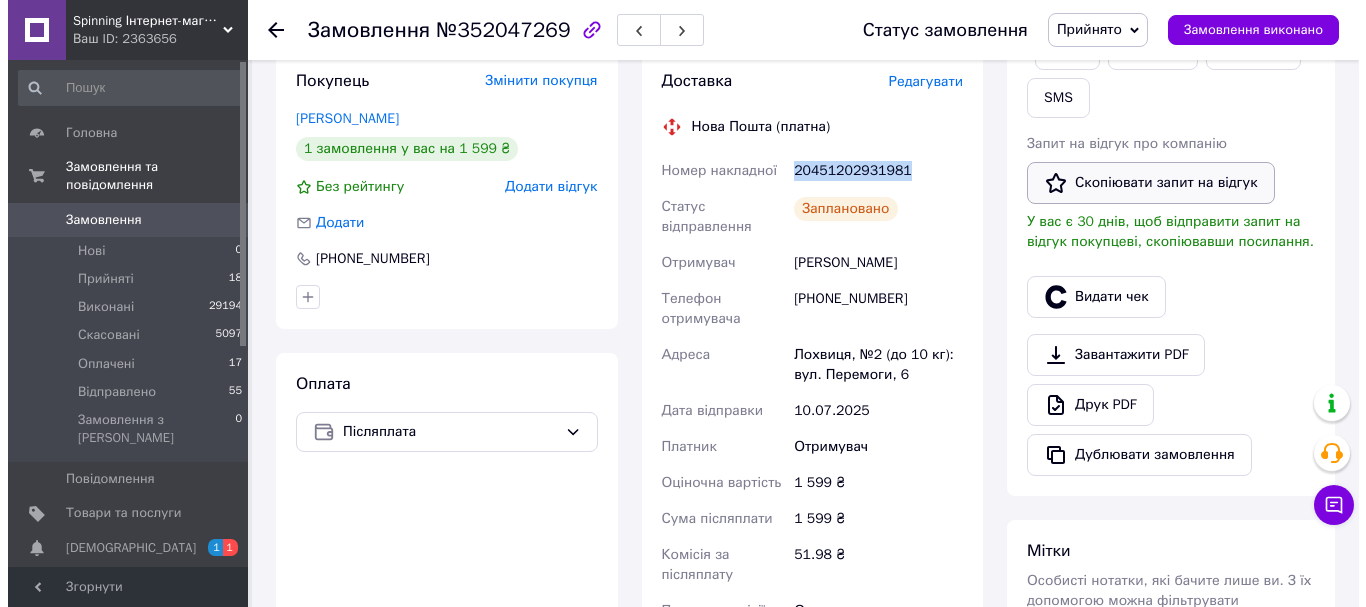 scroll, scrollTop: 200, scrollLeft: 0, axis: vertical 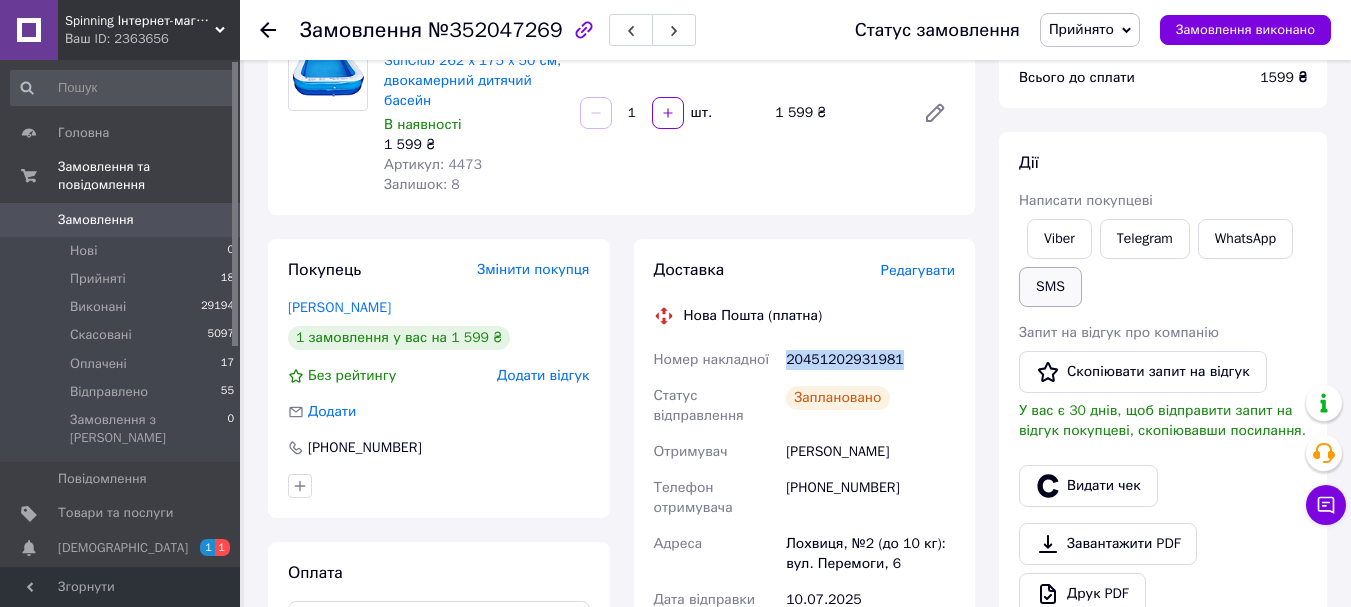 click on "SMS" at bounding box center (1050, 287) 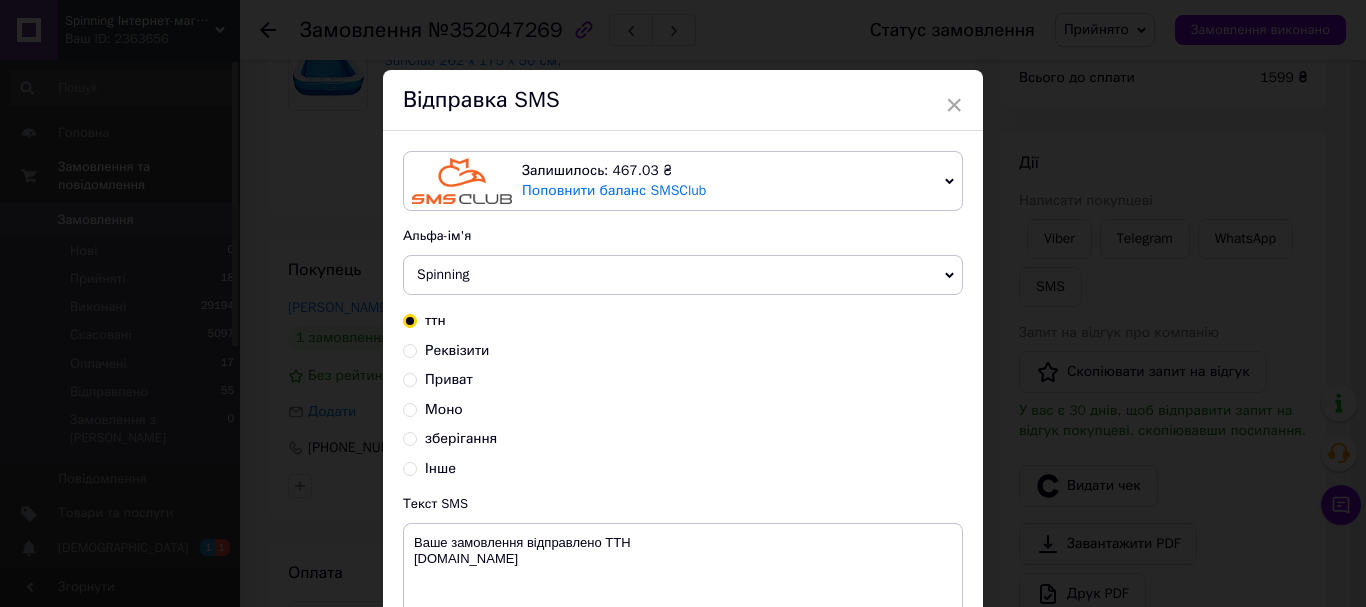scroll, scrollTop: 189, scrollLeft: 0, axis: vertical 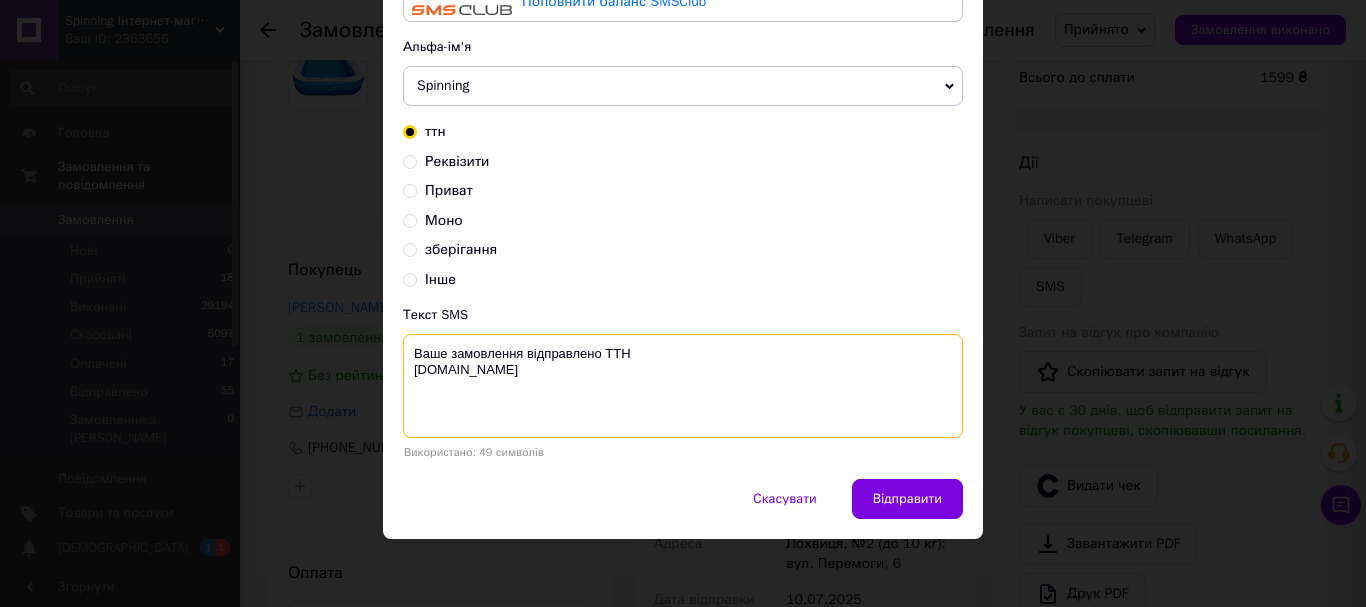 click on "Ваше замовлення відправлено ТТН
[DOMAIN_NAME]" at bounding box center (683, 386) 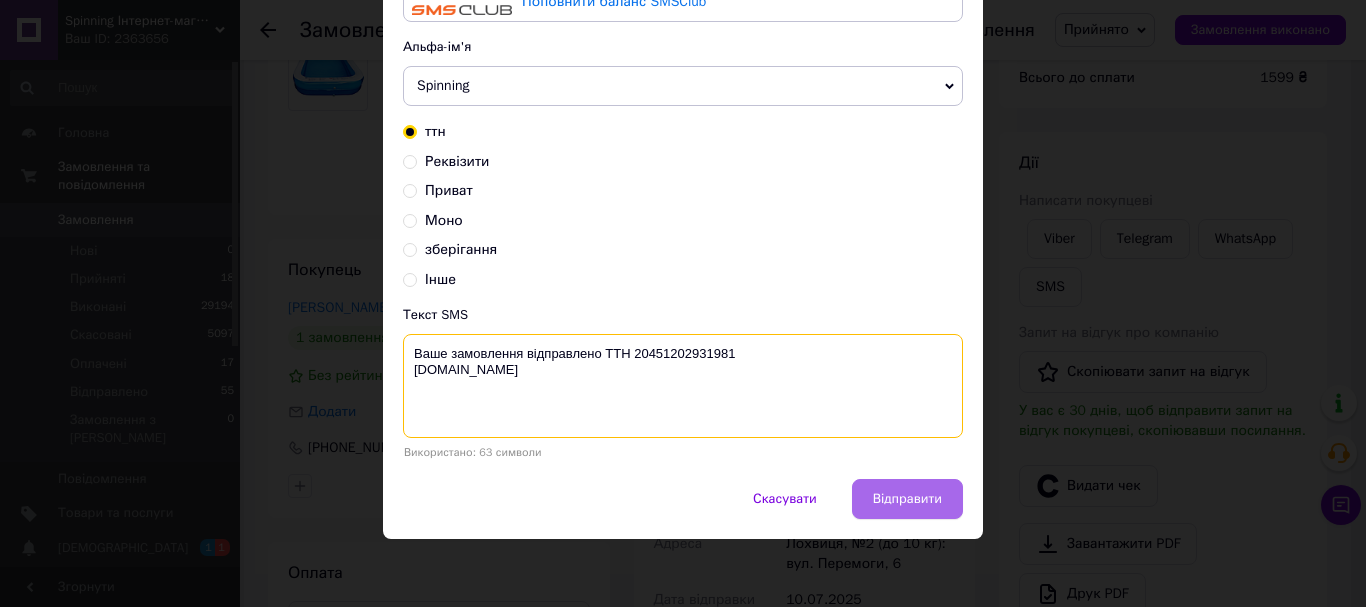 type on "Ваше замовлення відправлено ТТН 20451202931981
Spinning.kiev.ua" 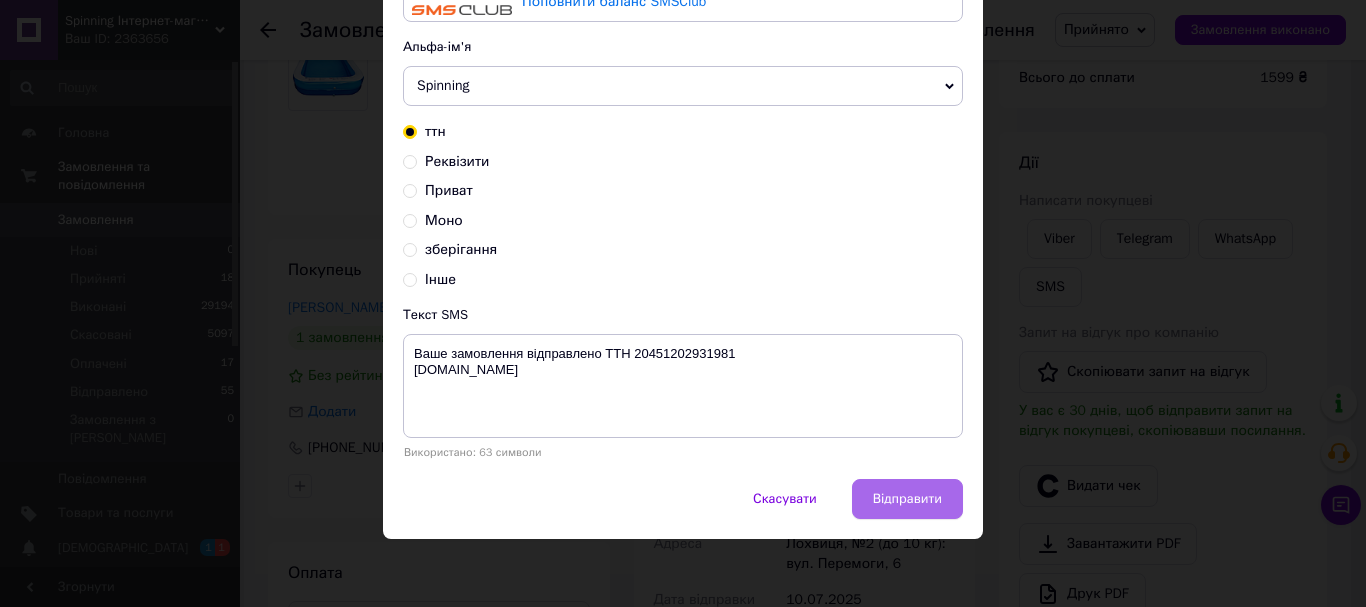 click on "Відправити" at bounding box center [907, 499] 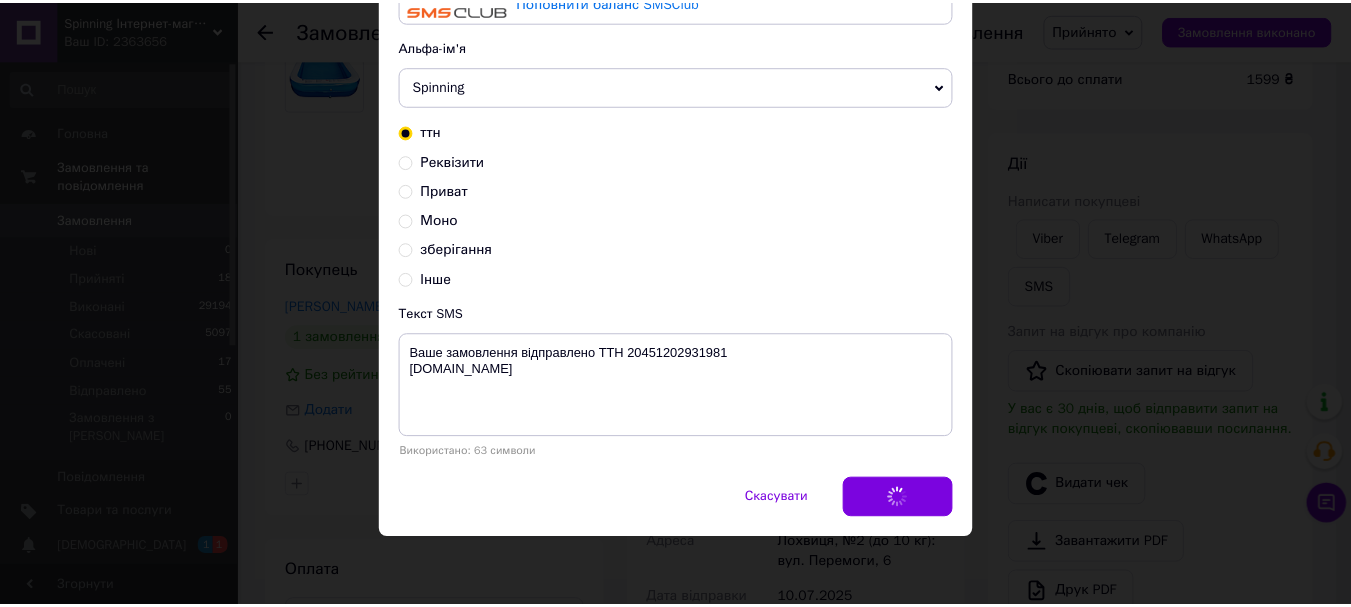 scroll, scrollTop: 0, scrollLeft: 0, axis: both 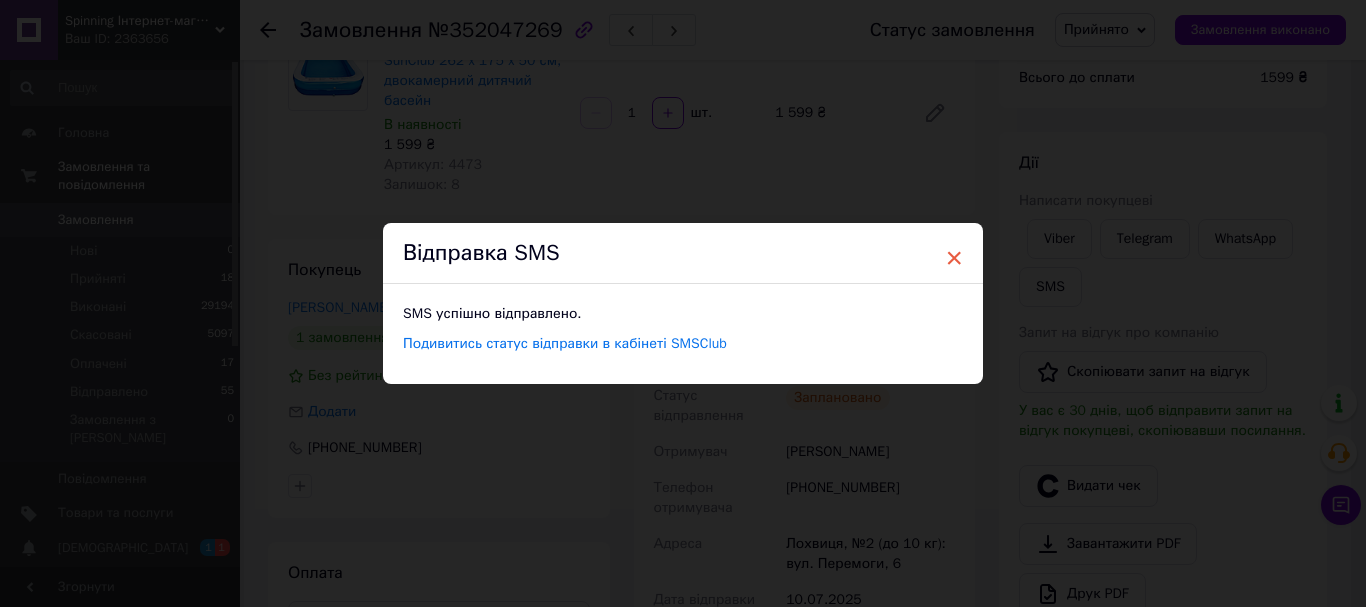 click on "×" at bounding box center (954, 258) 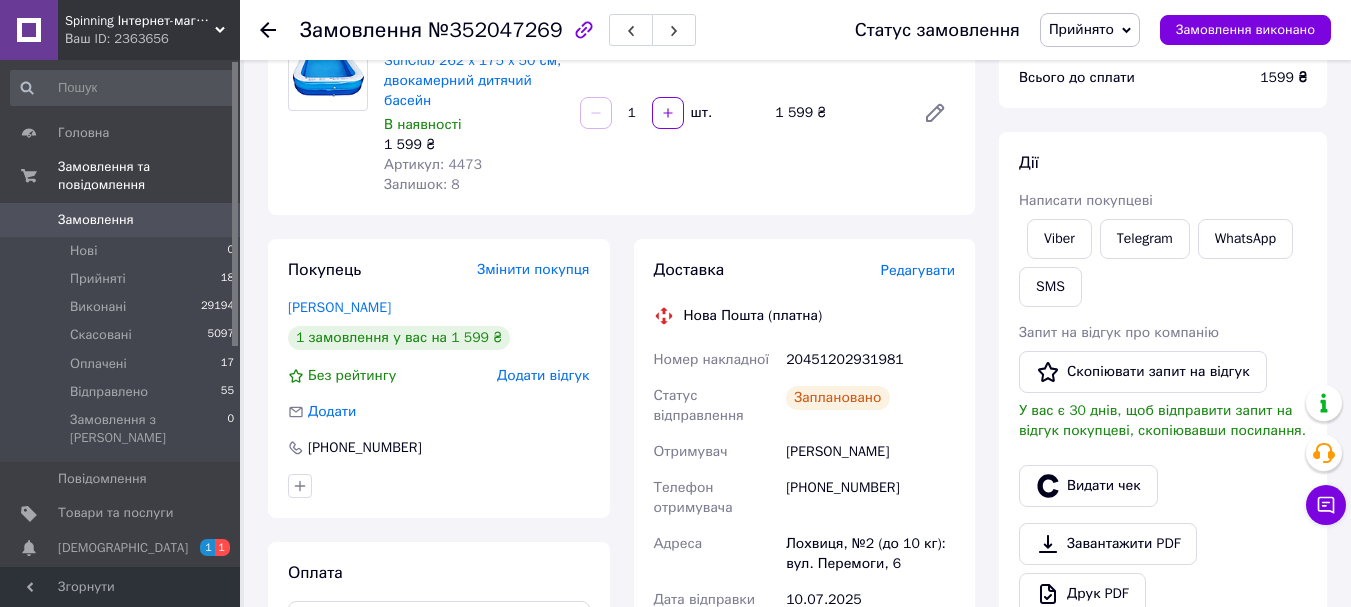 click on "Статус замовлення Прийнято Виконано Скасовано Оплачено Відправлено Замовлення виконано" at bounding box center [1073, 30] 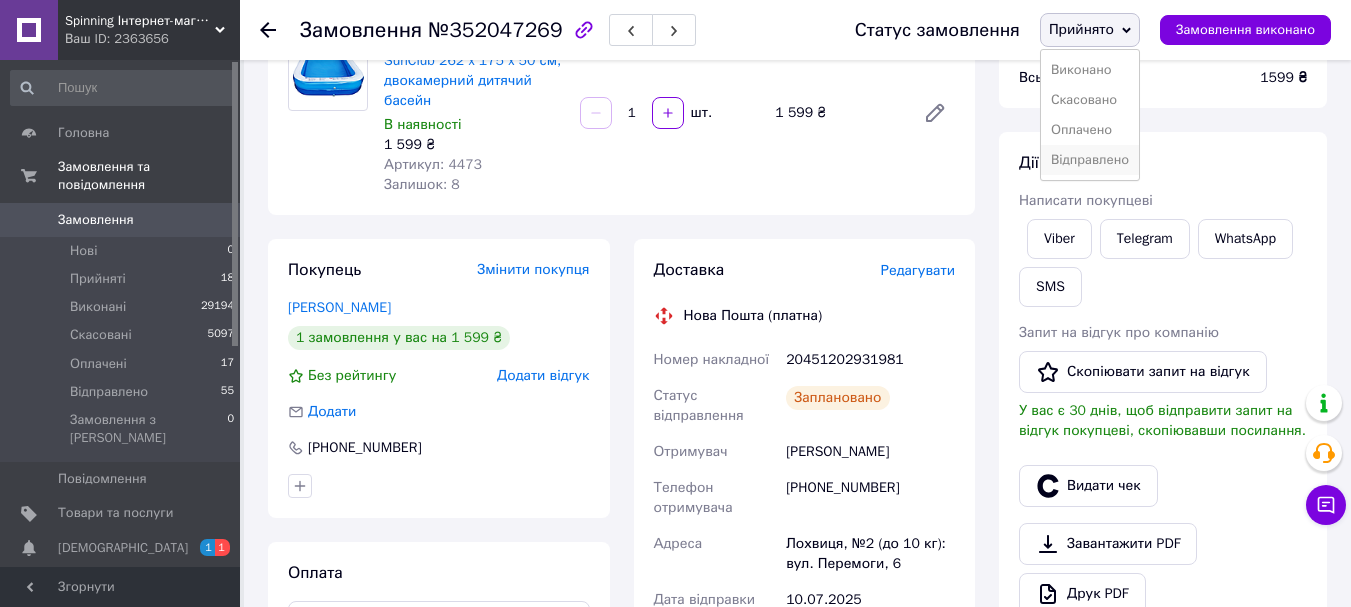 click on "Відправлено" at bounding box center [1090, 160] 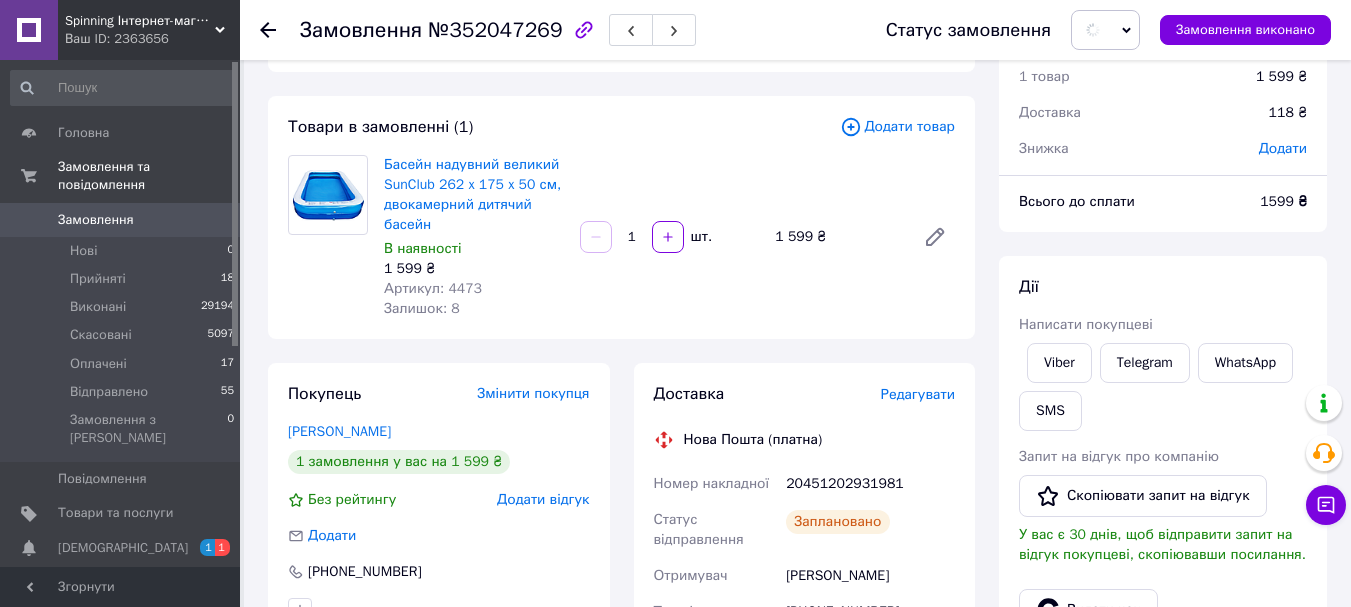 scroll, scrollTop: 0, scrollLeft: 0, axis: both 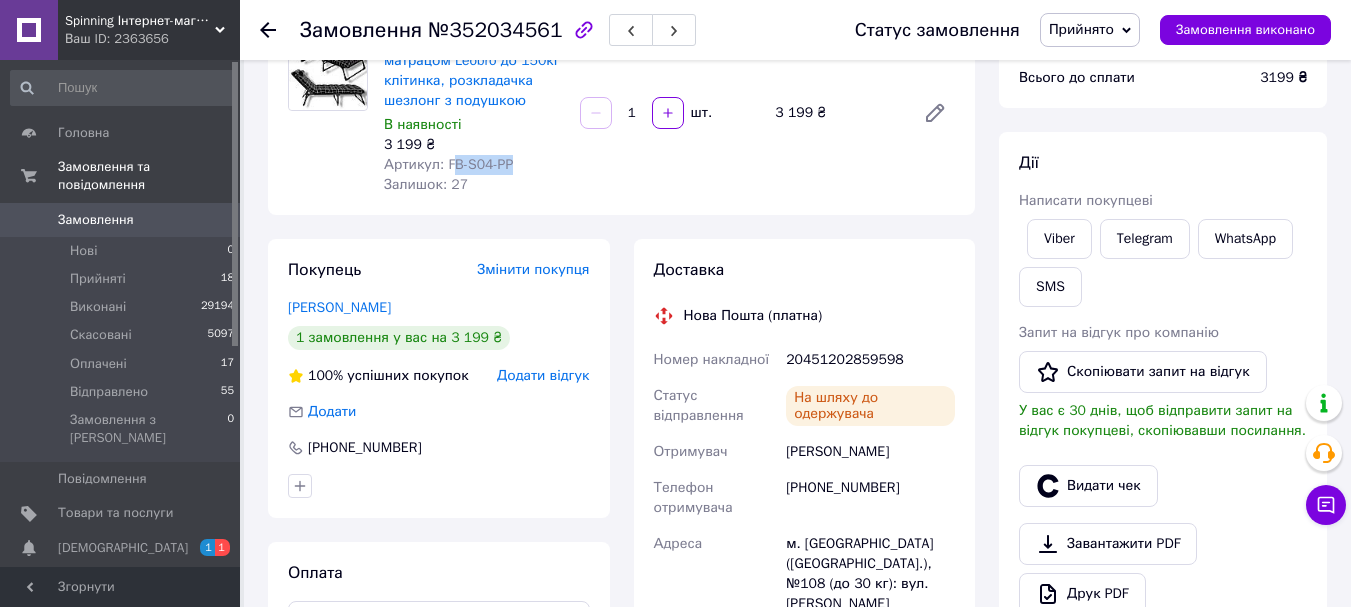 drag, startPoint x: 447, startPoint y: 156, endPoint x: 503, endPoint y: 164, distance: 56.568542 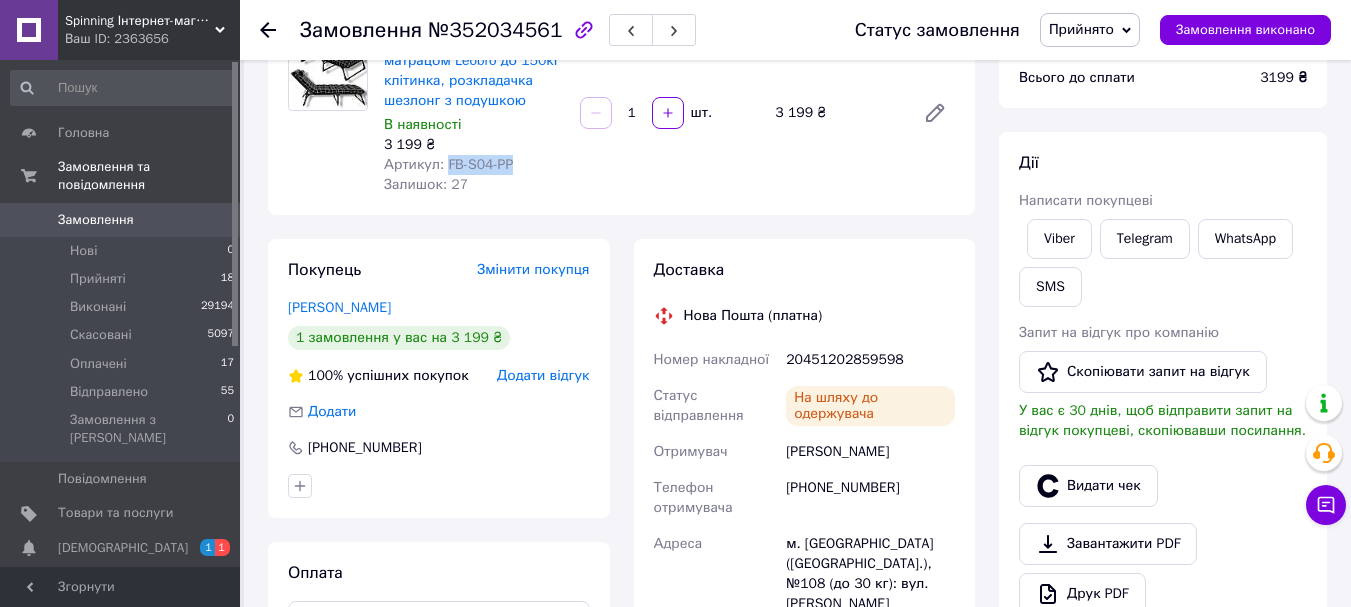 drag, startPoint x: 443, startPoint y: 161, endPoint x: 541, endPoint y: 161, distance: 98 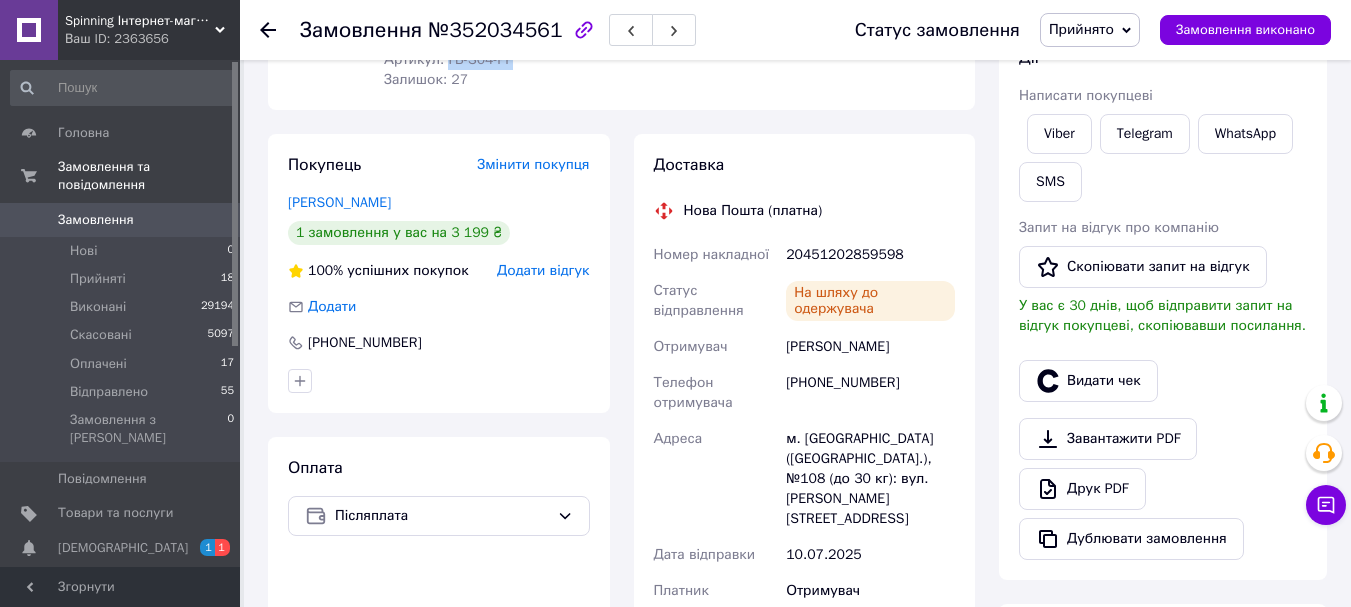 scroll, scrollTop: 300, scrollLeft: 0, axis: vertical 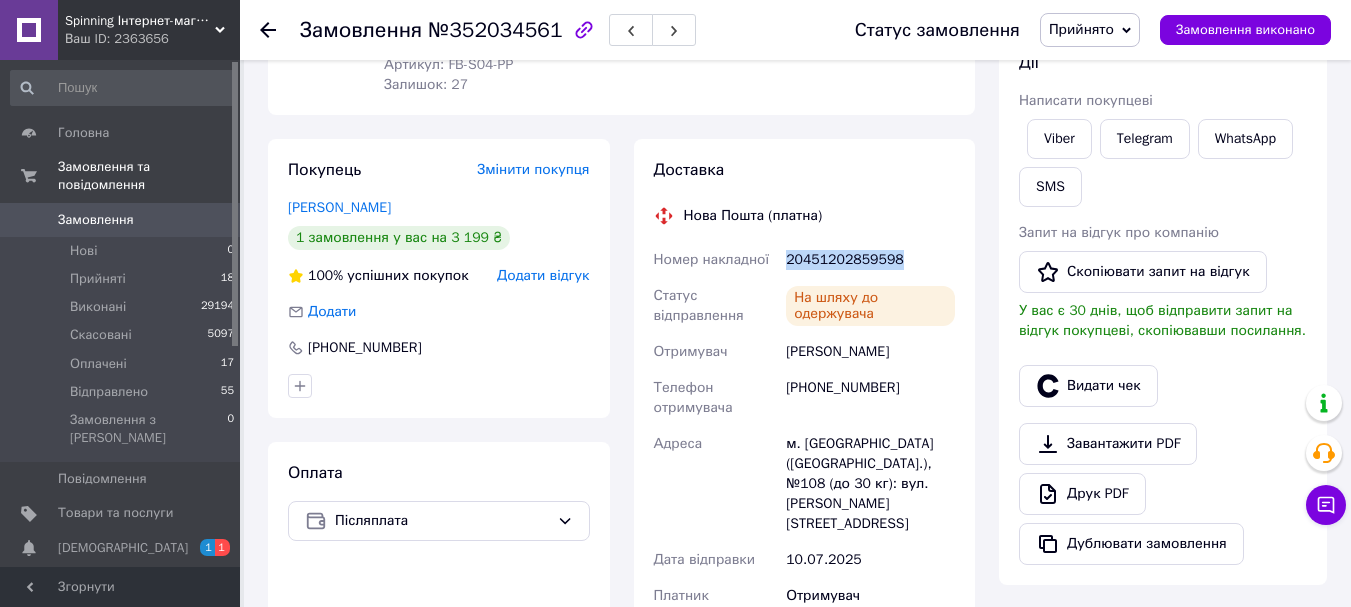 drag, startPoint x: 784, startPoint y: 259, endPoint x: 904, endPoint y: 233, distance: 122.78436 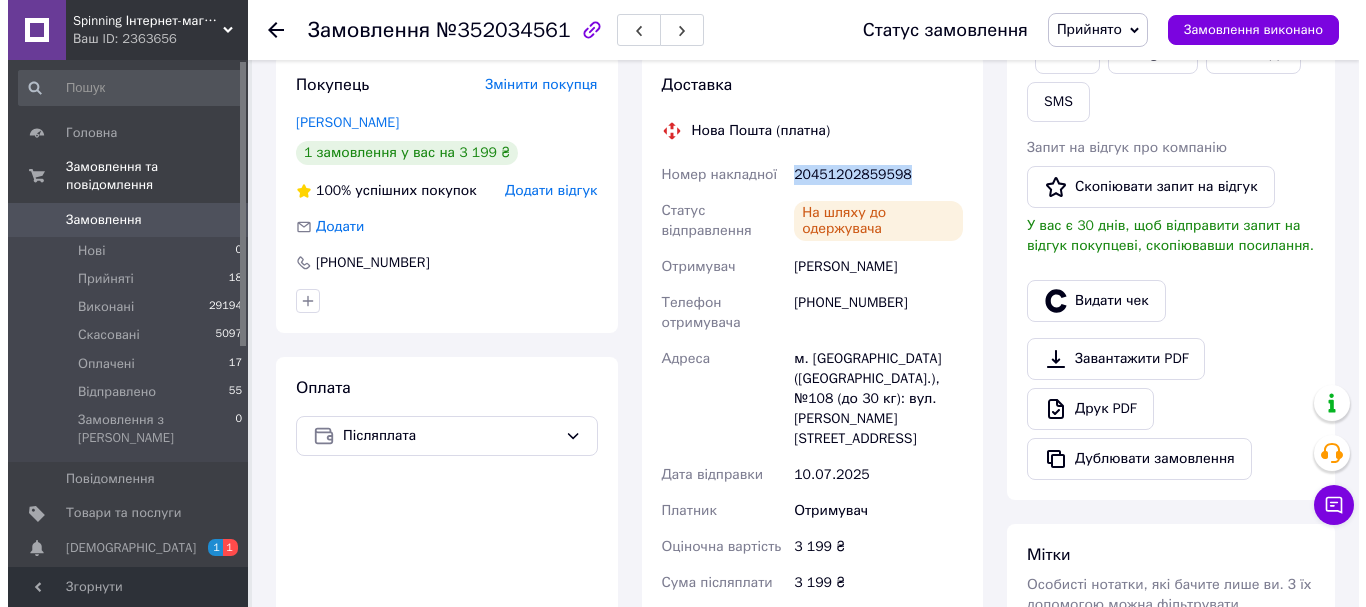 scroll, scrollTop: 200, scrollLeft: 0, axis: vertical 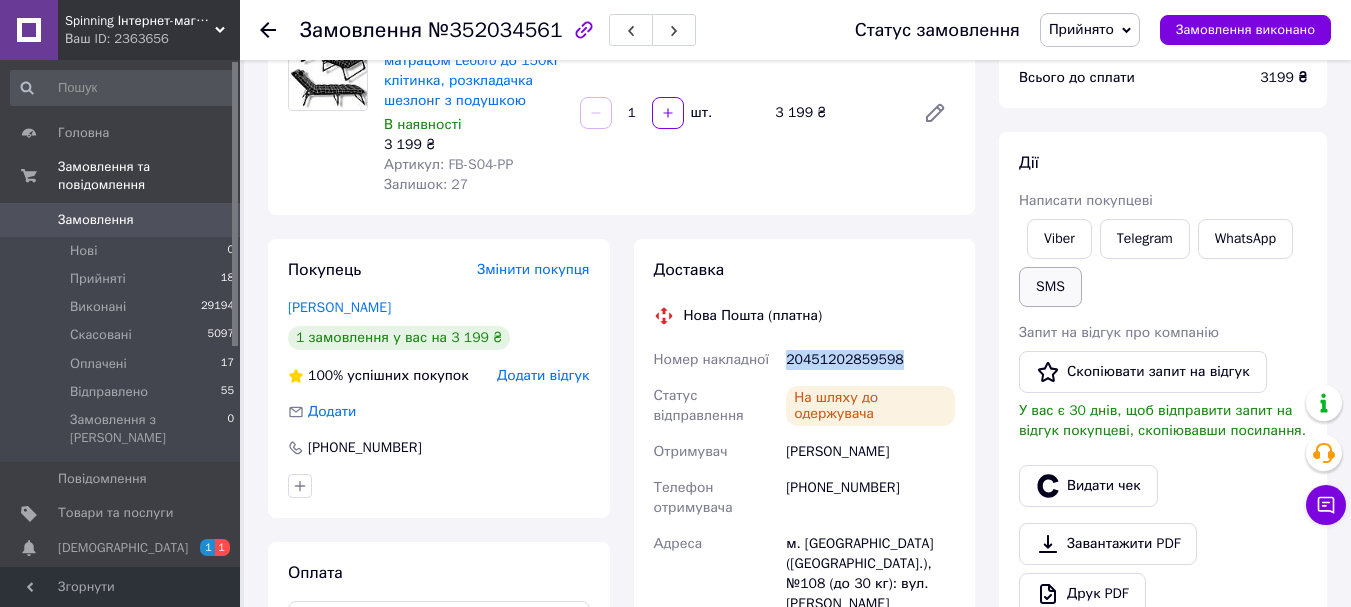 click on "SMS" at bounding box center (1050, 287) 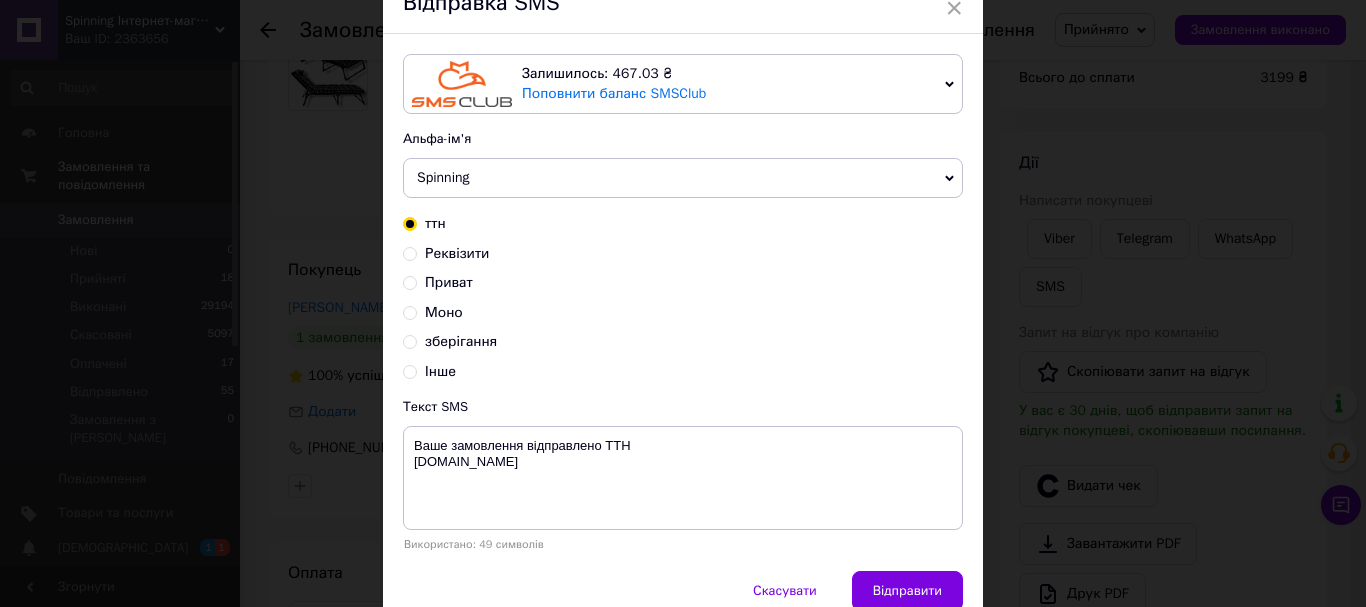 scroll, scrollTop: 189, scrollLeft: 0, axis: vertical 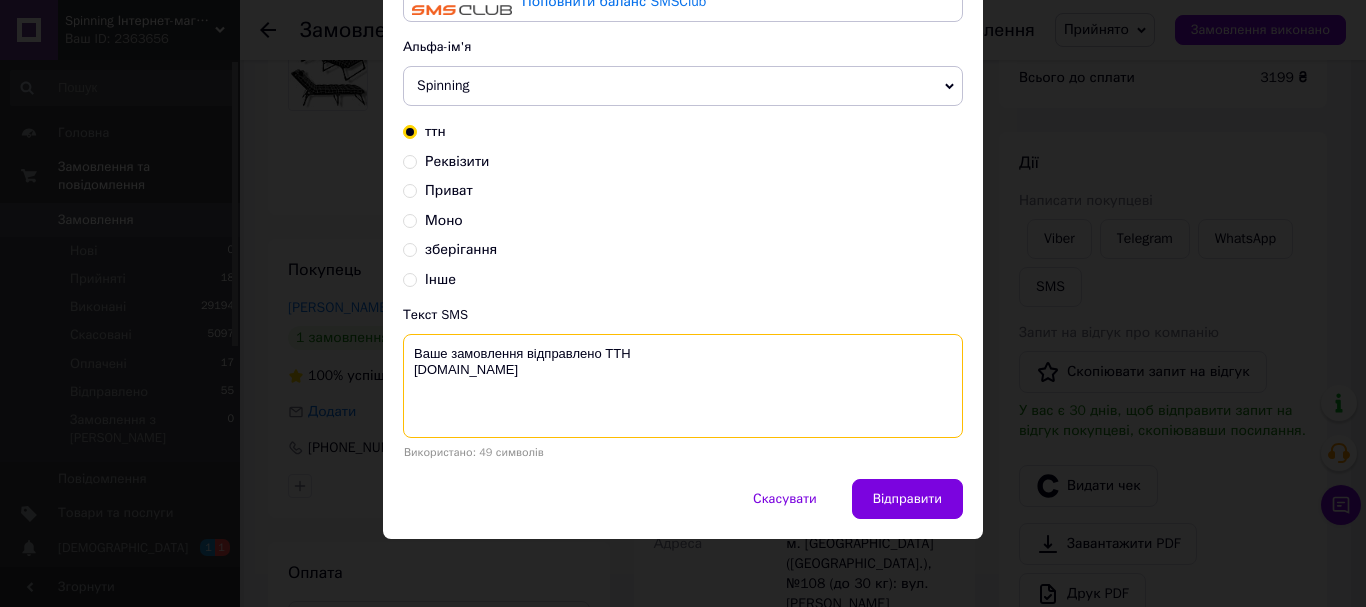 click on "Ваше замовлення відправлено ТТН
[DOMAIN_NAME]" at bounding box center [683, 386] 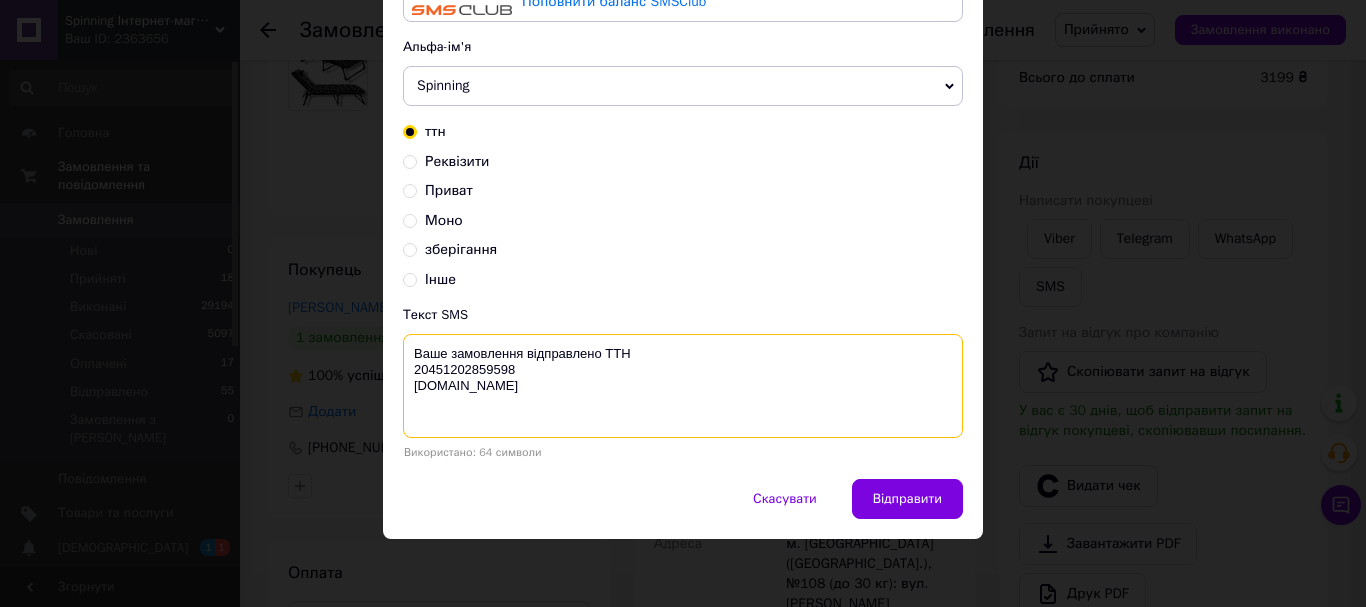 type on "Ваше замовлення відправлено ТТН
20451202859598
Spinning.kiev.ua" 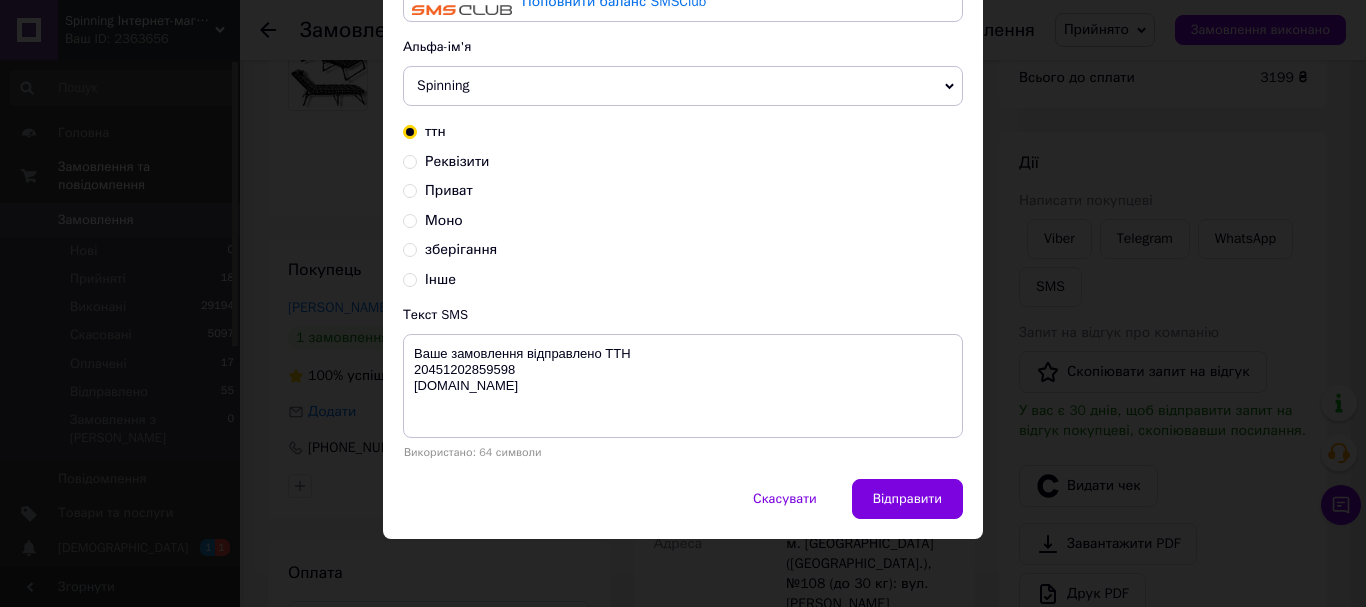 click on "Відправити" at bounding box center [907, 499] 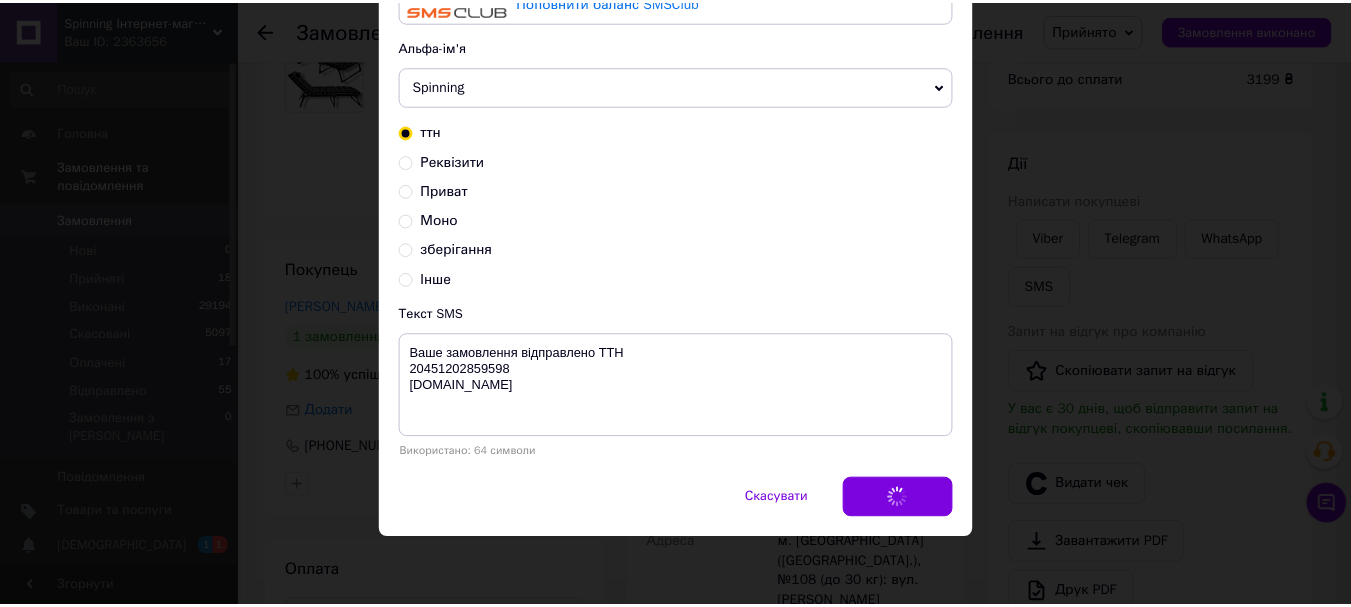scroll, scrollTop: 0, scrollLeft: 0, axis: both 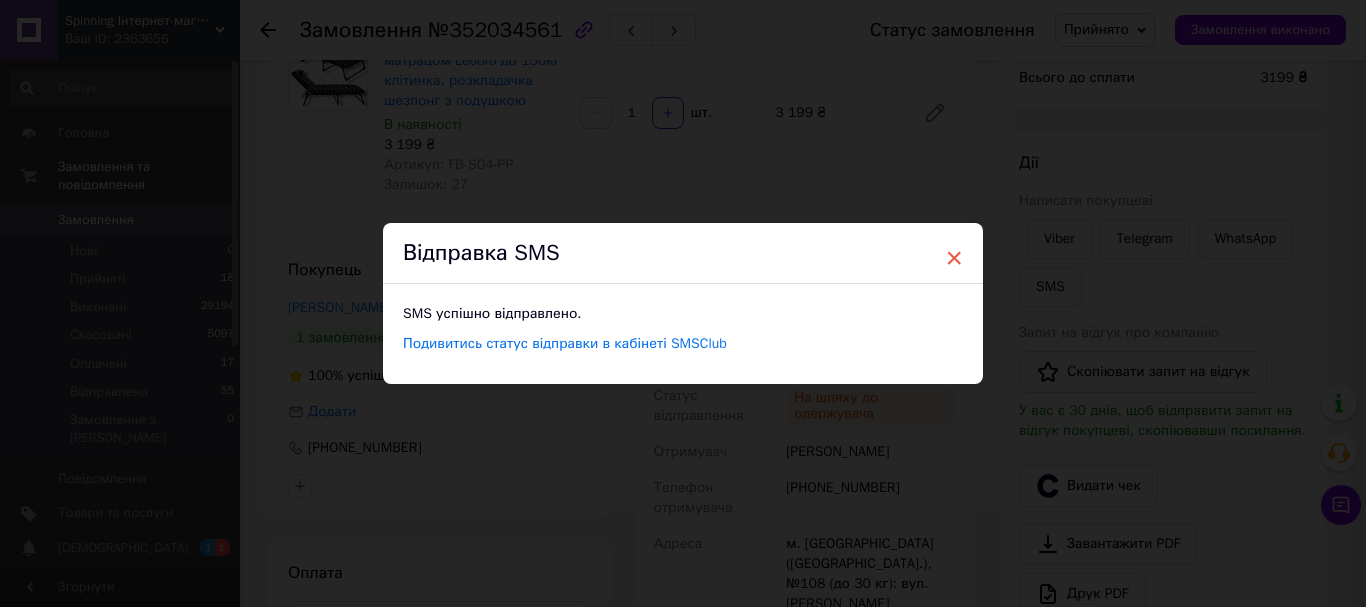 click on "×" at bounding box center [954, 258] 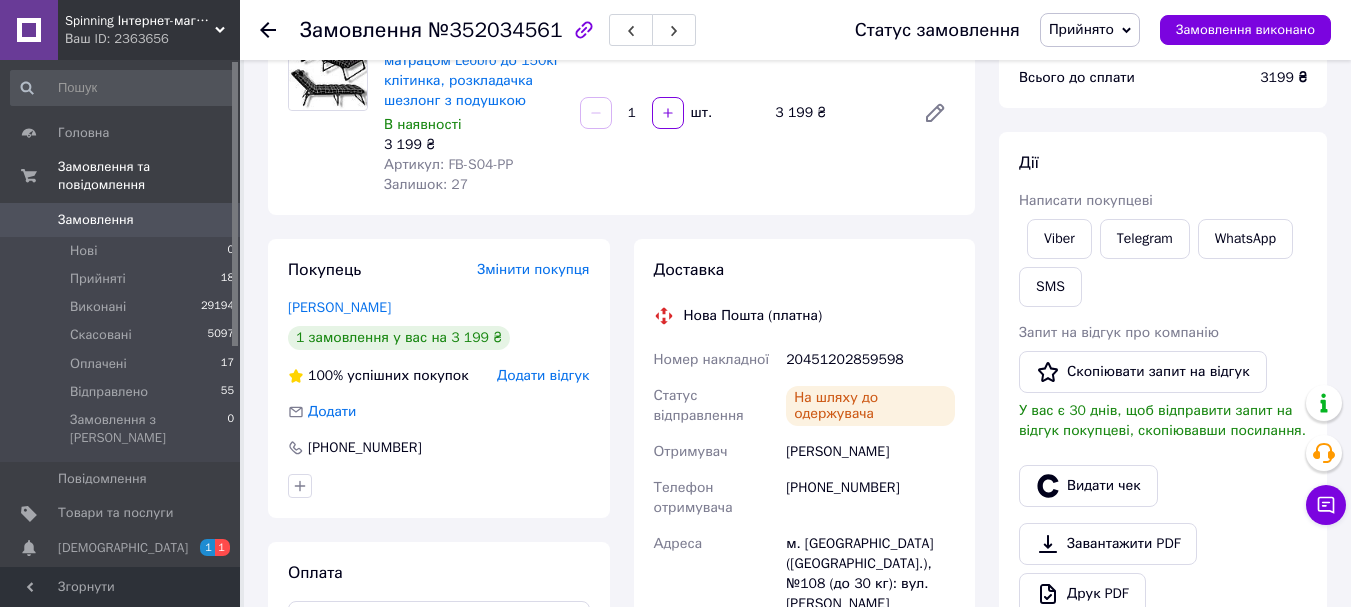 scroll, scrollTop: 0, scrollLeft: 0, axis: both 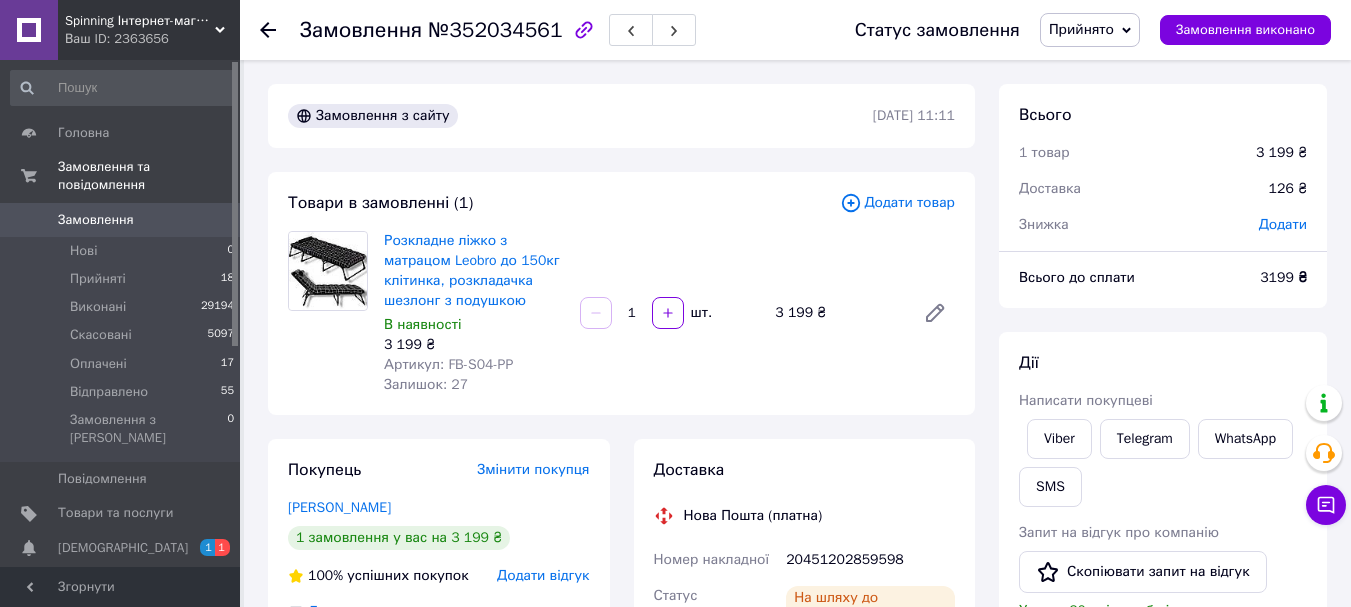 click on "Прийнято" at bounding box center (1081, 29) 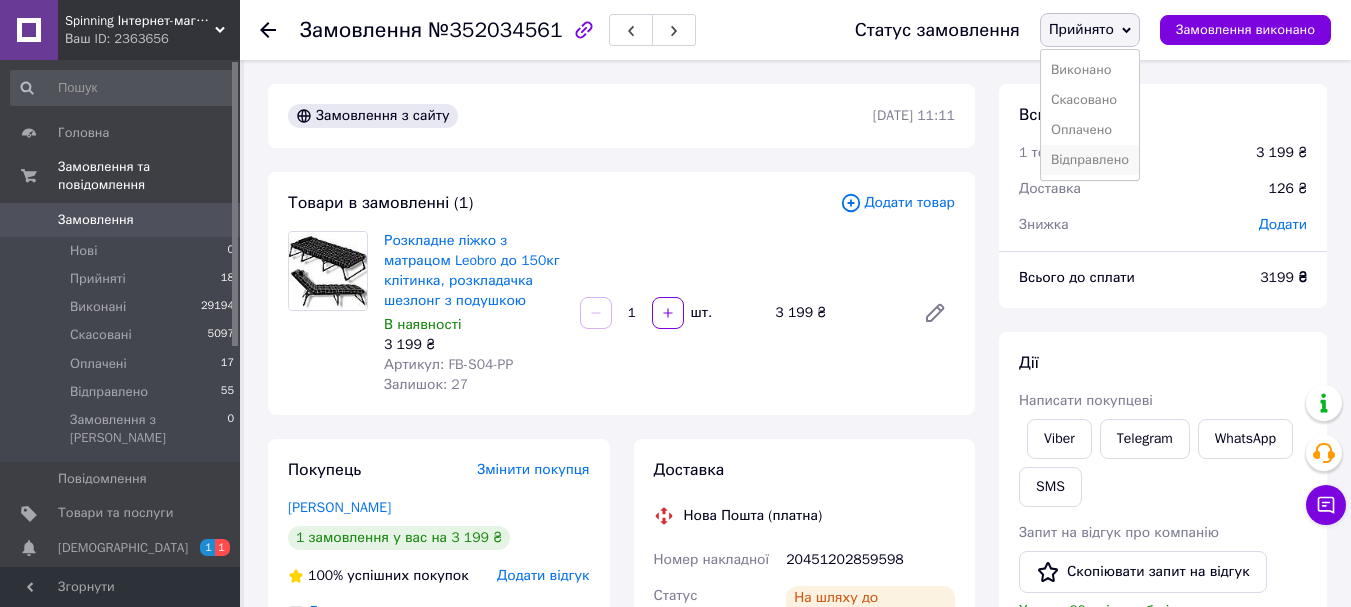 click on "Відправлено" at bounding box center (1090, 160) 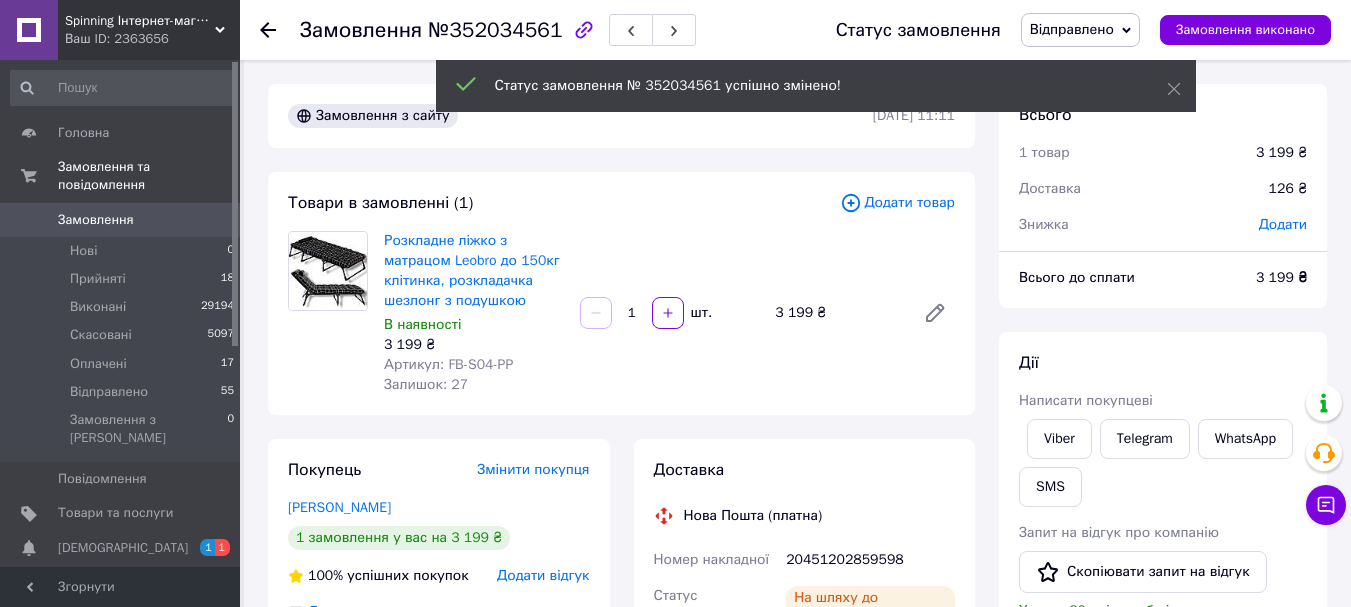 scroll, scrollTop: 4, scrollLeft: 0, axis: vertical 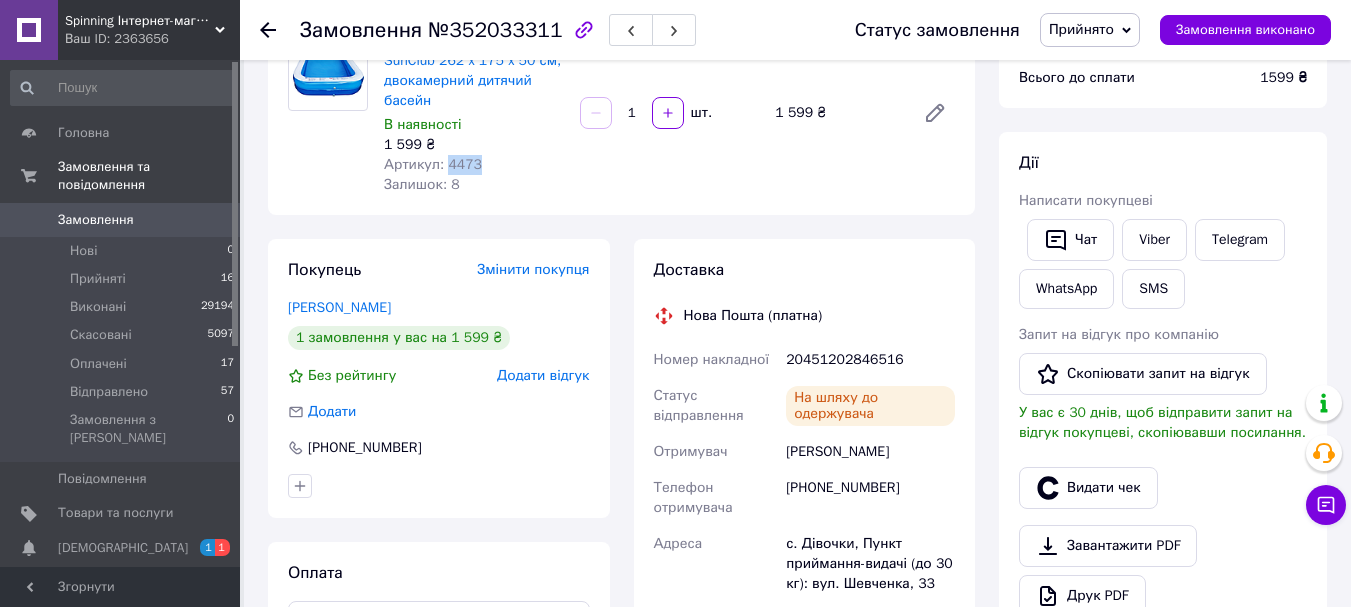 drag, startPoint x: 443, startPoint y: 159, endPoint x: 486, endPoint y: 160, distance: 43.011627 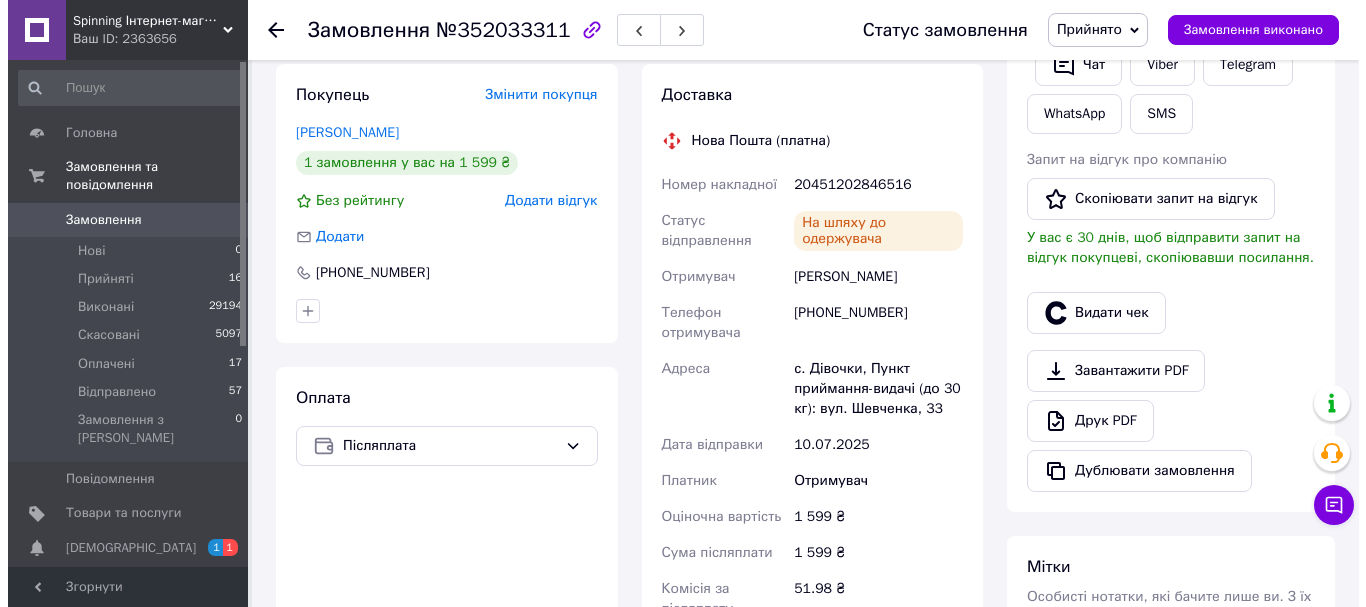 scroll, scrollTop: 200, scrollLeft: 0, axis: vertical 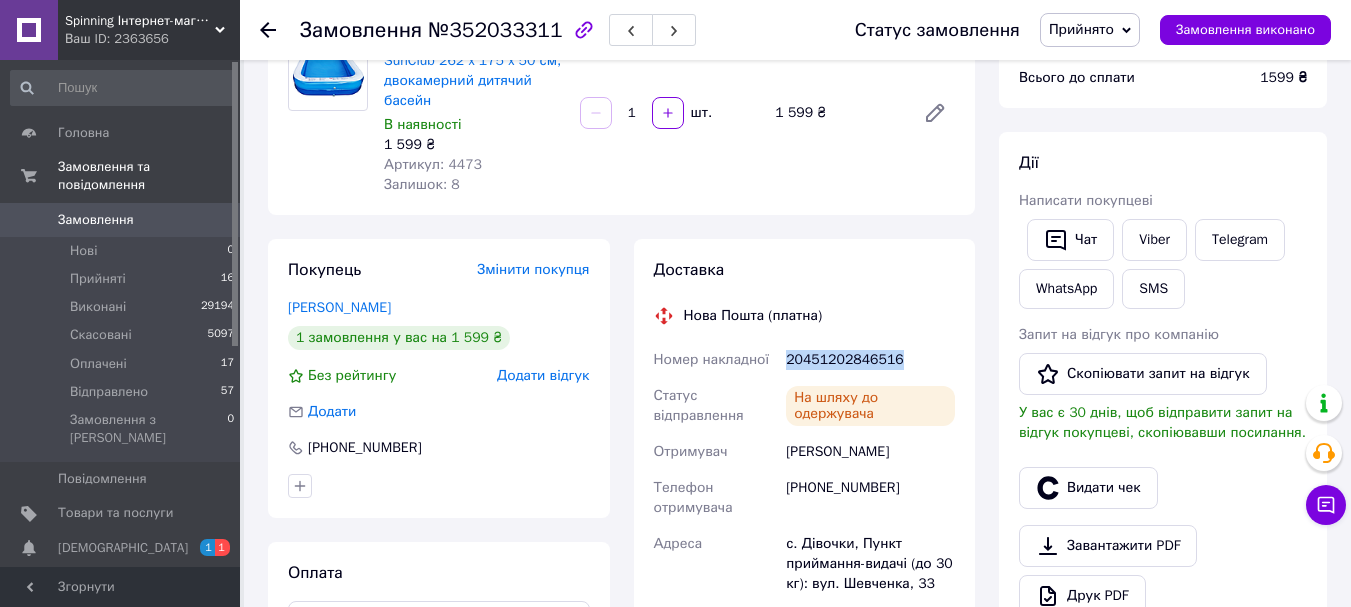 drag, startPoint x: 812, startPoint y: 347, endPoint x: 900, endPoint y: 348, distance: 88.005684 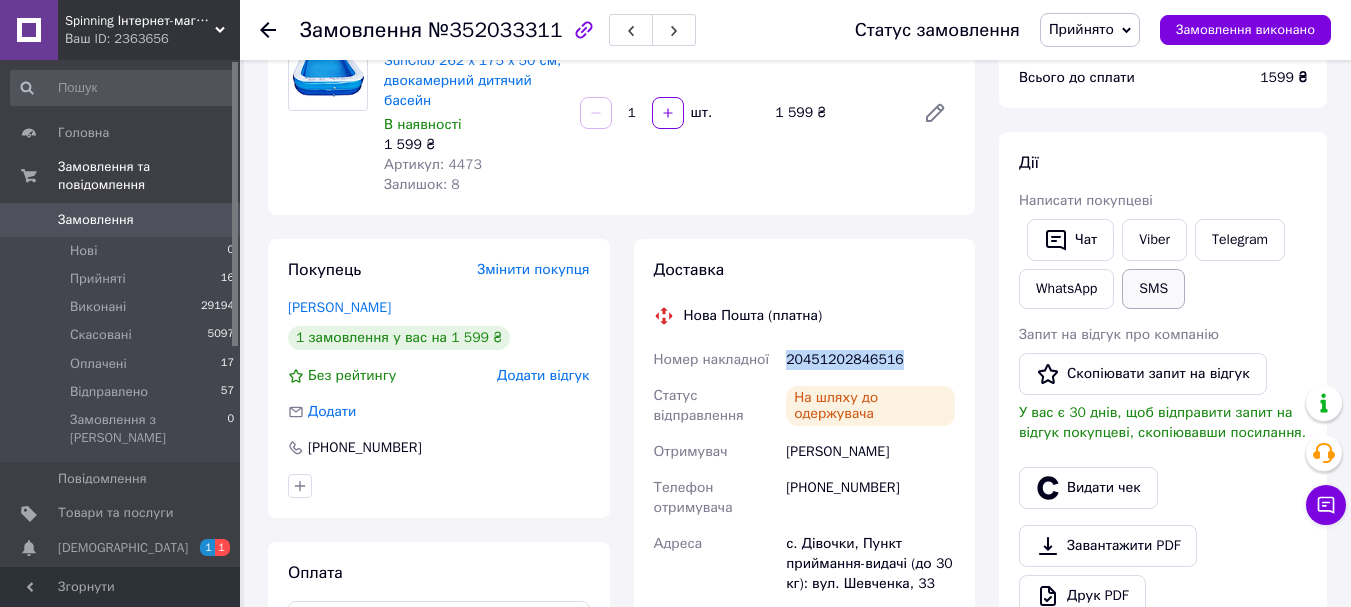 click on "SMS" at bounding box center [1153, 289] 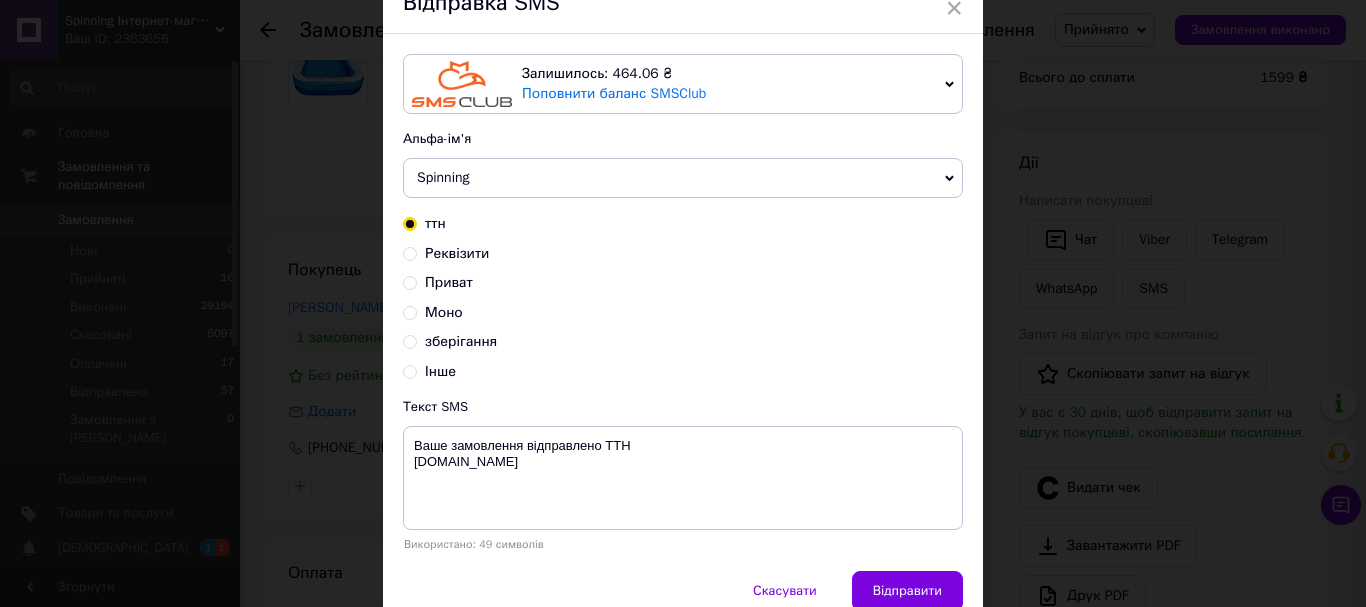 scroll, scrollTop: 189, scrollLeft: 0, axis: vertical 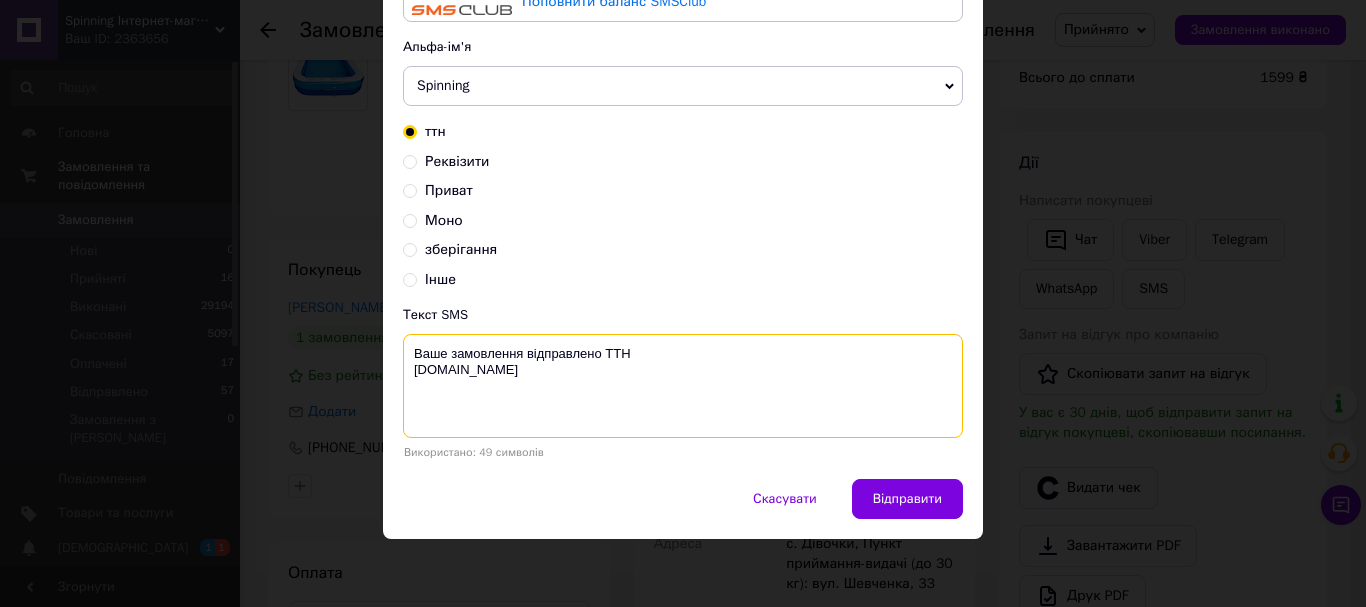 click on "Ваше замовлення відправлено ТТН
[DOMAIN_NAME]" at bounding box center [683, 386] 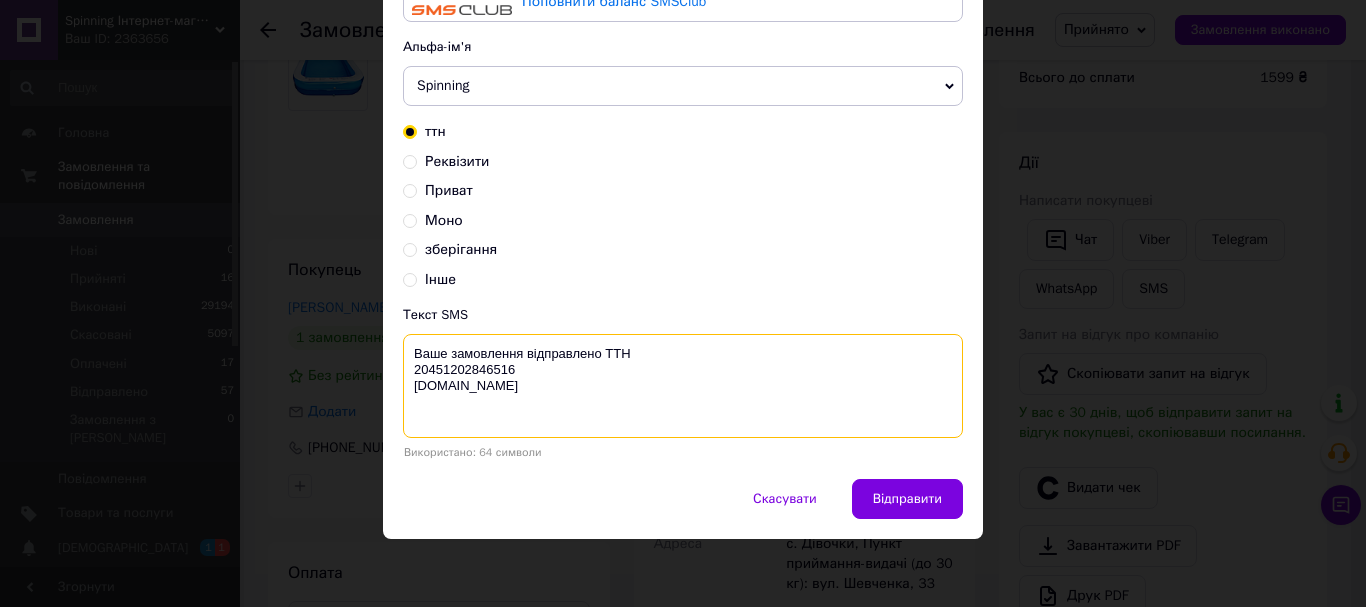 type on "Ваше замовлення відправлено ТТН
20451202846516
Spinning.kiev.ua" 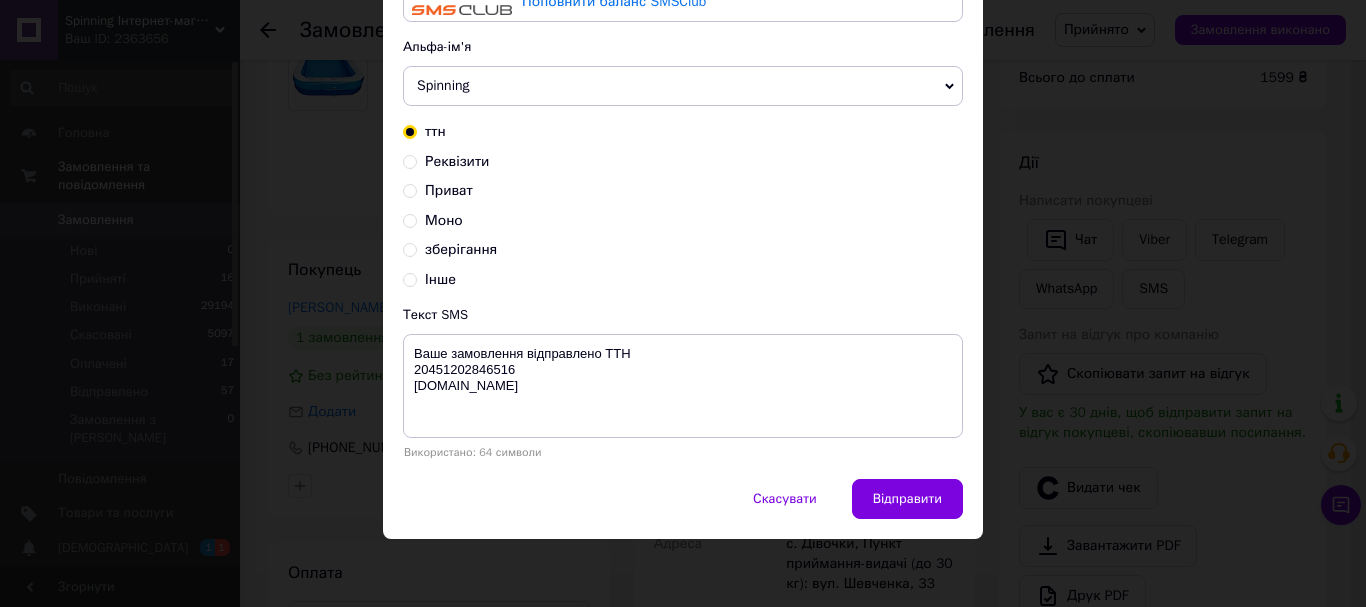 click on "Скасувати   Відправити" at bounding box center [683, 509] 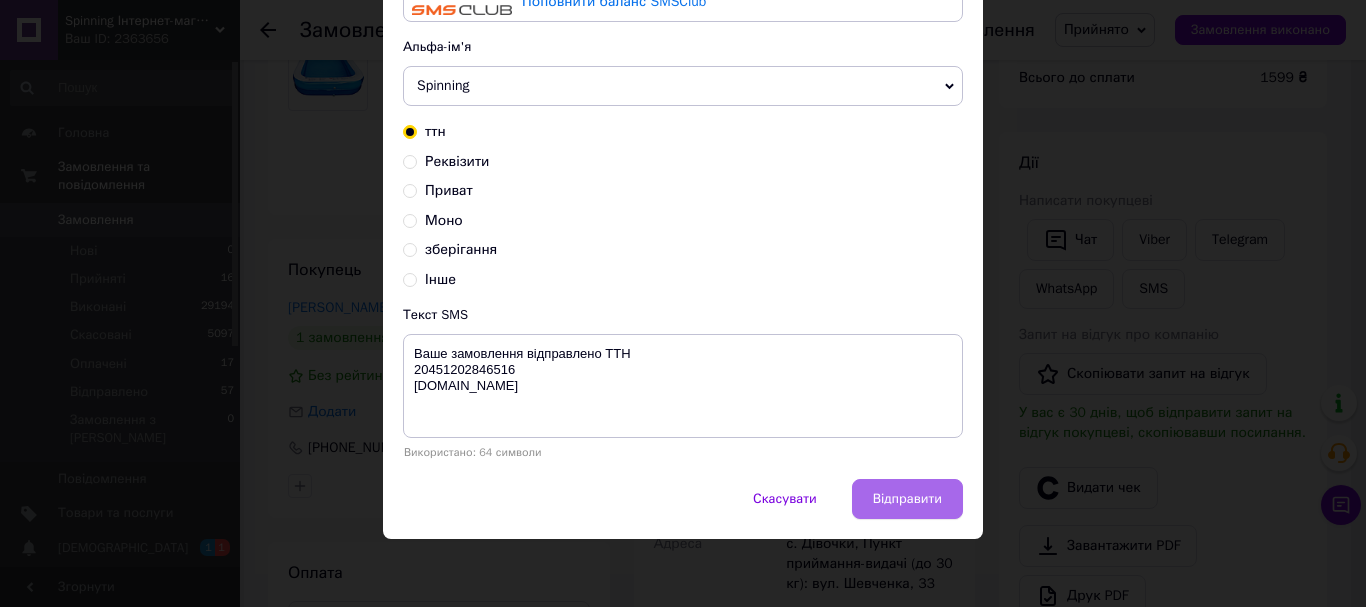 click on "Відправити" at bounding box center [907, 499] 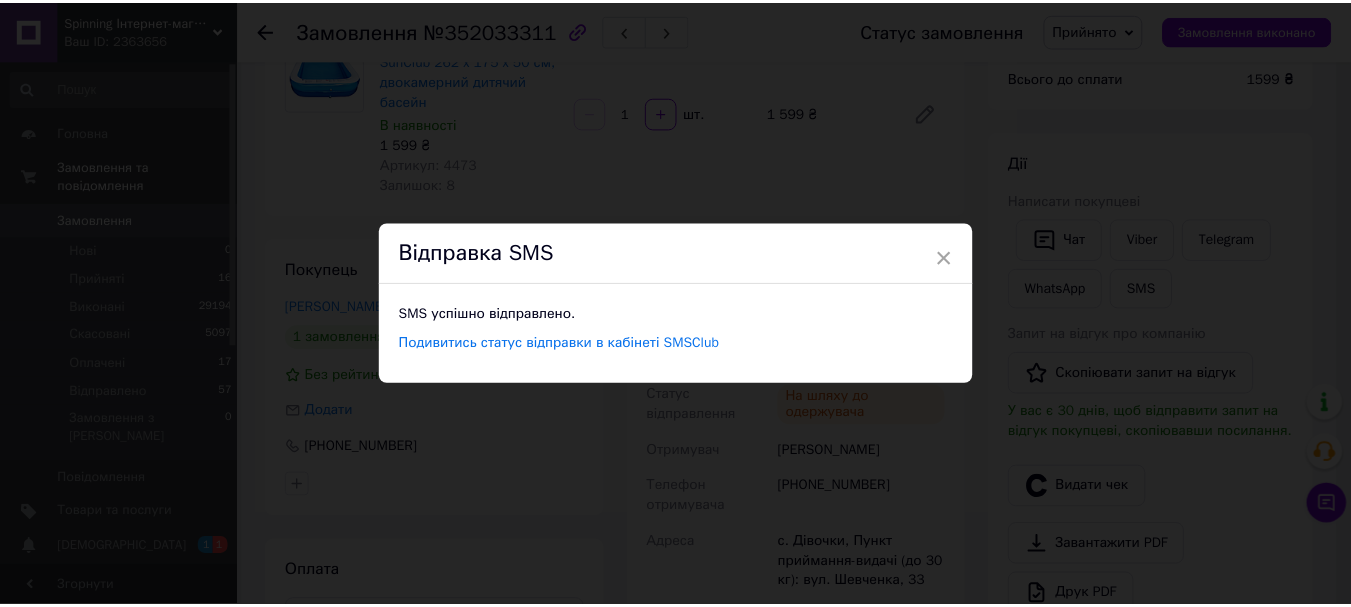 scroll, scrollTop: 0, scrollLeft: 0, axis: both 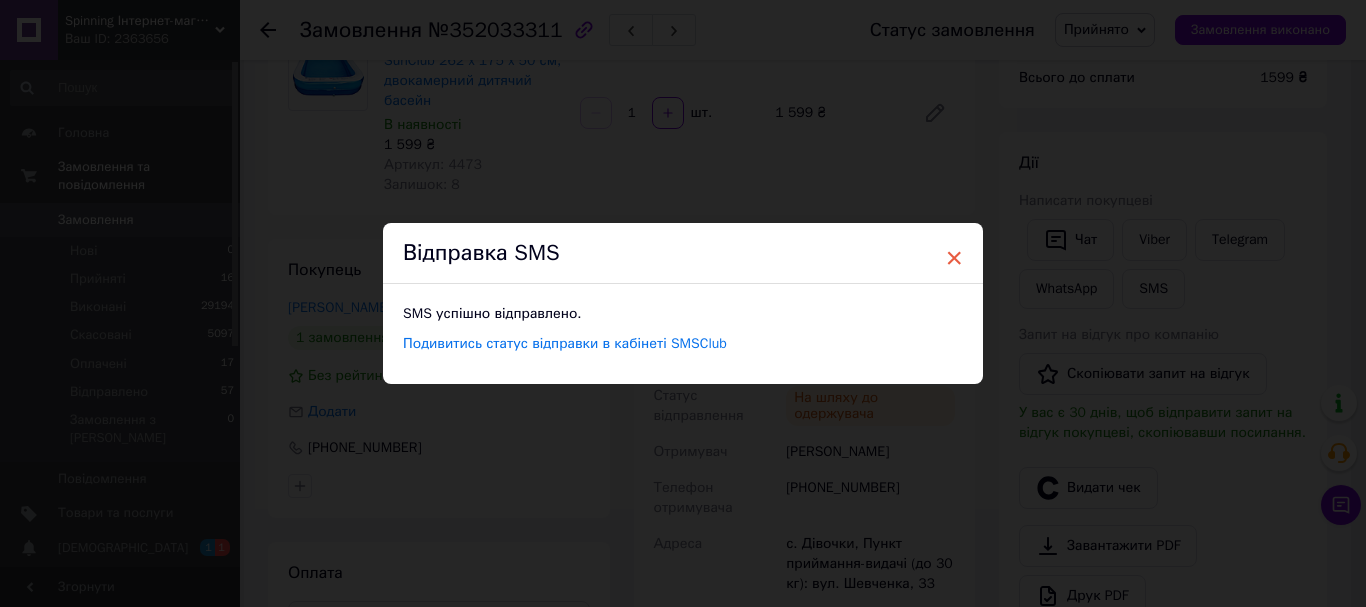 click on "×" at bounding box center [954, 258] 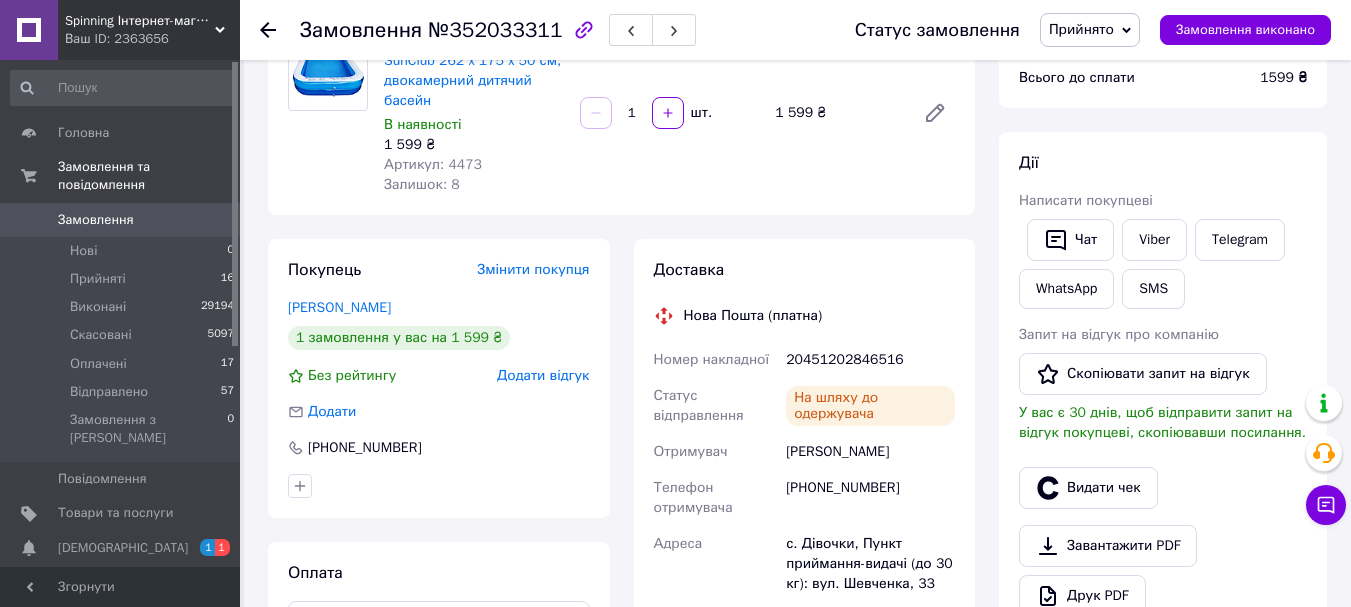 click on "Прийнято" at bounding box center (1081, 29) 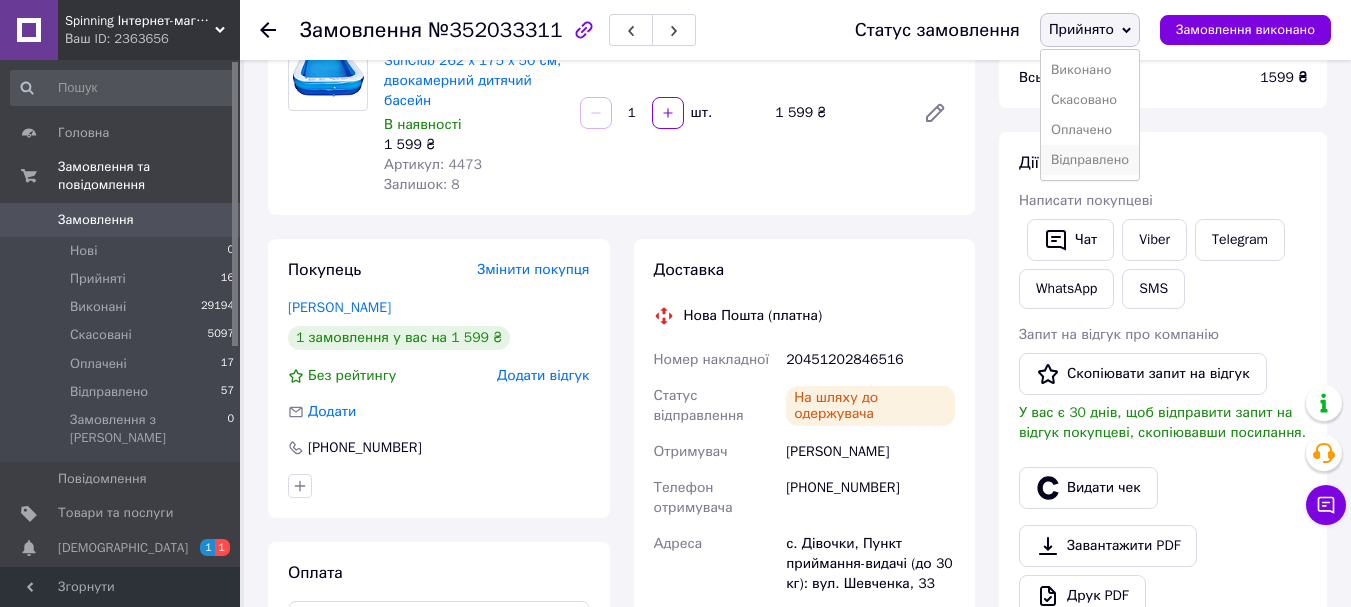 click on "Відправлено" at bounding box center [1090, 160] 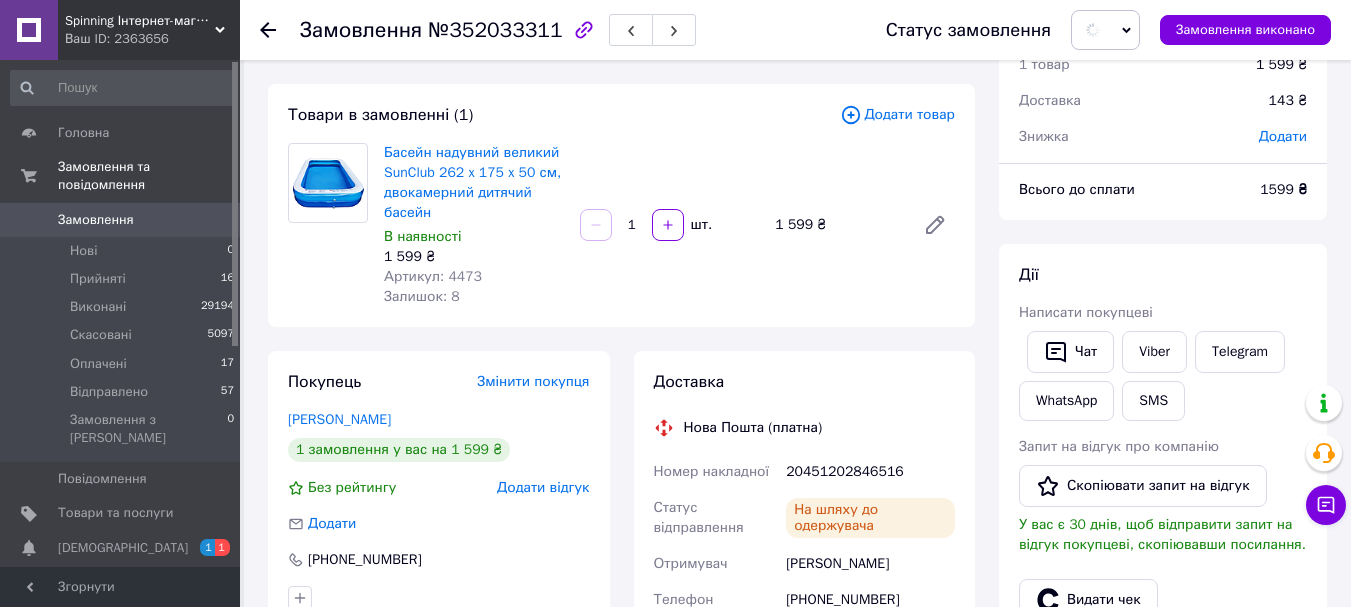 scroll, scrollTop: 0, scrollLeft: 0, axis: both 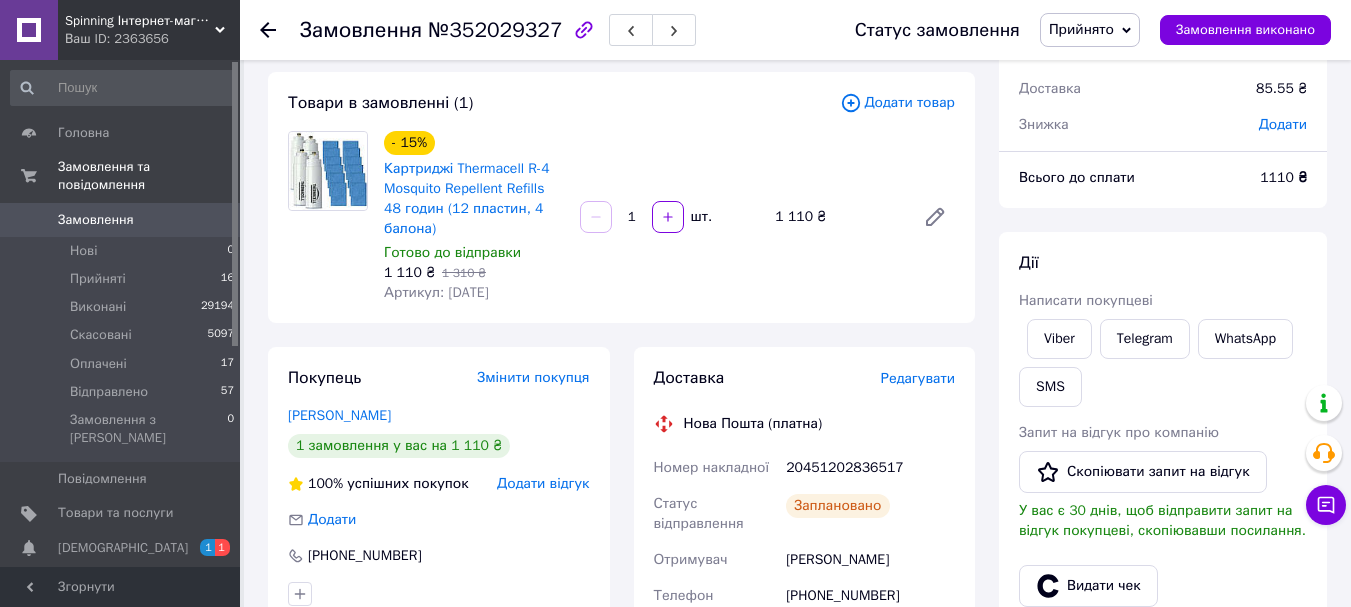 drag, startPoint x: 441, startPoint y: 290, endPoint x: 518, endPoint y: 290, distance: 77 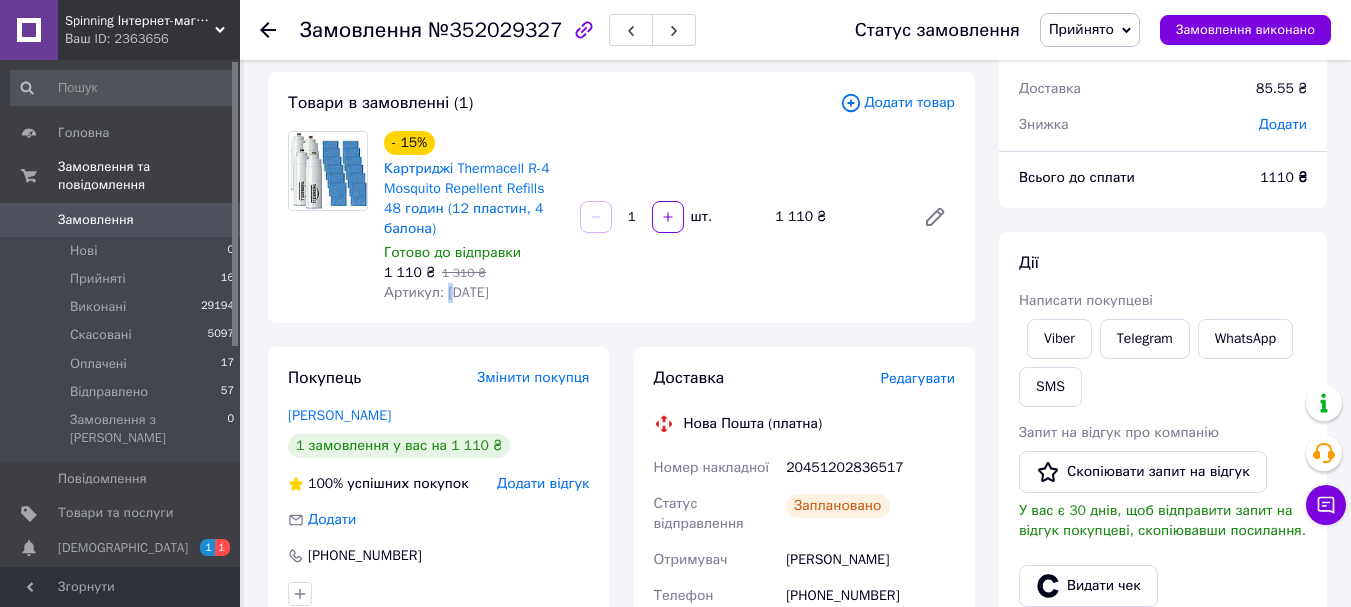 click on "Артикул: [DATE]" at bounding box center (436, 292) 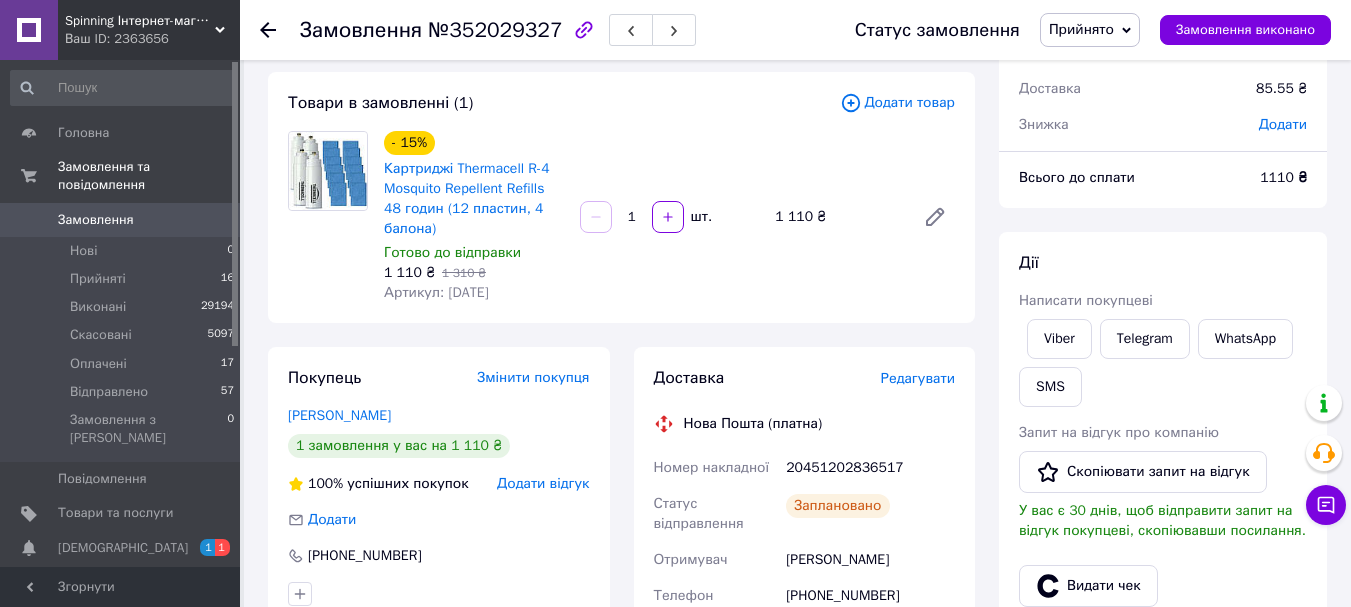 drag, startPoint x: 459, startPoint y: 292, endPoint x: 516, endPoint y: 291, distance: 57.00877 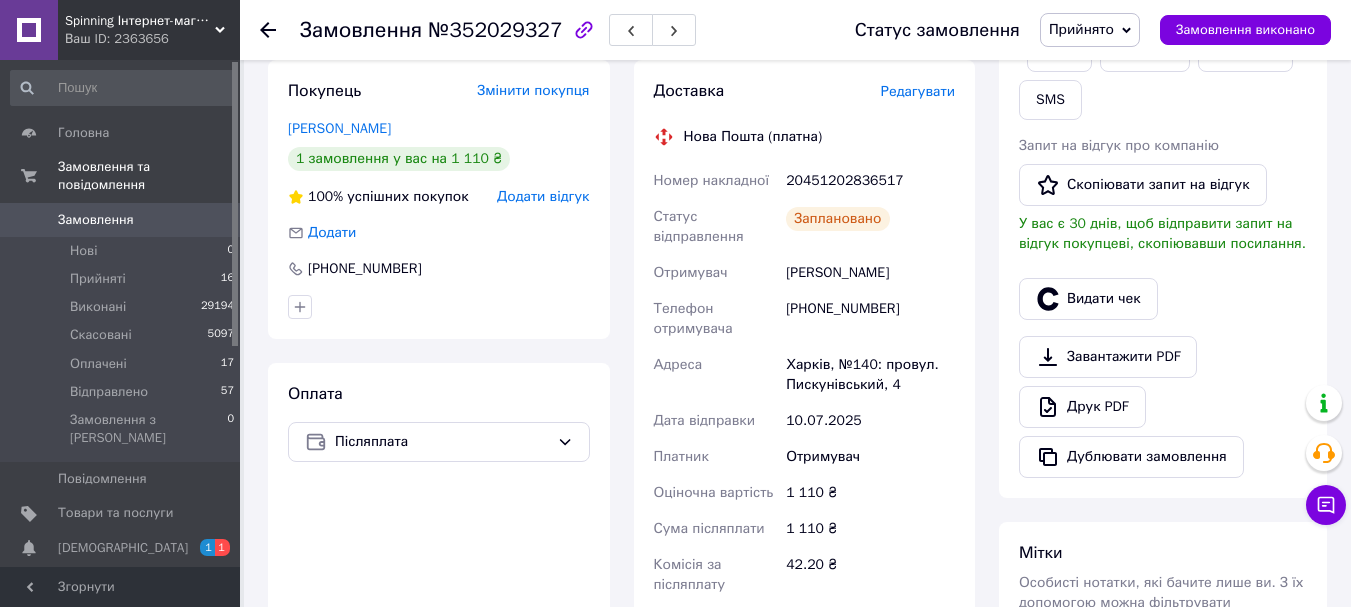scroll, scrollTop: 400, scrollLeft: 0, axis: vertical 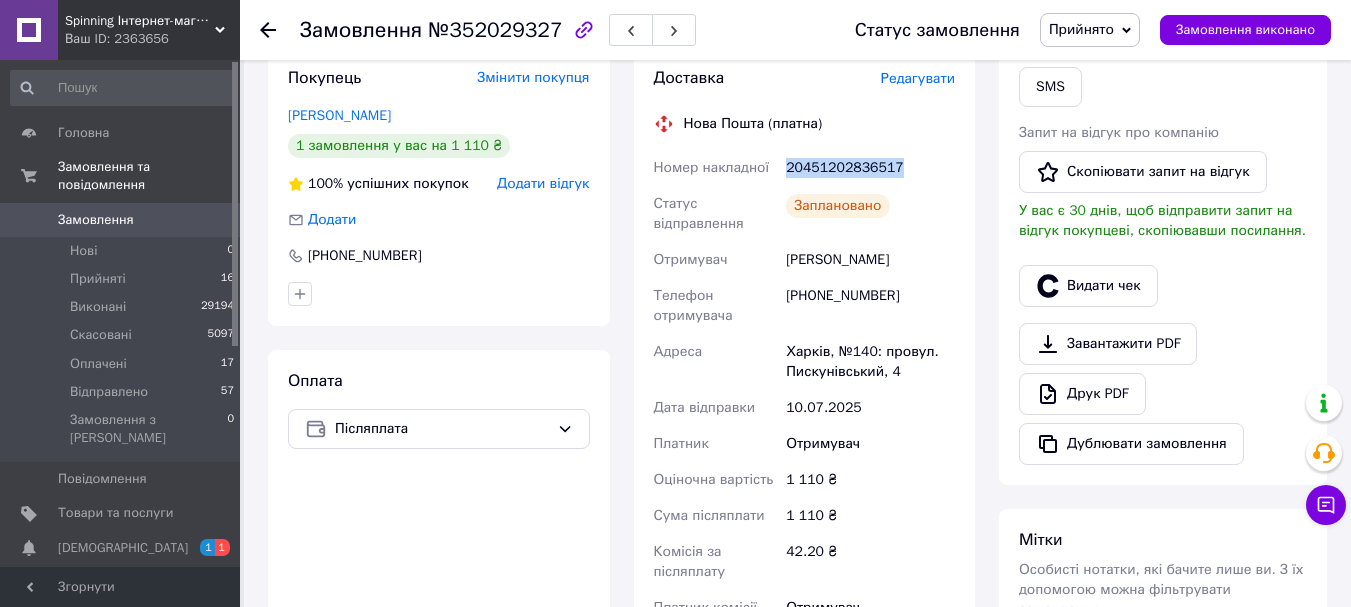 drag, startPoint x: 774, startPoint y: 164, endPoint x: 913, endPoint y: 165, distance: 139.0036 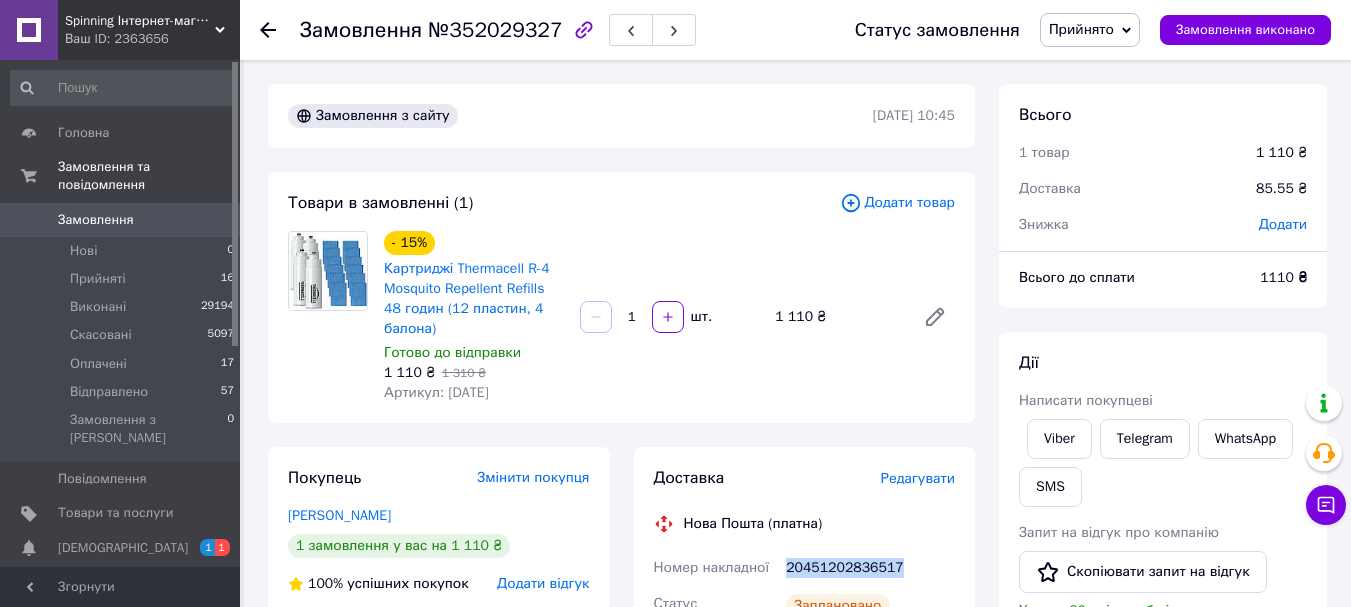 click on "Прийнято" at bounding box center [1081, 29] 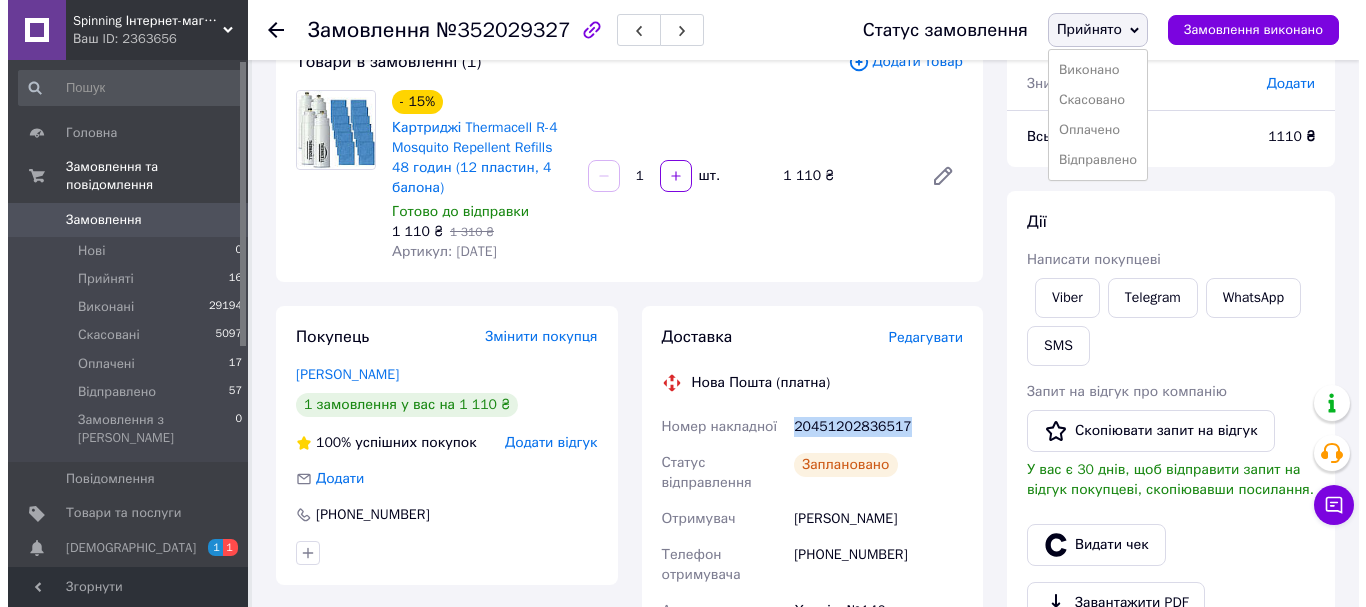 scroll, scrollTop: 300, scrollLeft: 0, axis: vertical 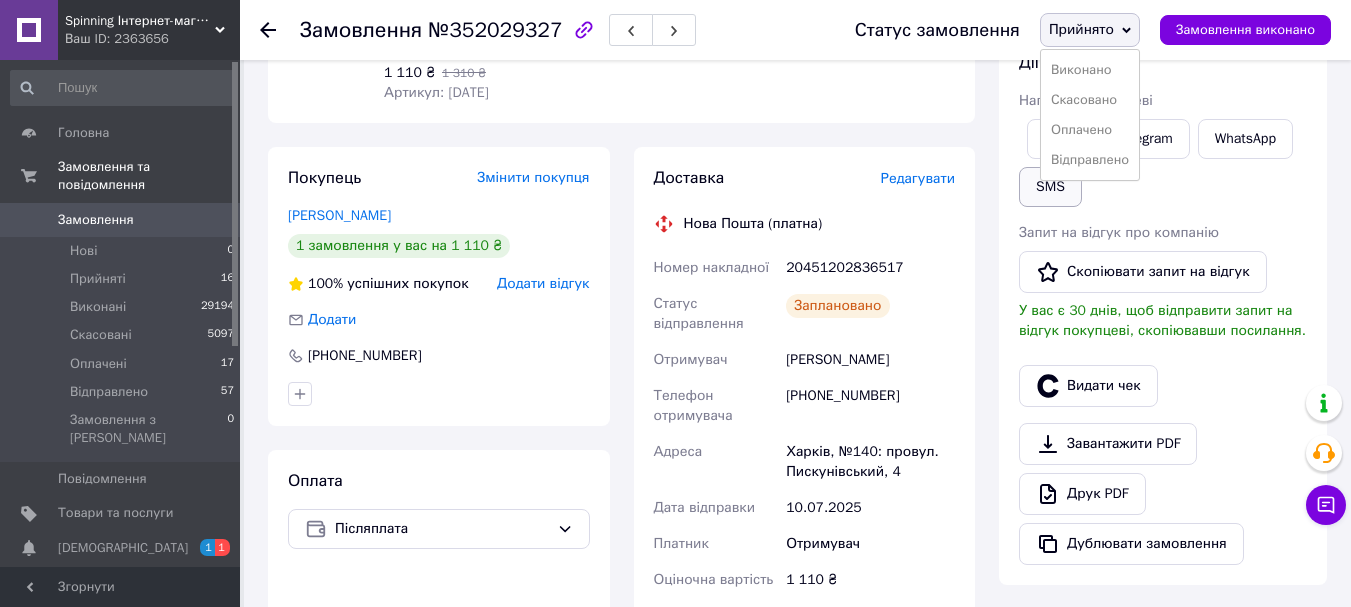 click on "Дії Написати покупцеві Viber Telegram WhatsApp SMS Запит на відгук про компанію   Скопіювати запит на відгук У вас є 30 днів, щоб відправити запит на відгук покупцеві, скопіювавши посилання.   Видати чек   Завантажити PDF   Друк PDF   Дублювати замовлення" at bounding box center (1163, 308) 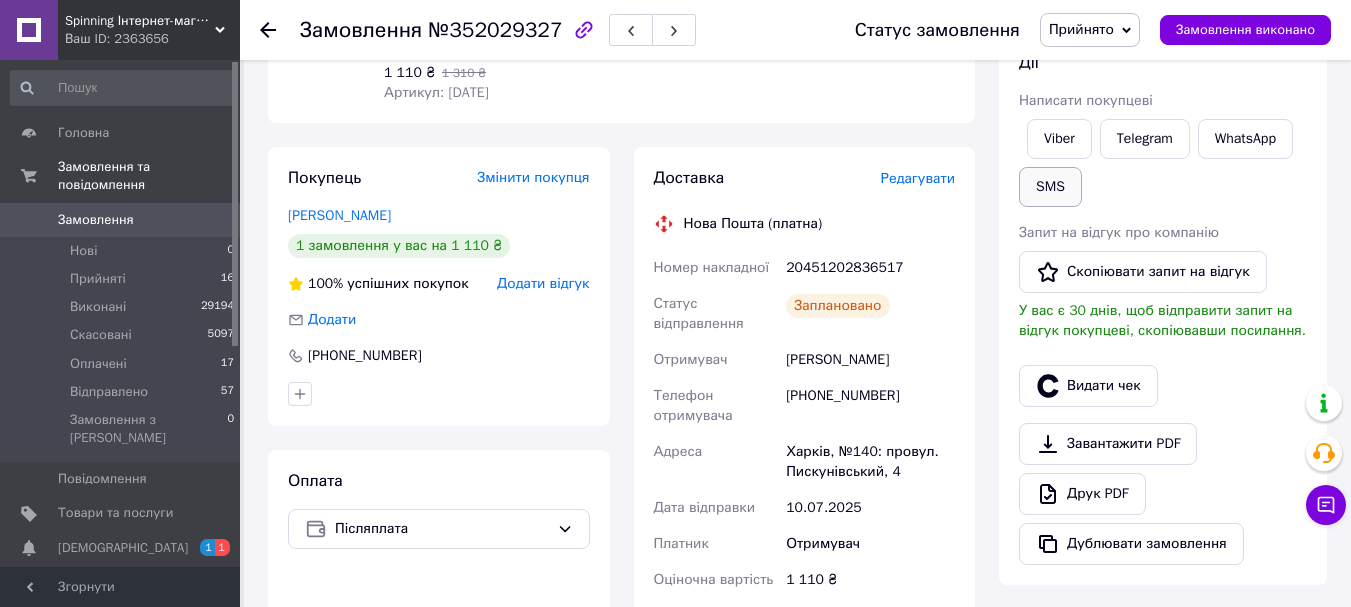 click on "SMS" at bounding box center (1050, 187) 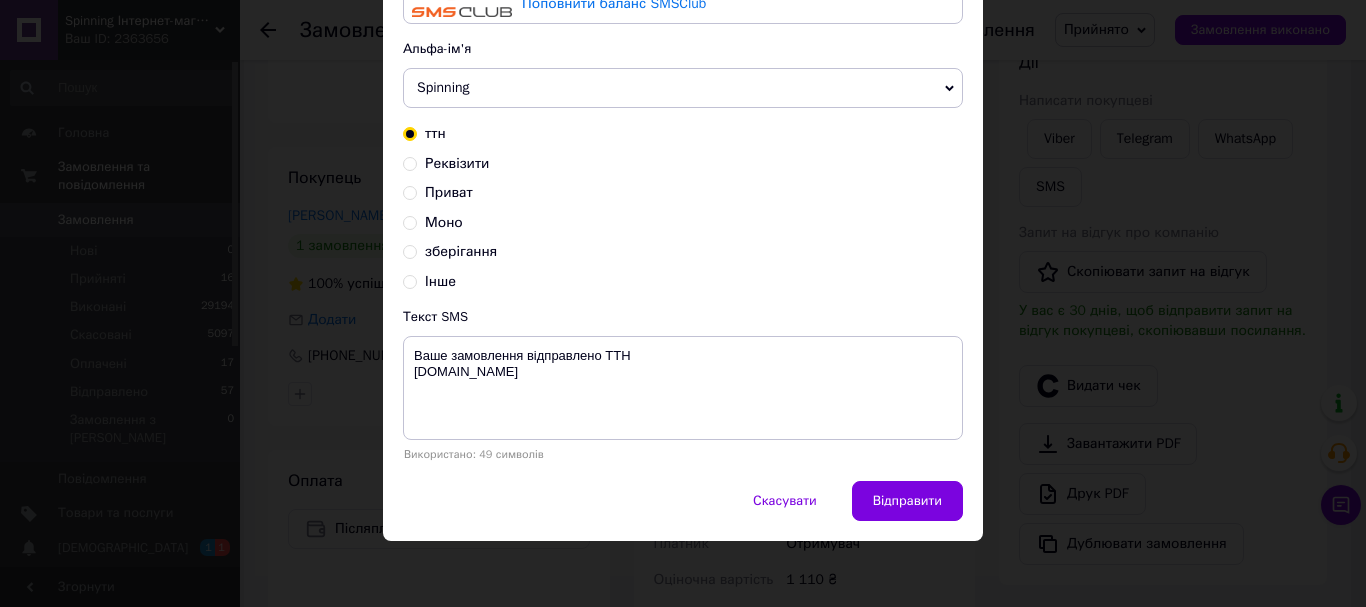 scroll, scrollTop: 189, scrollLeft: 0, axis: vertical 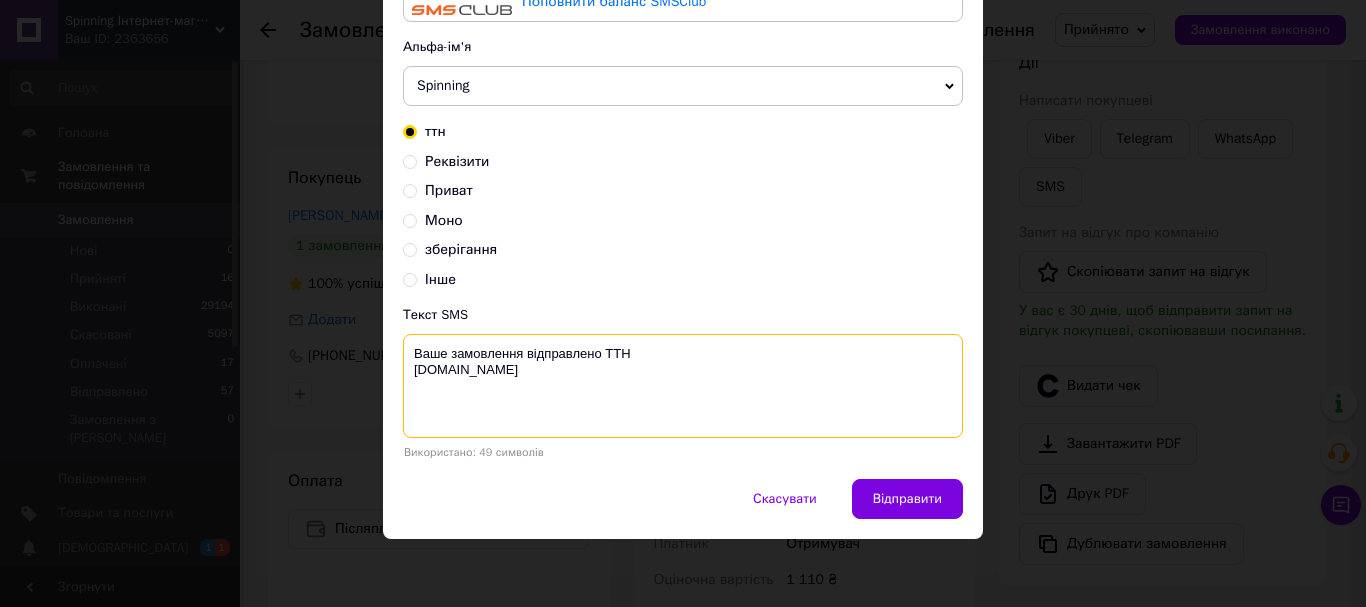 click on "Ваше замовлення відправлено ТТН
[DOMAIN_NAME]" at bounding box center [683, 386] 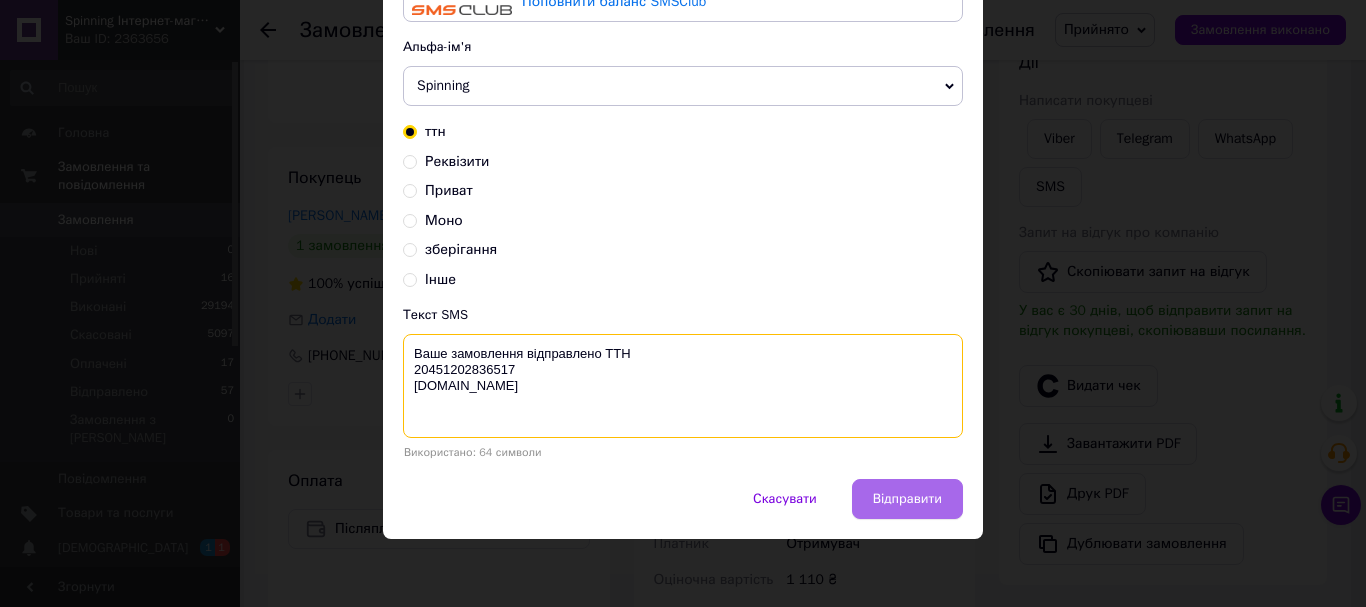 type on "Ваше замовлення відправлено ТТН
20451202836517
Spinning.kiev.ua" 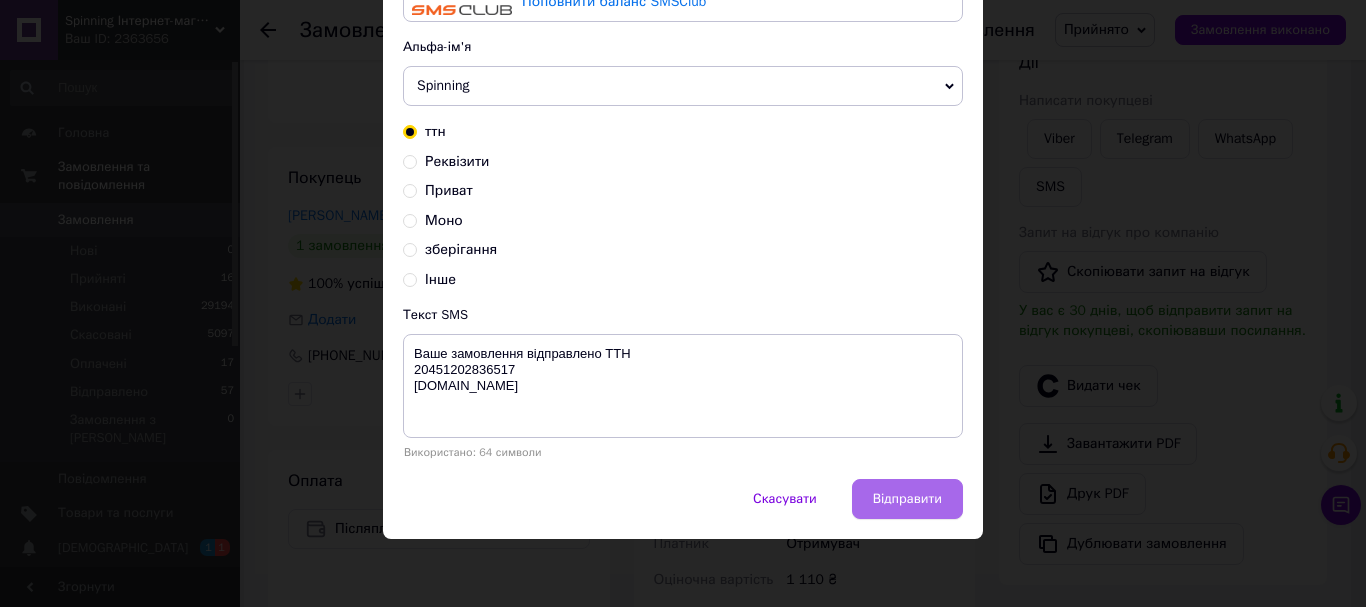 click on "Відправити" at bounding box center (907, 499) 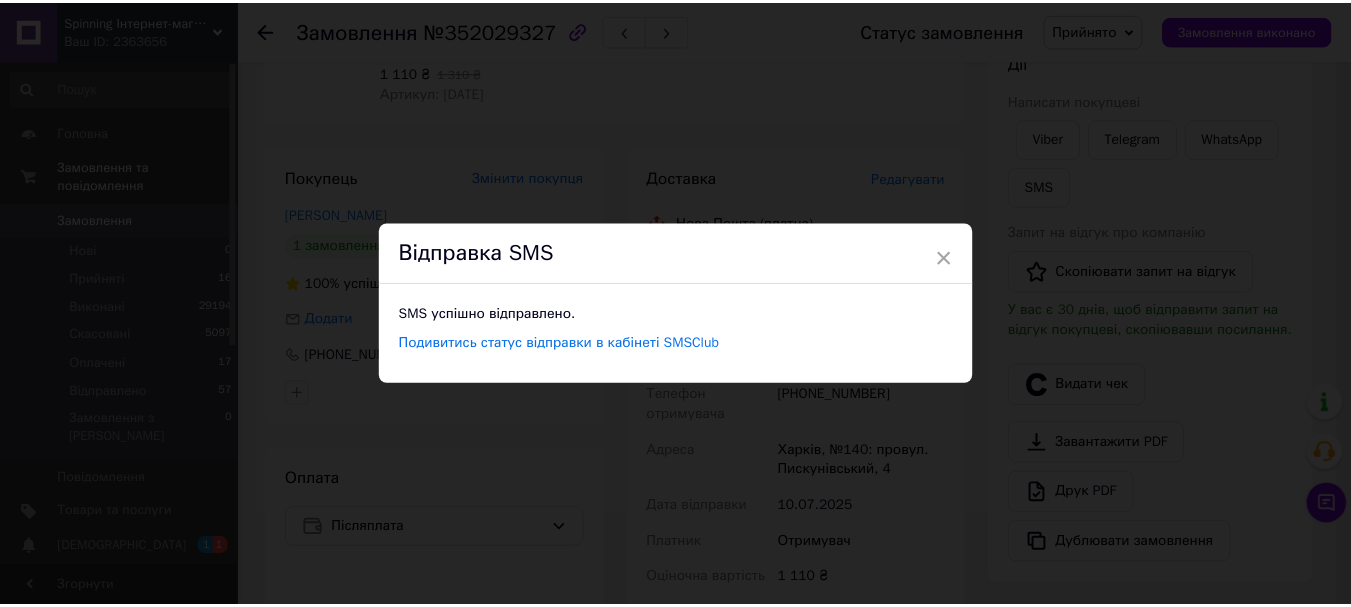 scroll, scrollTop: 0, scrollLeft: 0, axis: both 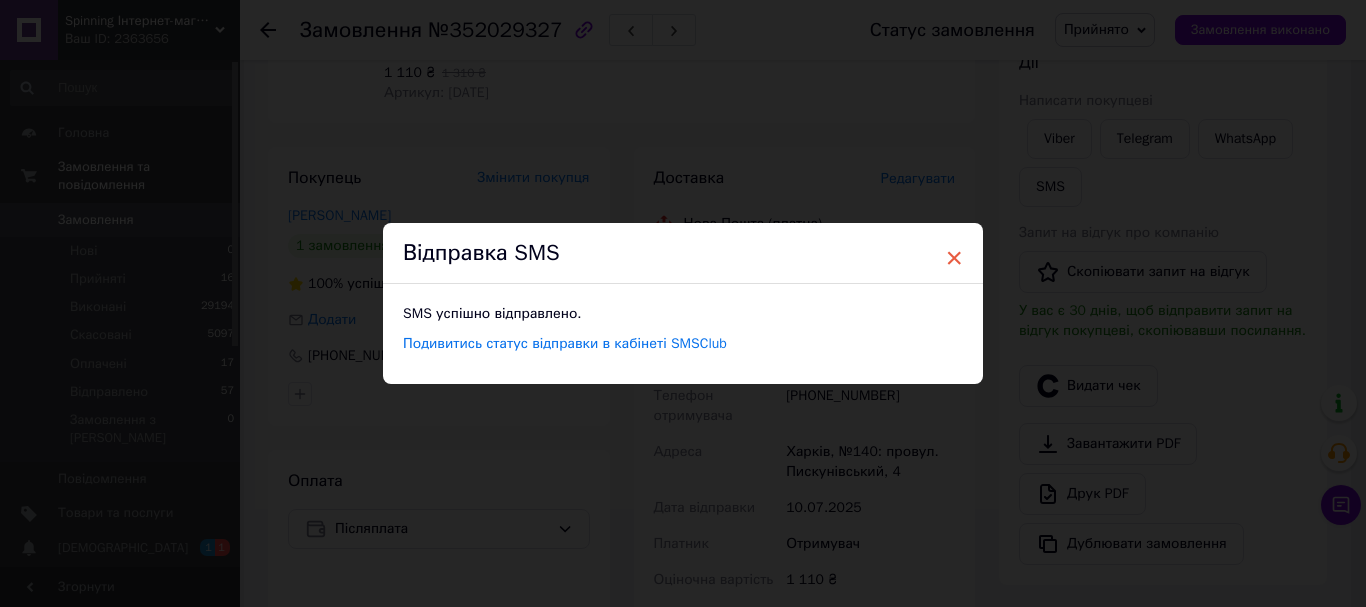 click on "× Відправка SMS SMS успішно відправлено. Подивитись статус відправки в кабінеті SMSClub" at bounding box center (683, 303) 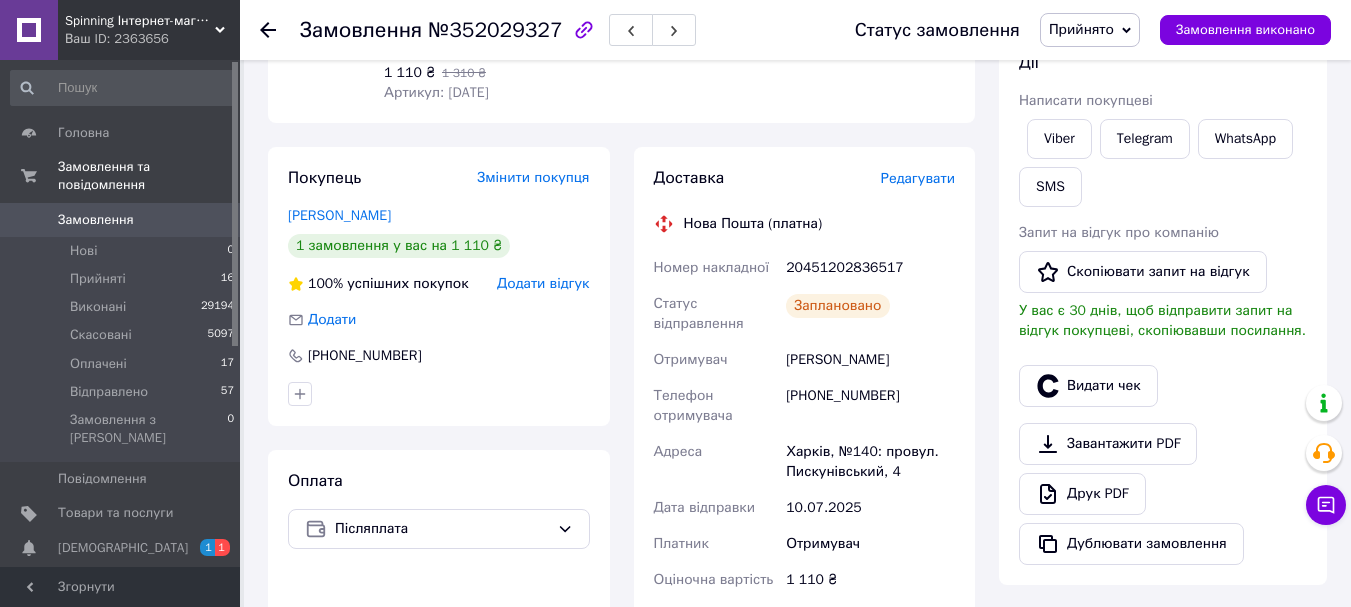 click on "Прийнято" at bounding box center [1081, 29] 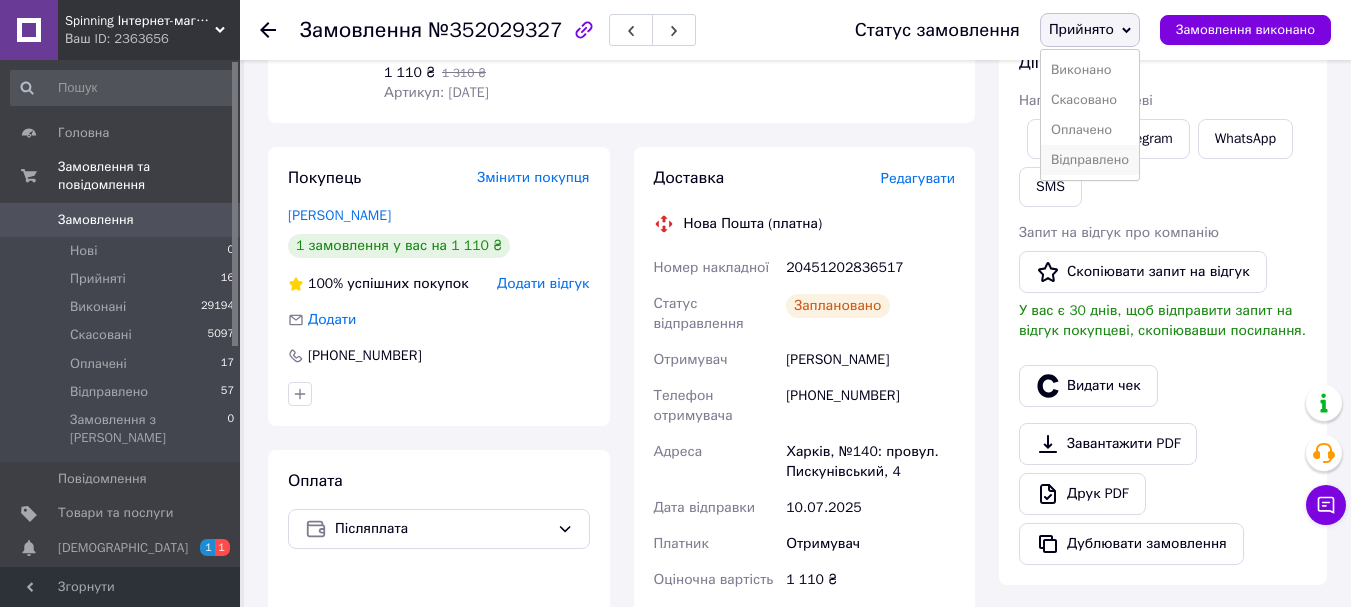 click on "Відправлено" at bounding box center [1090, 160] 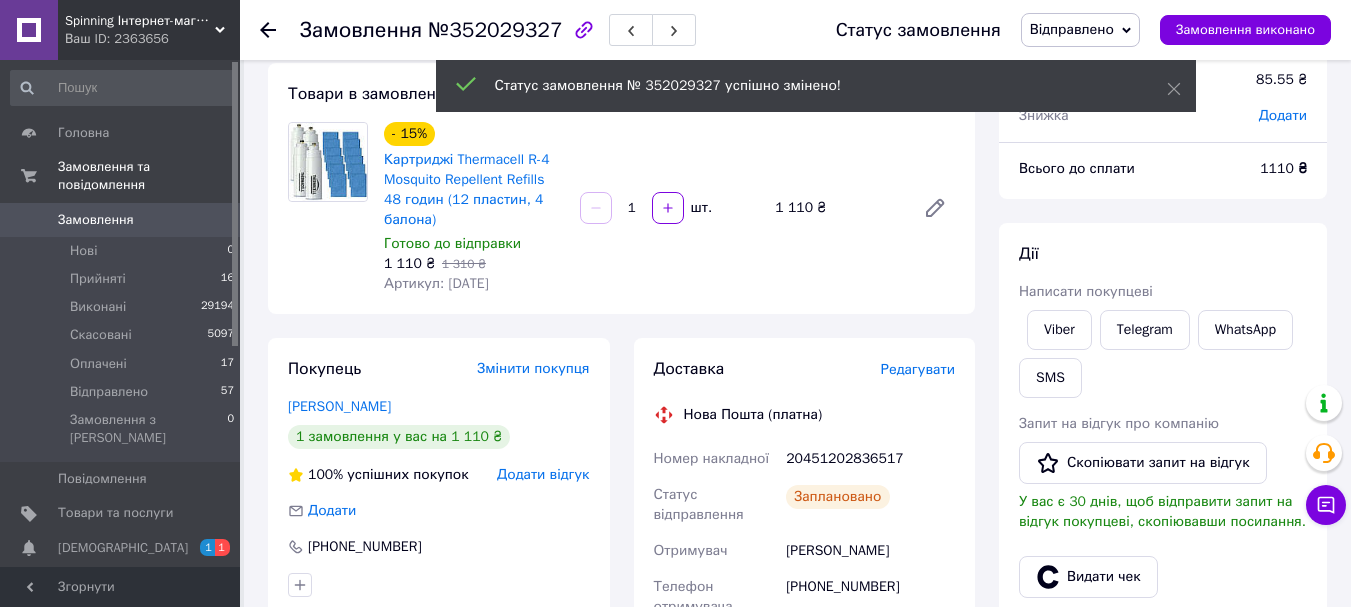 scroll, scrollTop: 0, scrollLeft: 0, axis: both 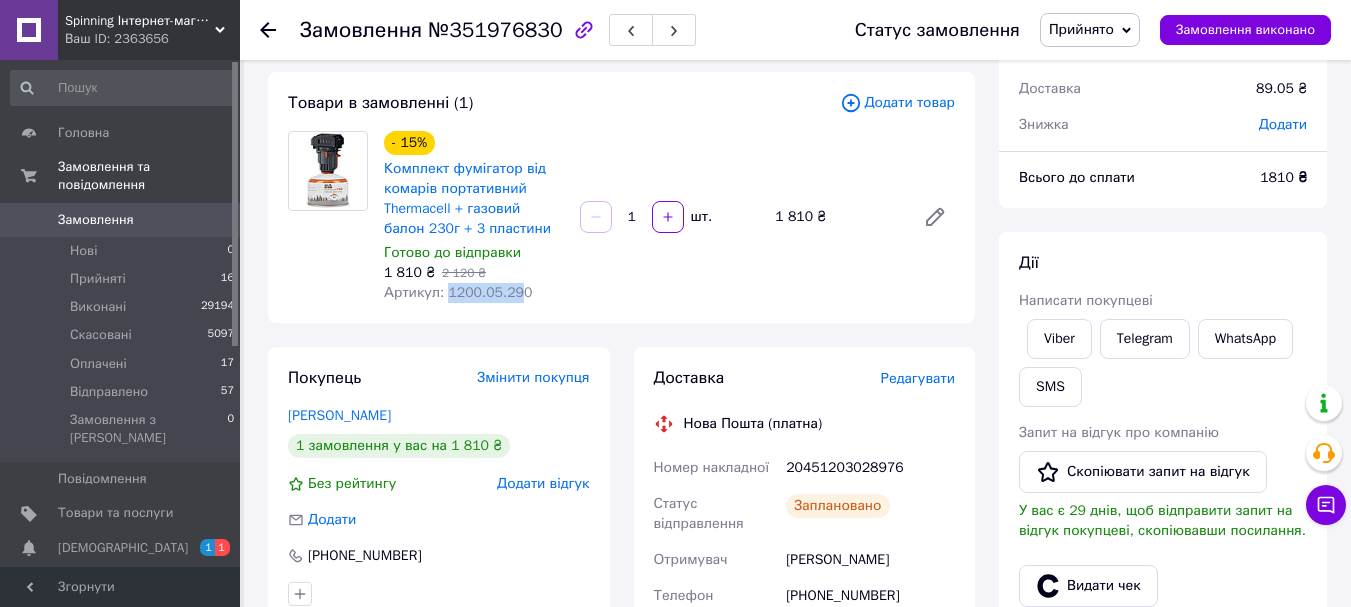 drag, startPoint x: 445, startPoint y: 289, endPoint x: 506, endPoint y: 289, distance: 61 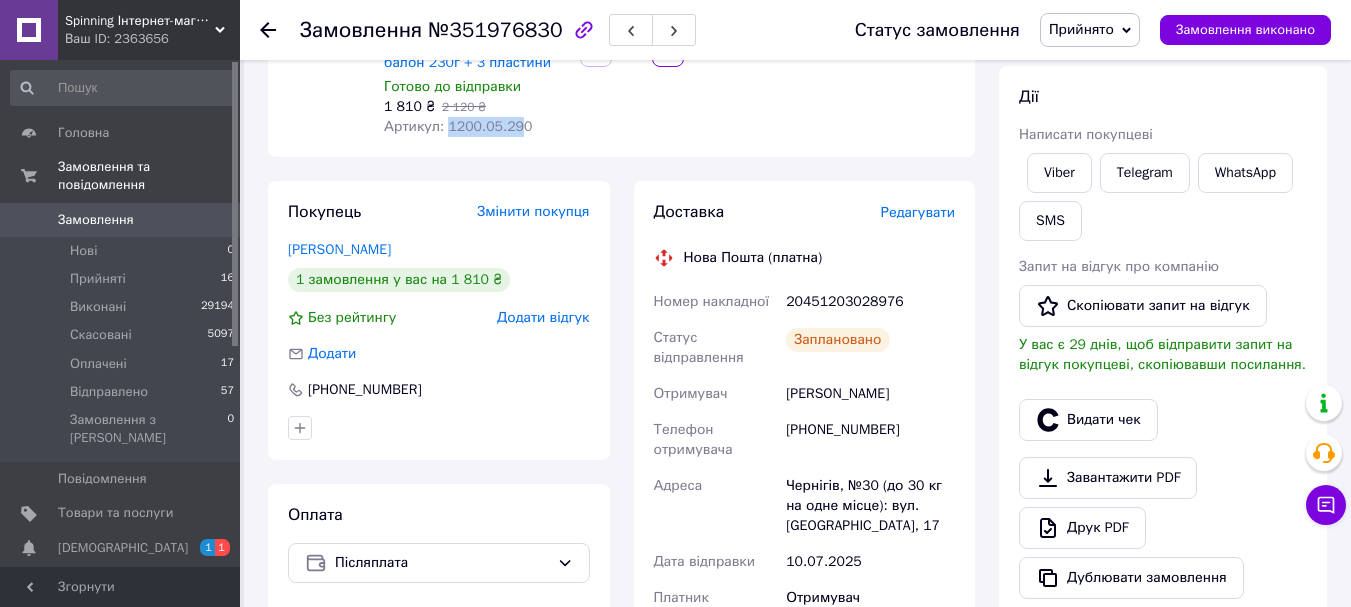 scroll, scrollTop: 100, scrollLeft: 0, axis: vertical 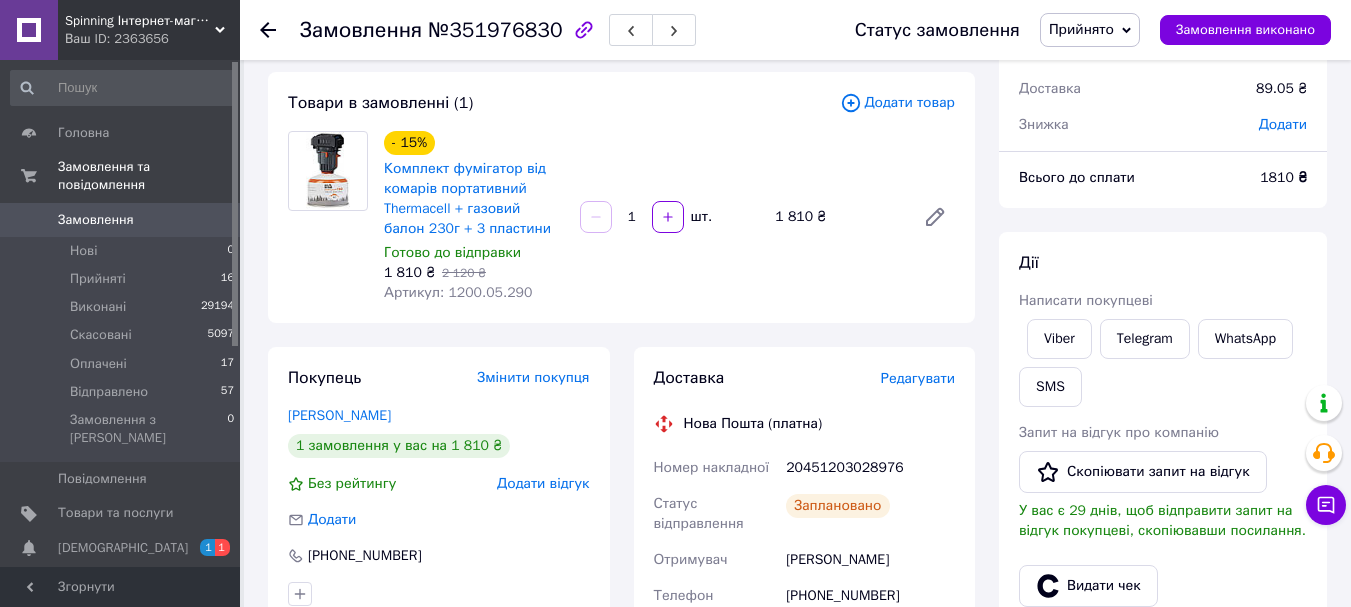 click on "- 15% Комплект фумігатор від комарів портативний Thermacell + газовий балон 230г + 3 пластини Готово до відправки 1 810 ₴   2 120 ₴ Артикул: 1200.05.290 1   шт. 1 810 ₴" at bounding box center (669, 217) 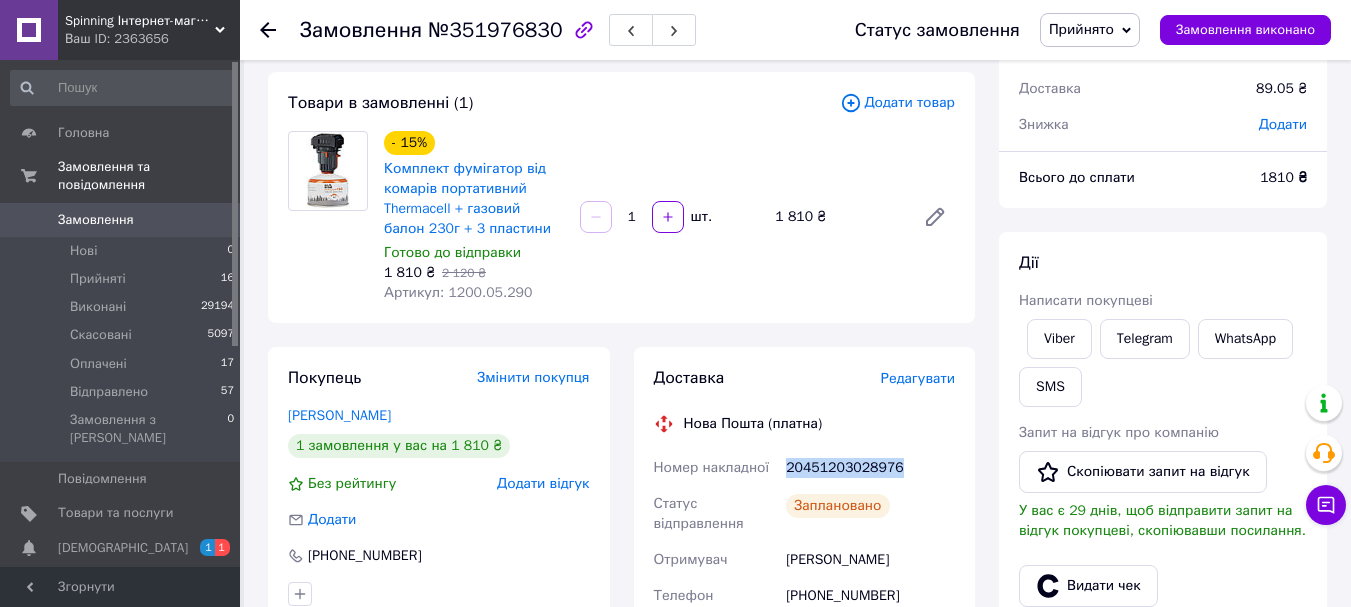 drag, startPoint x: 791, startPoint y: 468, endPoint x: 917, endPoint y: 468, distance: 126 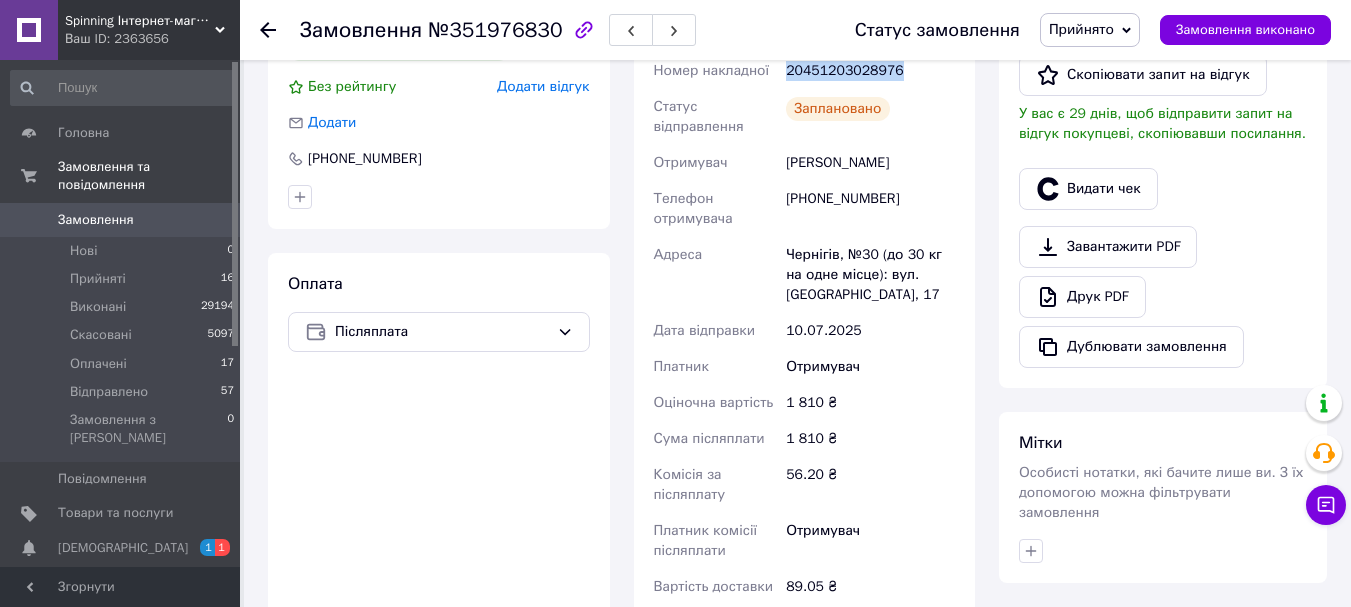 scroll, scrollTop: 500, scrollLeft: 0, axis: vertical 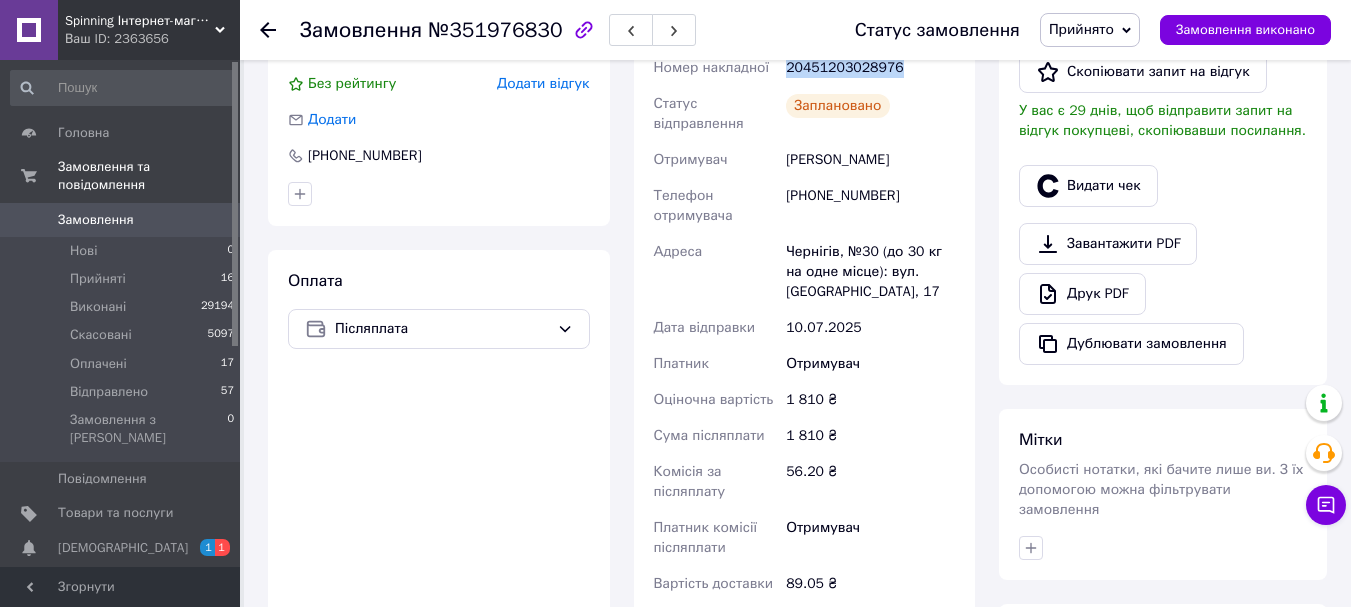 copy on "20451203028976" 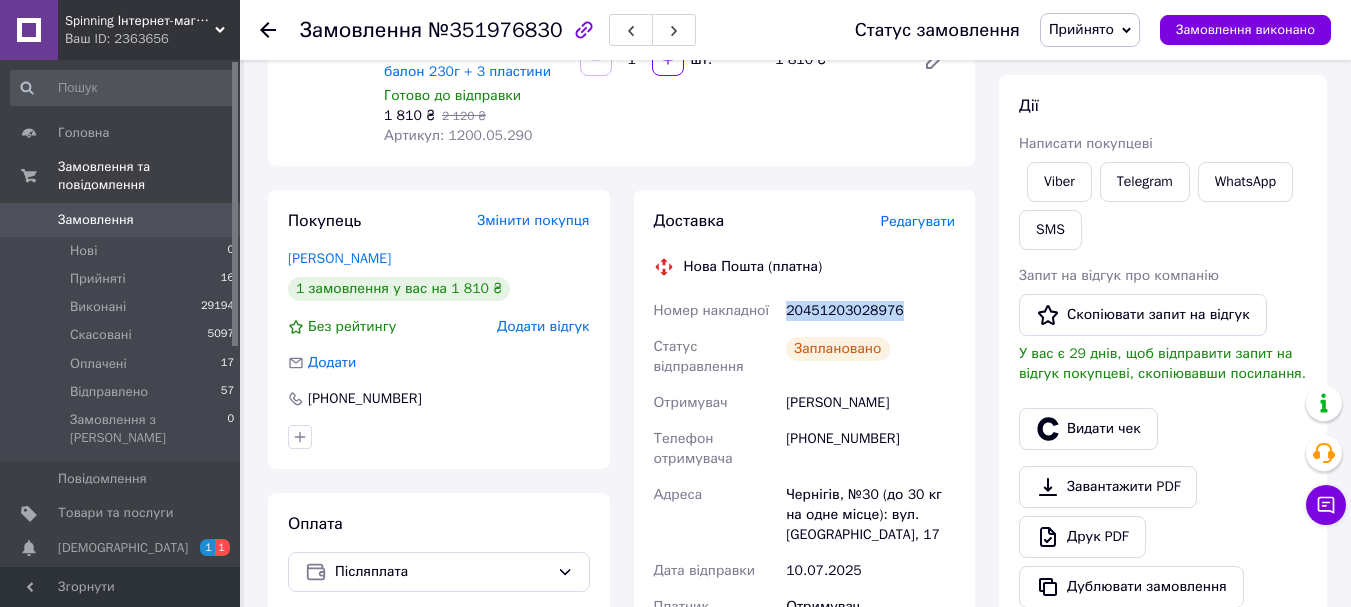 scroll, scrollTop: 400, scrollLeft: 0, axis: vertical 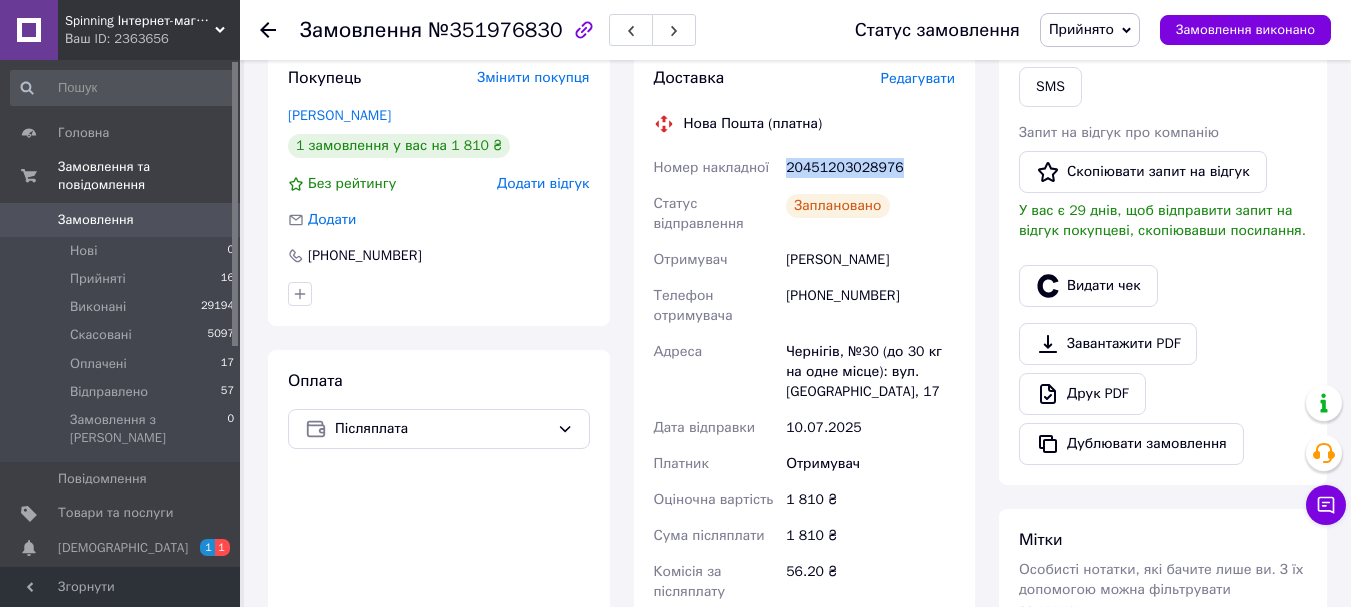 copy on "20451203028976" 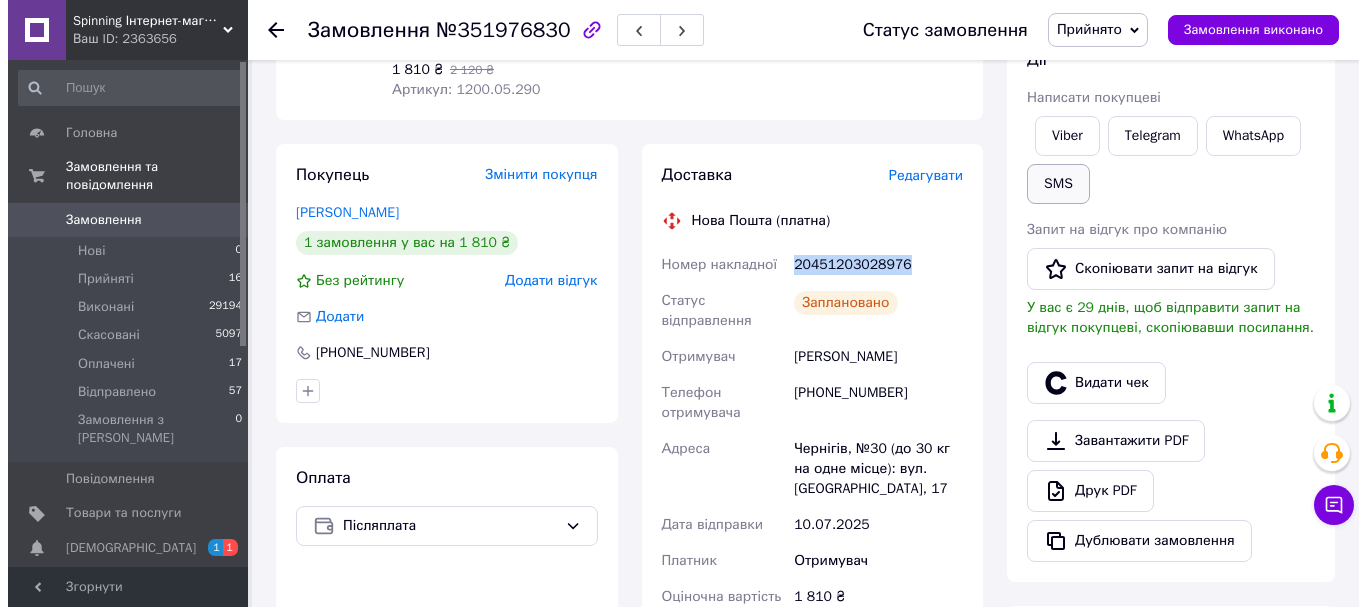 scroll, scrollTop: 200, scrollLeft: 0, axis: vertical 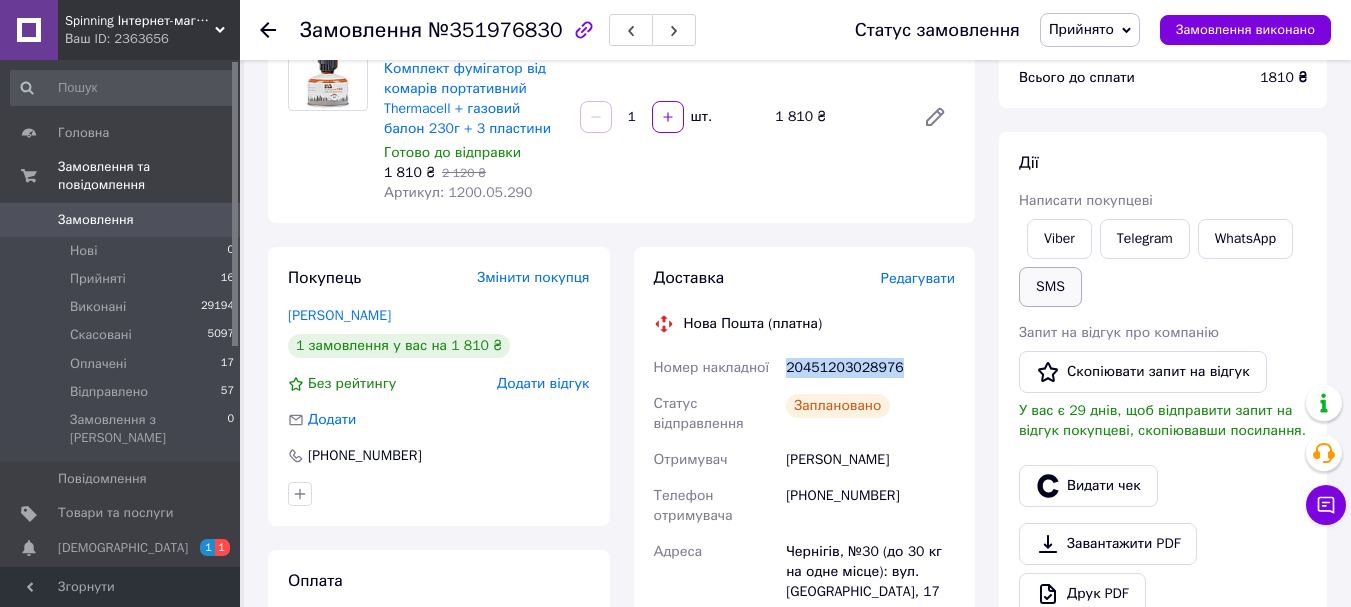 click on "SMS" at bounding box center (1050, 287) 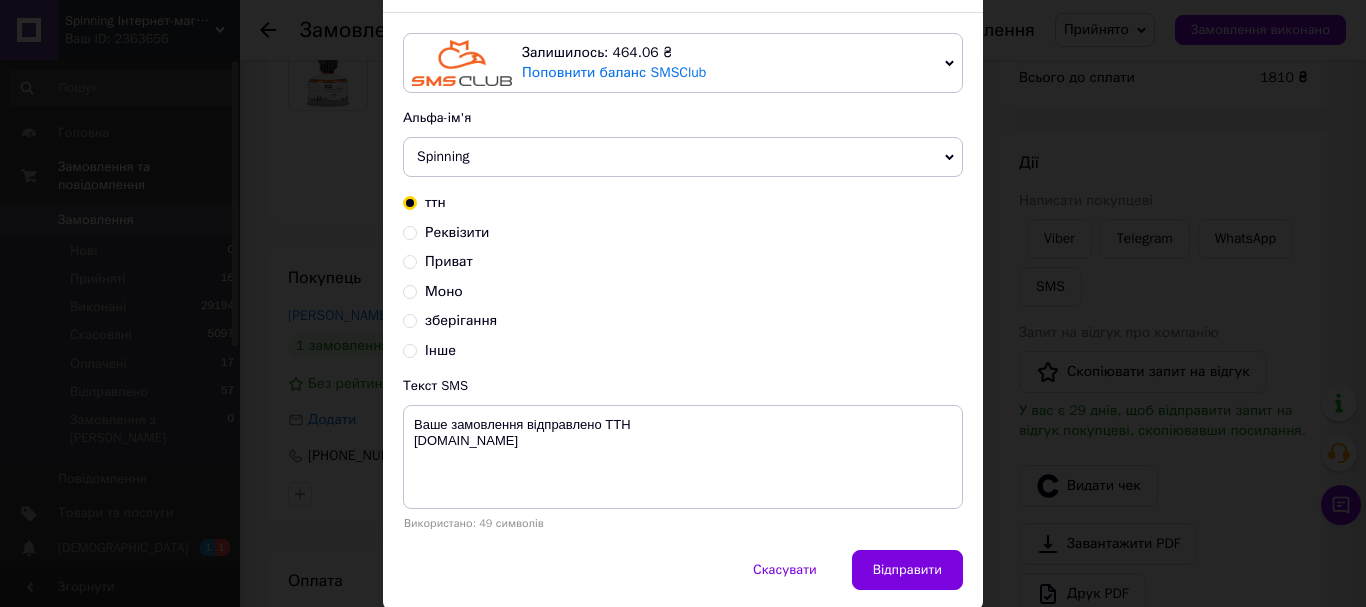 scroll, scrollTop: 189, scrollLeft: 0, axis: vertical 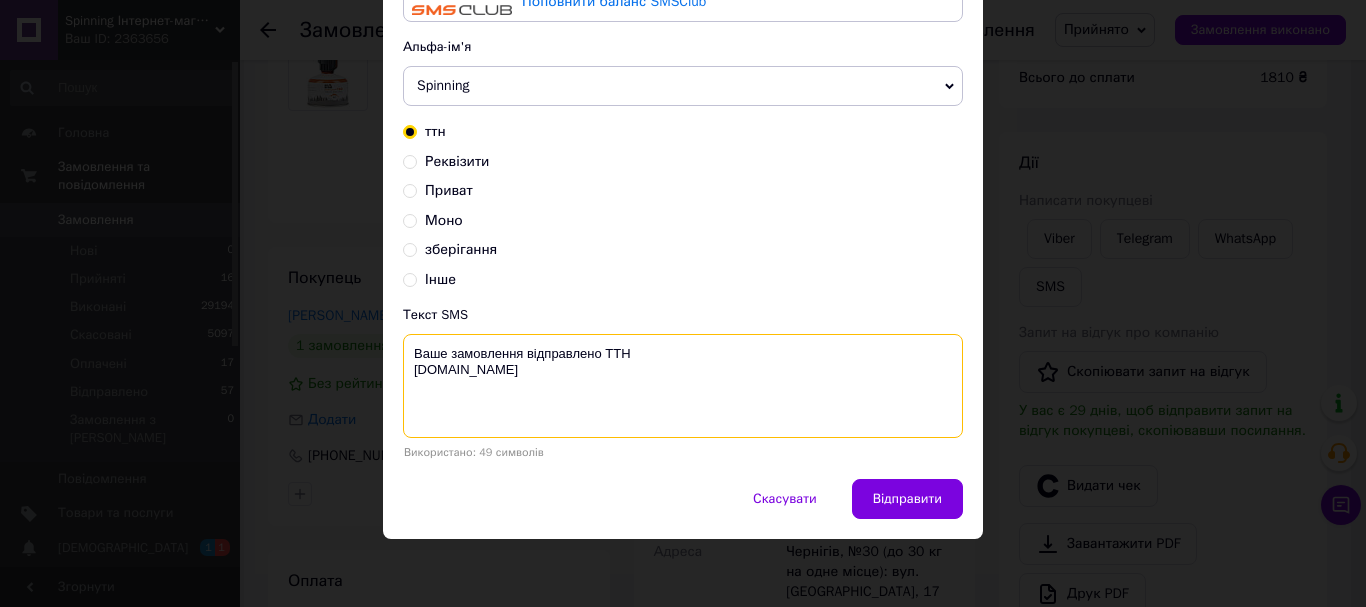 click on "Ваше замовлення відправлено ТТН
[DOMAIN_NAME]" at bounding box center (683, 386) 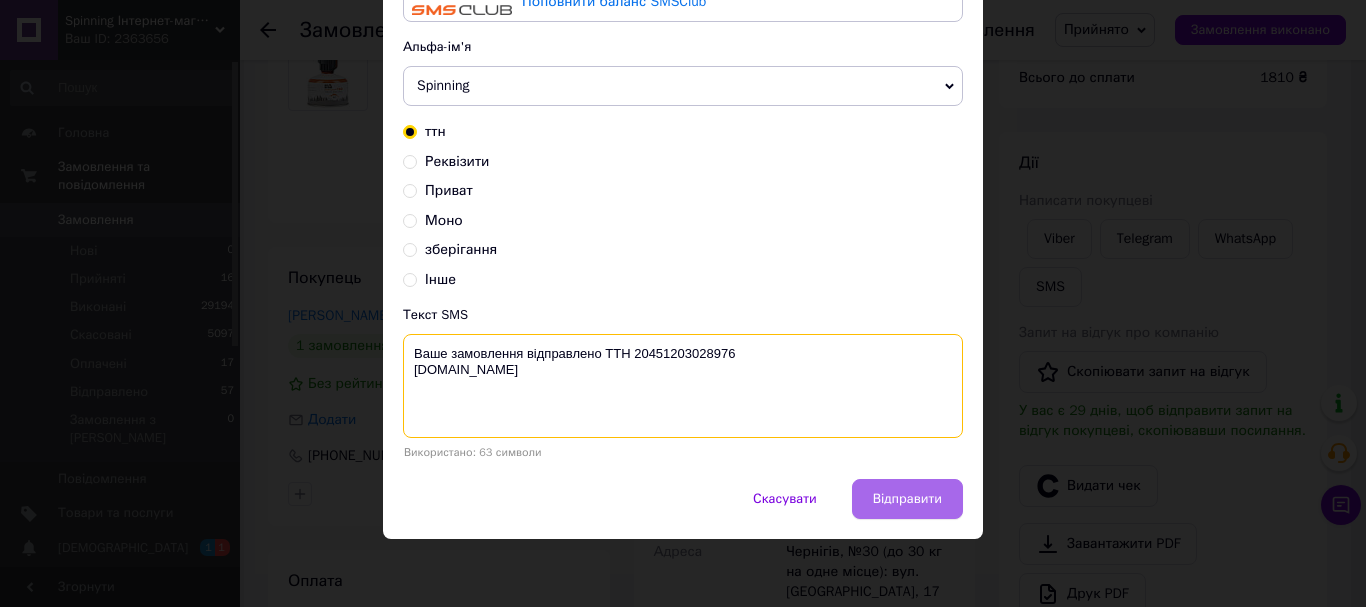 type on "Ваше замовлення відправлено ТТН 20451203028976
Spinning.kiev.ua" 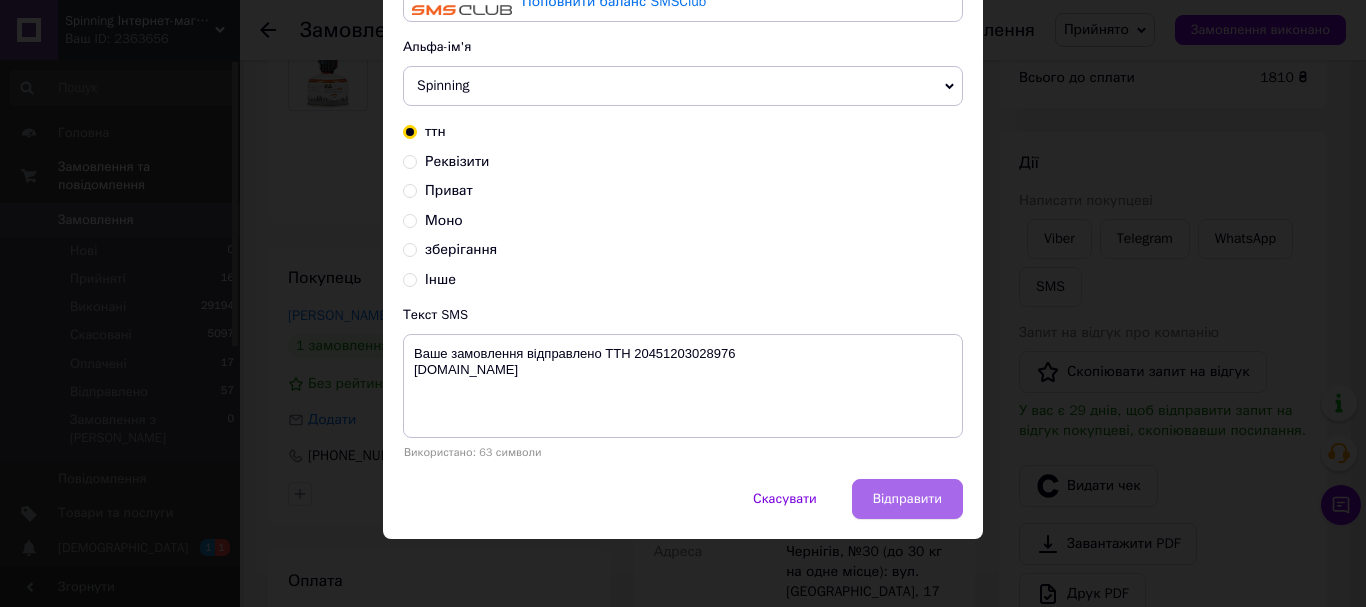 click on "Відправити" at bounding box center (907, 499) 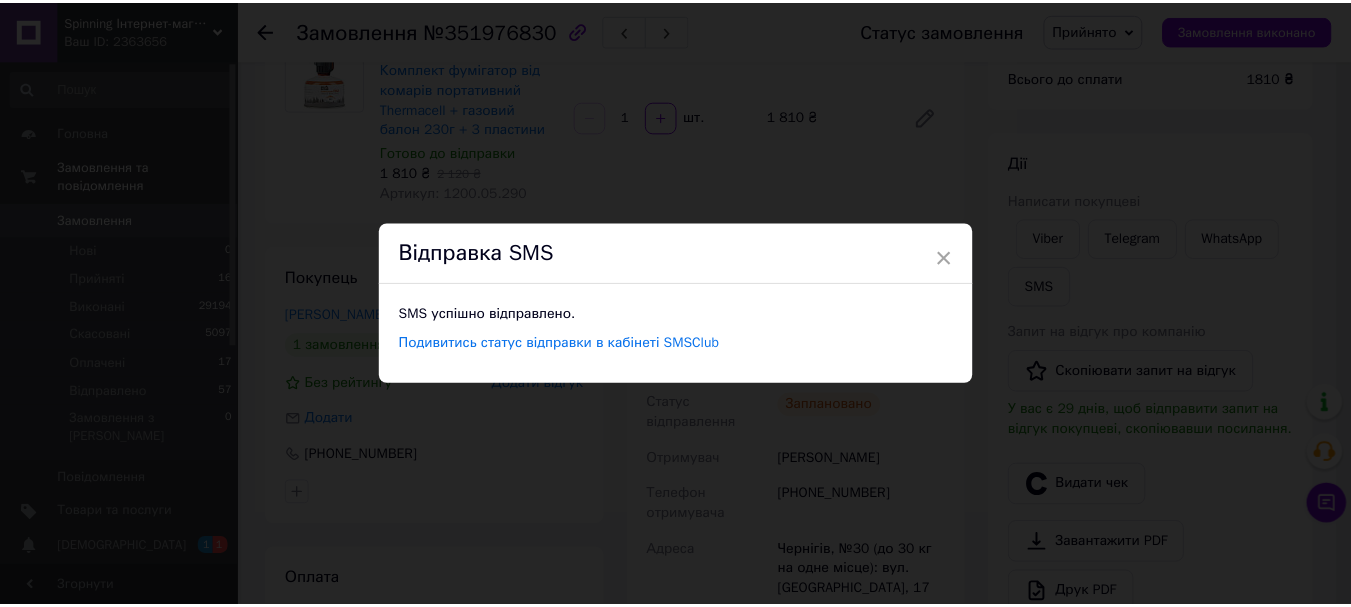 scroll, scrollTop: 0, scrollLeft: 0, axis: both 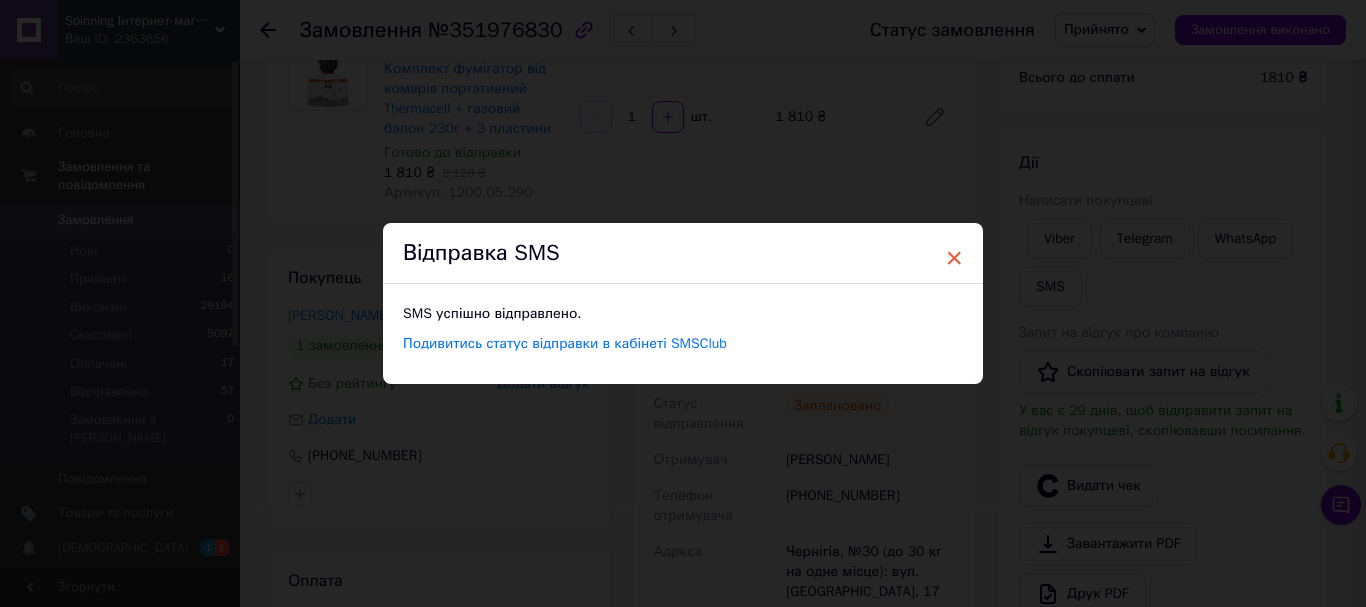 click on "×" at bounding box center [954, 258] 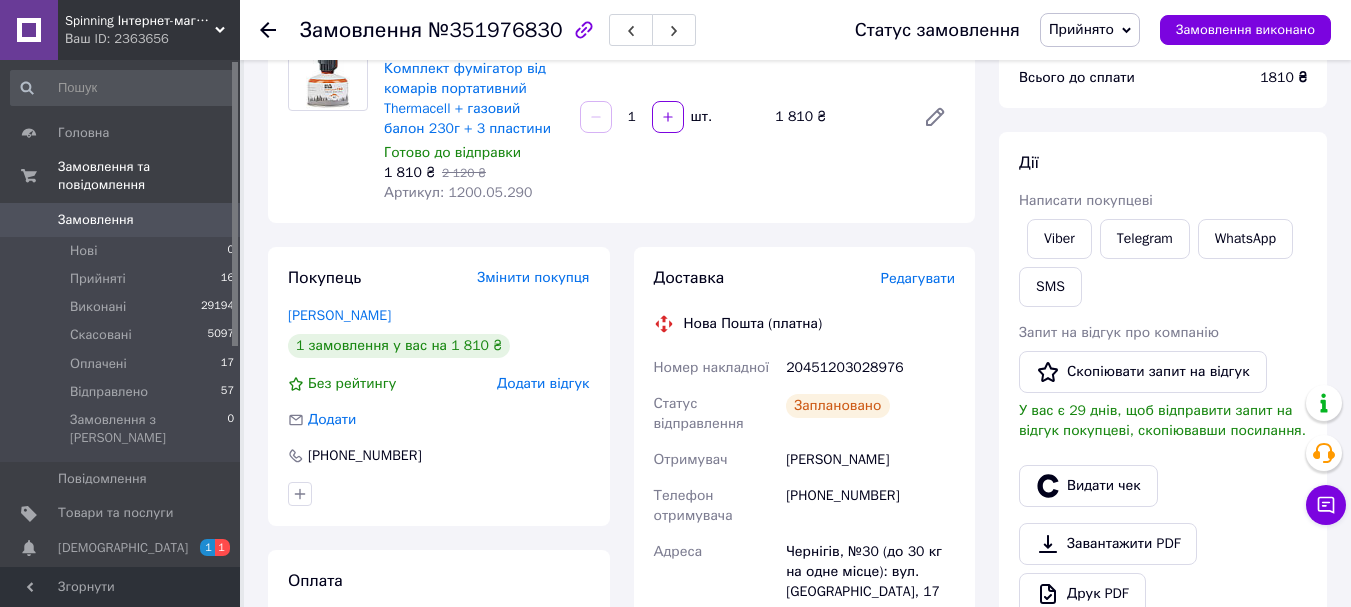 click on "Прийнято" at bounding box center (1081, 29) 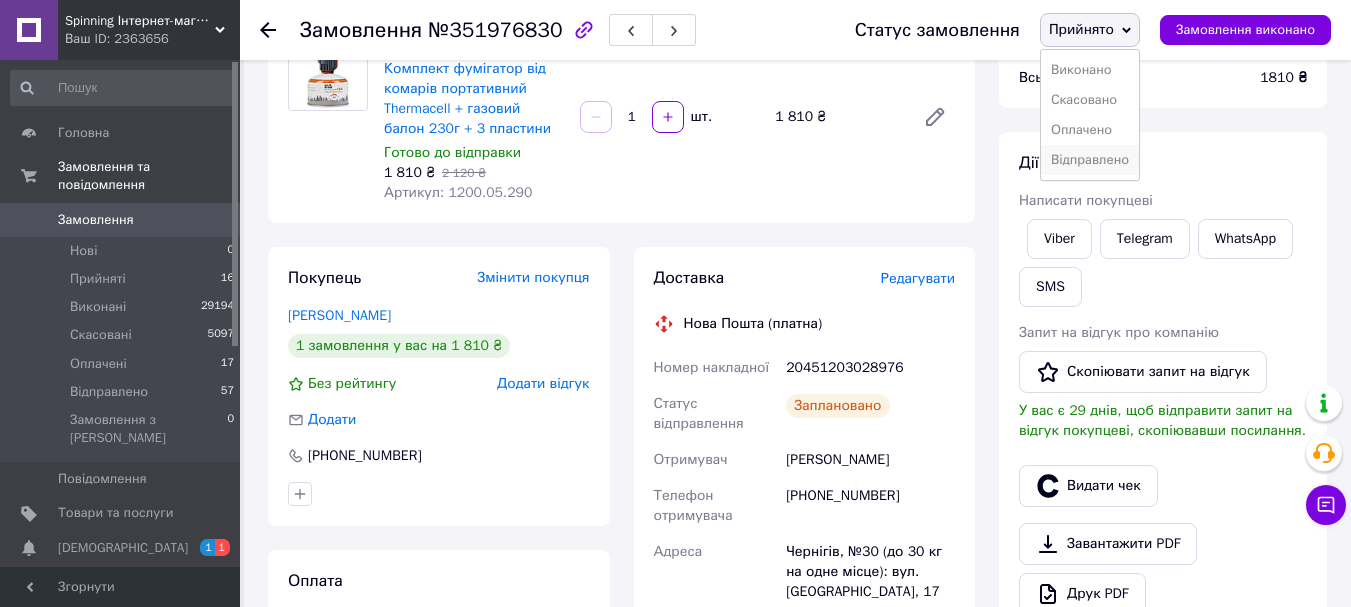 click on "Відправлено" at bounding box center [1090, 160] 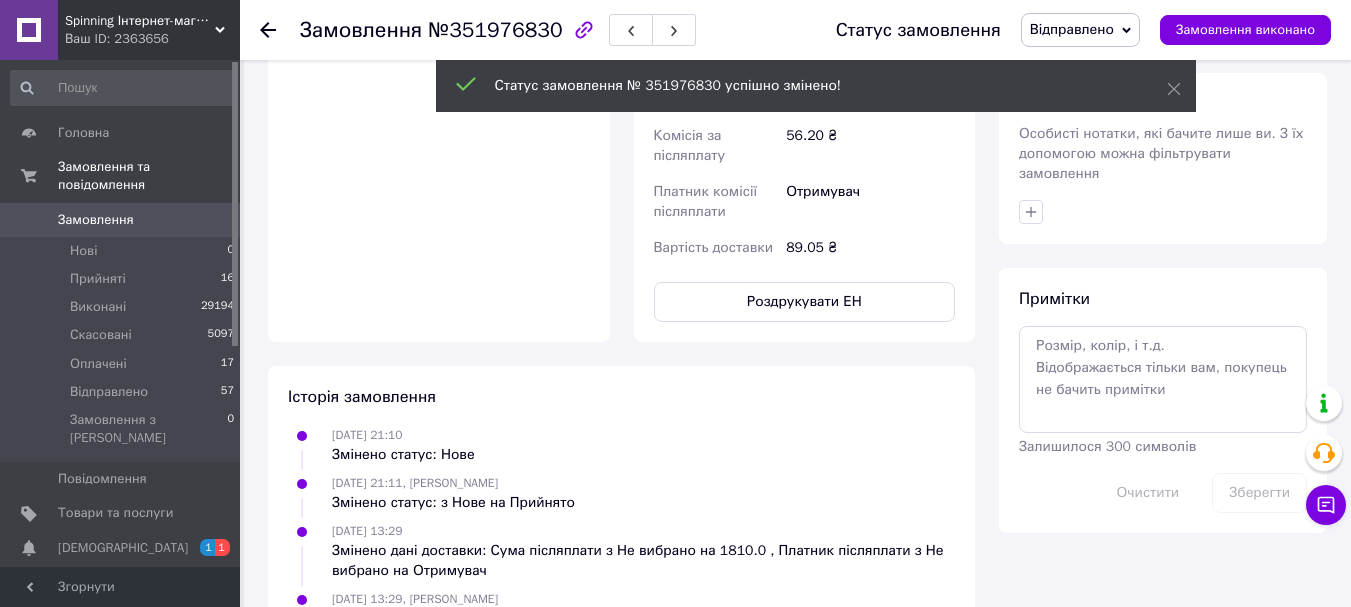 scroll, scrollTop: 518, scrollLeft: 0, axis: vertical 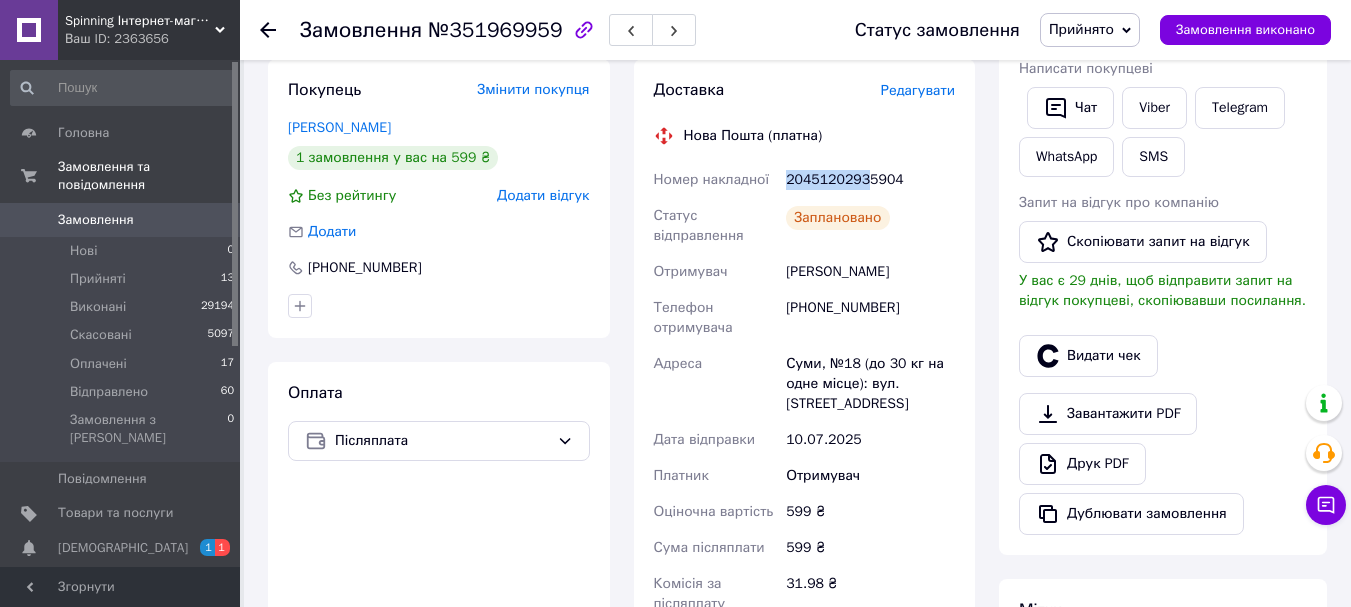 drag, startPoint x: 826, startPoint y: 175, endPoint x: 865, endPoint y: 180, distance: 39.319206 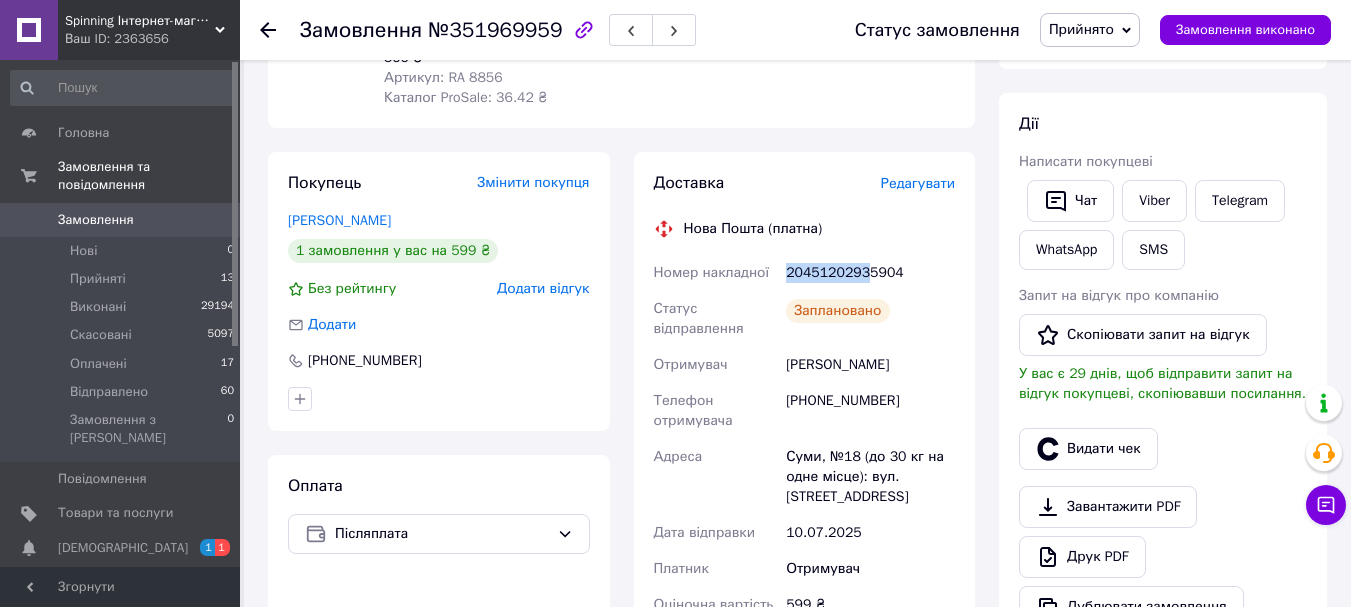 scroll, scrollTop: 200, scrollLeft: 0, axis: vertical 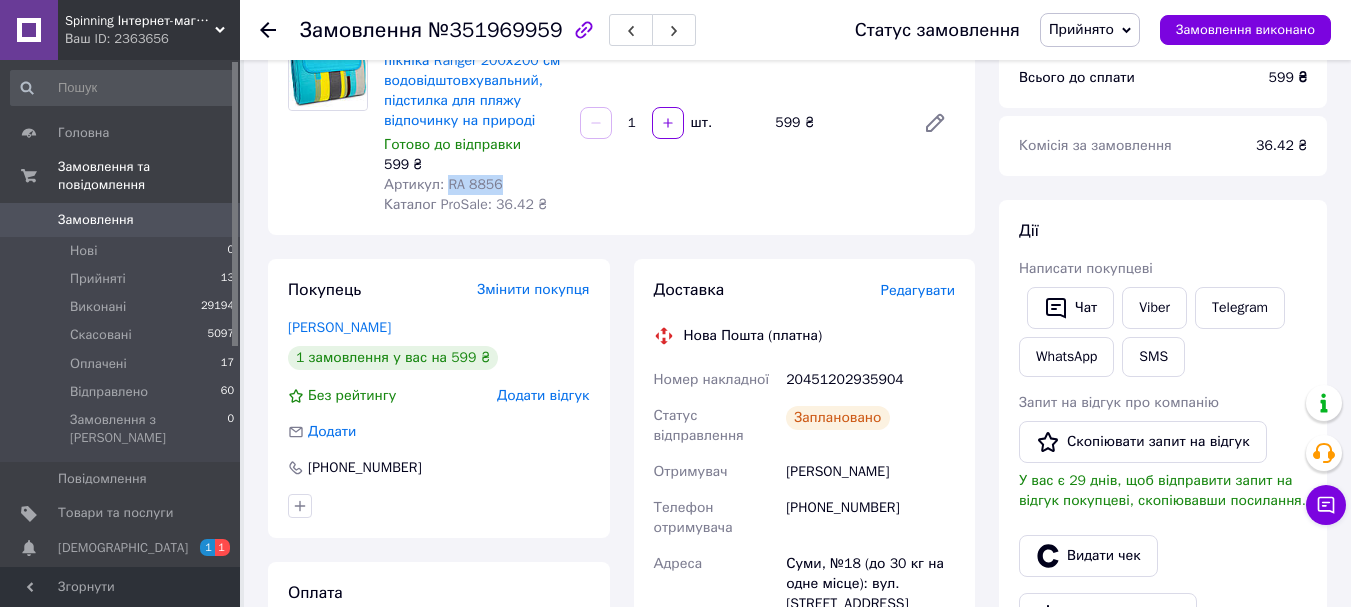 drag, startPoint x: 466, startPoint y: 182, endPoint x: 513, endPoint y: 183, distance: 47.010635 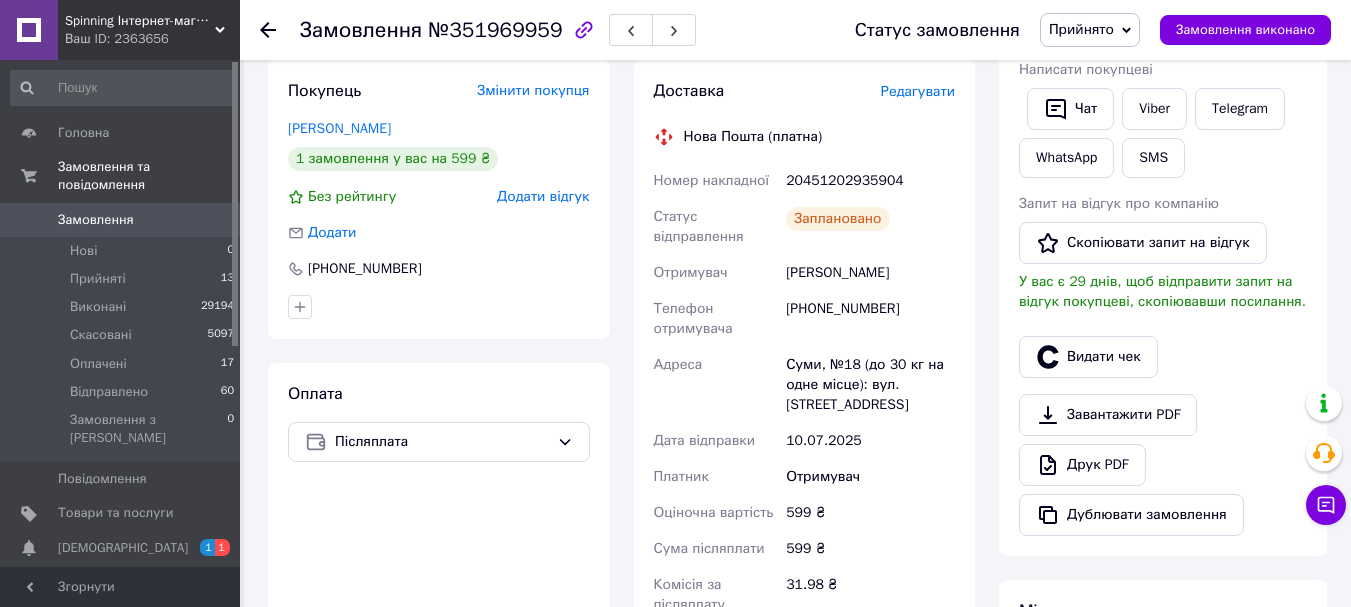 scroll, scrollTop: 400, scrollLeft: 0, axis: vertical 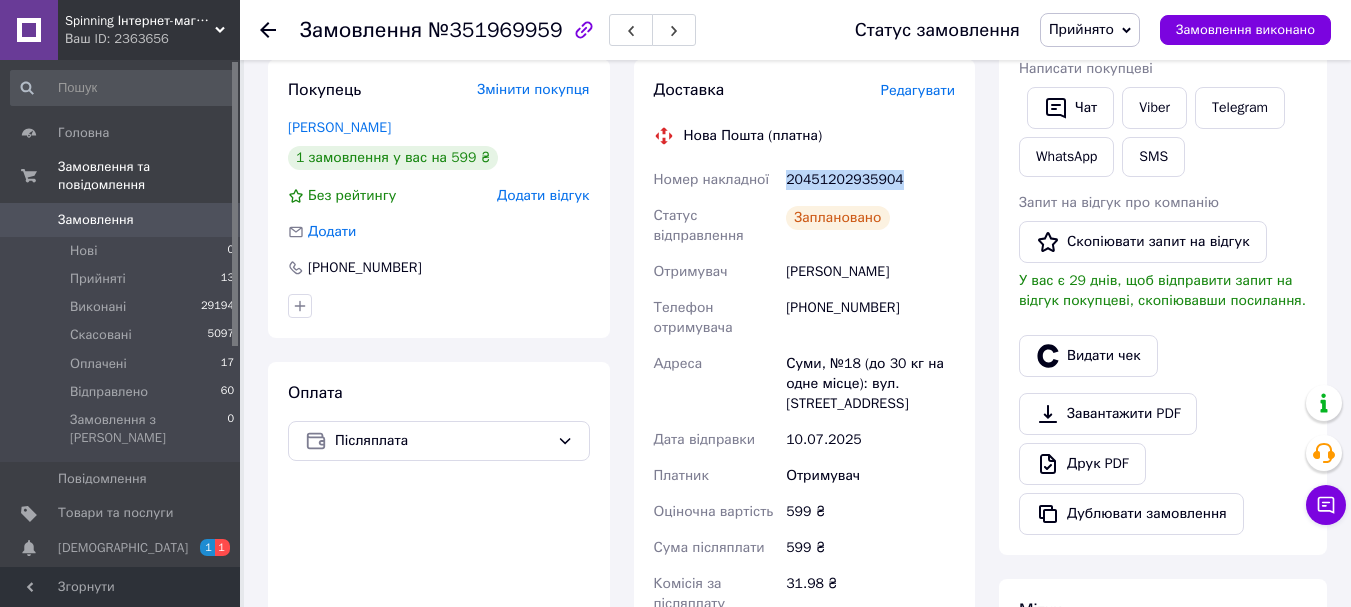drag, startPoint x: 786, startPoint y: 173, endPoint x: 964, endPoint y: 180, distance: 178.13759 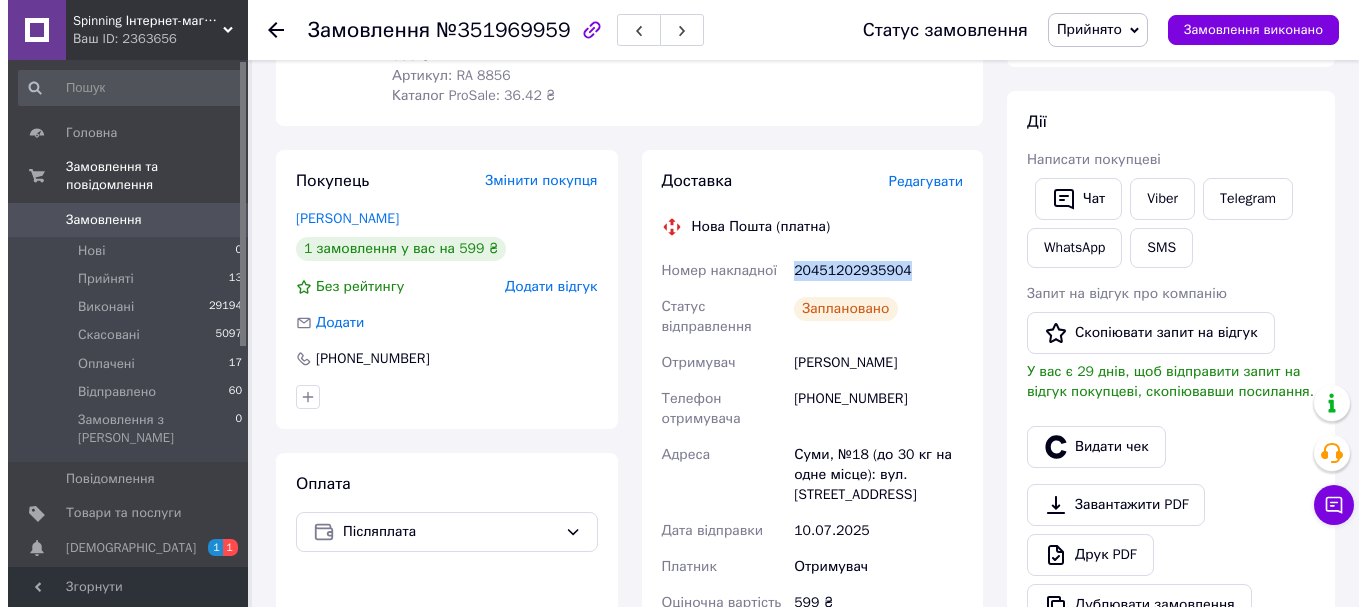 scroll, scrollTop: 200, scrollLeft: 0, axis: vertical 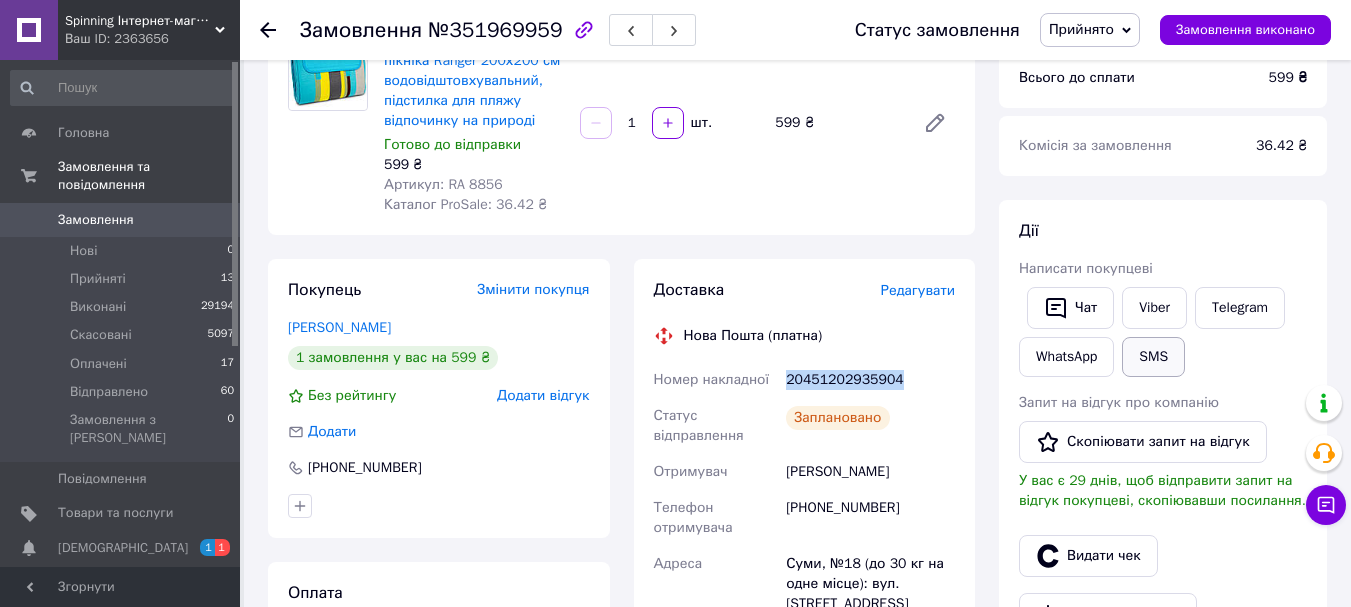 click on "SMS" at bounding box center [1153, 357] 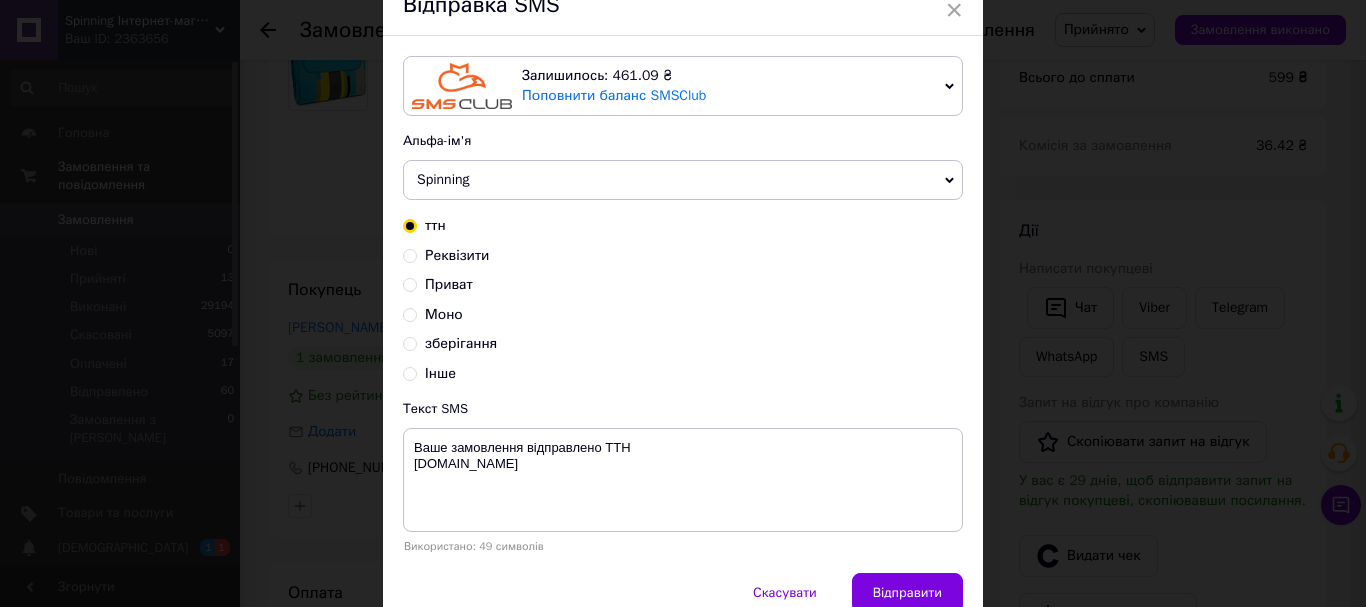 scroll, scrollTop: 189, scrollLeft: 0, axis: vertical 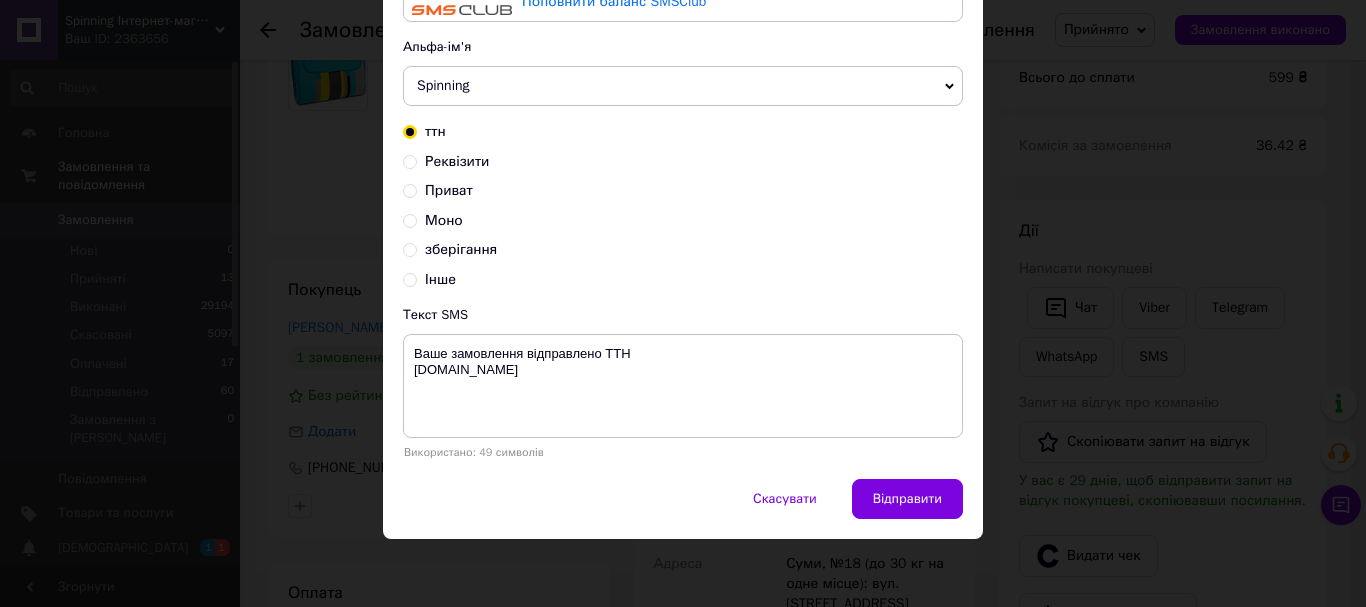 drag, startPoint x: 670, startPoint y: 324, endPoint x: 669, endPoint y: 345, distance: 21.023796 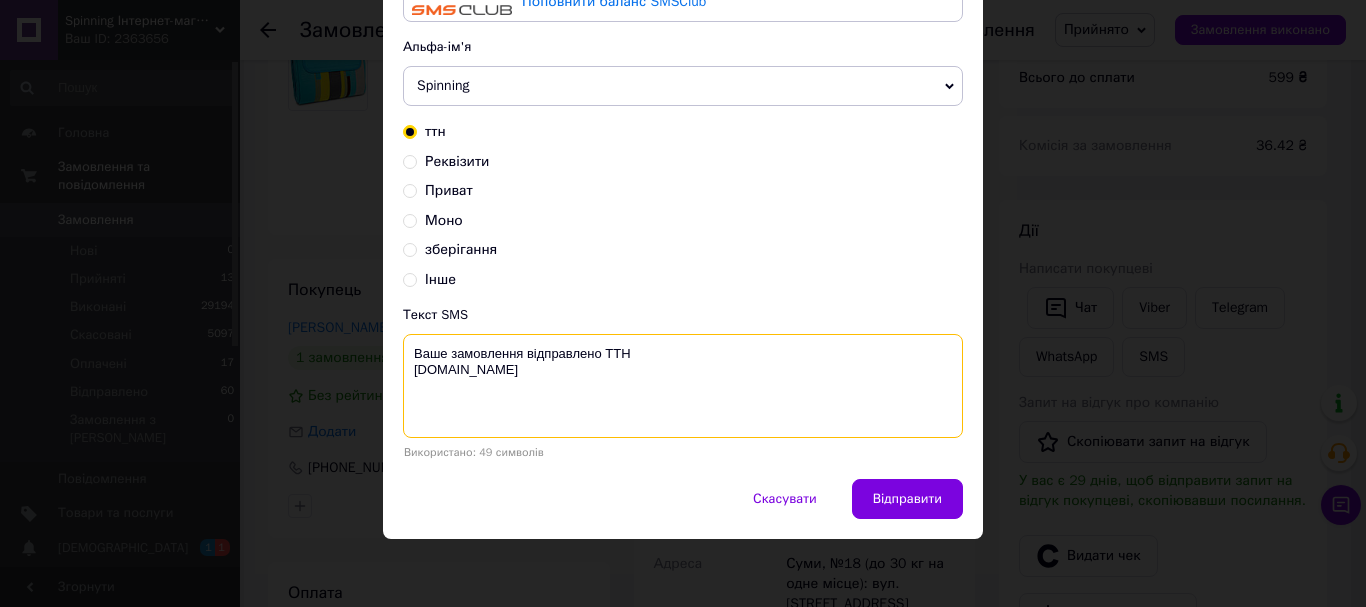 click on "Ваше замовлення відправлено ТТН
[DOMAIN_NAME]" at bounding box center [683, 386] 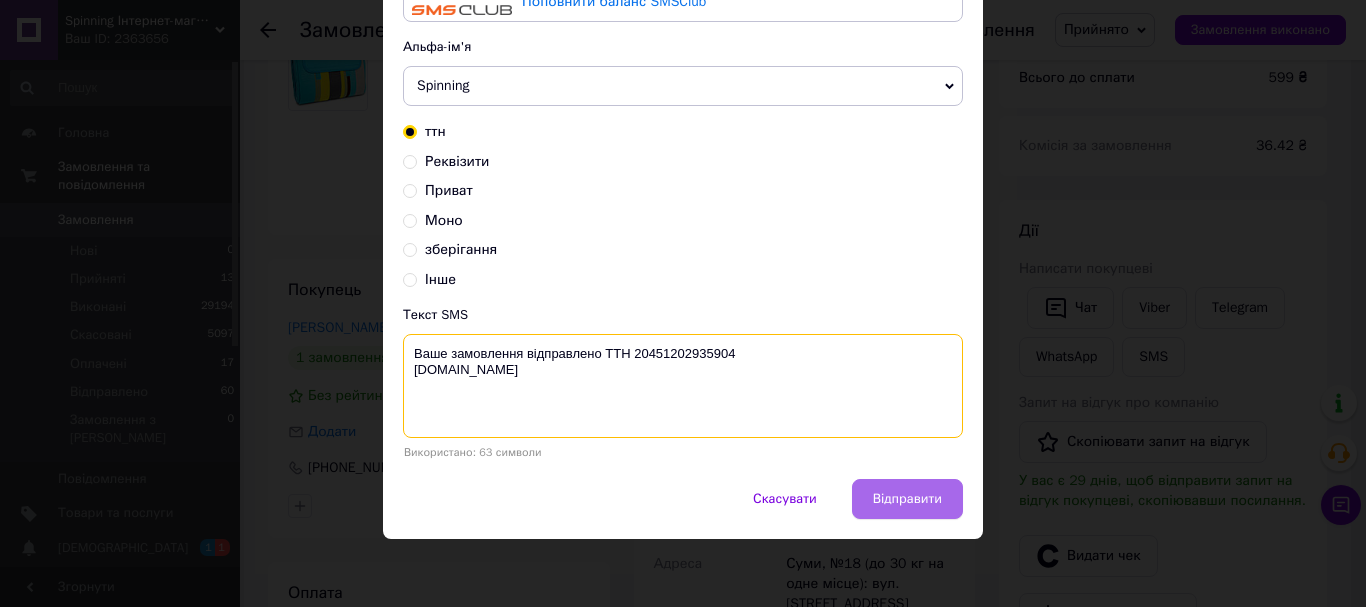 type on "Ваше замовлення відправлено ТТН 20451202935904
Spinning.kiev.ua" 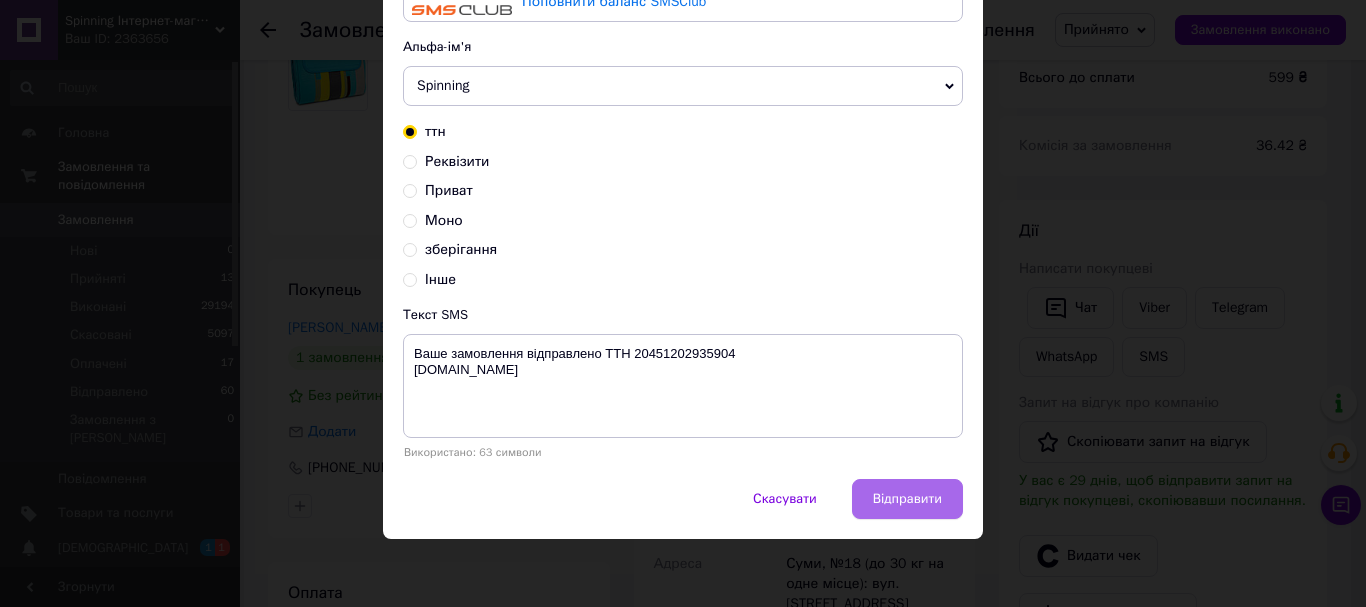 click on "Відправити" at bounding box center (907, 499) 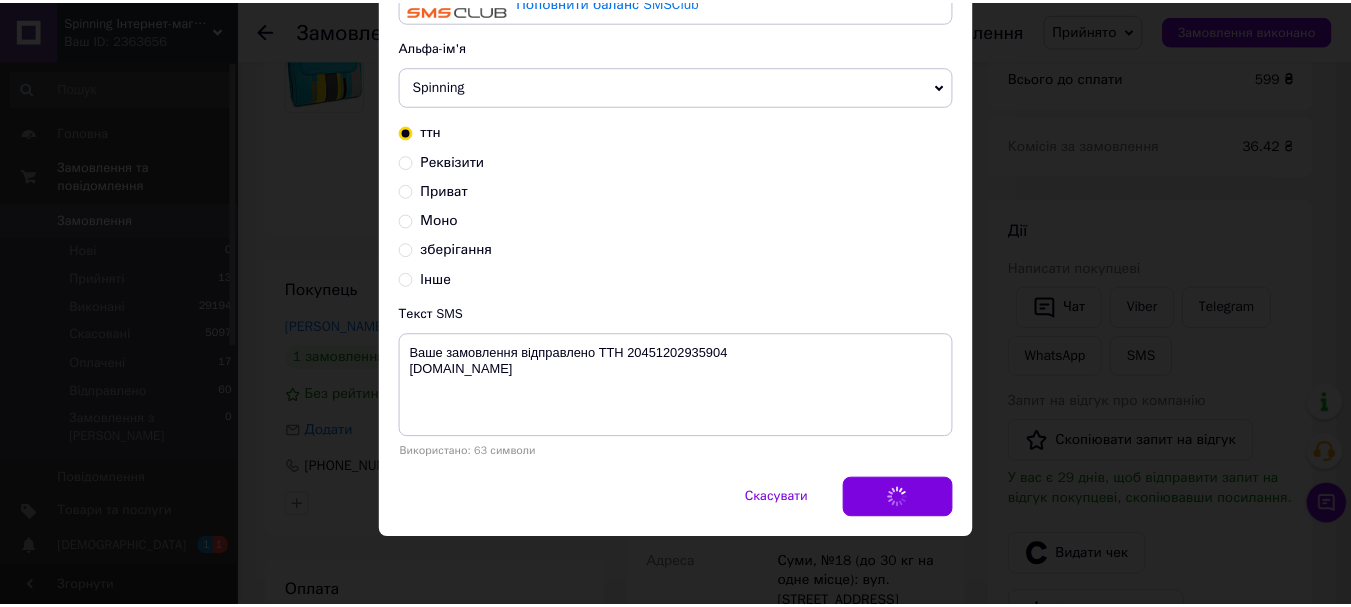 scroll, scrollTop: 0, scrollLeft: 0, axis: both 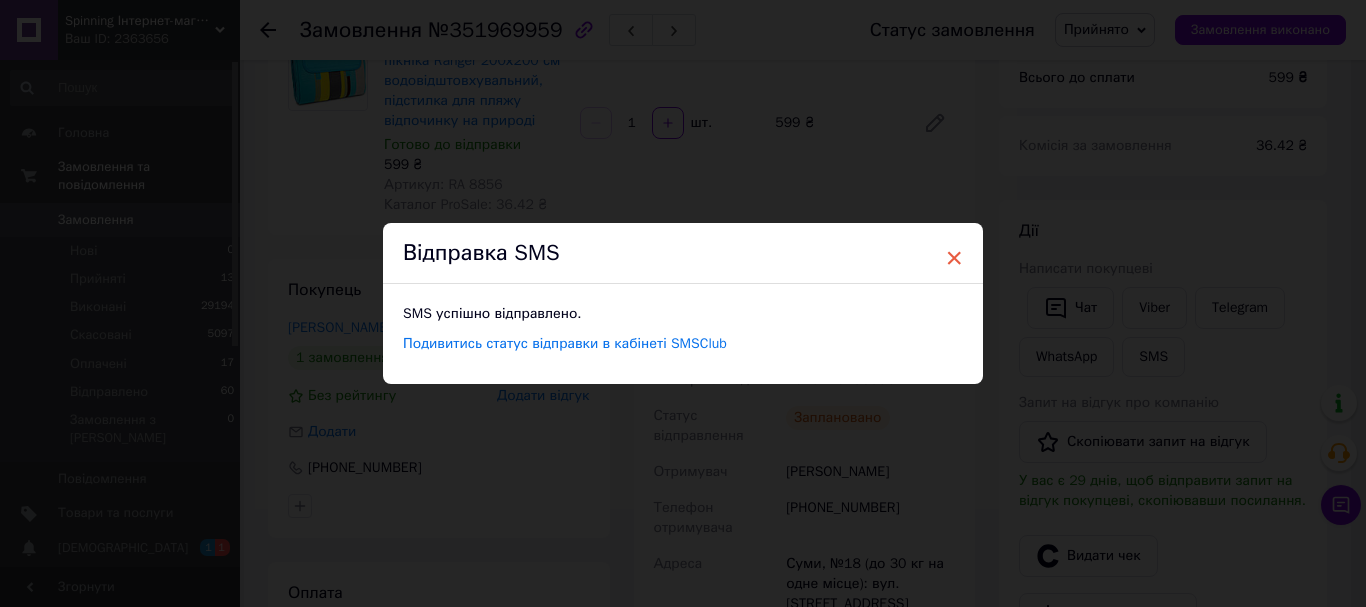 click on "×" at bounding box center (954, 258) 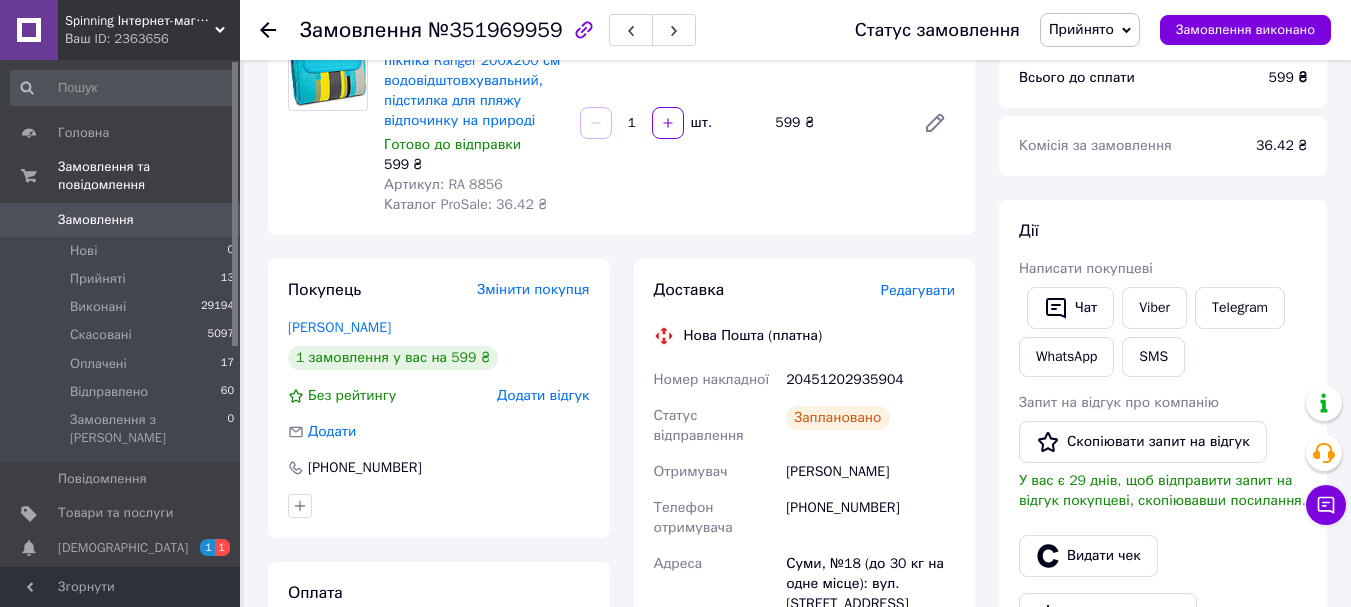 click on "Прийнято" at bounding box center [1090, 30] 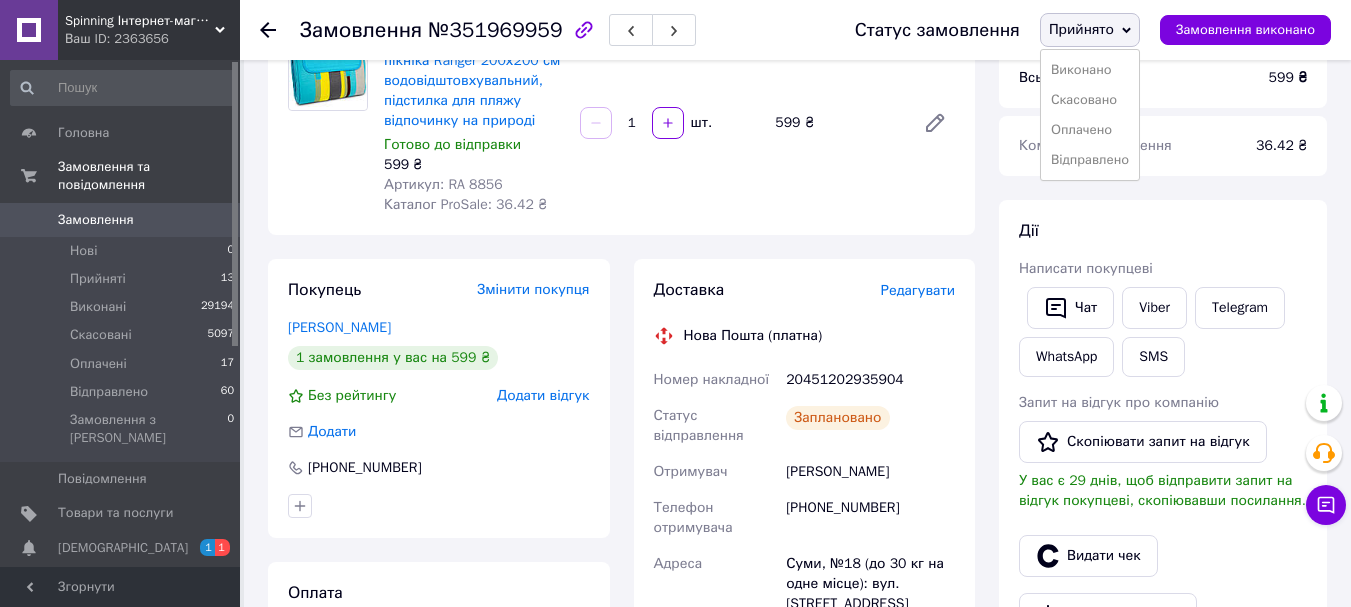 click on "Відправлено" at bounding box center (1090, 160) 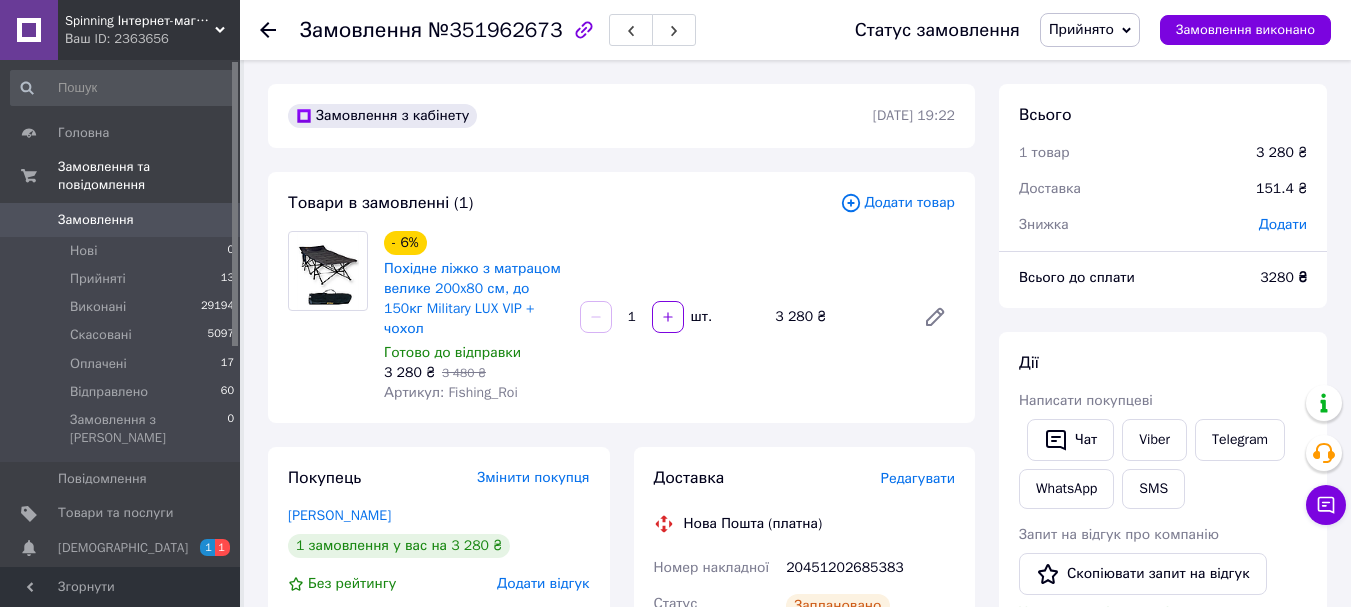 scroll, scrollTop: 200, scrollLeft: 0, axis: vertical 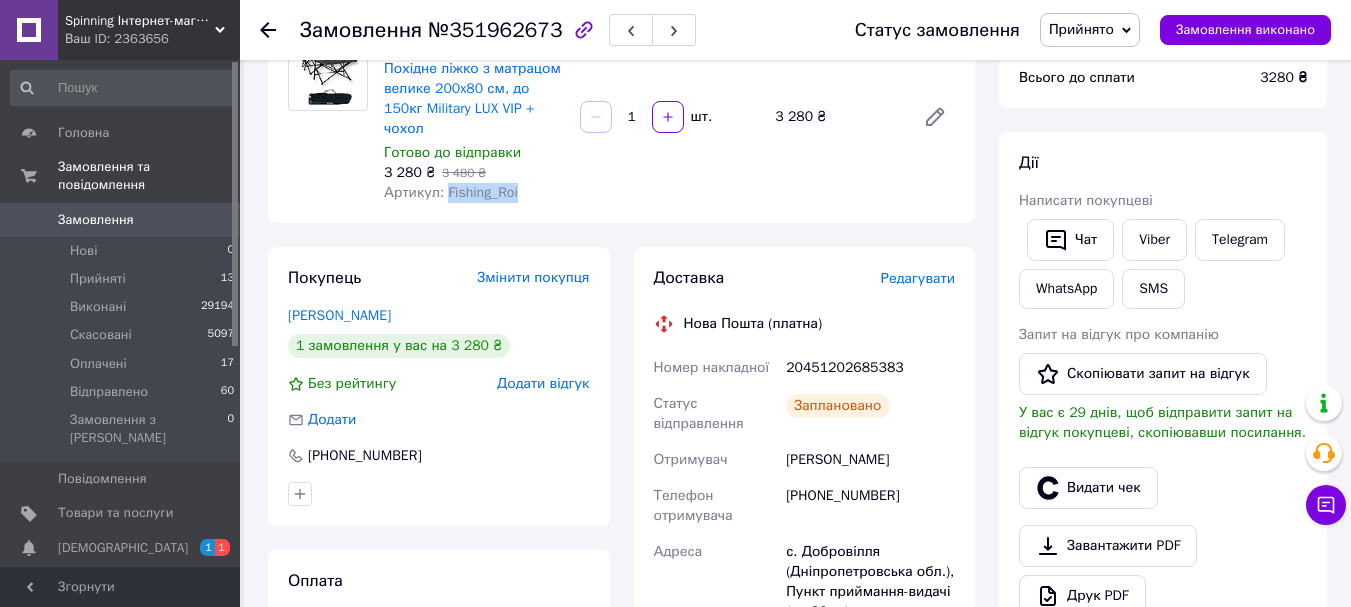 drag, startPoint x: 442, startPoint y: 172, endPoint x: 535, endPoint y: 177, distance: 93.13431 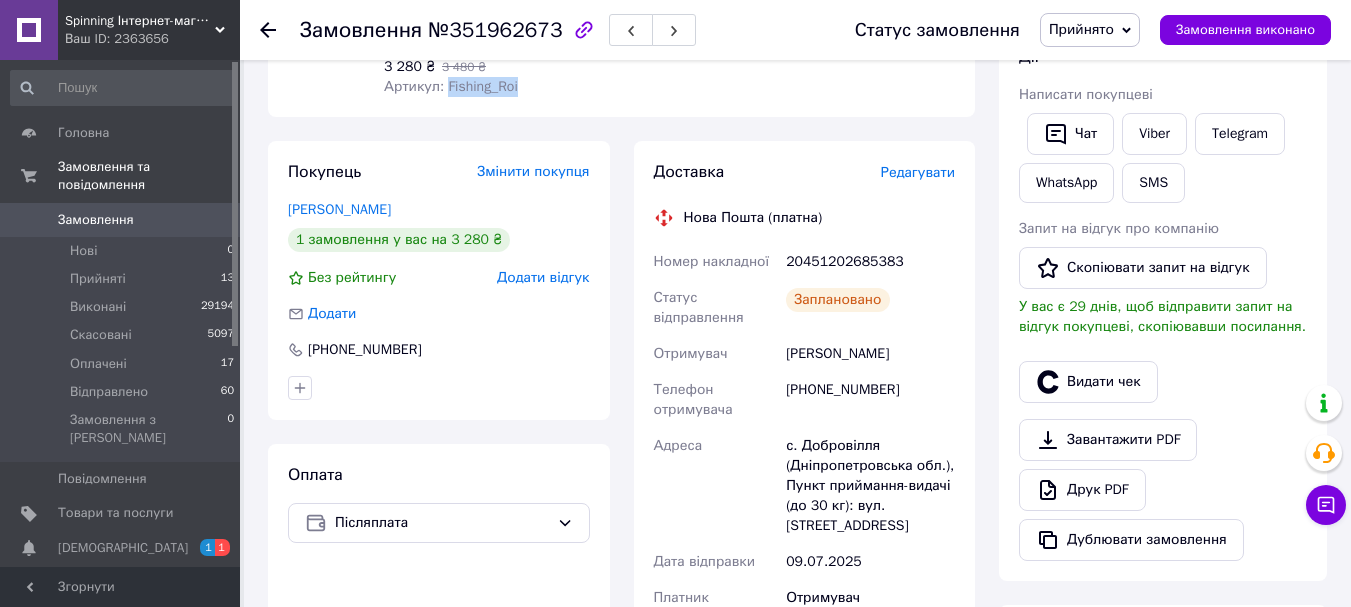 scroll, scrollTop: 300, scrollLeft: 0, axis: vertical 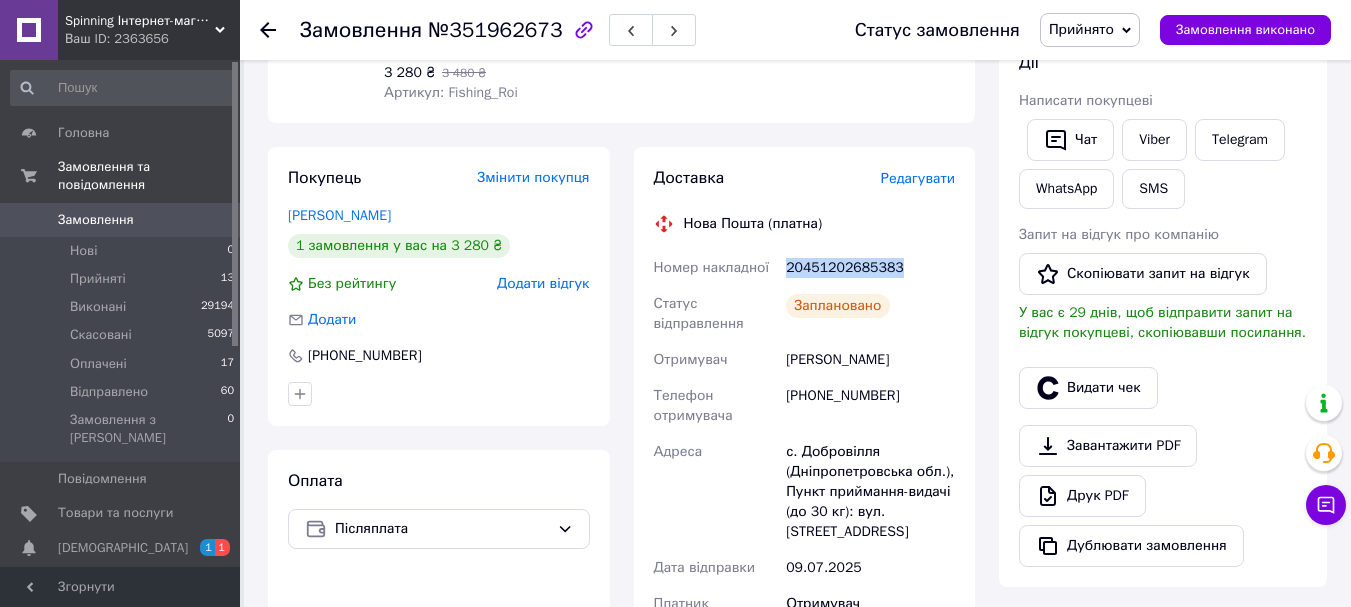 drag, startPoint x: 785, startPoint y: 243, endPoint x: 896, endPoint y: 244, distance: 111.0045 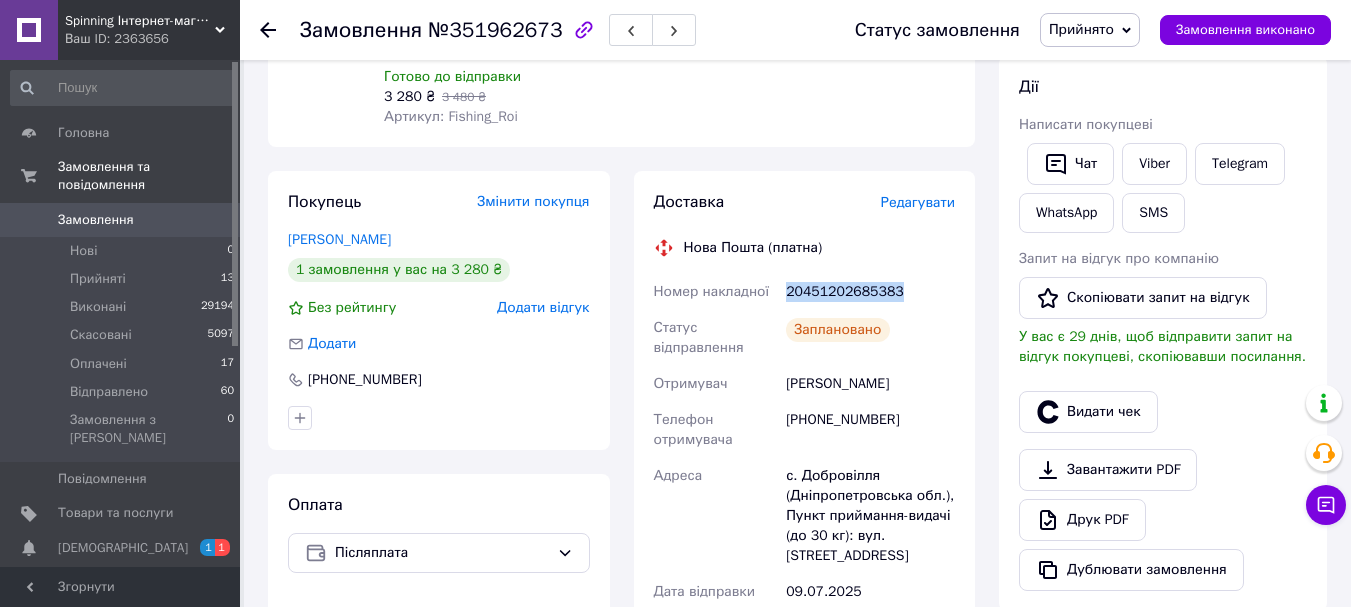 scroll, scrollTop: 0, scrollLeft: 0, axis: both 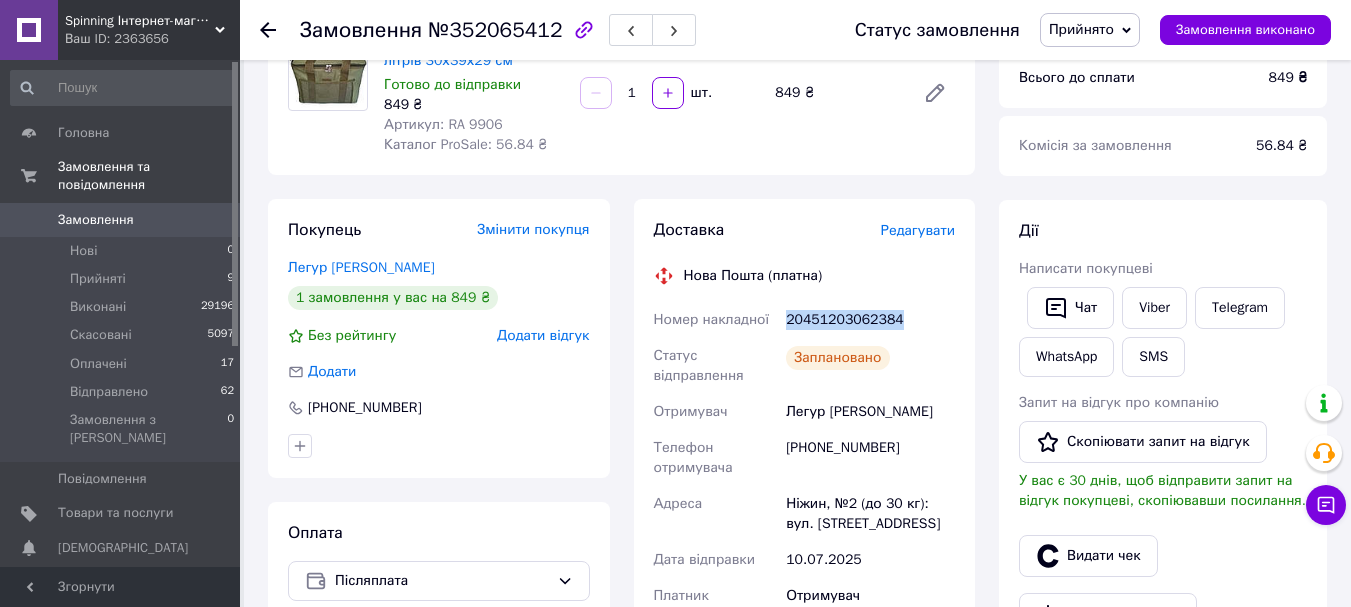 drag, startPoint x: 864, startPoint y: 315, endPoint x: 921, endPoint y: 315, distance: 57 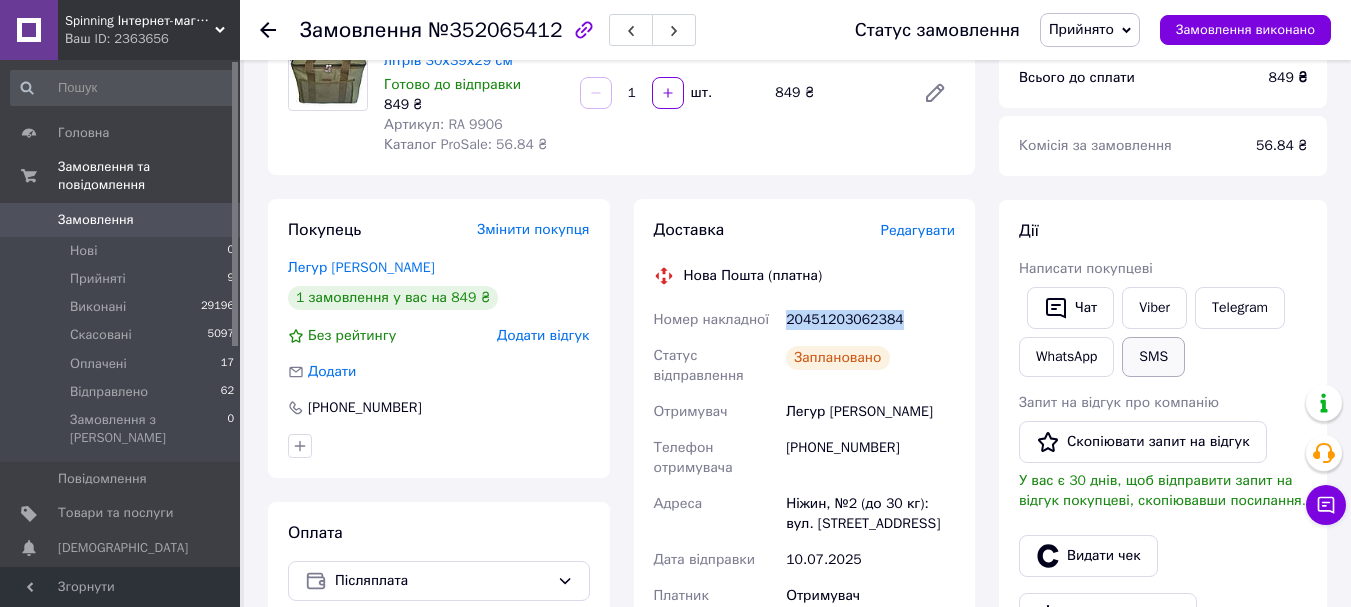 click on "SMS" at bounding box center (1153, 357) 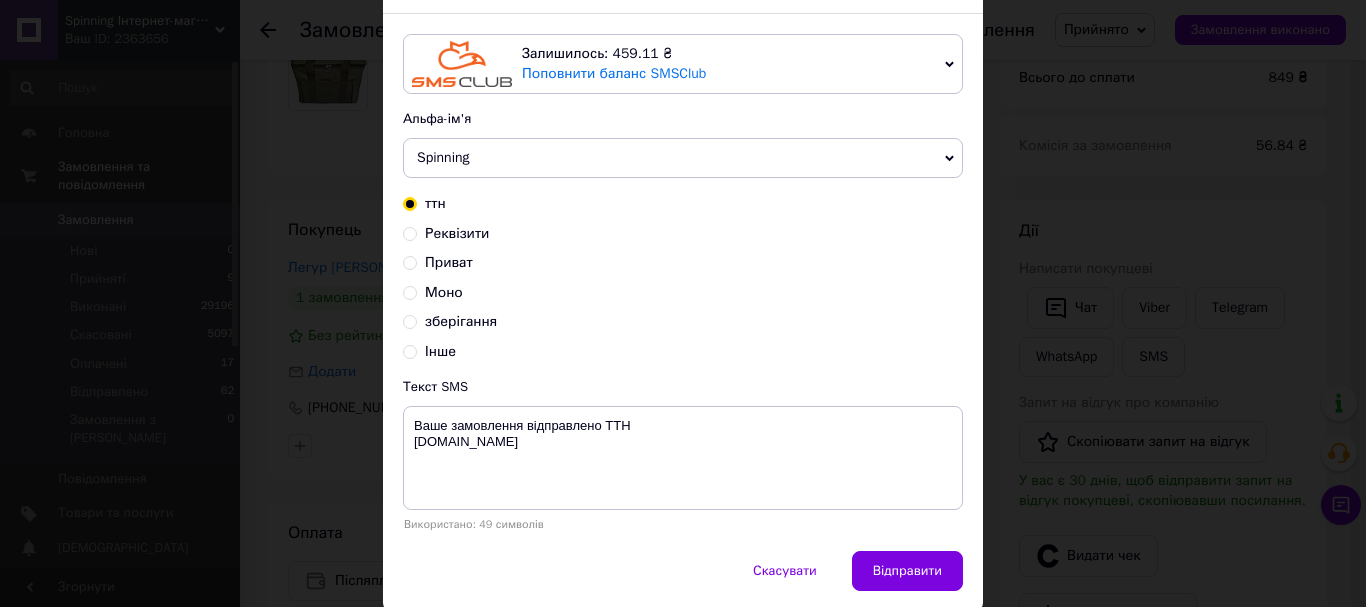scroll, scrollTop: 189, scrollLeft: 0, axis: vertical 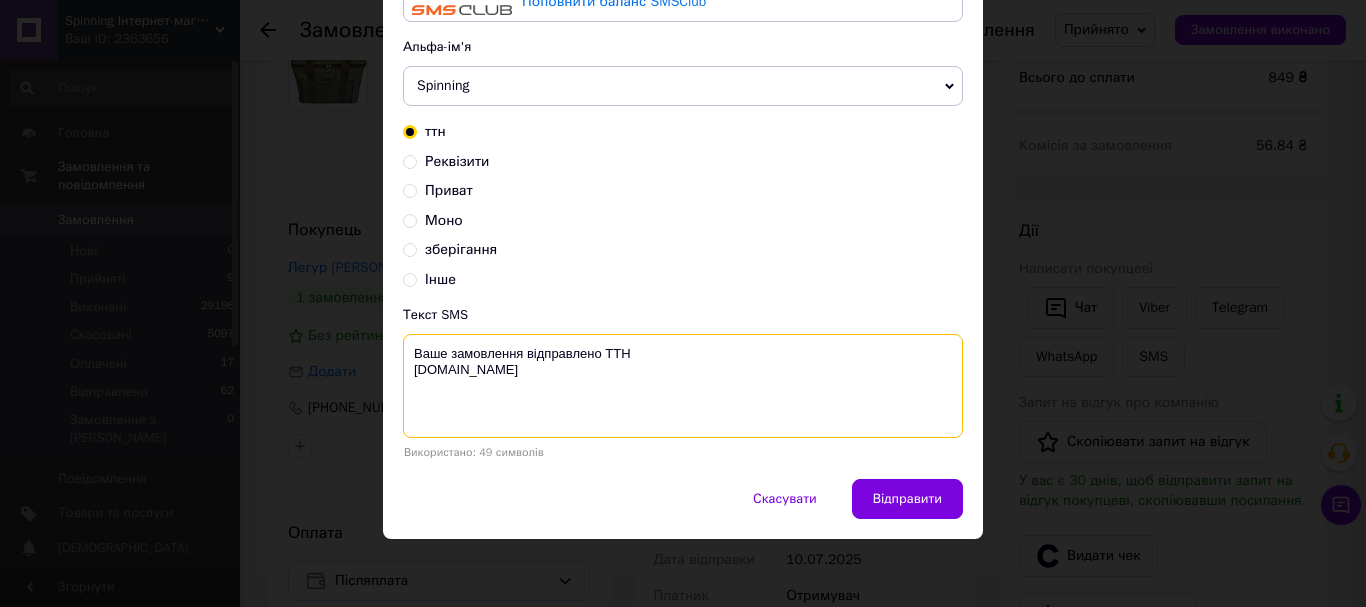 click on "Ваше замовлення відправлено ТТН
[DOMAIN_NAME]" at bounding box center (683, 386) 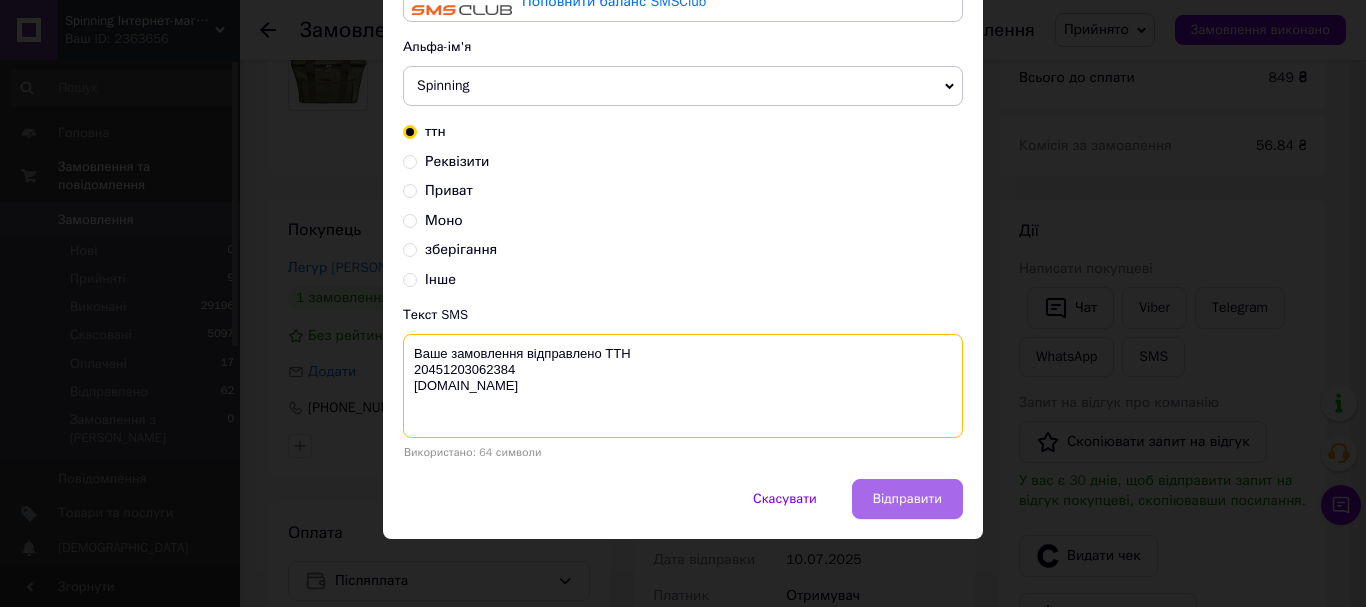 type on "Ваше замовлення відправлено ТТН
20451203062384
[DOMAIN_NAME]" 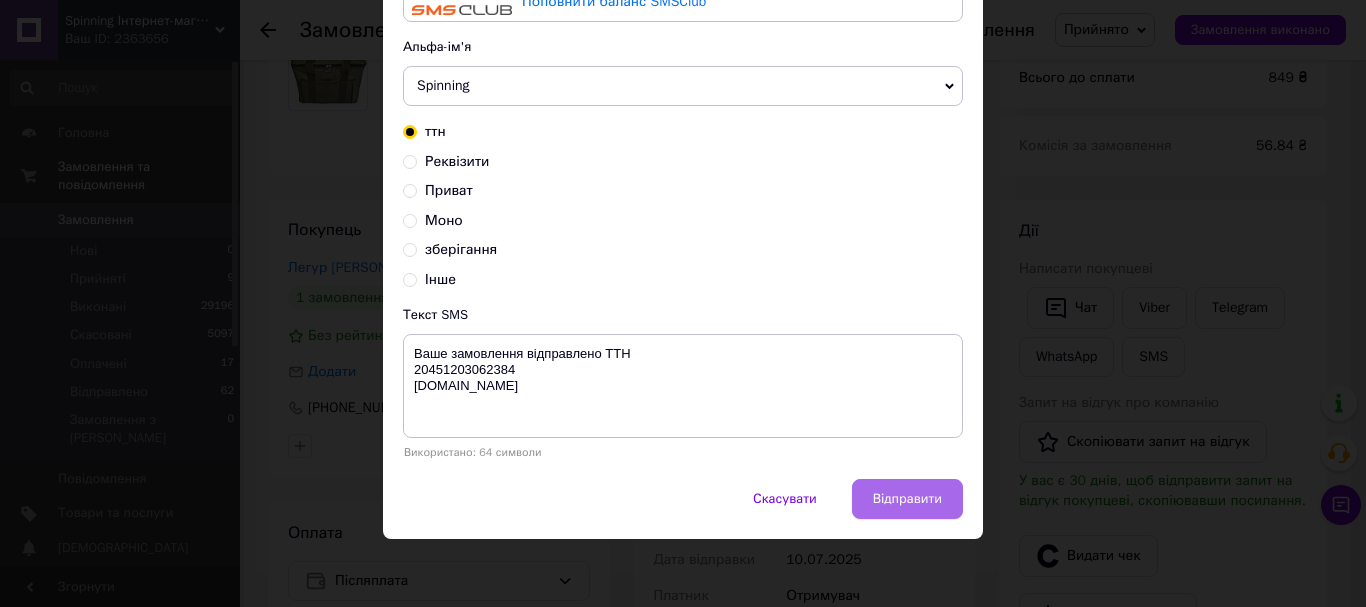 click on "Відправити" at bounding box center [907, 499] 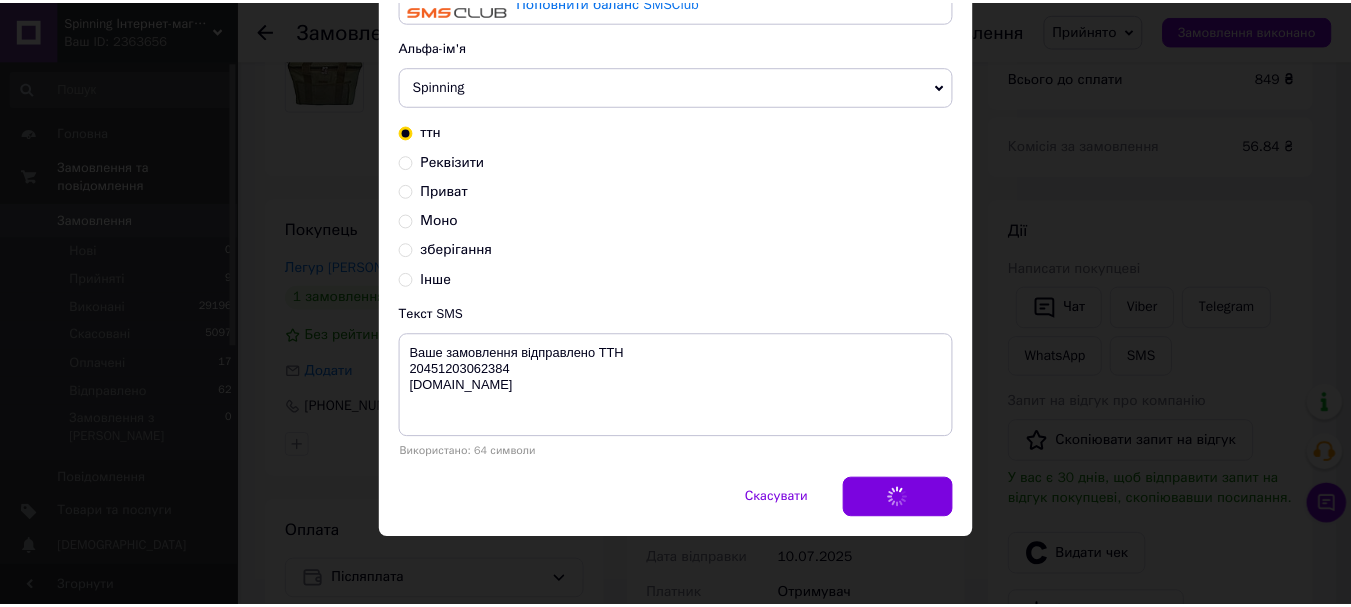 scroll, scrollTop: 0, scrollLeft: 0, axis: both 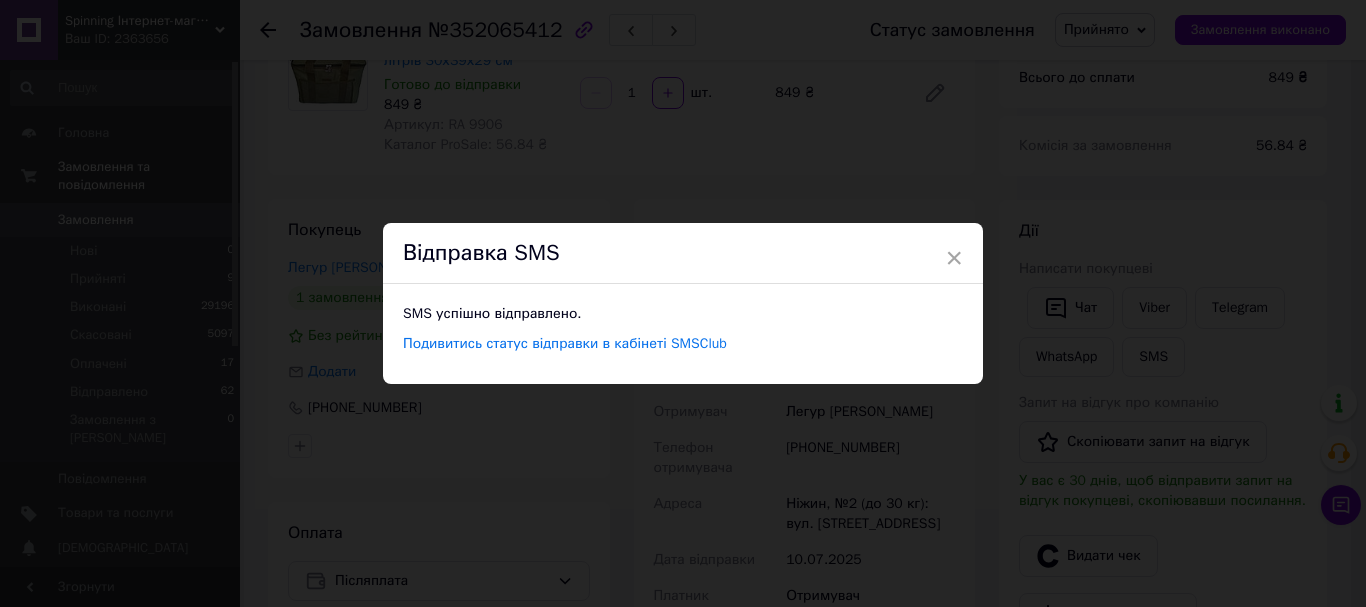 click on "×" at bounding box center (954, 258) 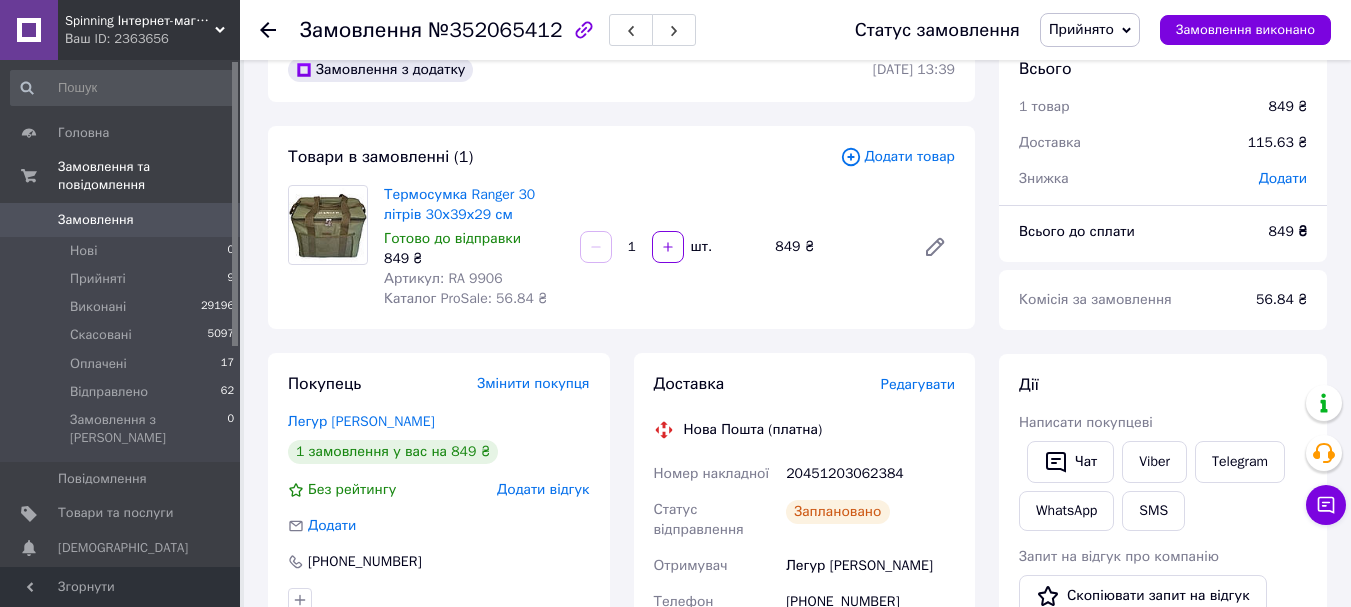 scroll, scrollTop: 0, scrollLeft: 0, axis: both 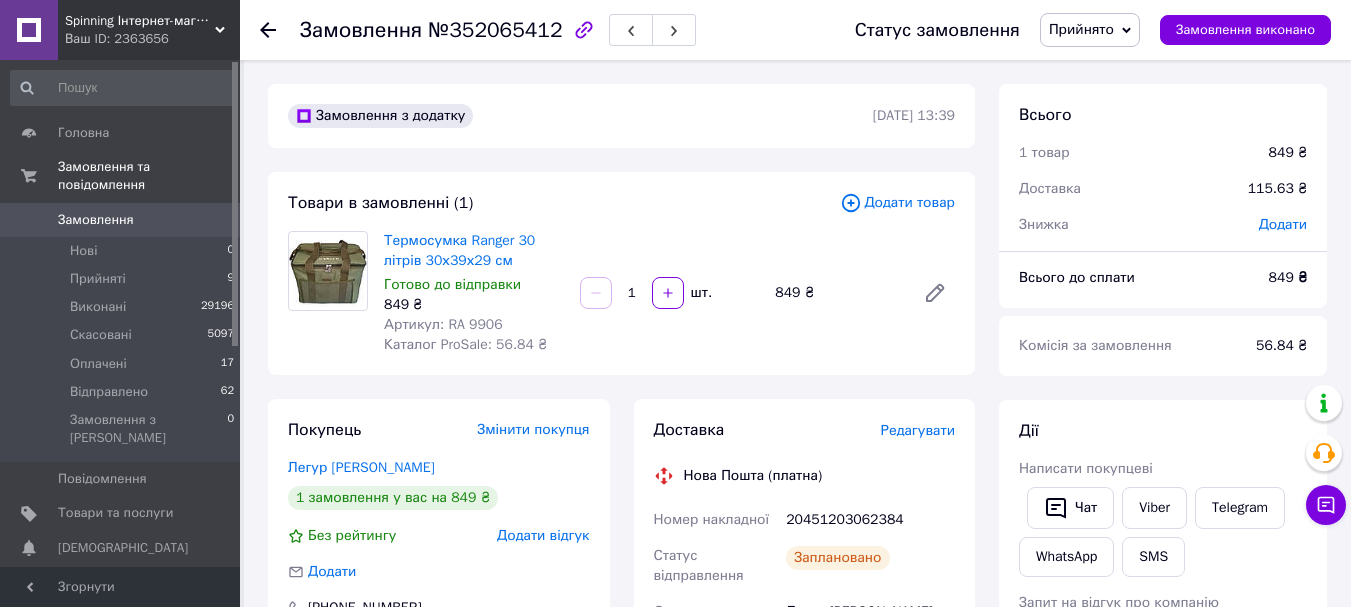 click on "Прийнято" at bounding box center [1081, 29] 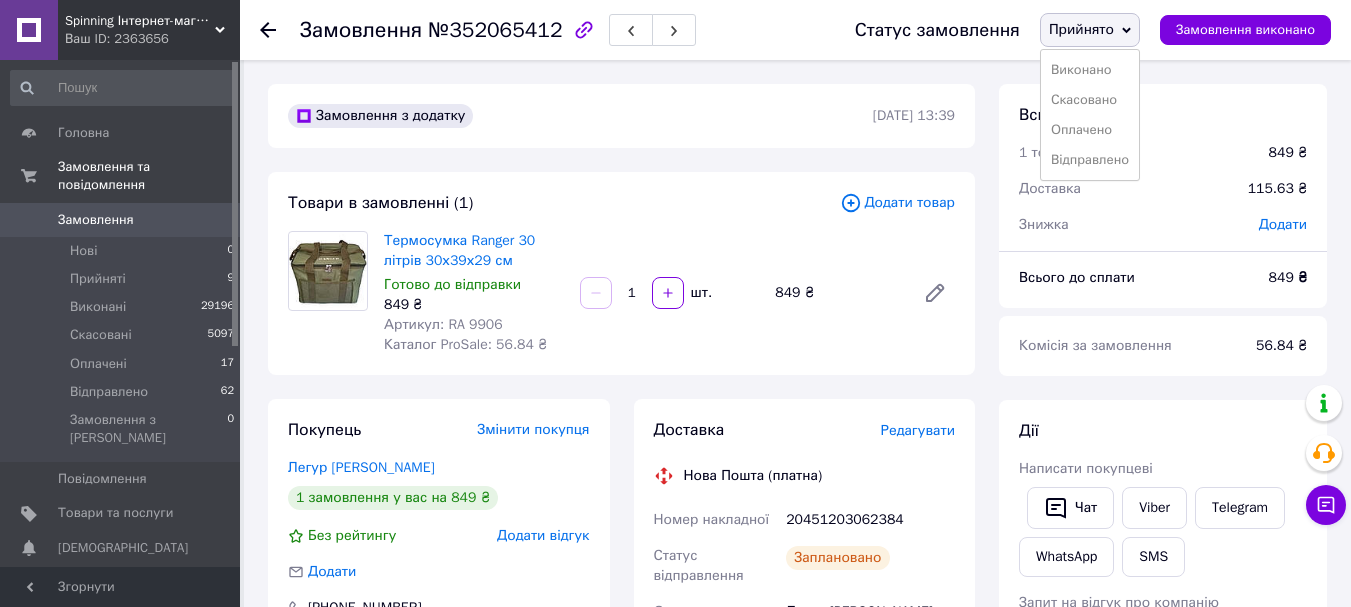click on "Відправлено" at bounding box center [1090, 160] 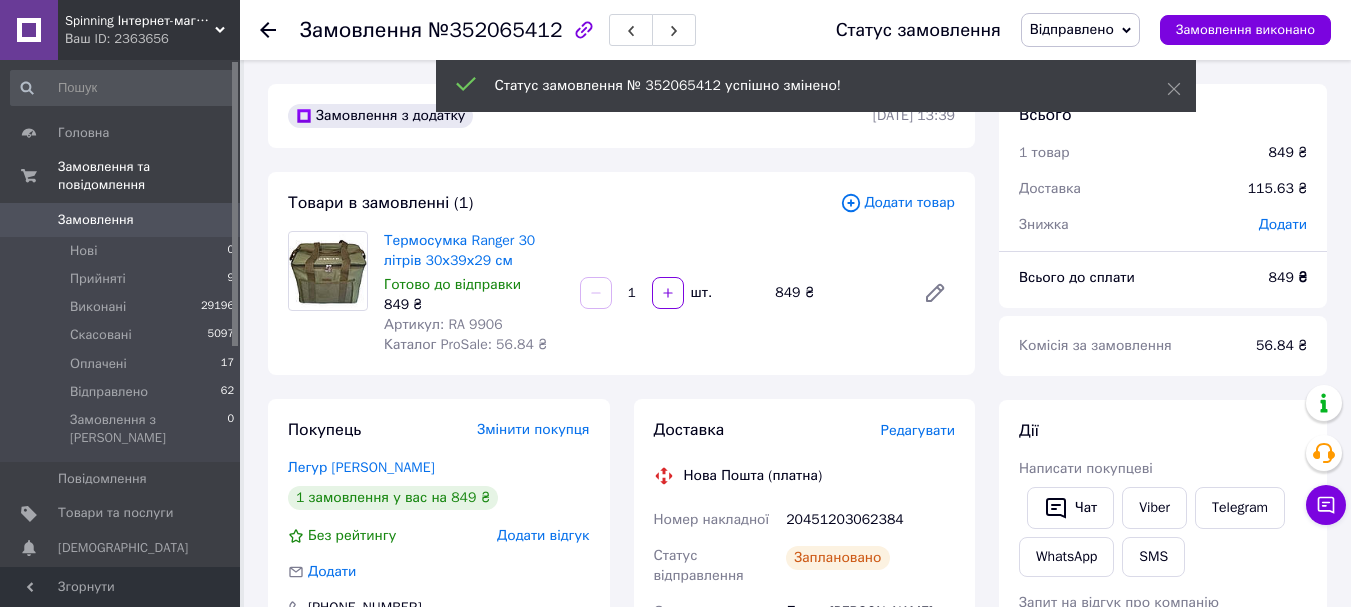 scroll, scrollTop: 60, scrollLeft: 0, axis: vertical 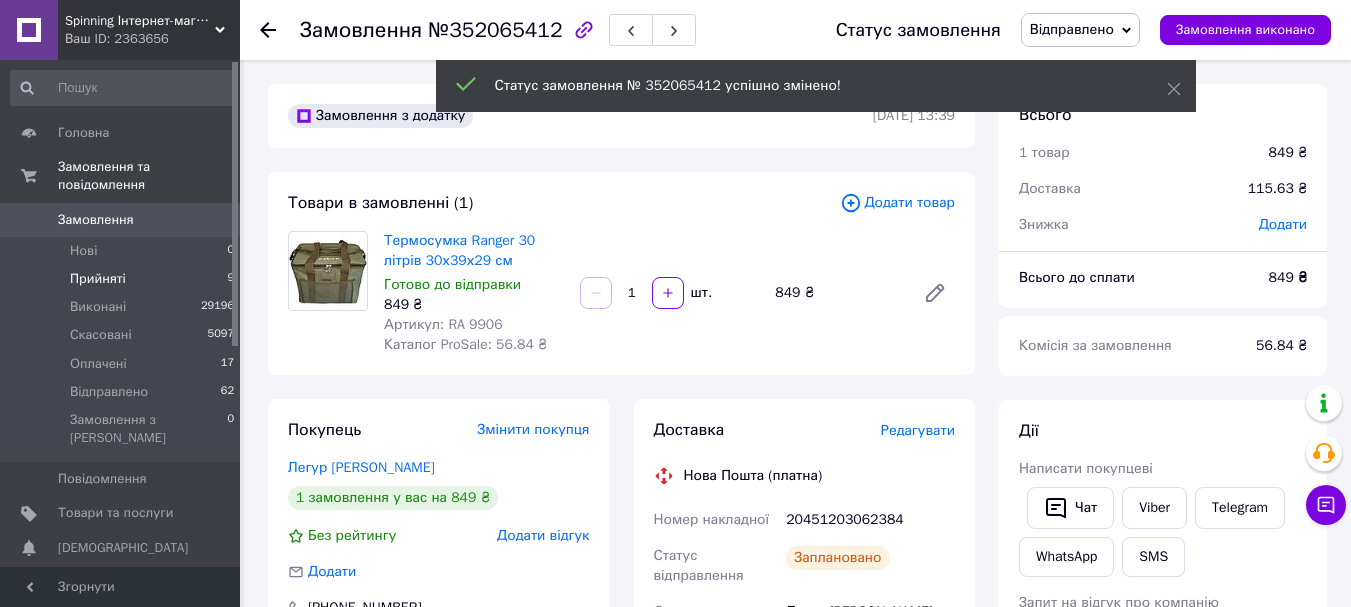 click on "Прийняті" at bounding box center (98, 279) 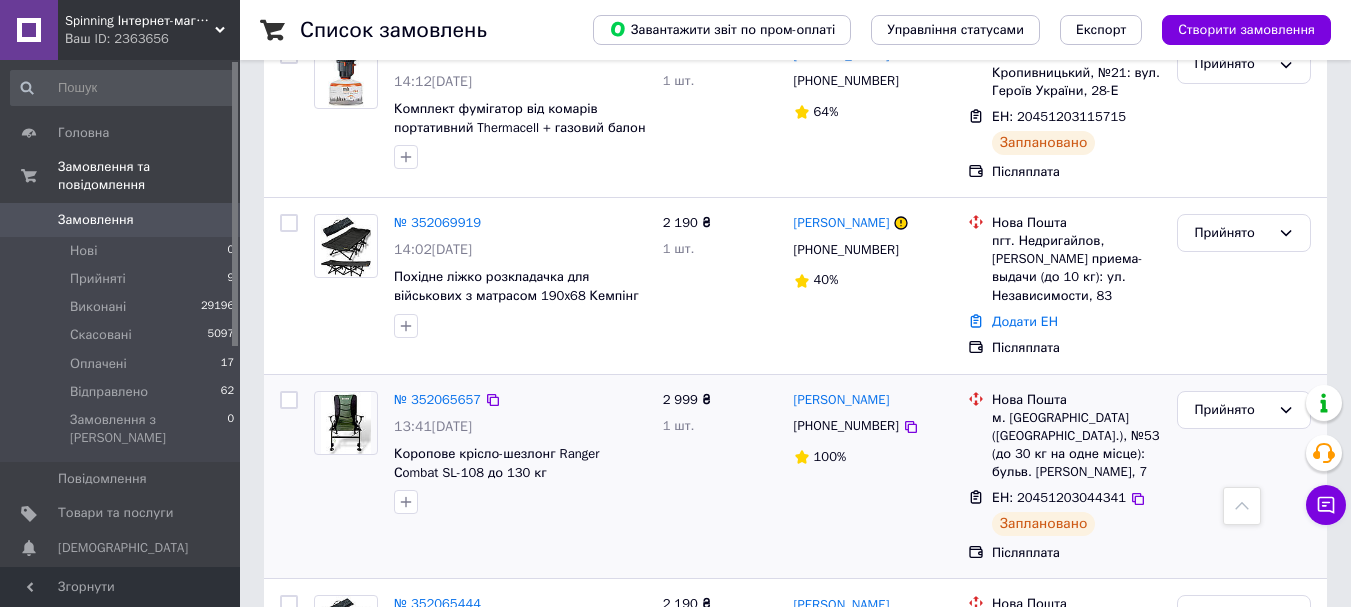 scroll, scrollTop: 700, scrollLeft: 0, axis: vertical 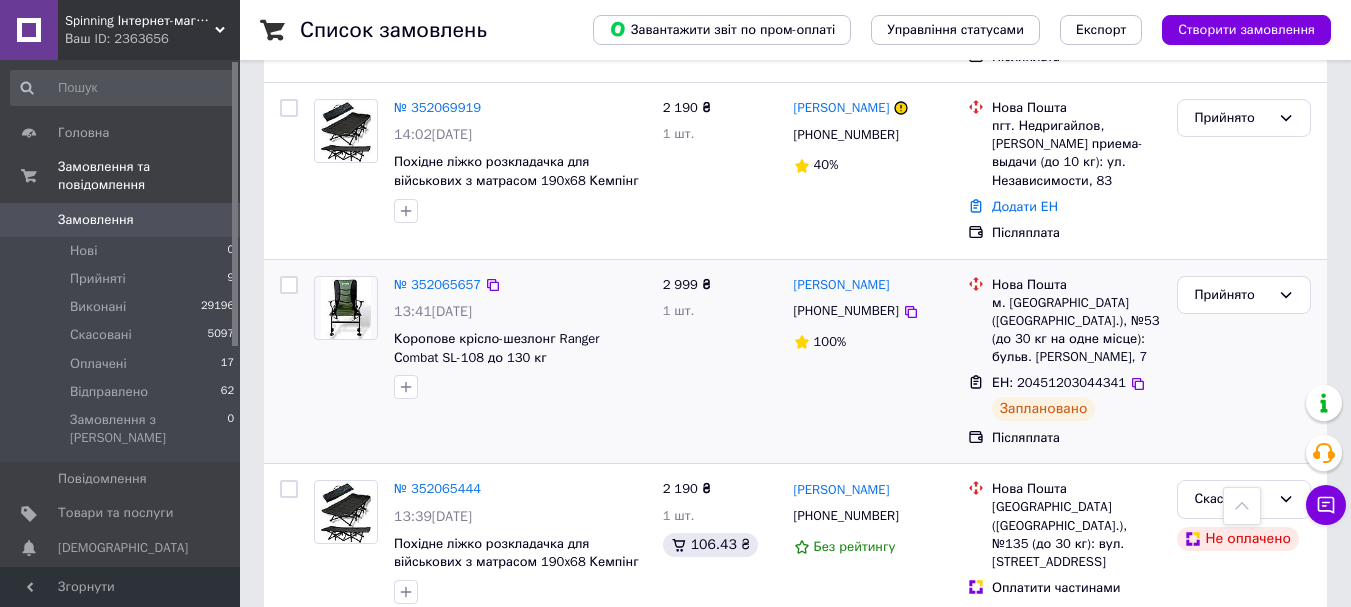 click on "№ 352065657 13:41, 10.07.2025 Коропове крісло-шезлонг Ranger Сombat SL-108 до 130 кг" at bounding box center [520, 338] 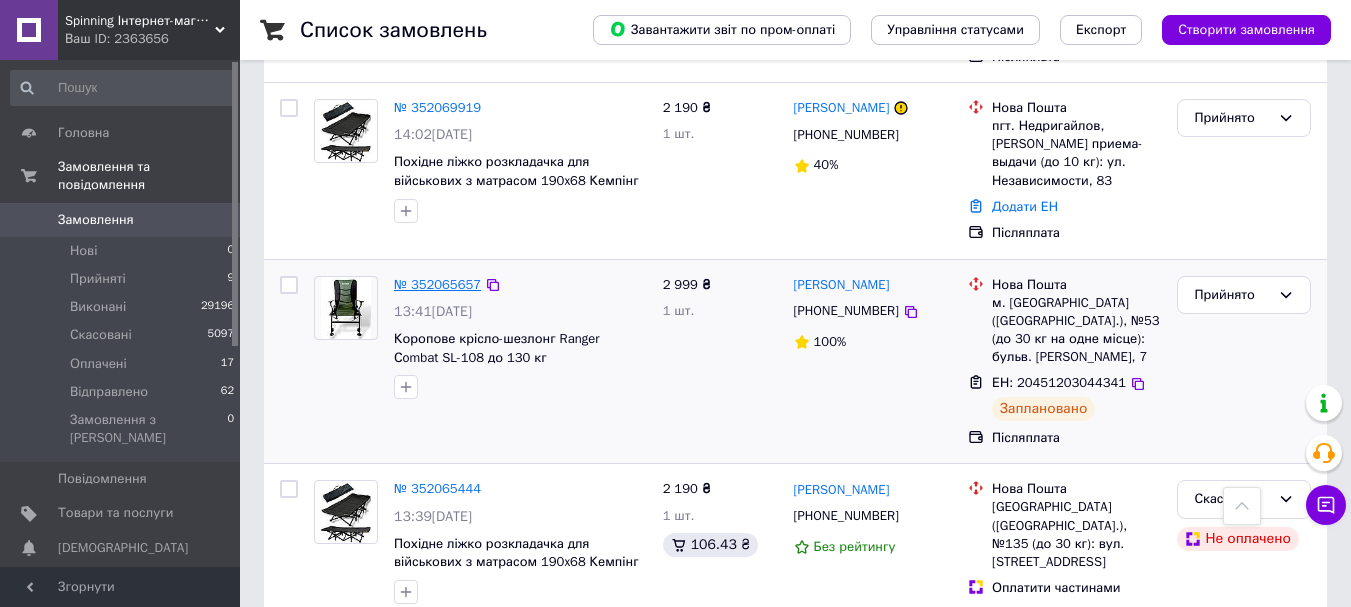 click on "№ 352065657" at bounding box center (437, 284) 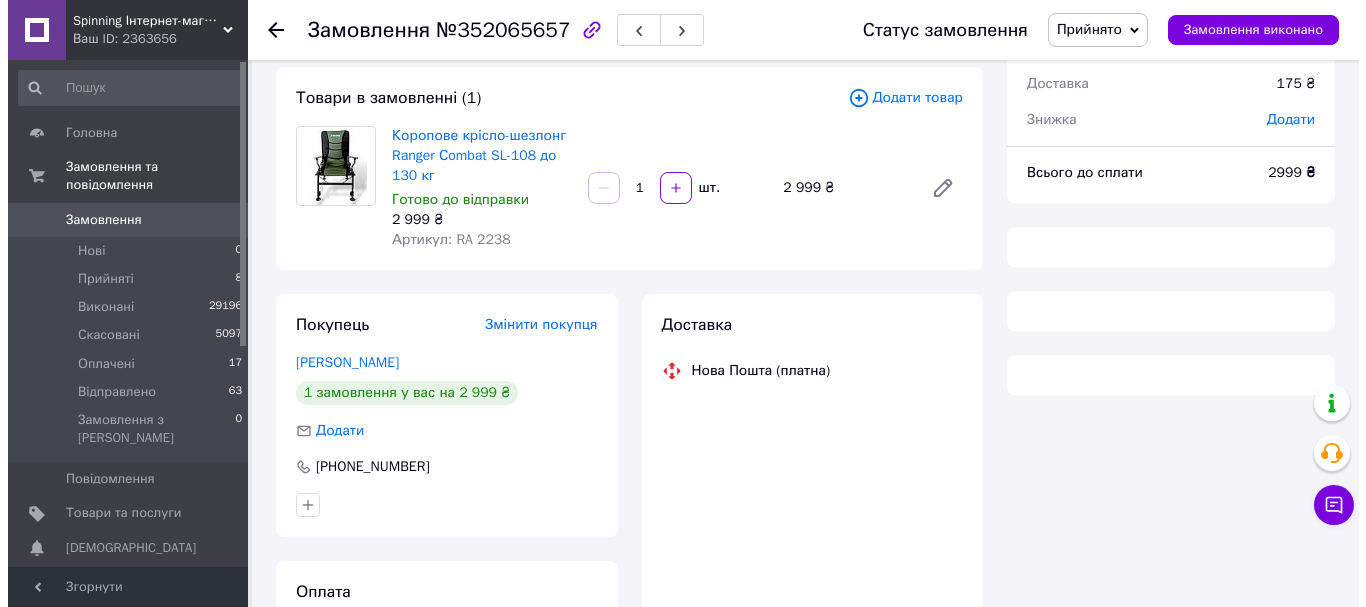 scroll, scrollTop: 200, scrollLeft: 0, axis: vertical 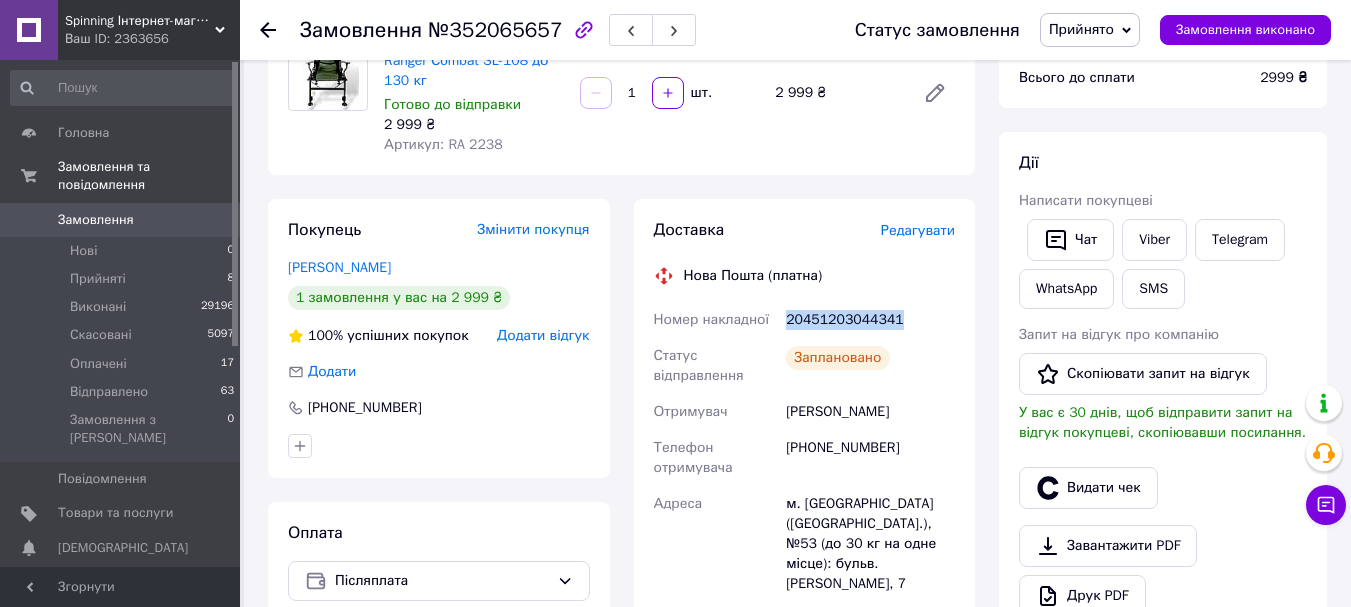 drag, startPoint x: 777, startPoint y: 320, endPoint x: 917, endPoint y: 319, distance: 140.00357 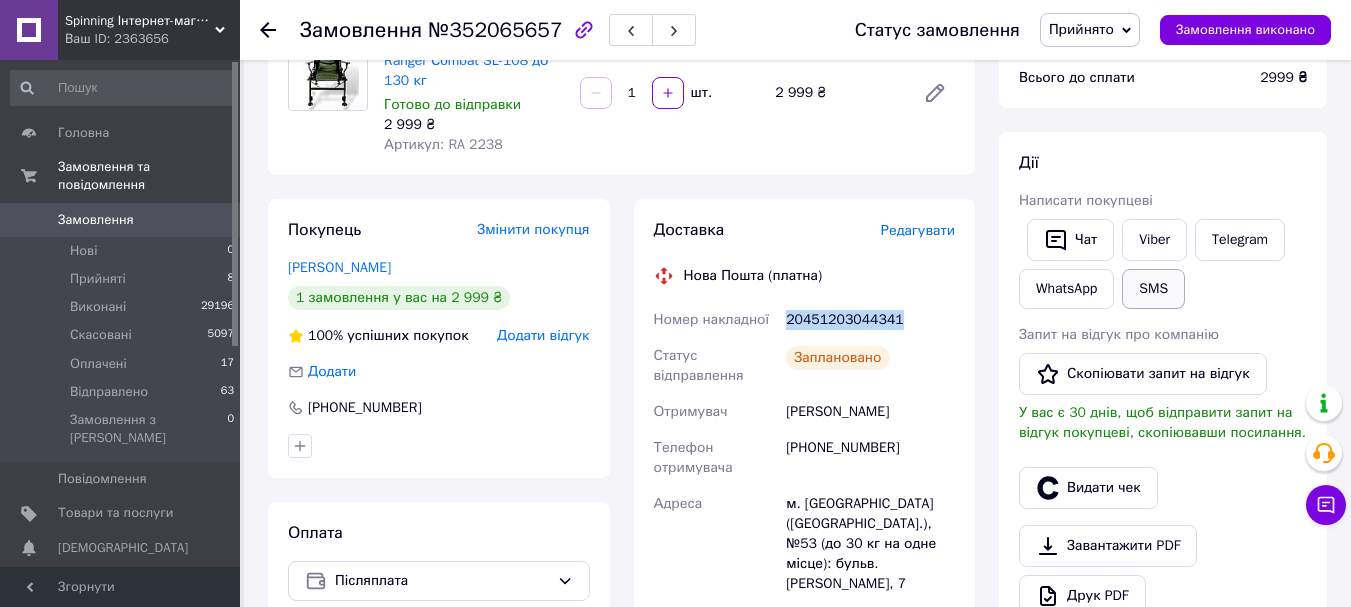 click on "SMS" at bounding box center (1153, 289) 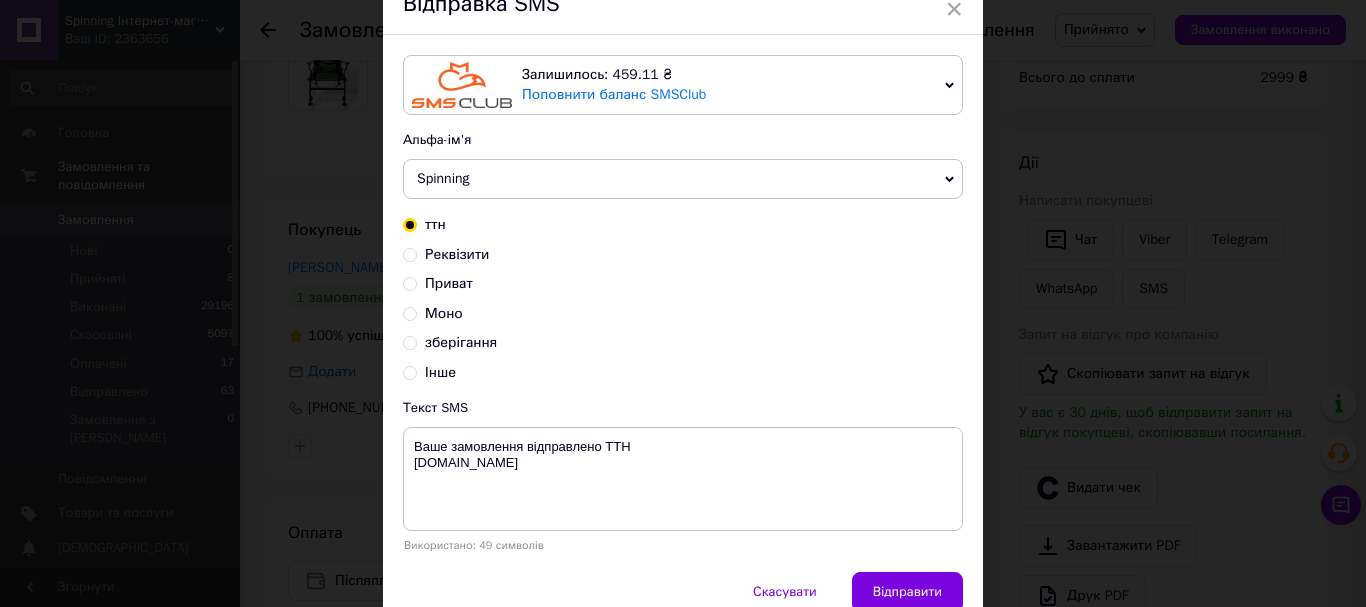 scroll, scrollTop: 189, scrollLeft: 0, axis: vertical 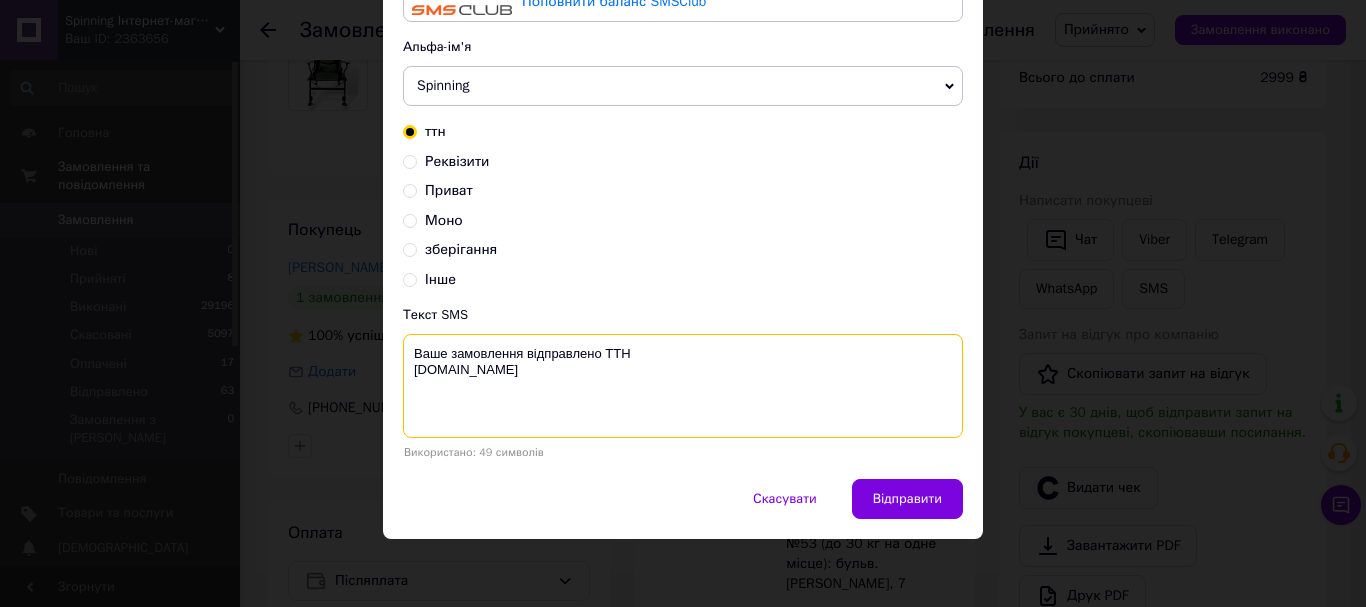 click on "Ваше замовлення відправлено ТТН
[DOMAIN_NAME]" at bounding box center [683, 386] 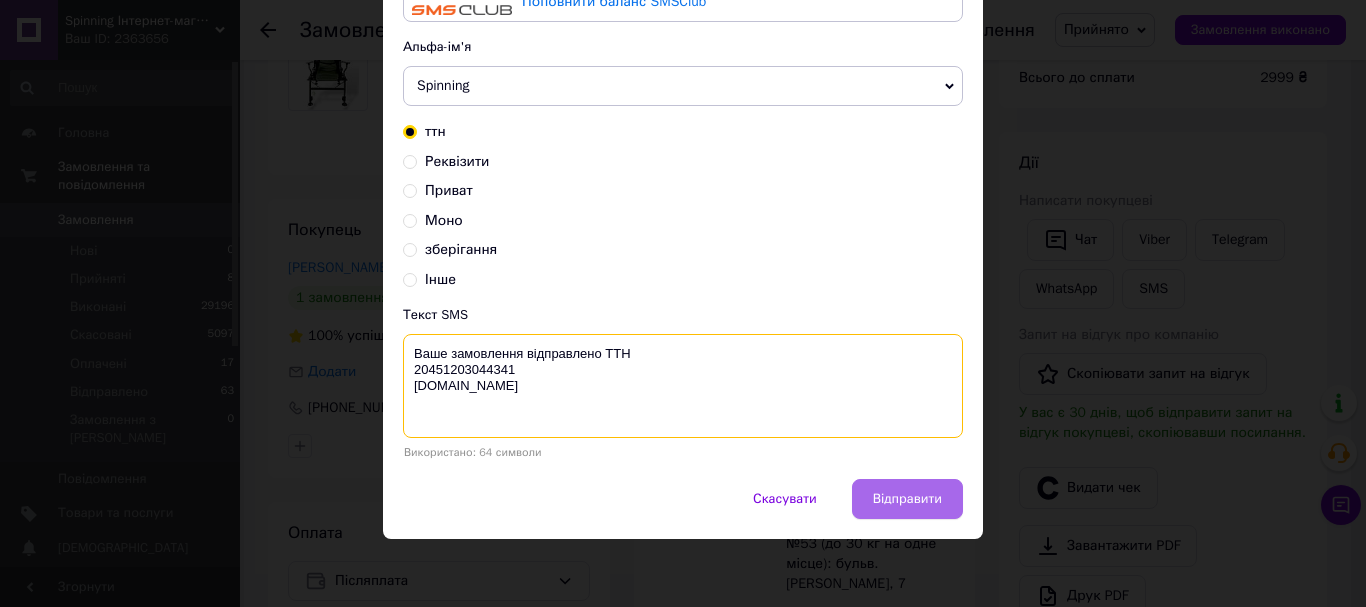 type on "Ваше замовлення відправлено ТТН
20451203044341
Spinning.kiev.ua" 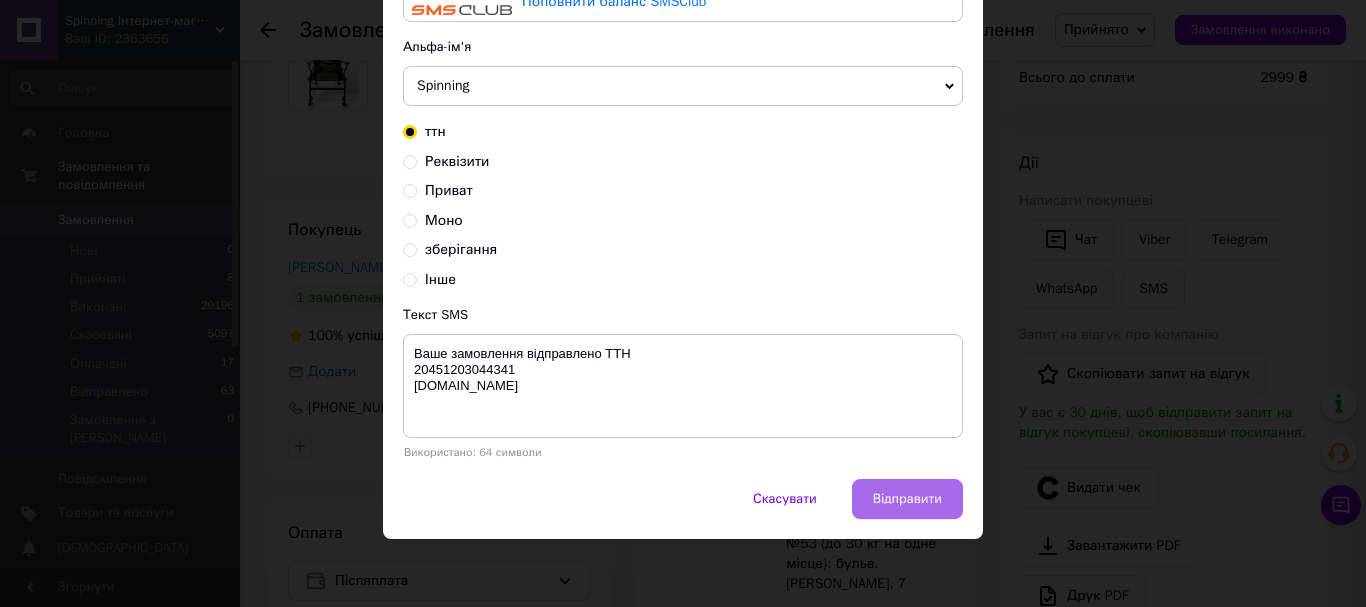 click on "Відправити" at bounding box center [907, 499] 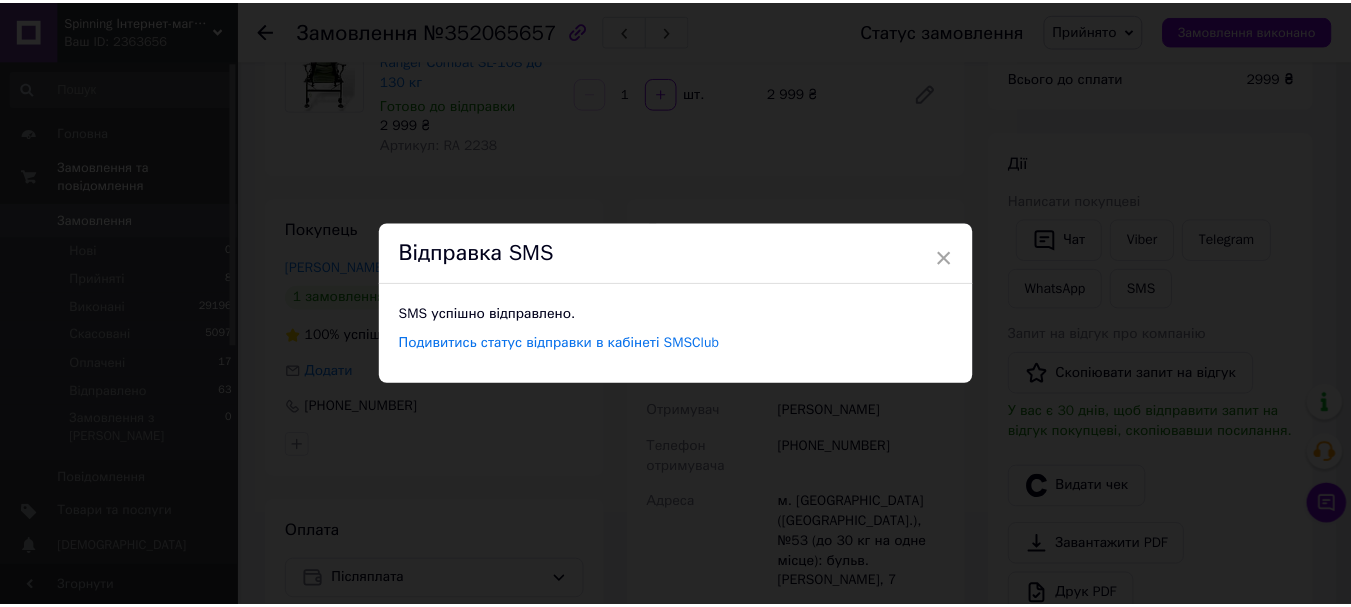 scroll, scrollTop: 0, scrollLeft: 0, axis: both 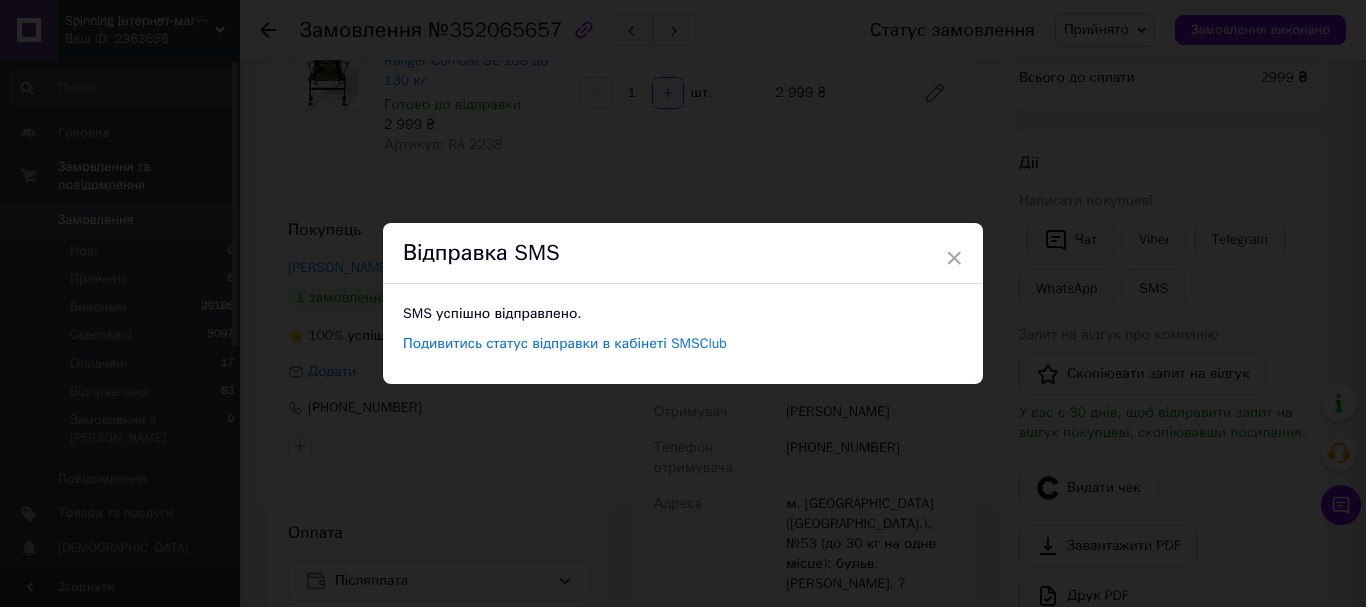 drag, startPoint x: 945, startPoint y: 257, endPoint x: 948, endPoint y: 246, distance: 11.401754 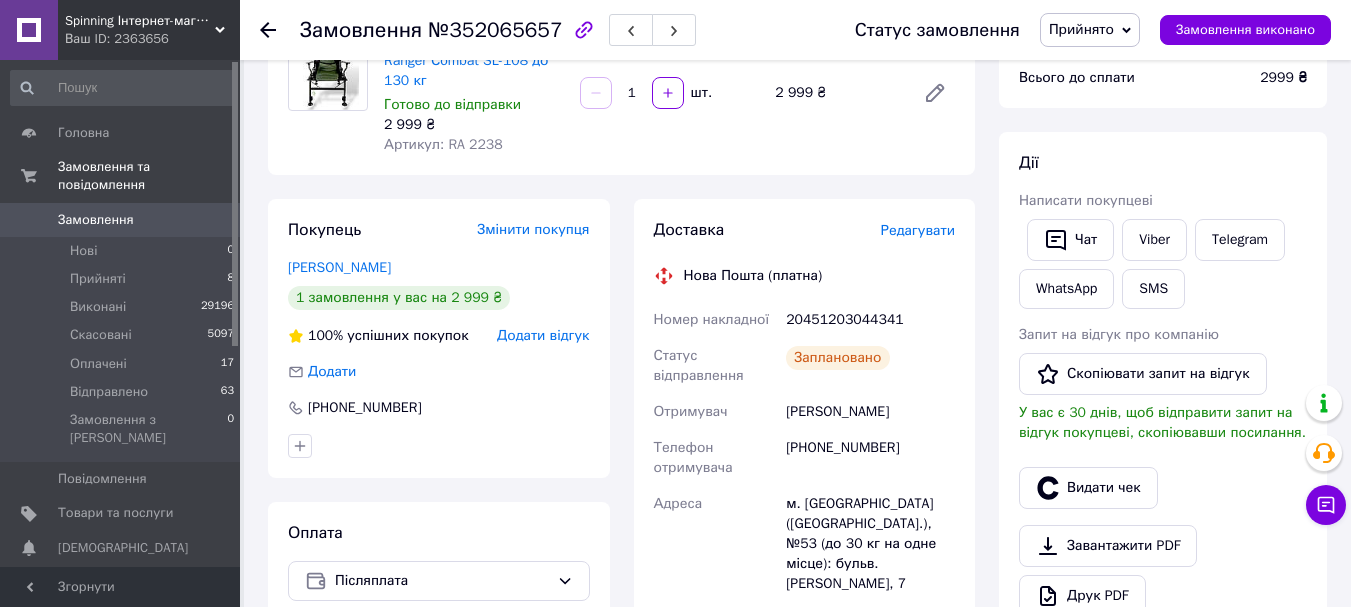 click on "Прийнято" at bounding box center (1081, 29) 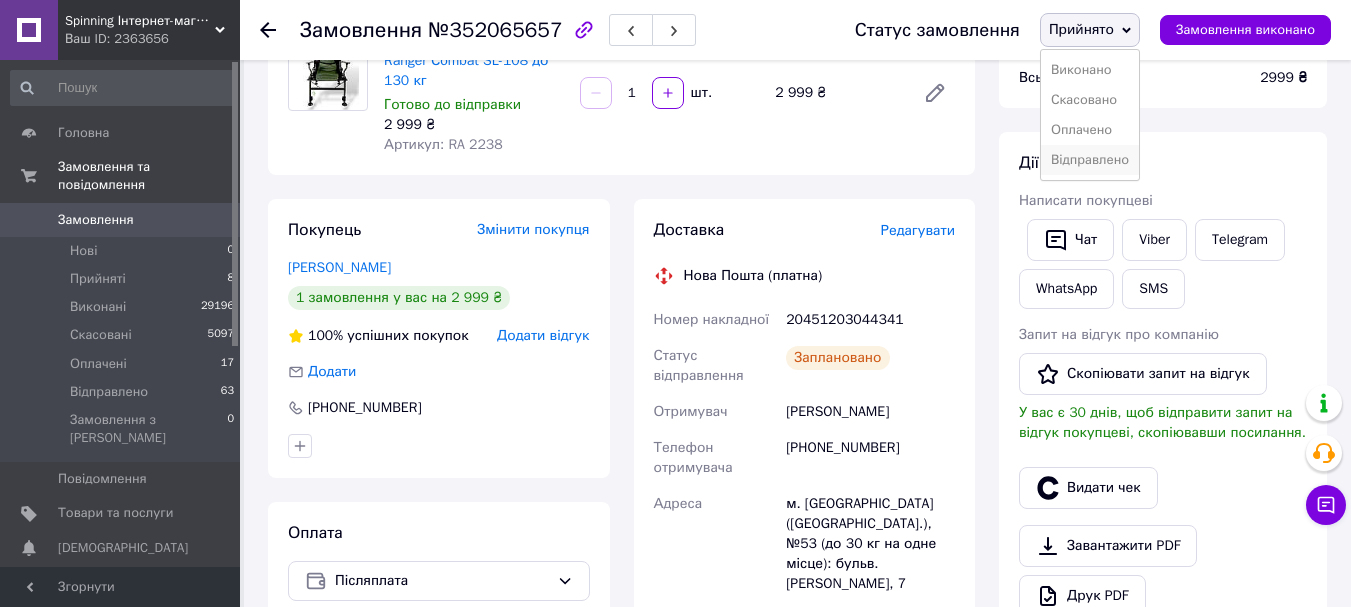 click on "Відправлено" at bounding box center [1090, 160] 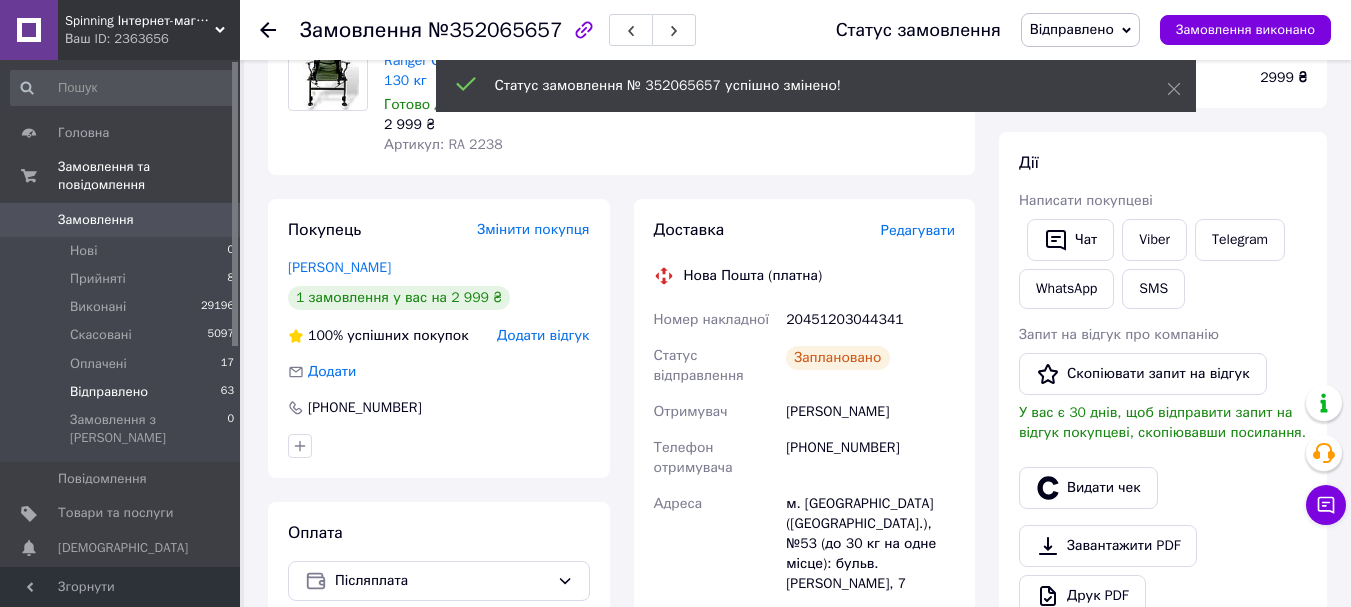 click on "Відправлено" at bounding box center (109, 392) 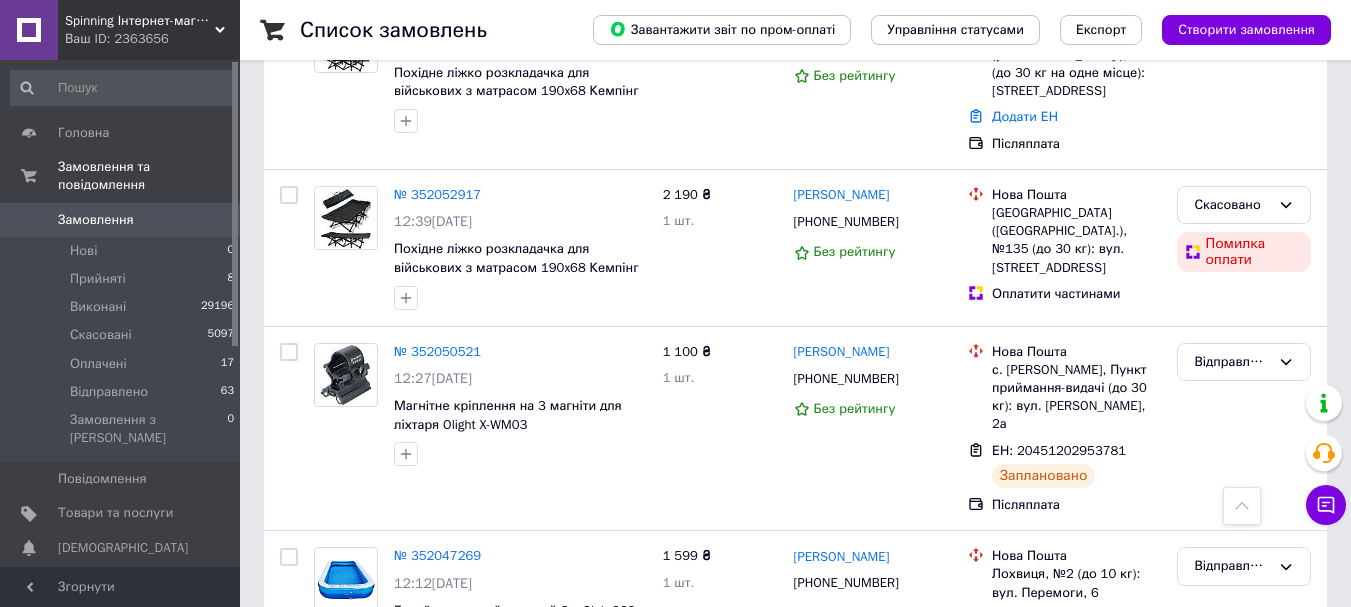 scroll, scrollTop: 1800, scrollLeft: 0, axis: vertical 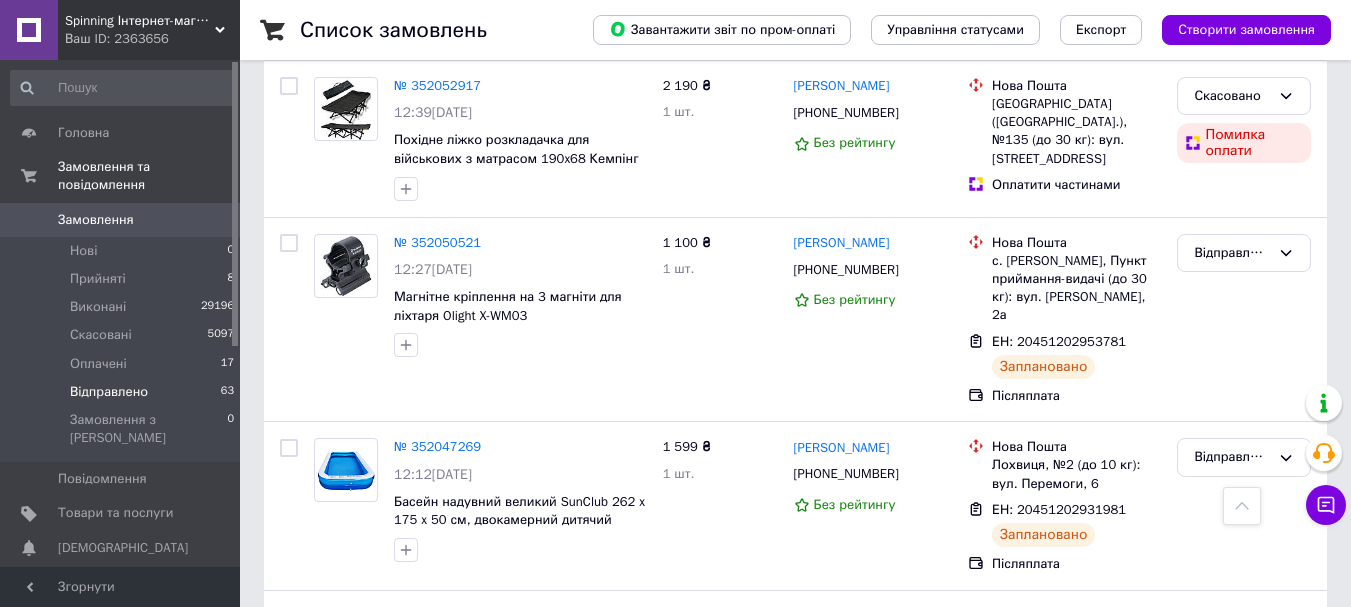 click on "Відправлено" at bounding box center (109, 392) 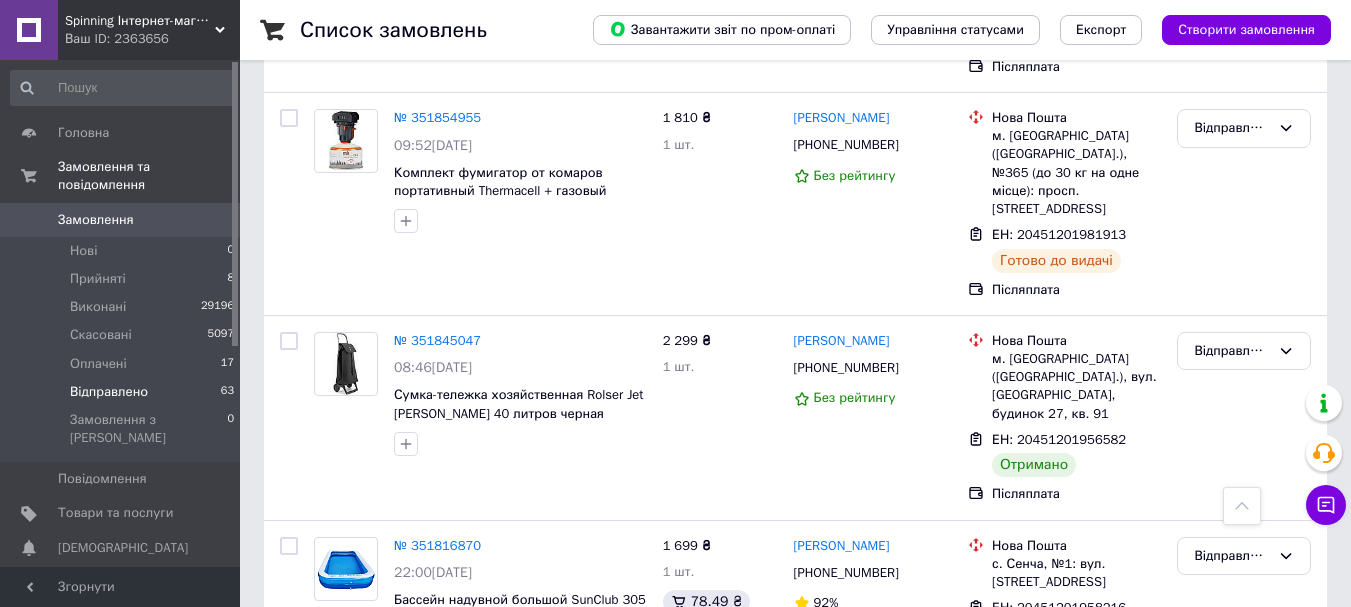 scroll, scrollTop: 4700, scrollLeft: 0, axis: vertical 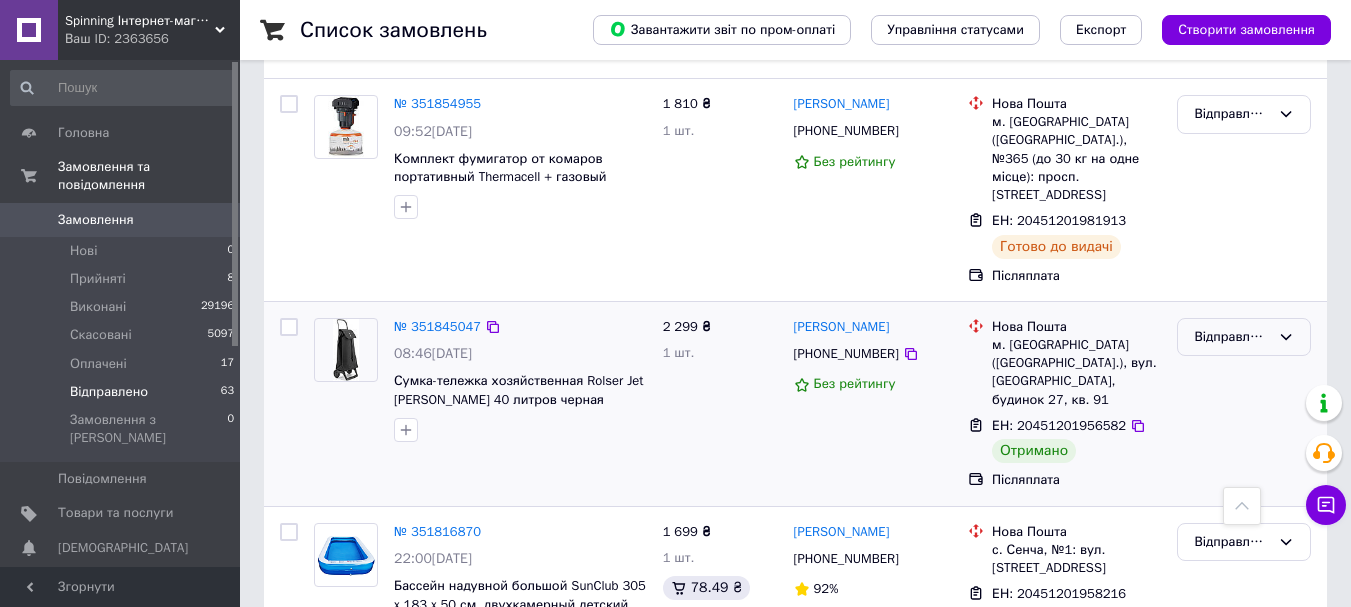 click on "Відправлено" at bounding box center (1232, 337) 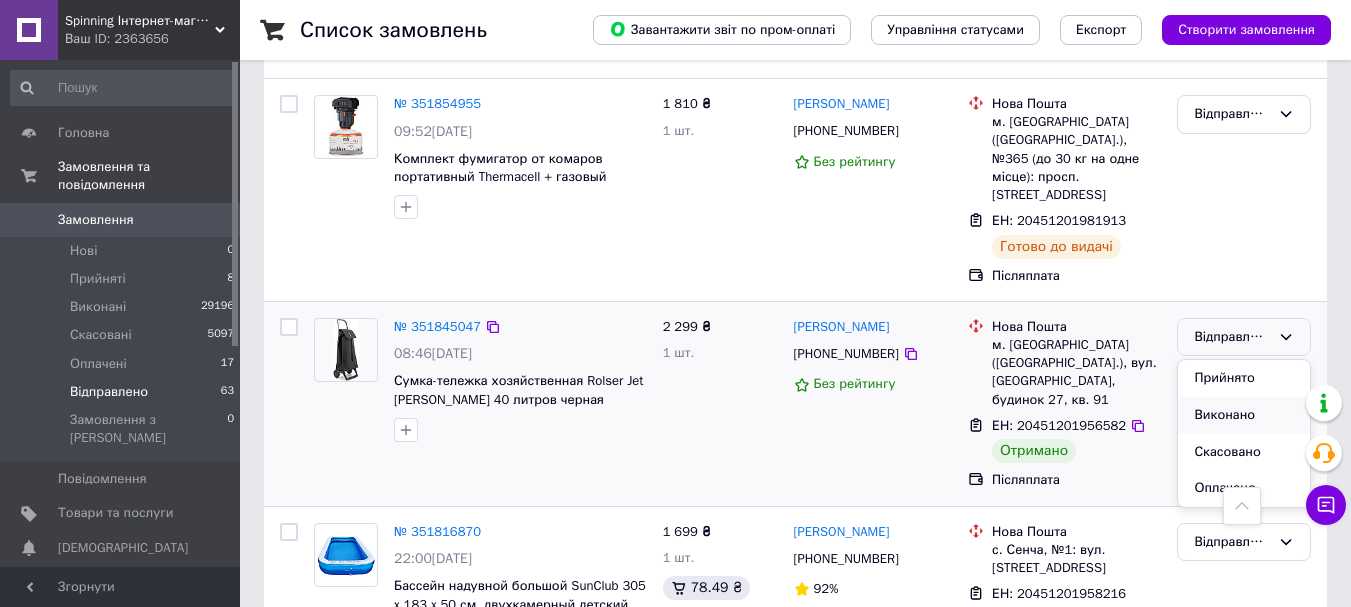 click on "Виконано" at bounding box center (1244, 415) 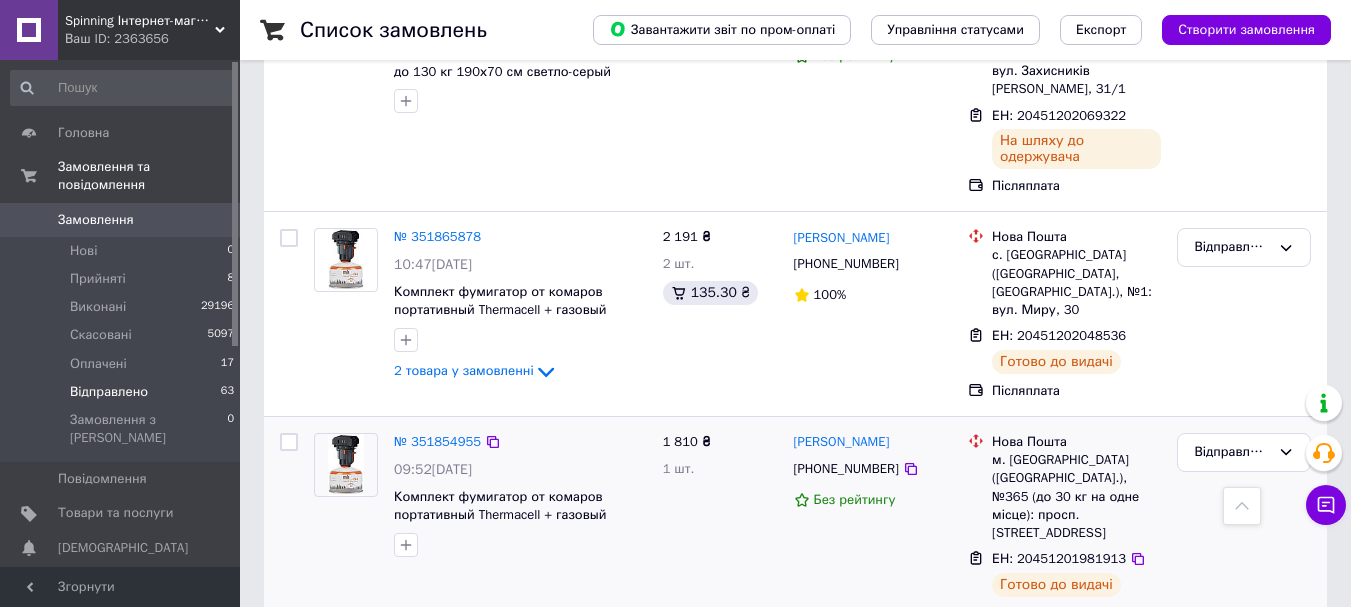 scroll, scrollTop: 4500, scrollLeft: 0, axis: vertical 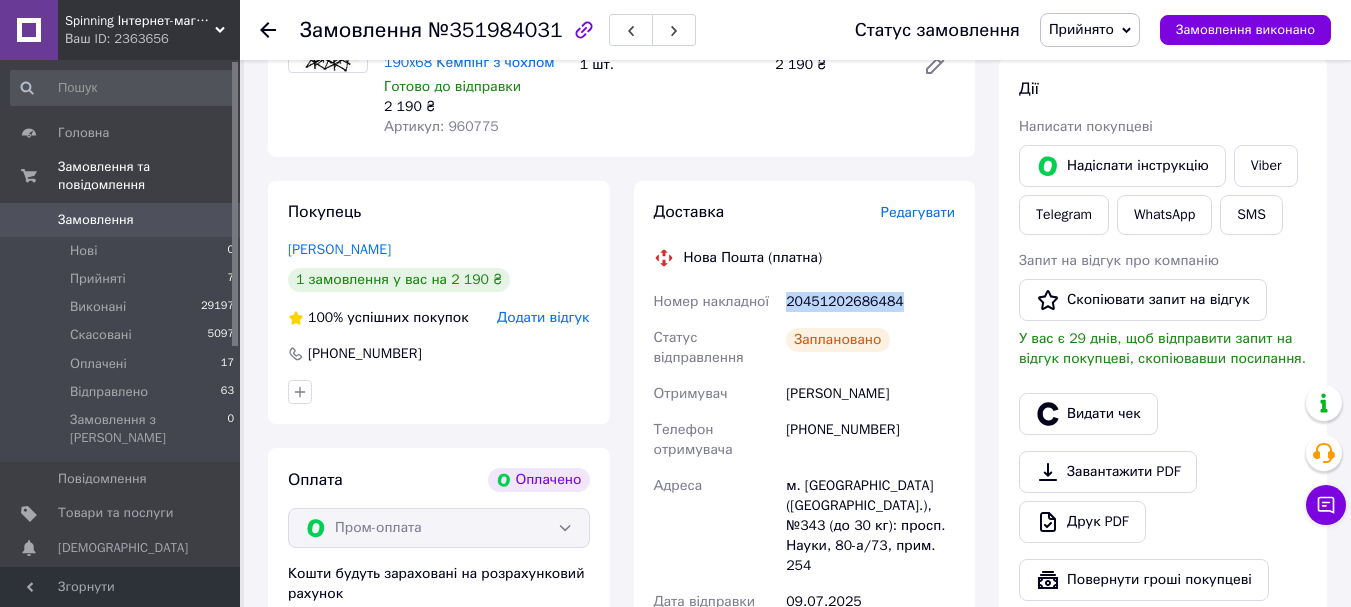 drag, startPoint x: 784, startPoint y: 273, endPoint x: 902, endPoint y: 275, distance: 118.016945 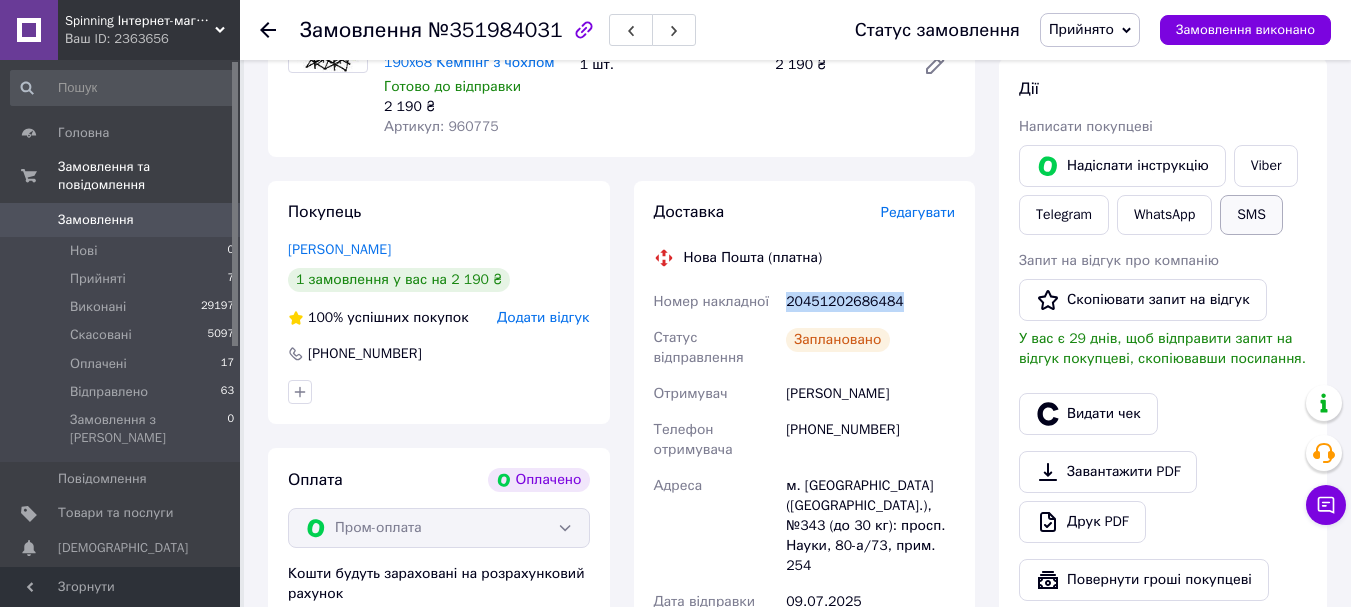 click on "SMS" at bounding box center [1251, 215] 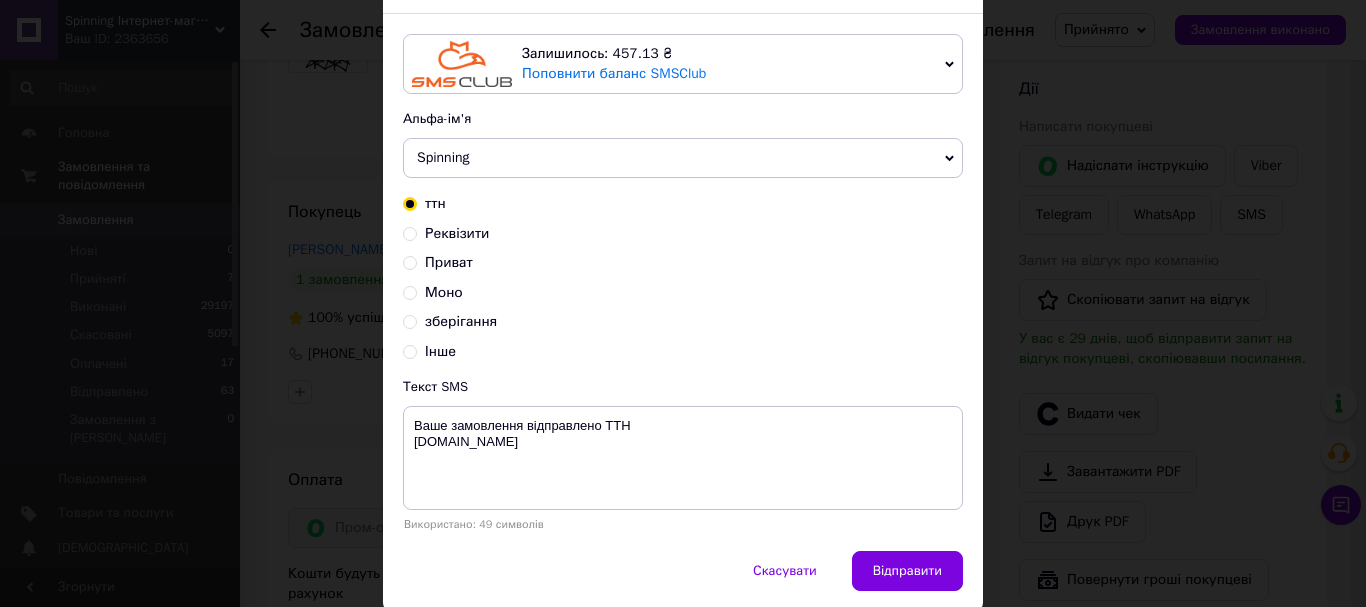 scroll, scrollTop: 189, scrollLeft: 0, axis: vertical 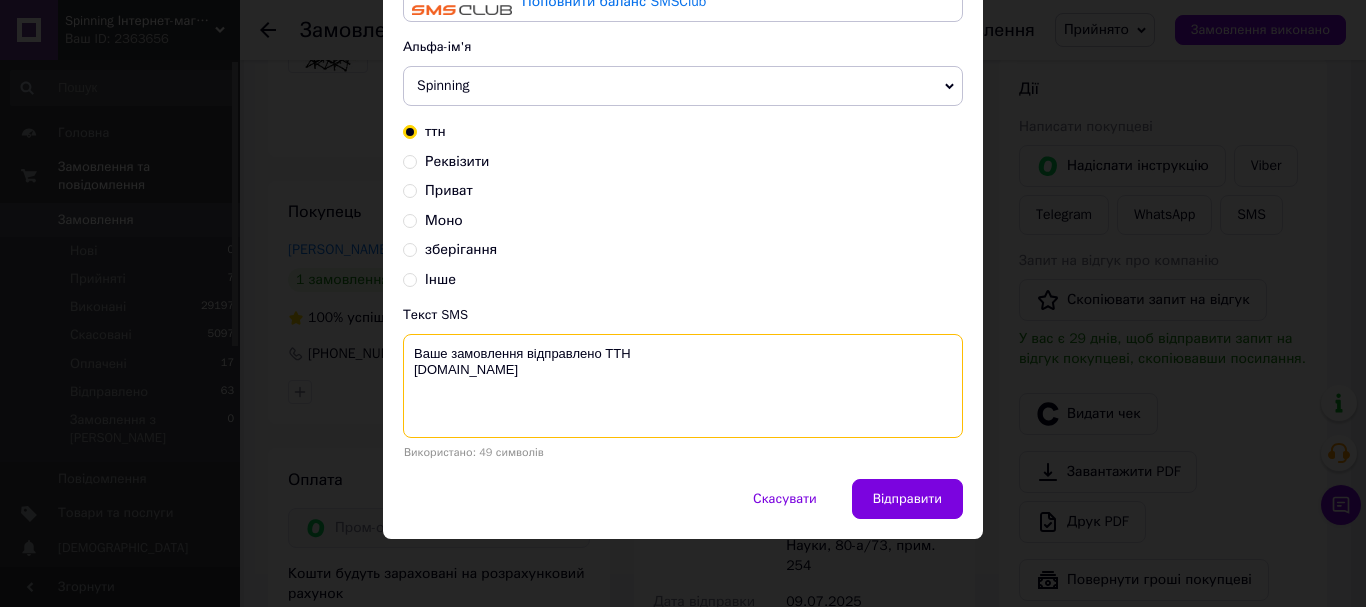 click on "Ваше замовлення відправлено ТТН
[DOMAIN_NAME]" at bounding box center [683, 386] 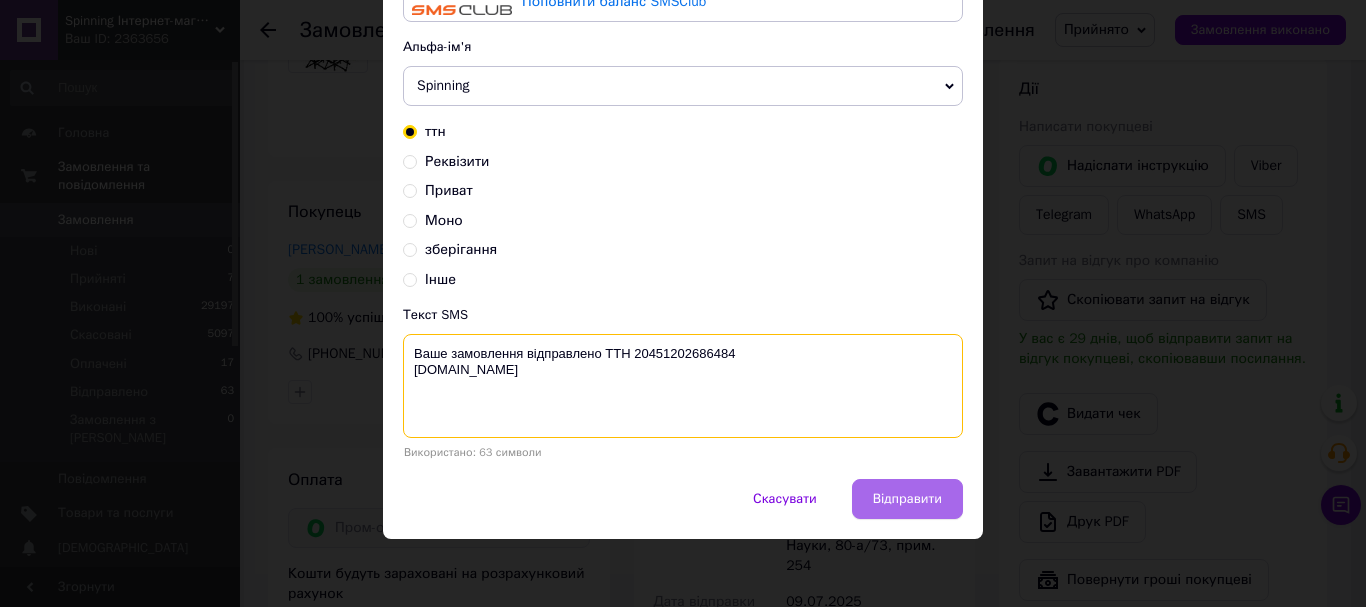 type on "Ваше замовлення відправлено ТТН 20451202686484
[DOMAIN_NAME]" 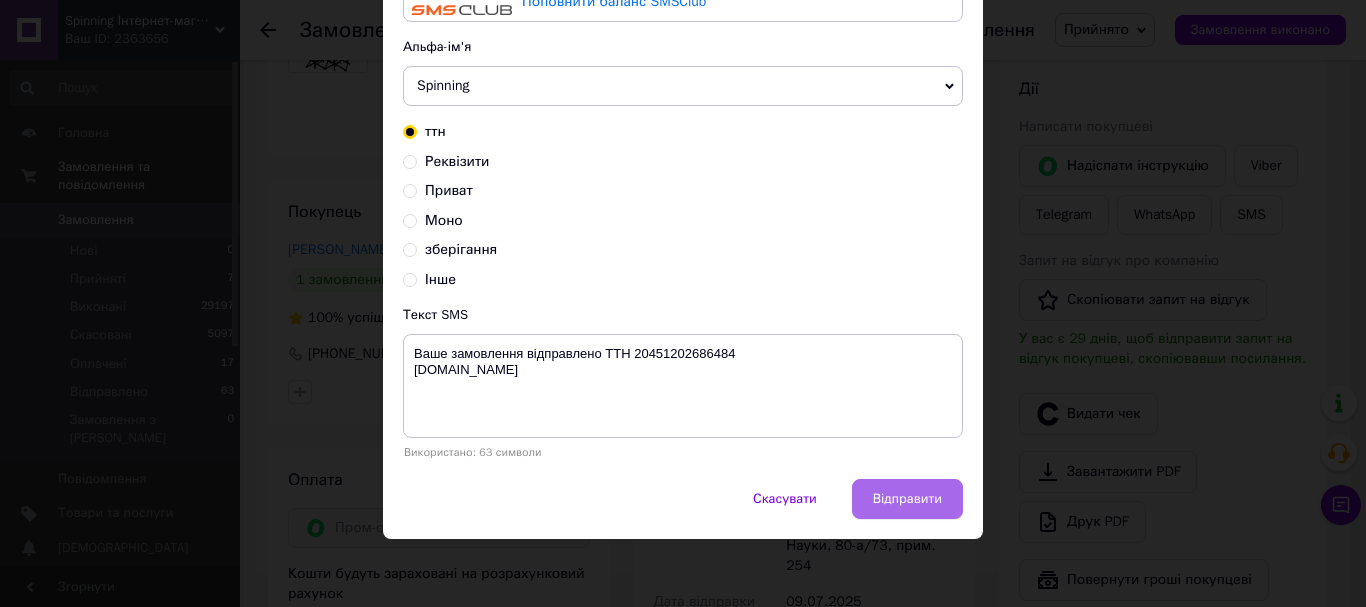 click on "Відправити" at bounding box center [907, 499] 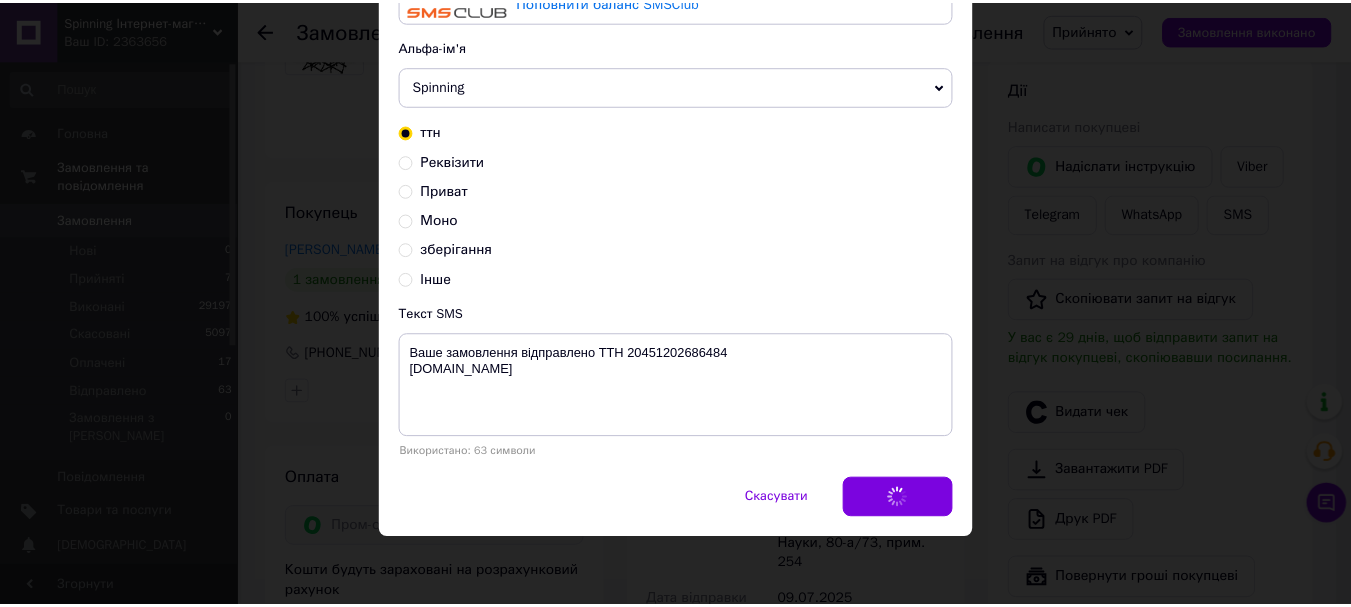 scroll, scrollTop: 0, scrollLeft: 0, axis: both 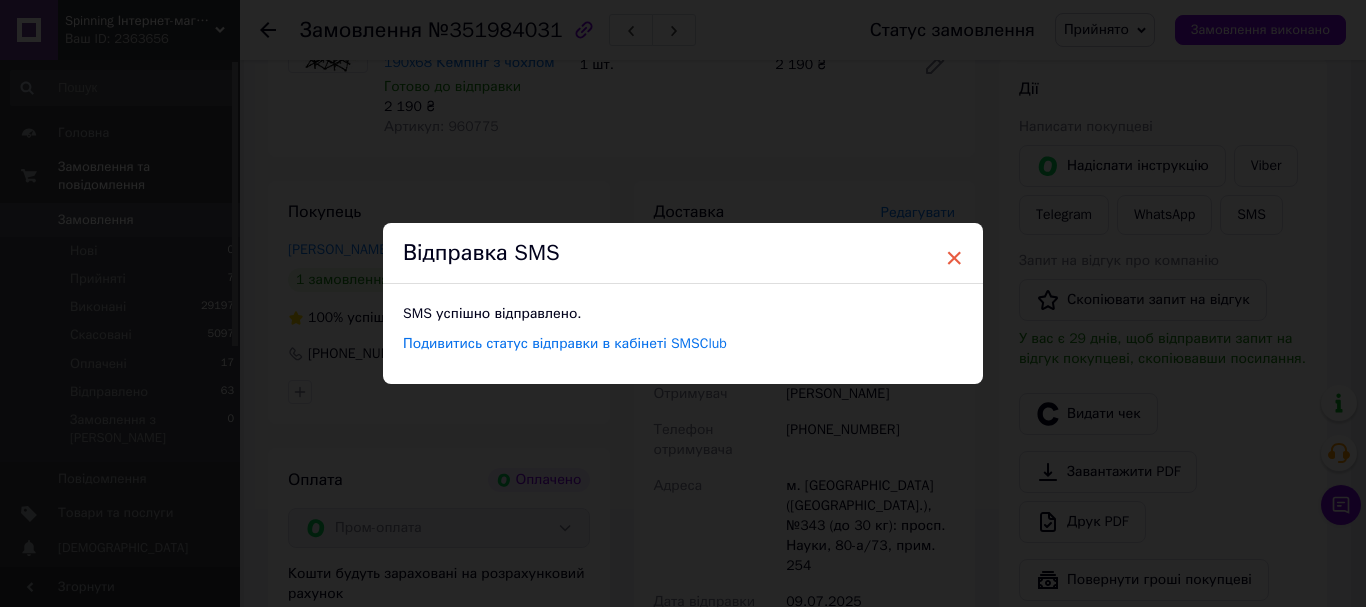 click on "×" at bounding box center [954, 258] 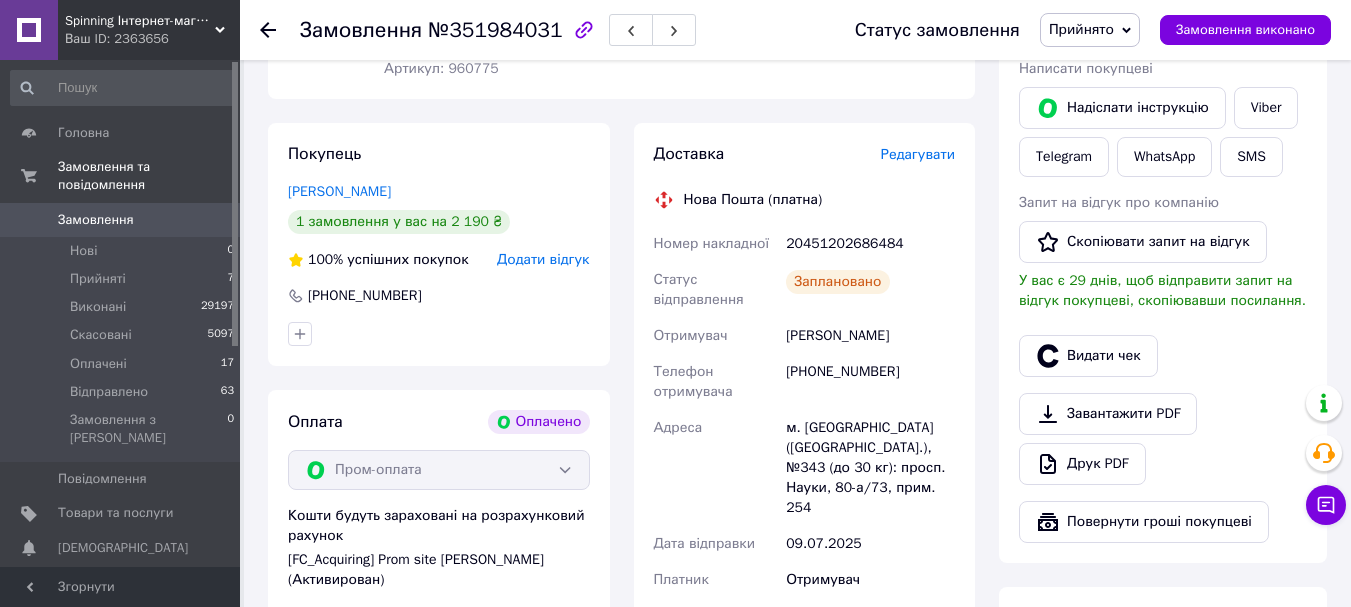 scroll, scrollTop: 100, scrollLeft: 0, axis: vertical 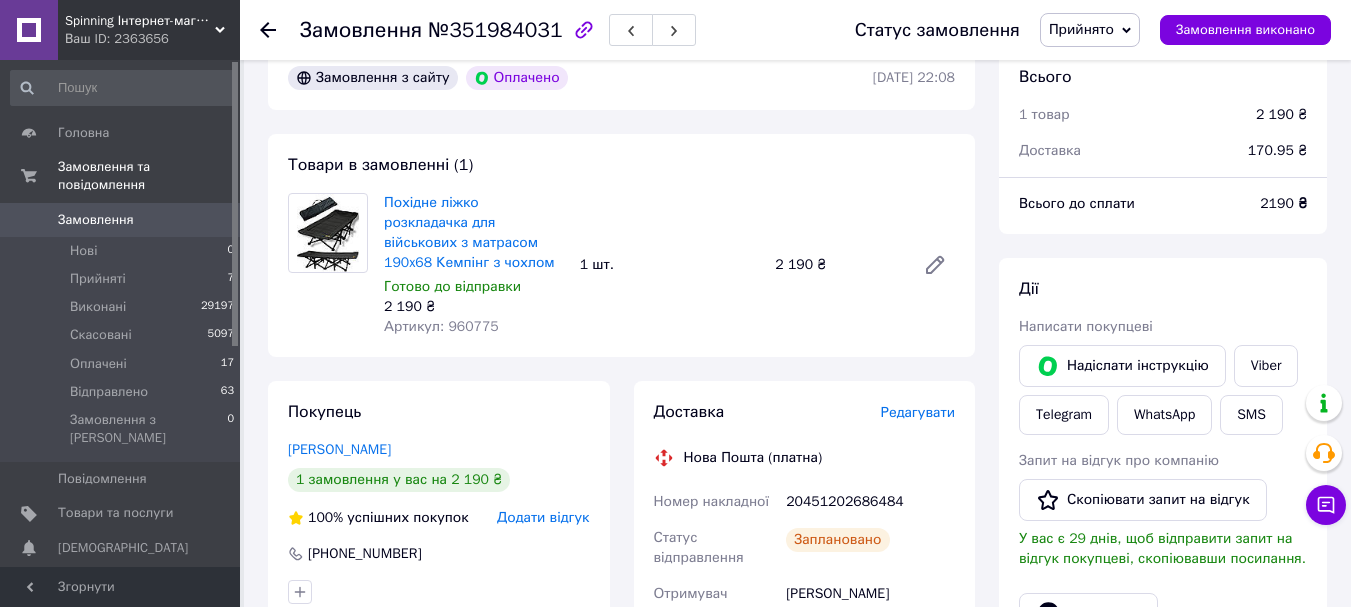 click on "Прийнято" at bounding box center (1090, 30) 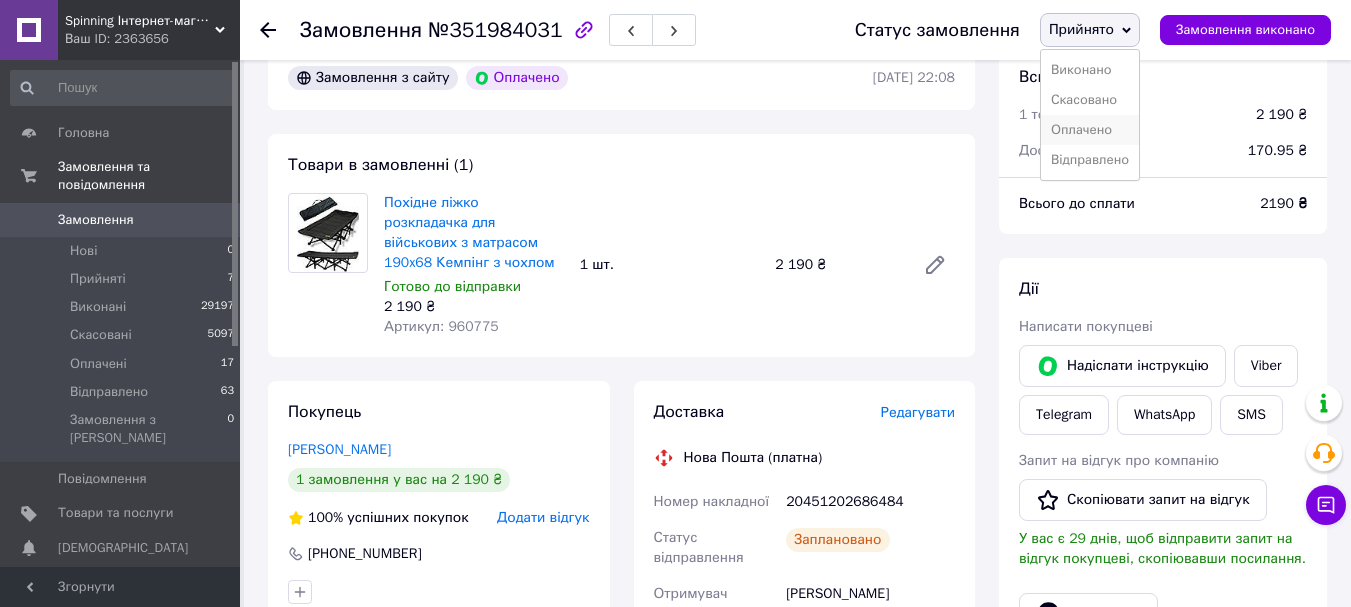 click on "Оплачено" at bounding box center (1090, 130) 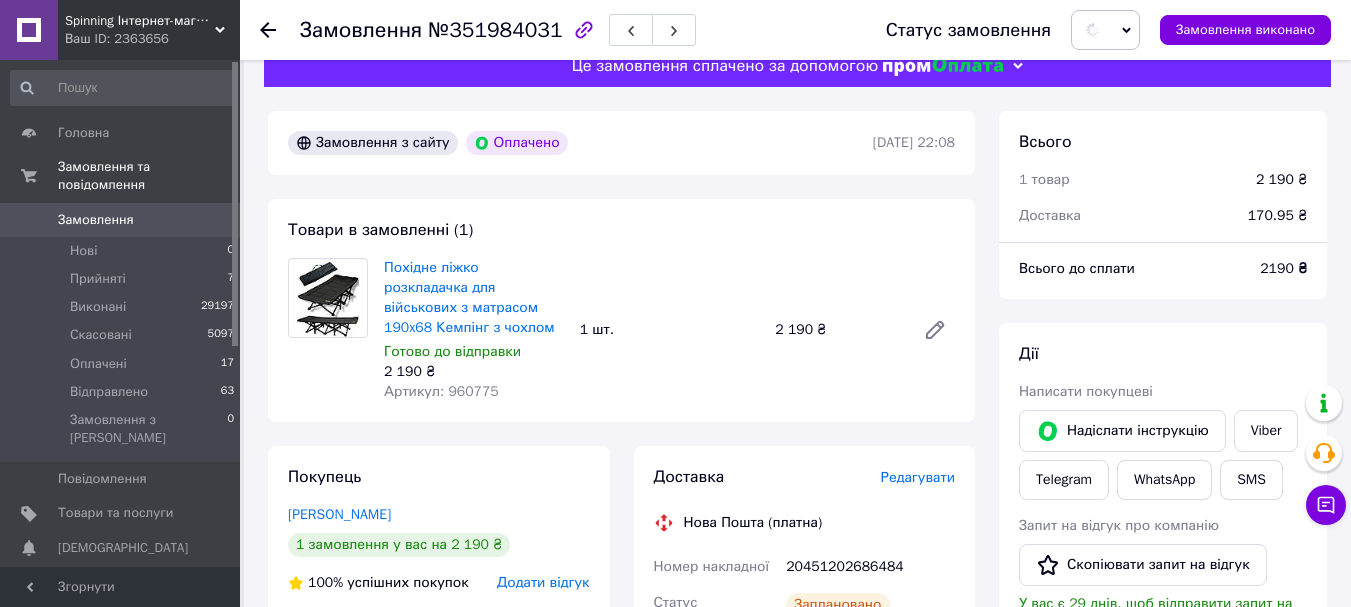 scroll, scrollTop: 0, scrollLeft: 0, axis: both 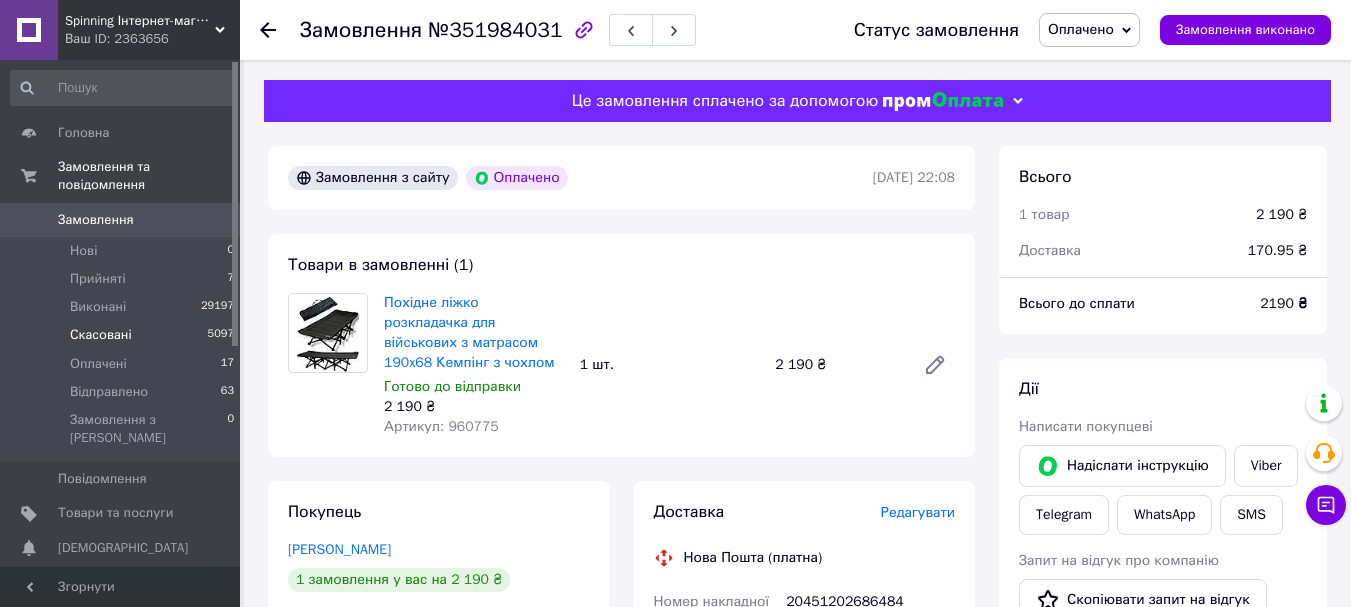 click on "Скасовані" at bounding box center [101, 335] 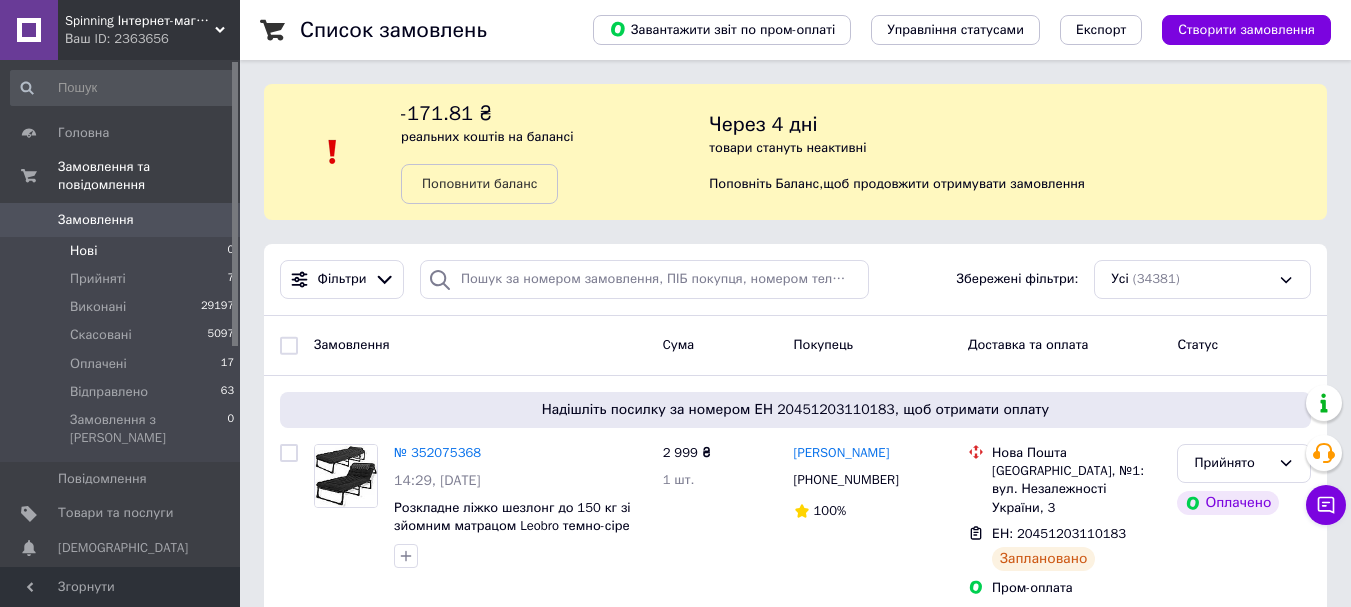 click on "Нові 0" at bounding box center (123, 251) 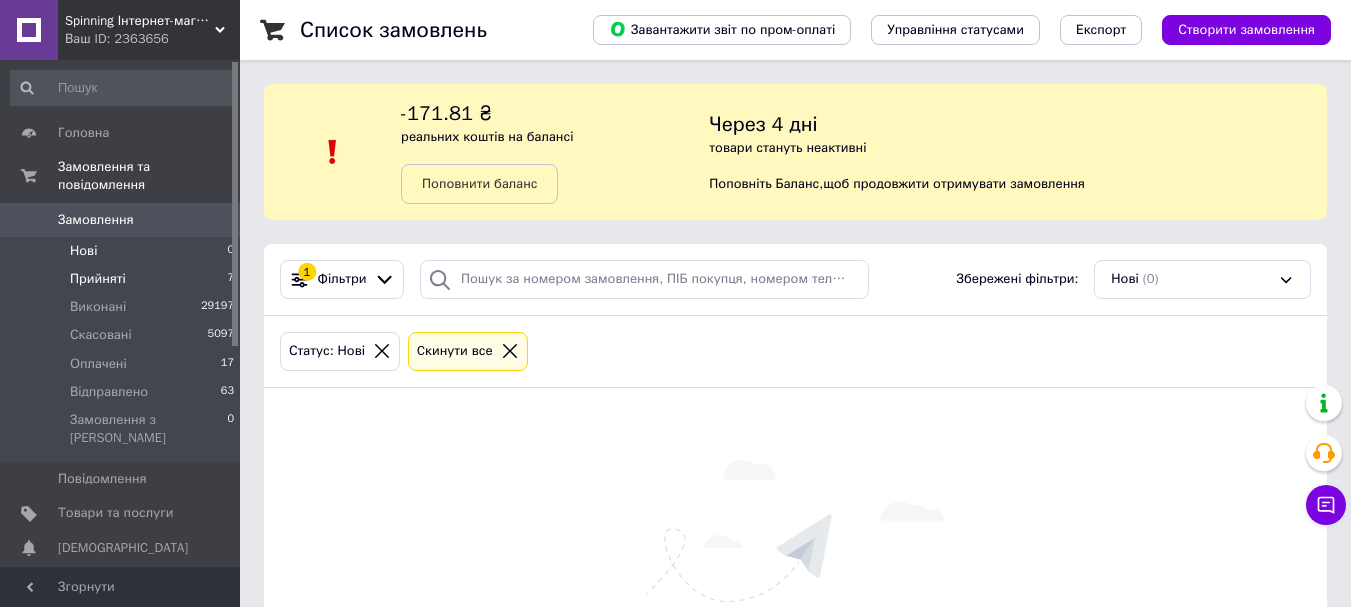 click on "Прийняті 7" at bounding box center [123, 279] 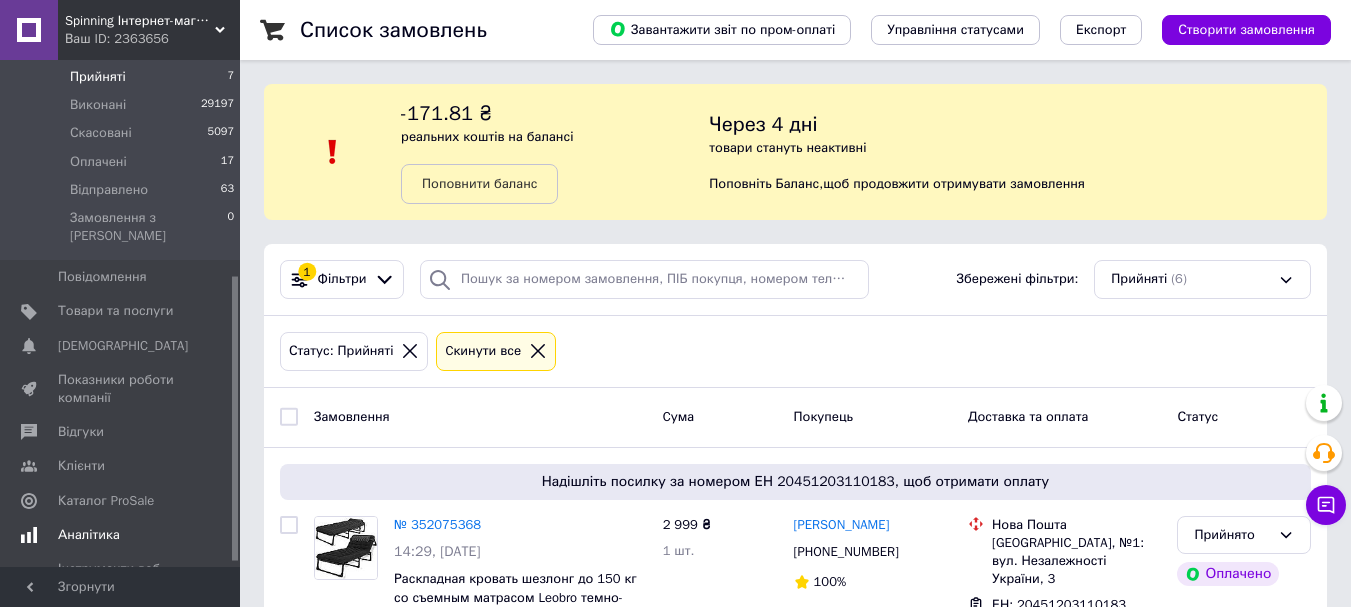 scroll, scrollTop: 392, scrollLeft: 0, axis: vertical 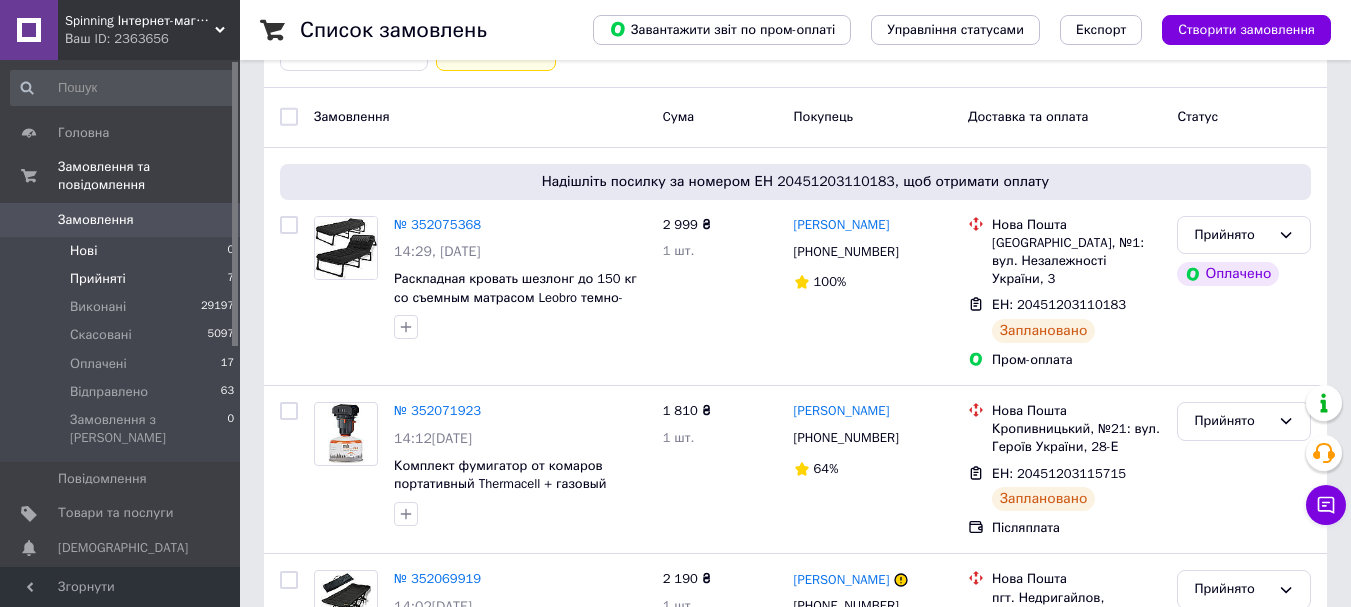 click on "Нові" at bounding box center [83, 251] 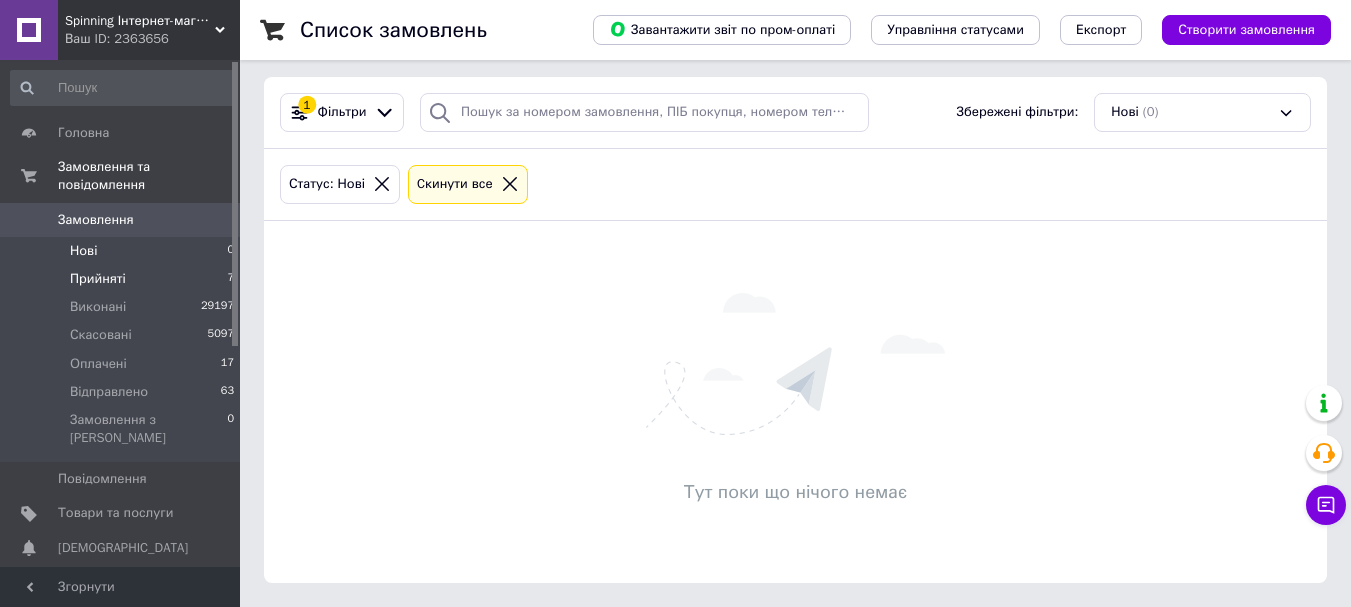 scroll, scrollTop: 0, scrollLeft: 0, axis: both 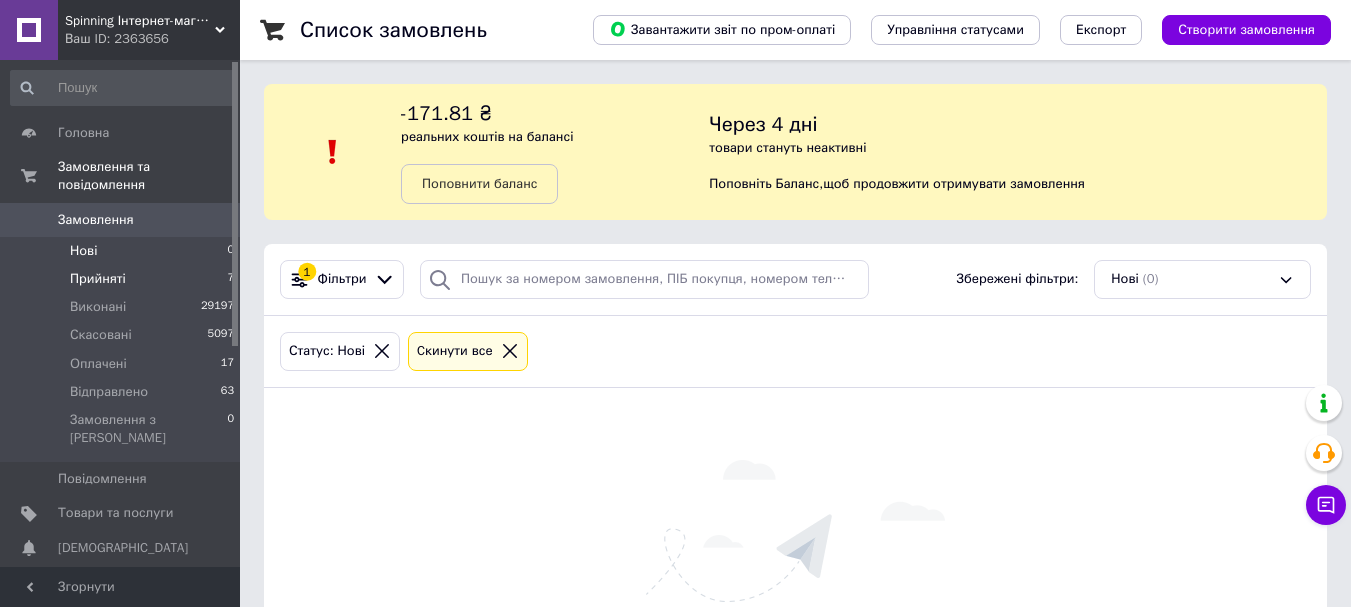 click on "Прийняті" at bounding box center (98, 279) 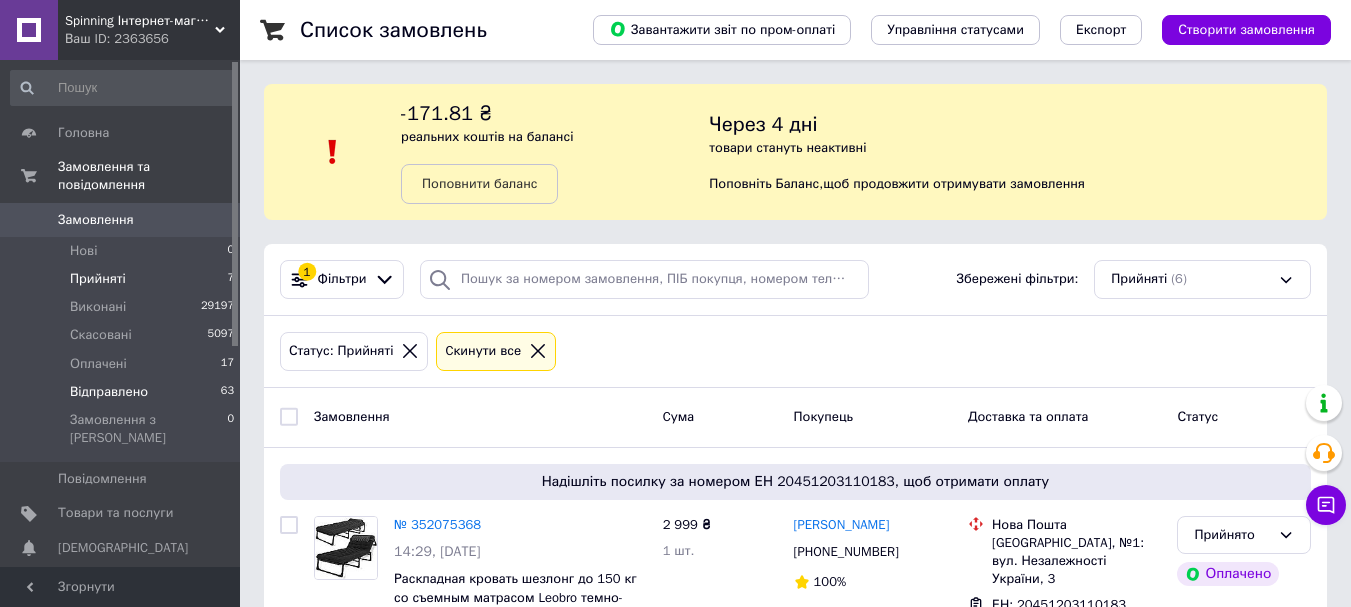 click on "Відправлено" at bounding box center (109, 392) 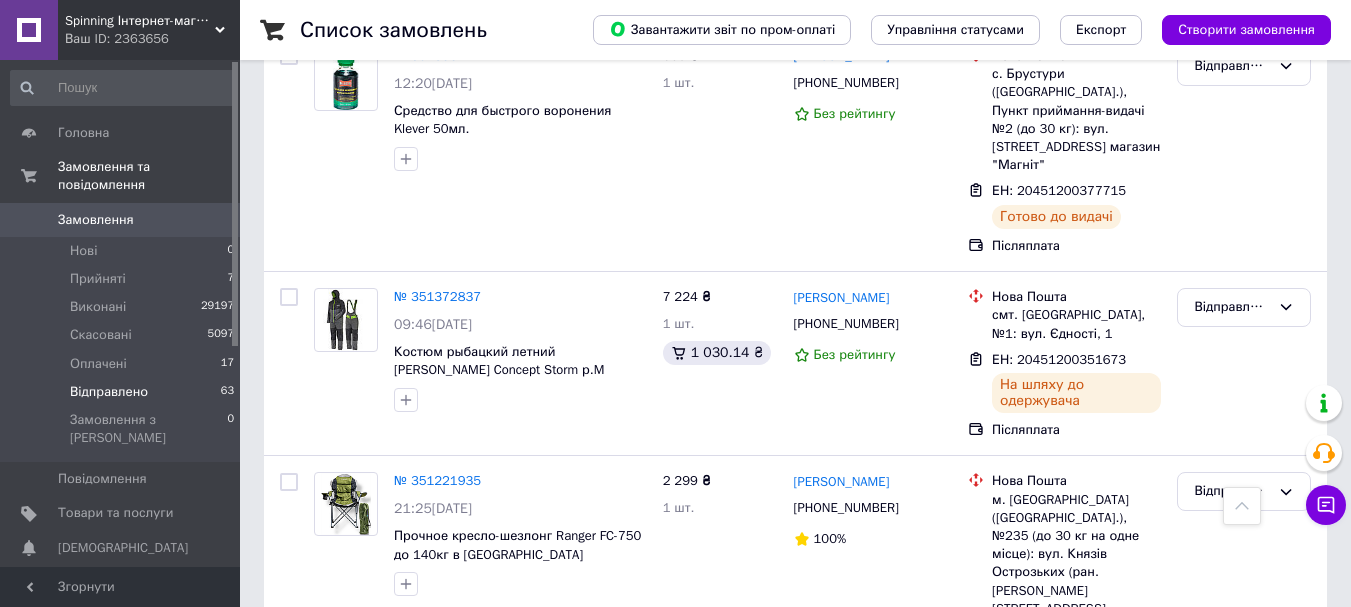 scroll, scrollTop: 12042, scrollLeft: 0, axis: vertical 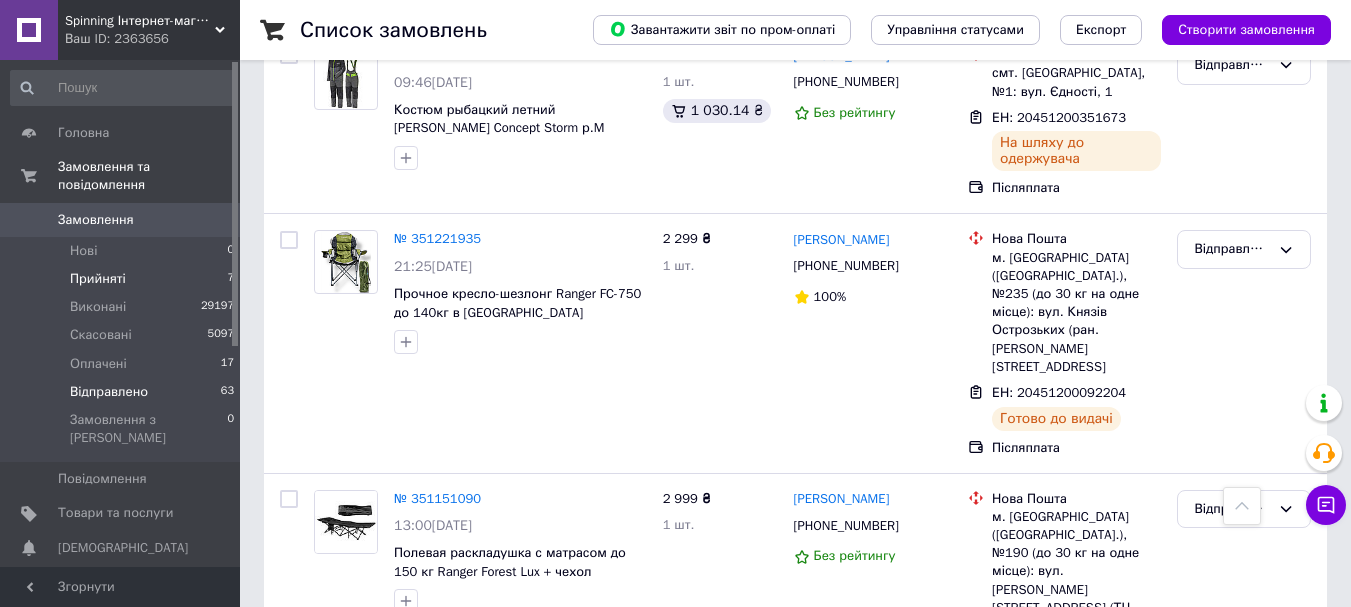 click on "Прийняті" at bounding box center (98, 279) 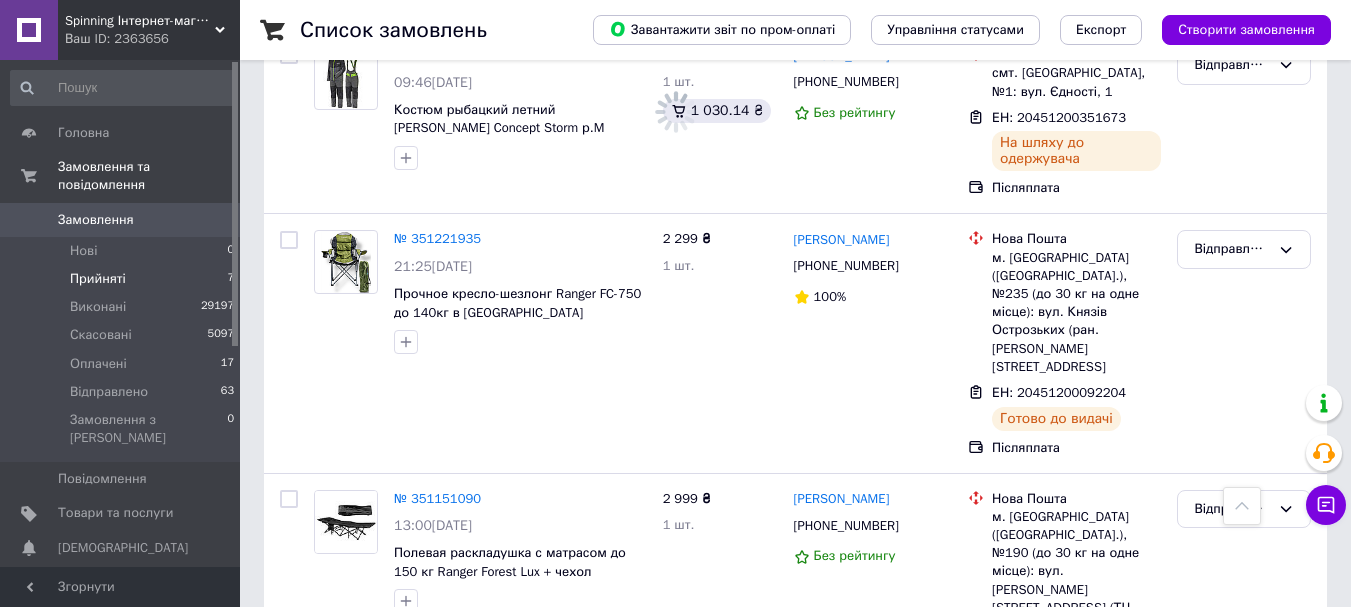 scroll, scrollTop: 0, scrollLeft: 0, axis: both 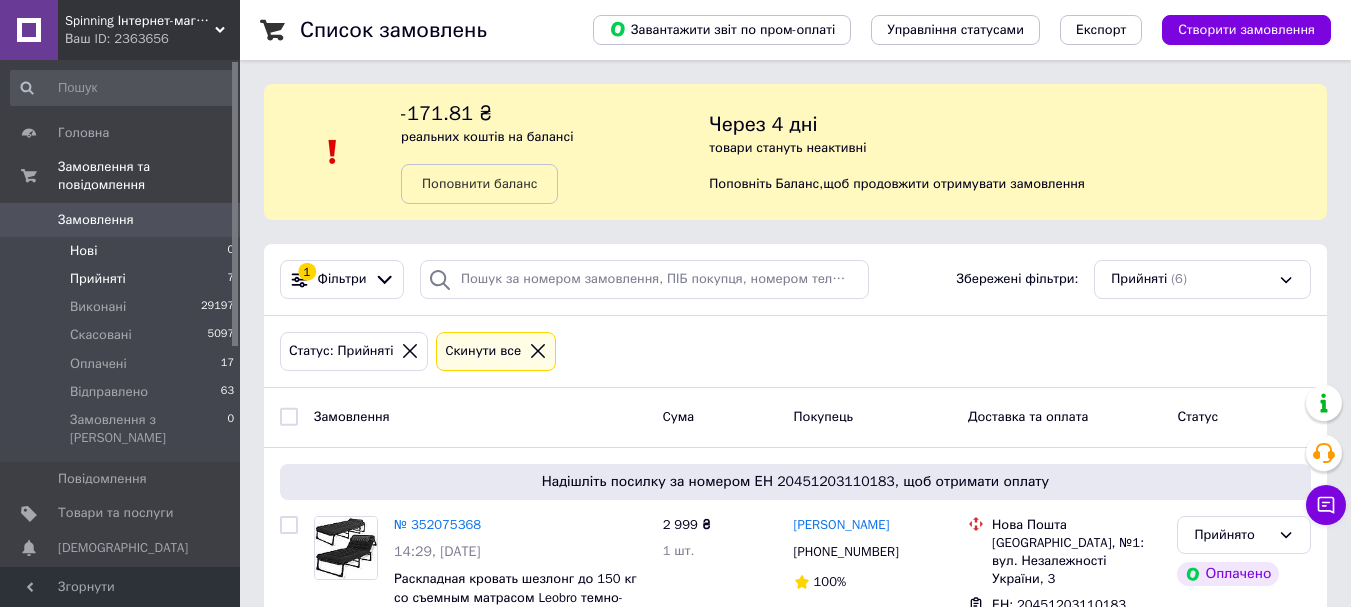 click on "Нові" at bounding box center (83, 251) 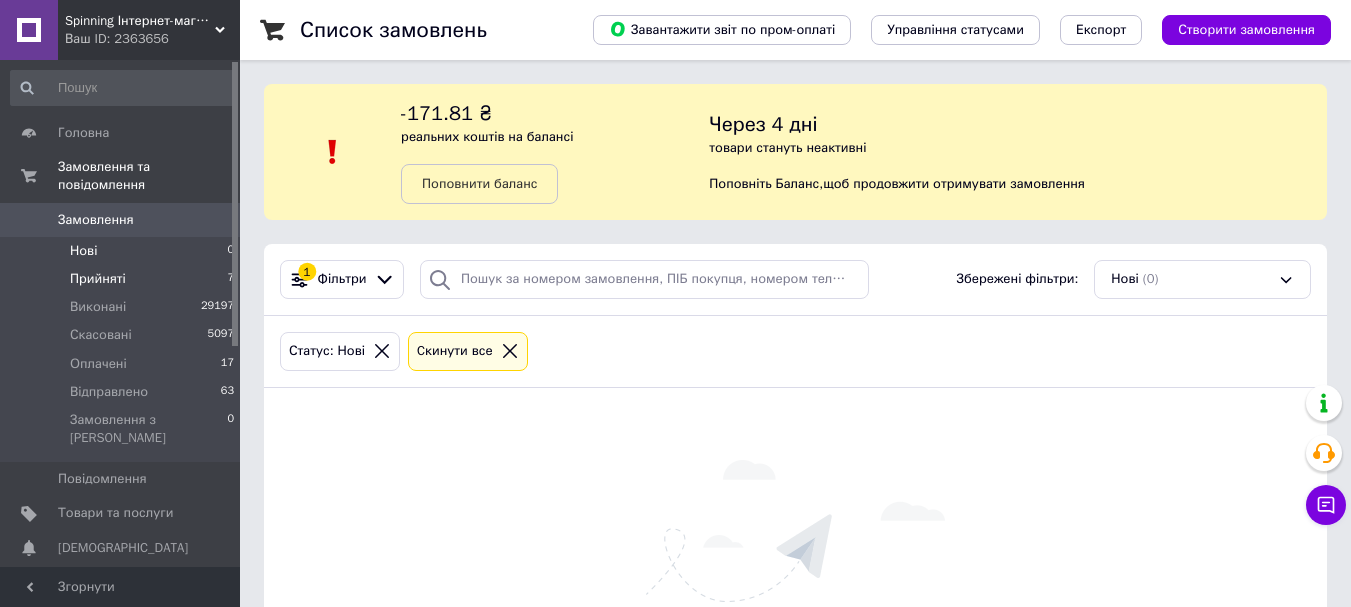 click on "Прийняті" at bounding box center [98, 279] 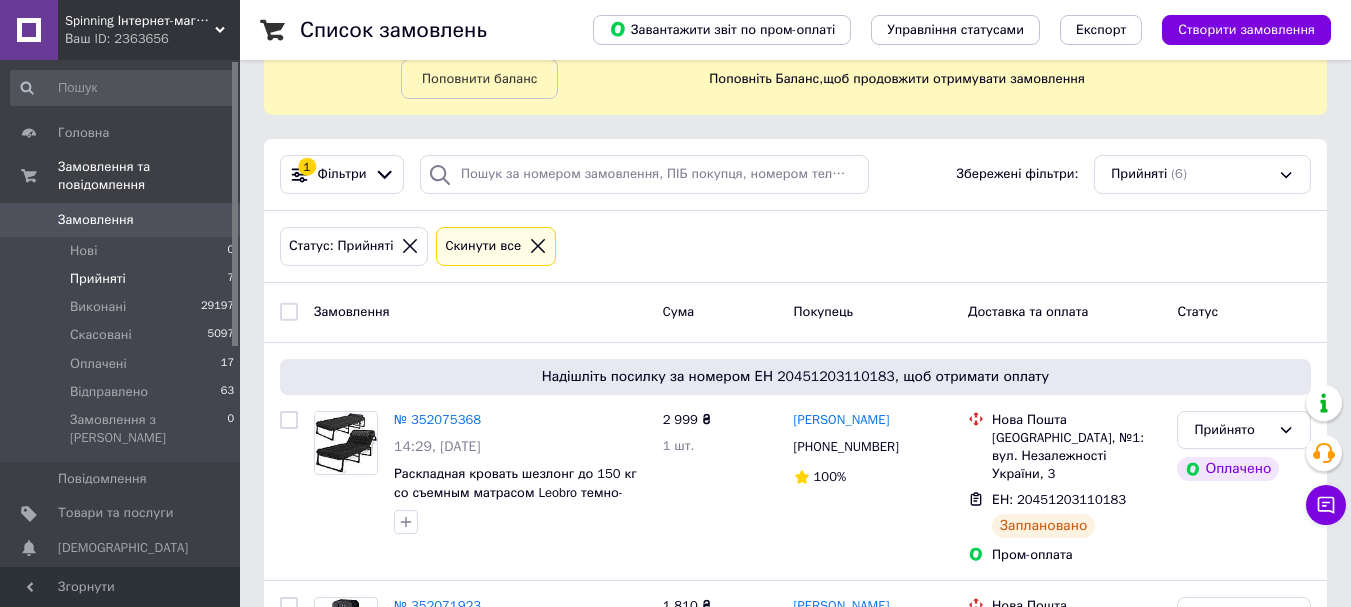 scroll, scrollTop: 200, scrollLeft: 0, axis: vertical 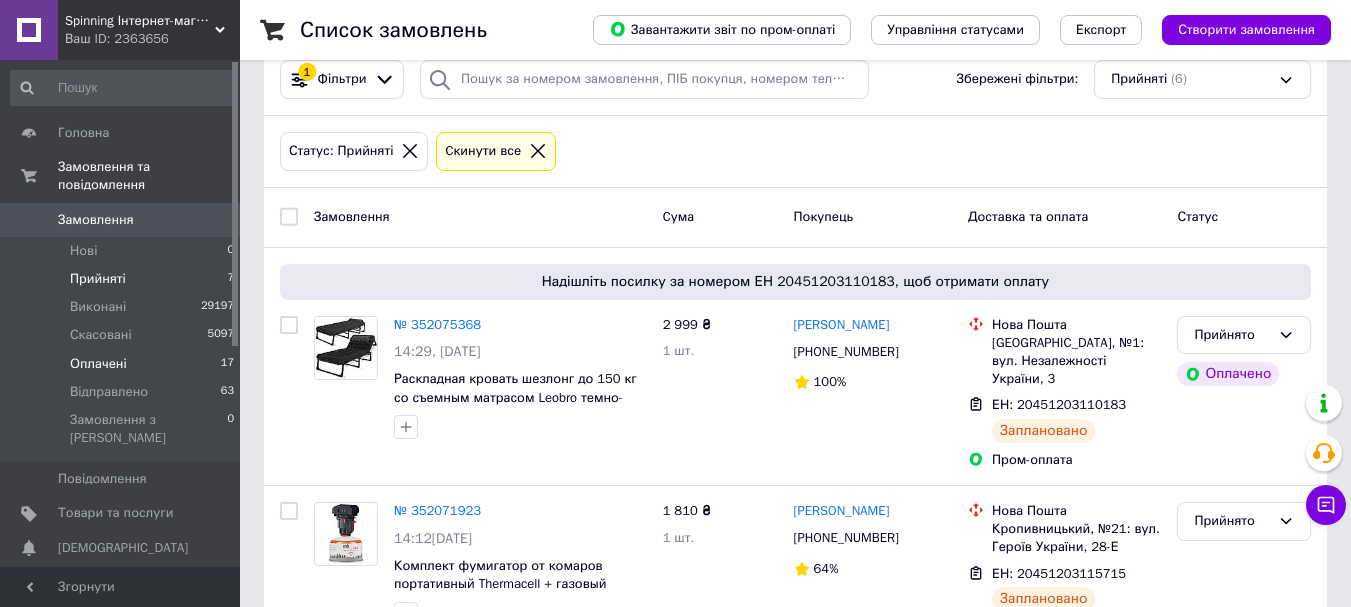 click on "Оплачені 17" at bounding box center [123, 364] 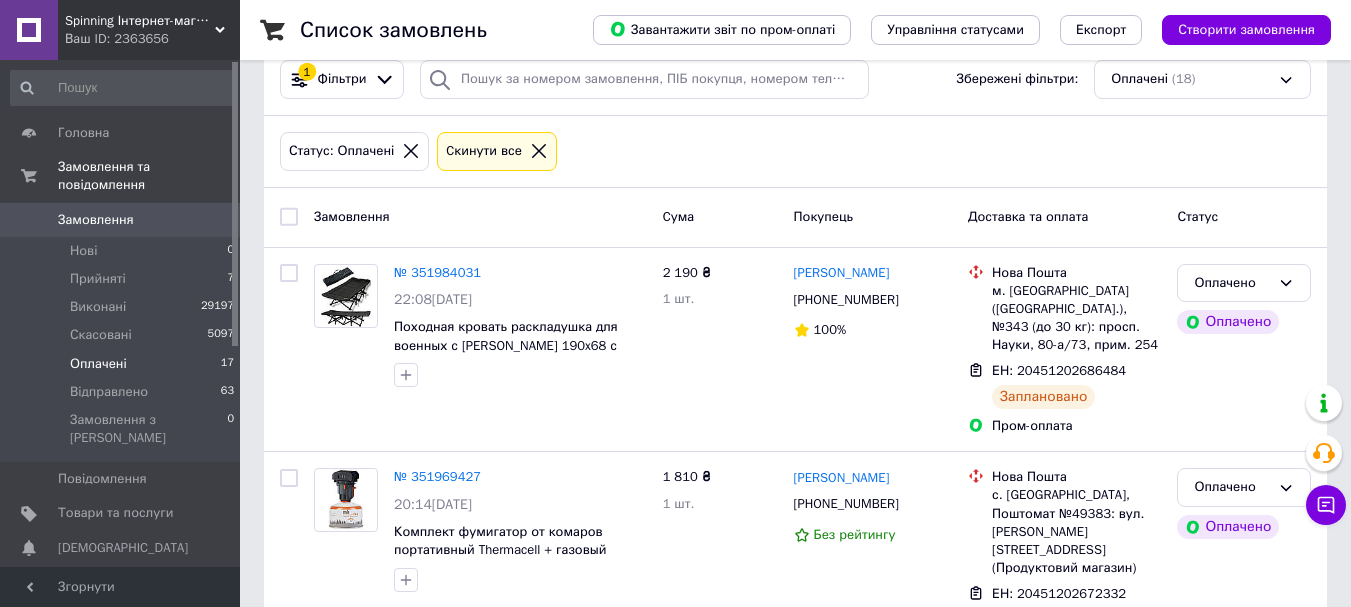 scroll, scrollTop: 0, scrollLeft: 0, axis: both 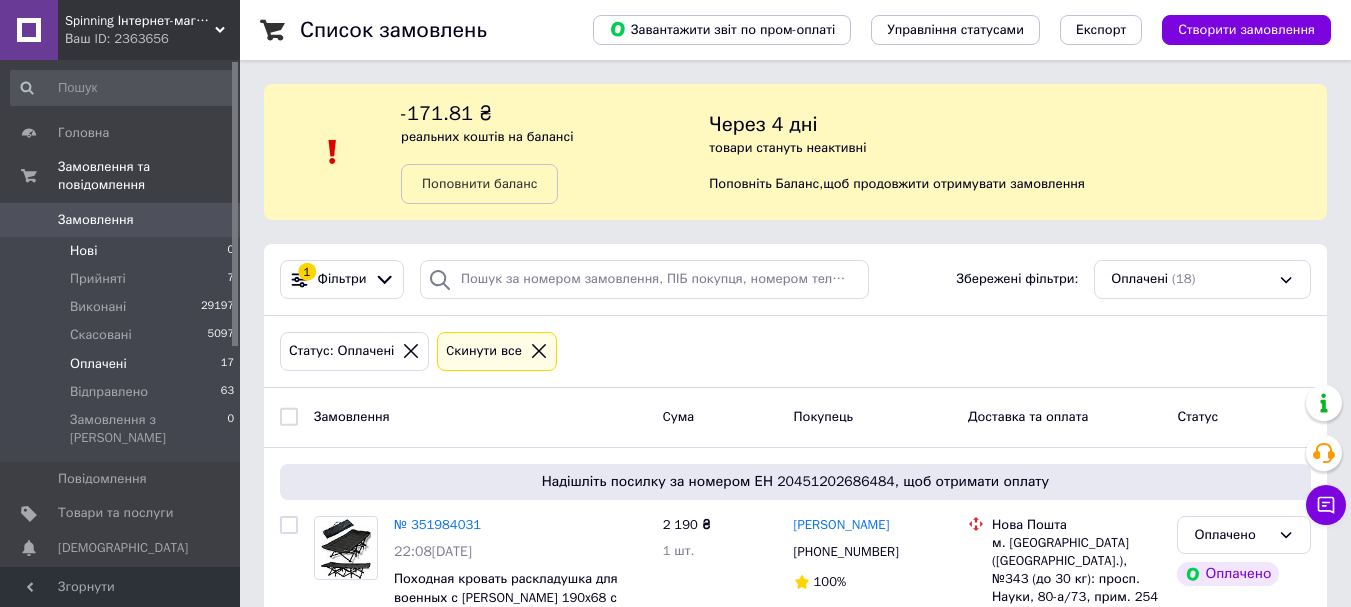 click on "Нові 0" at bounding box center [123, 251] 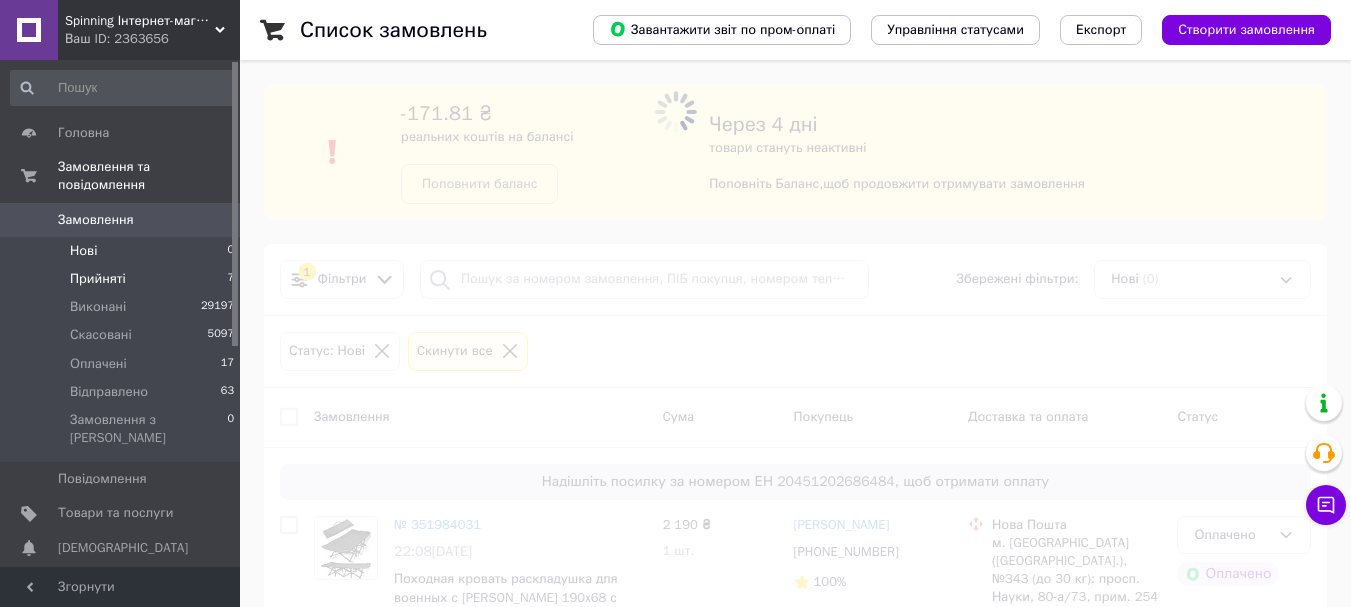 click on "Прийняті" at bounding box center (98, 279) 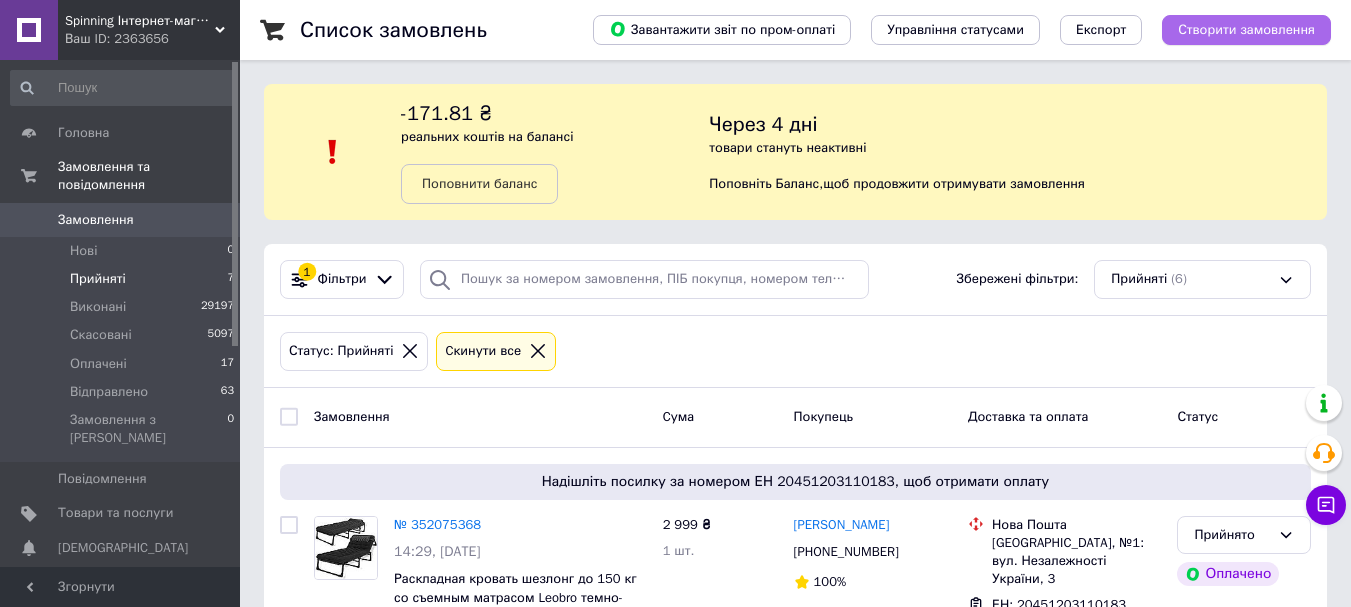click on "Створити замовлення" at bounding box center [1246, 30] 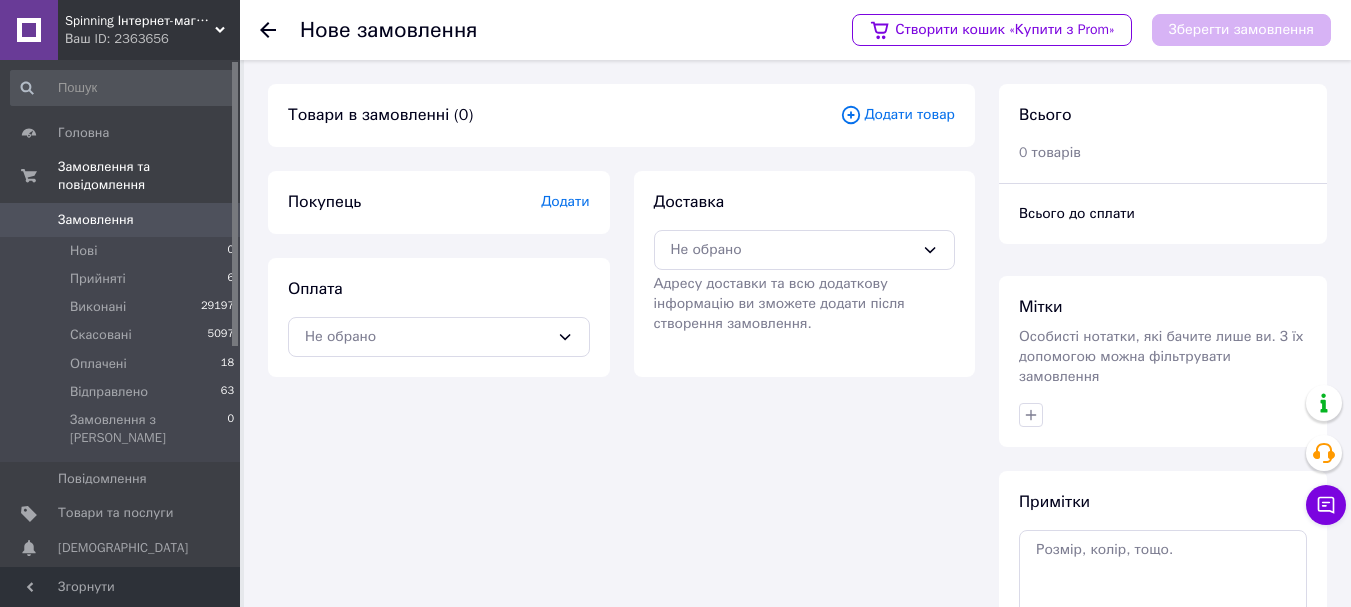 click on "Додати товар" at bounding box center [897, 115] 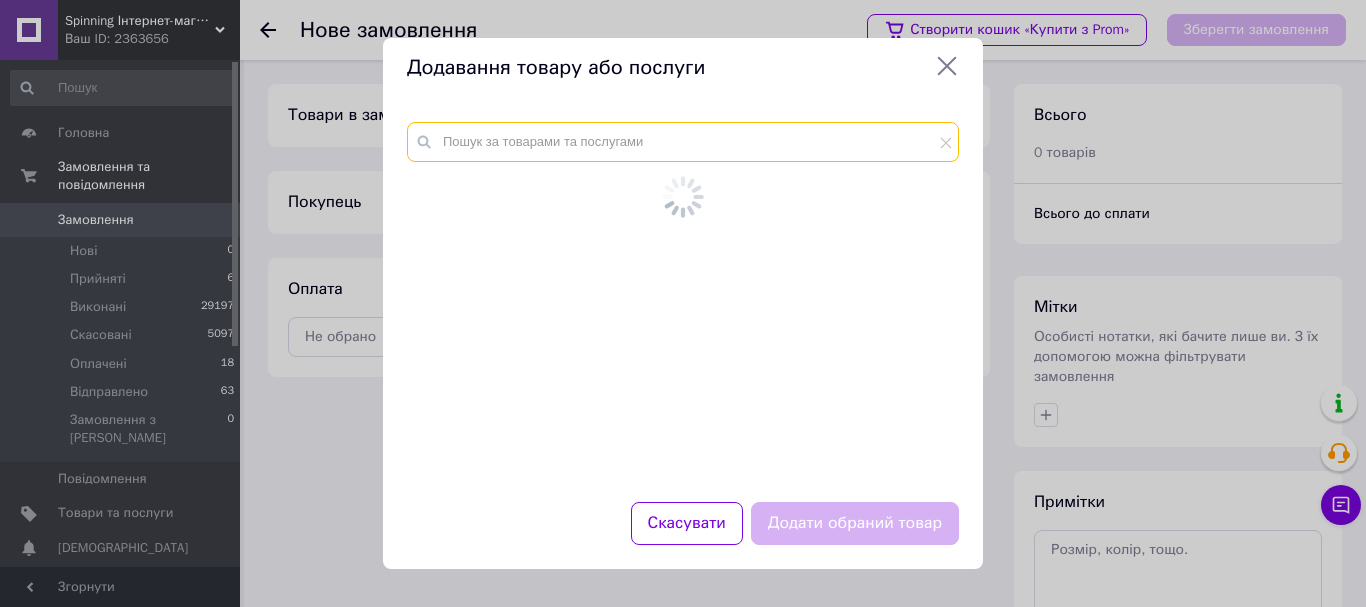 click at bounding box center (683, 142) 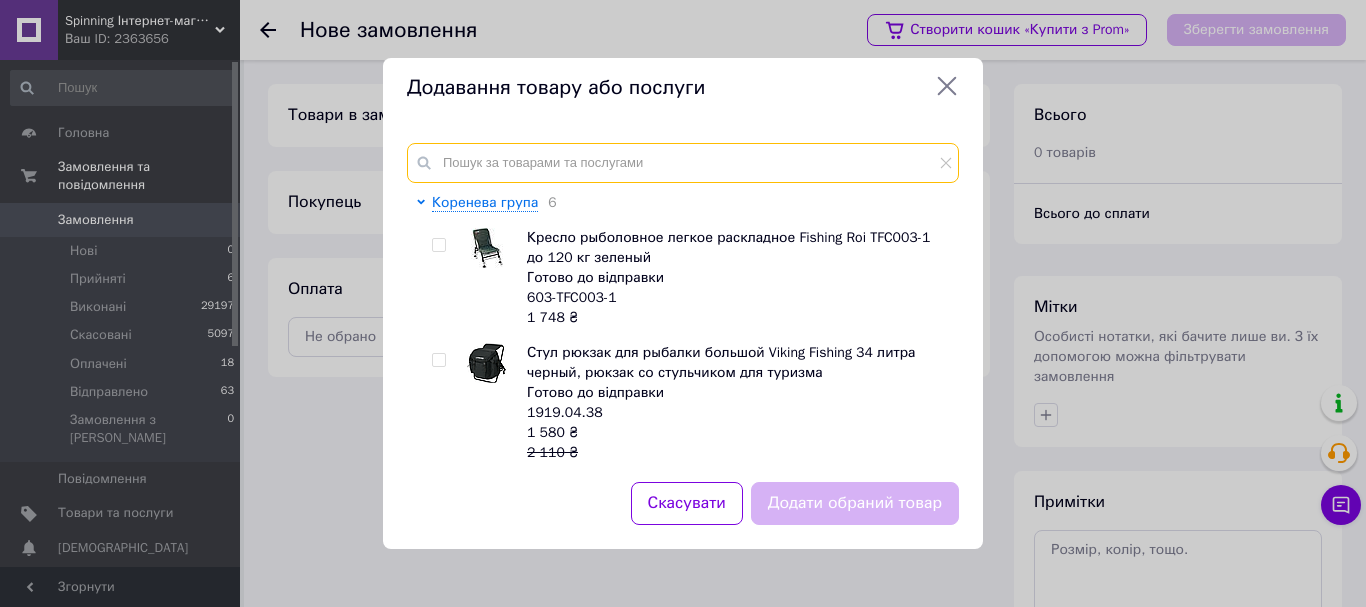 paste on "FCB-S01-PP" 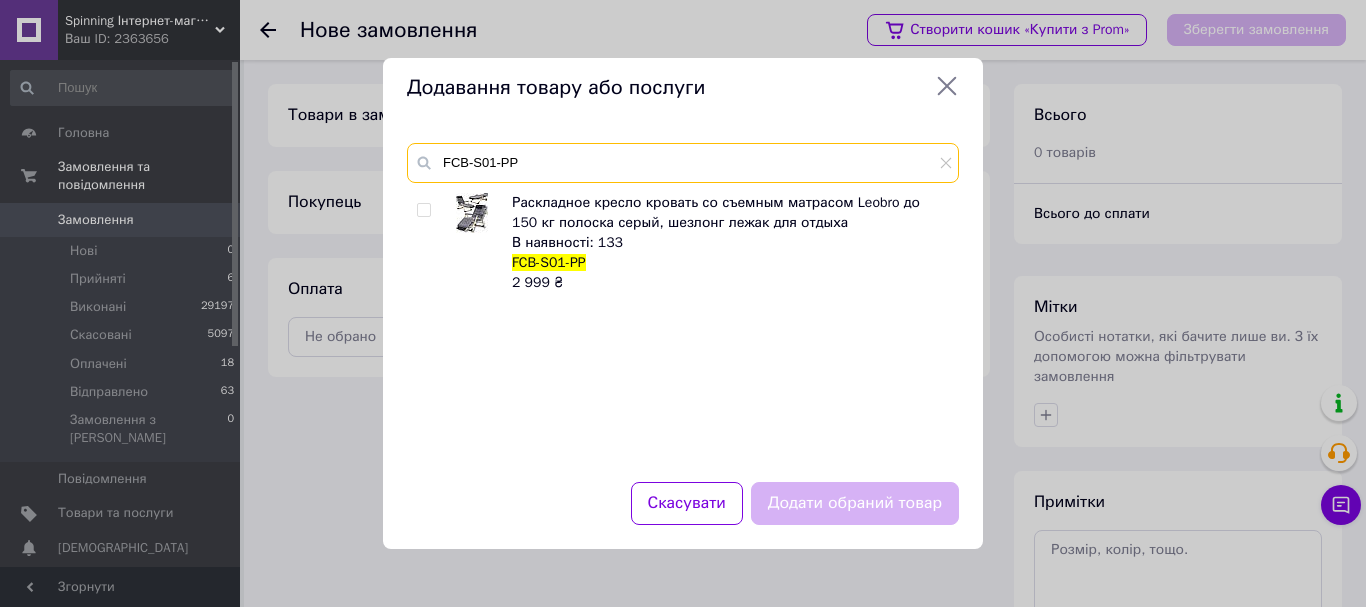 type on "FCB-S01-PP" 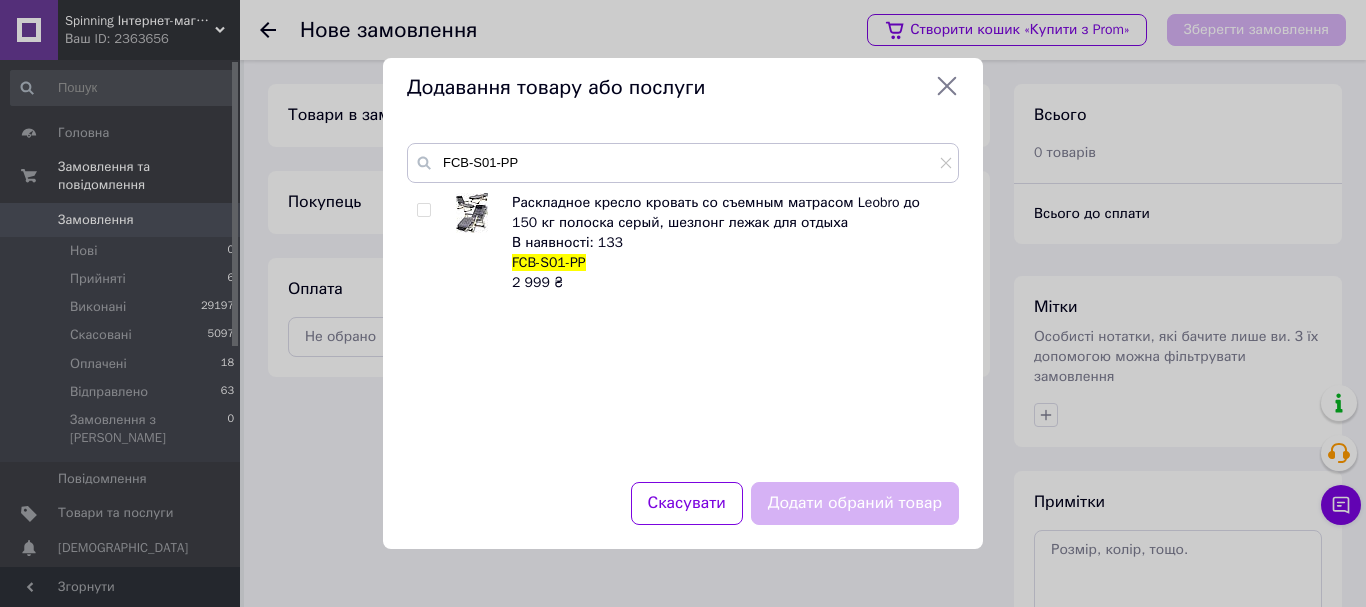 click at bounding box center (423, 210) 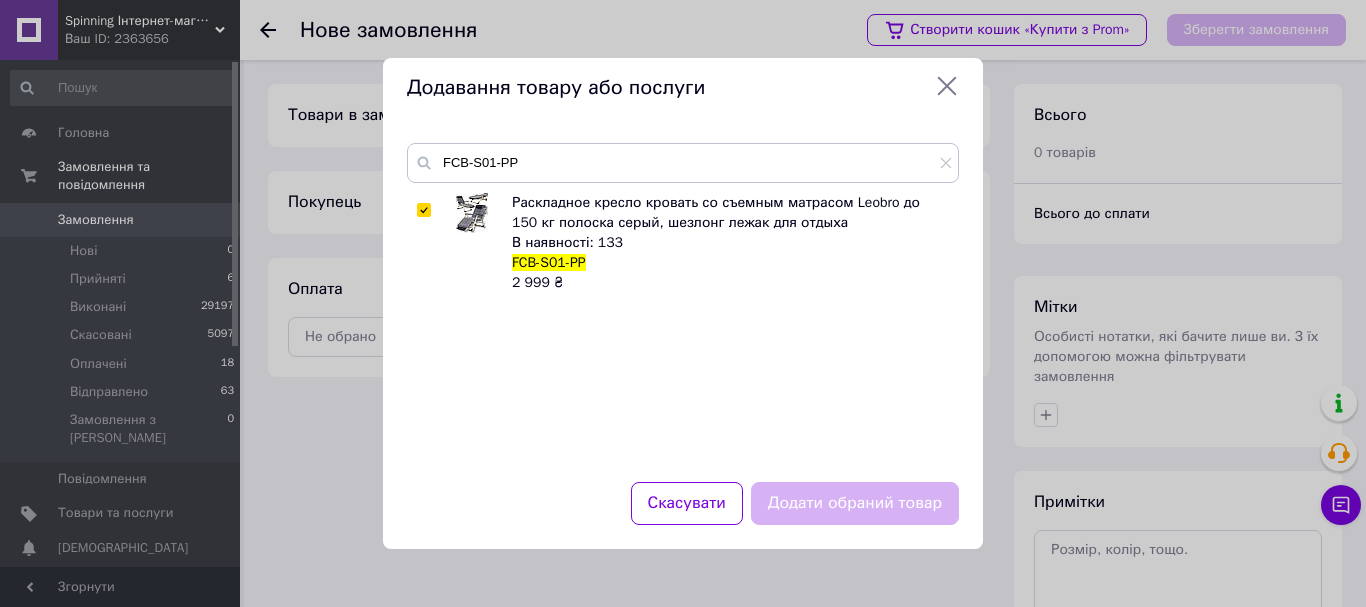 checkbox on "true" 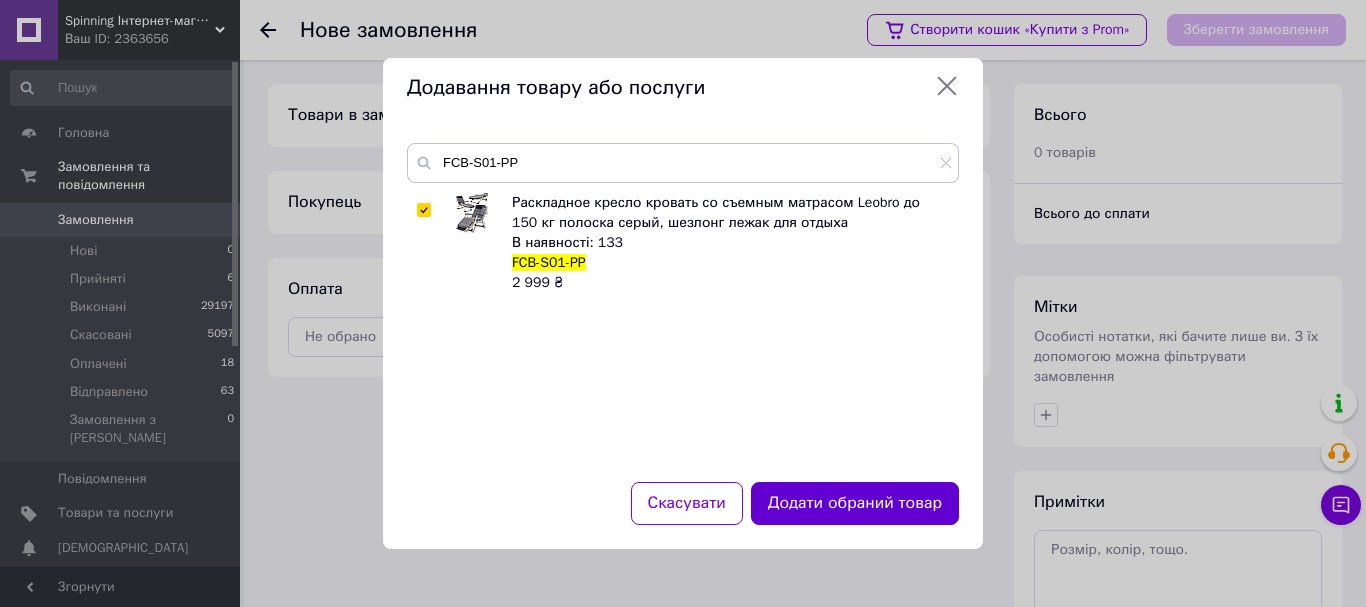 click on "Додати обраний товар" at bounding box center [855, 503] 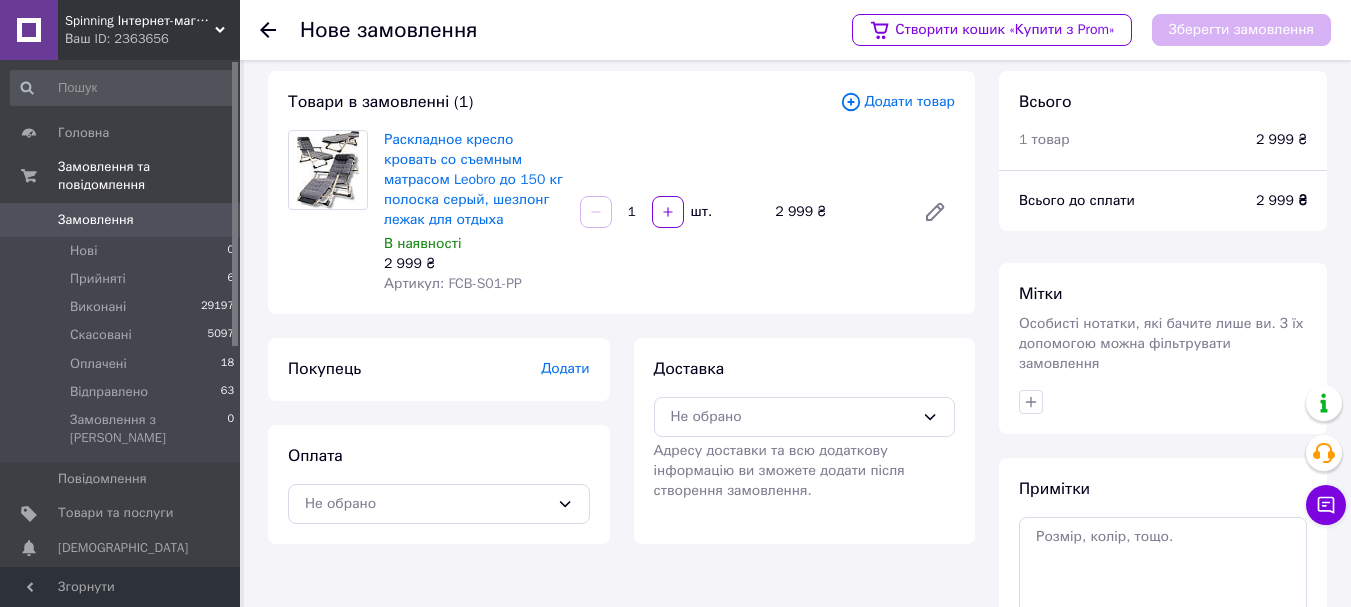 scroll, scrollTop: 100, scrollLeft: 0, axis: vertical 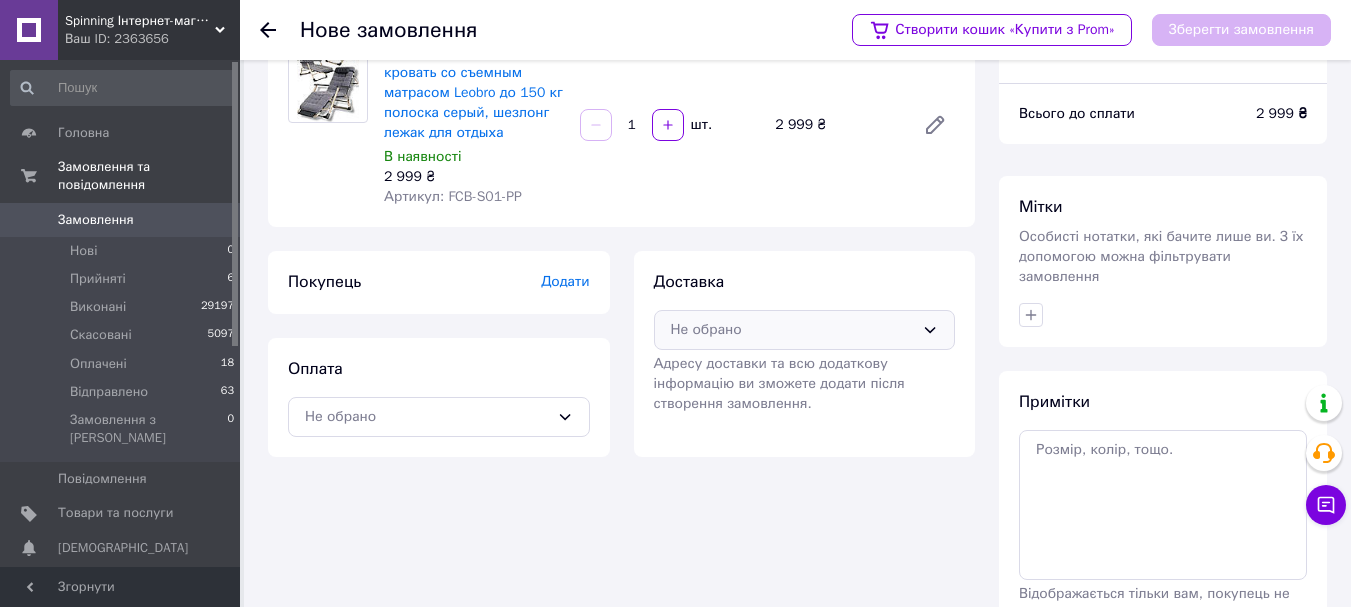 click on "Не обрано" at bounding box center (805, 330) 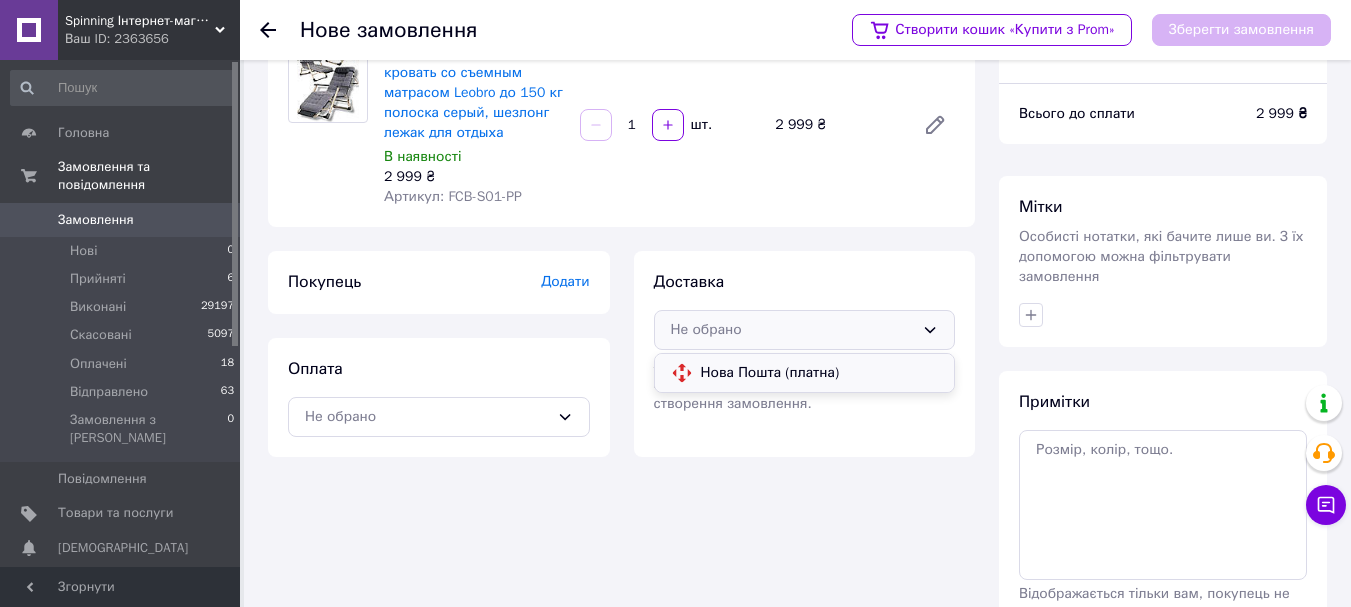 click on "Нова Пошта (платна)" at bounding box center [820, 373] 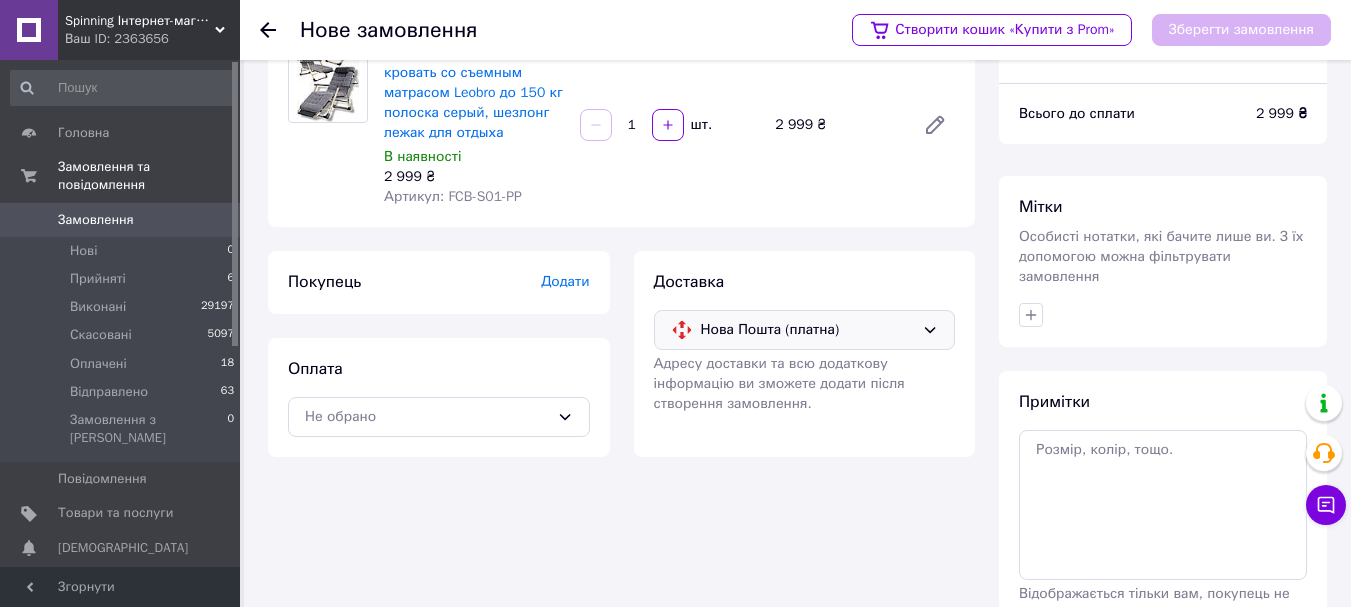 click on "Додати" at bounding box center [565, 281] 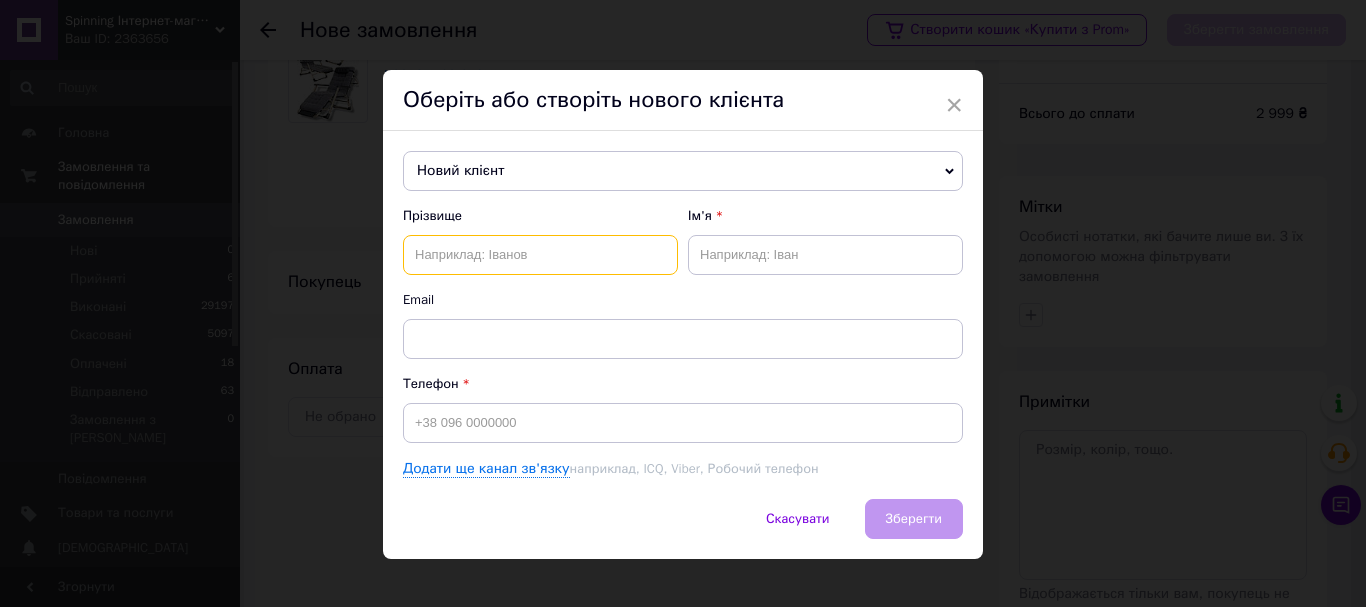click at bounding box center [540, 255] 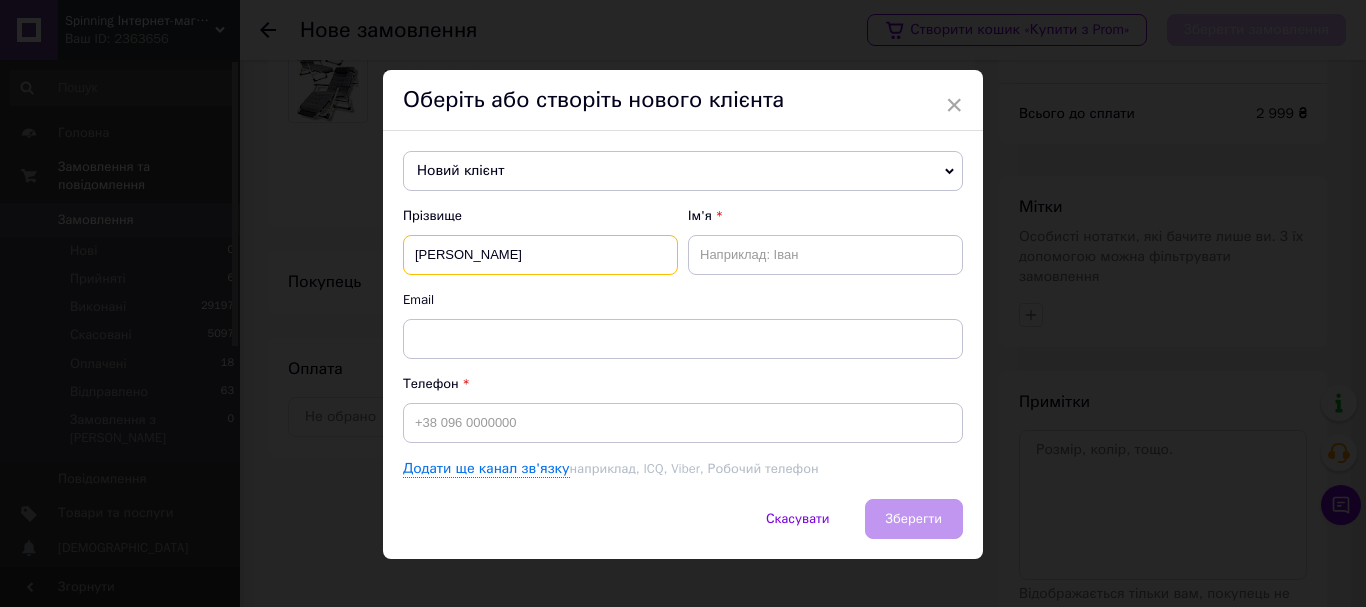 type on "[PERSON_NAME]" 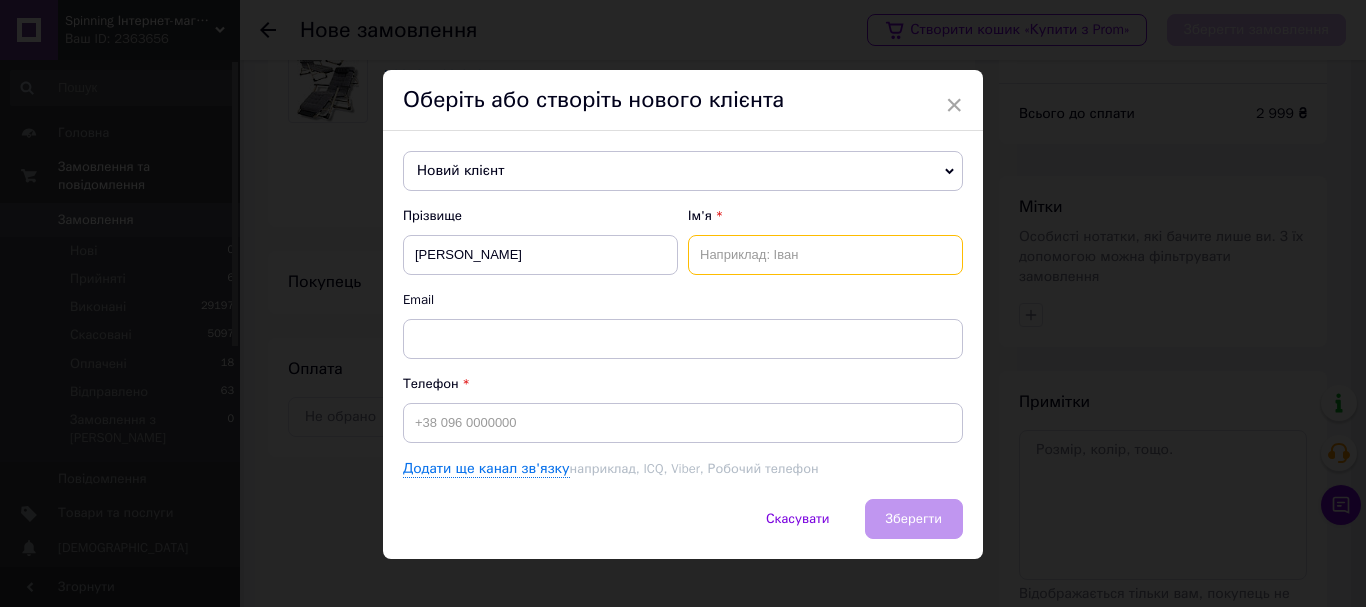 click at bounding box center (825, 255) 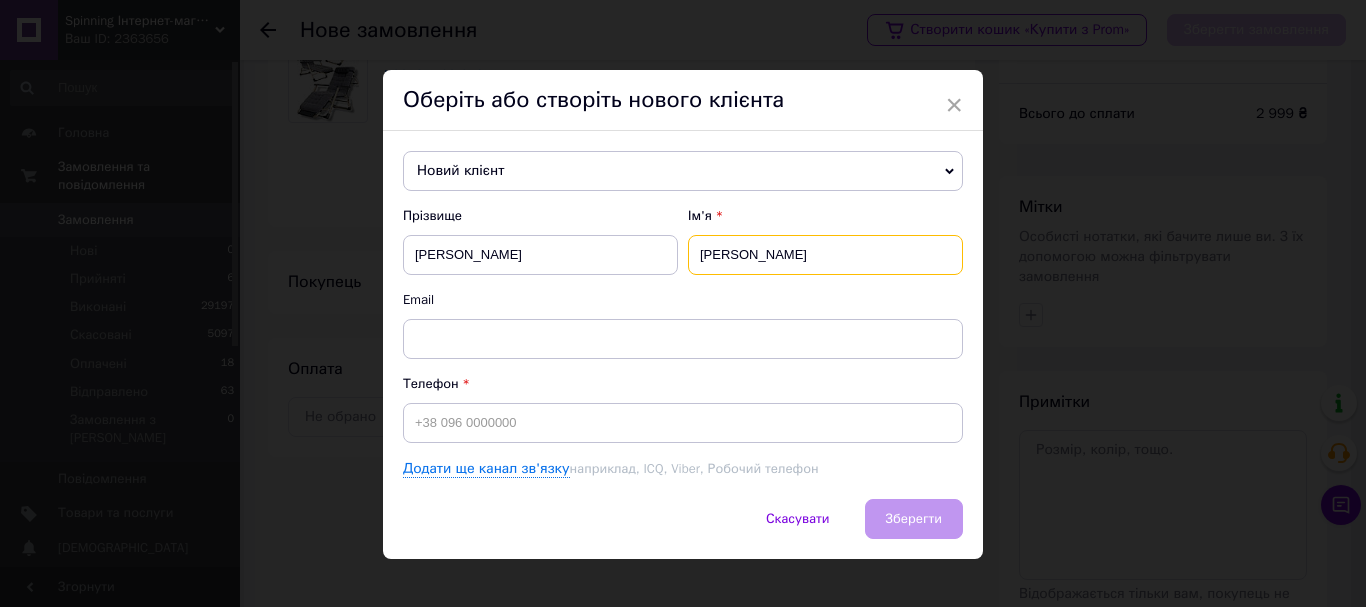 type on "[PERSON_NAME]" 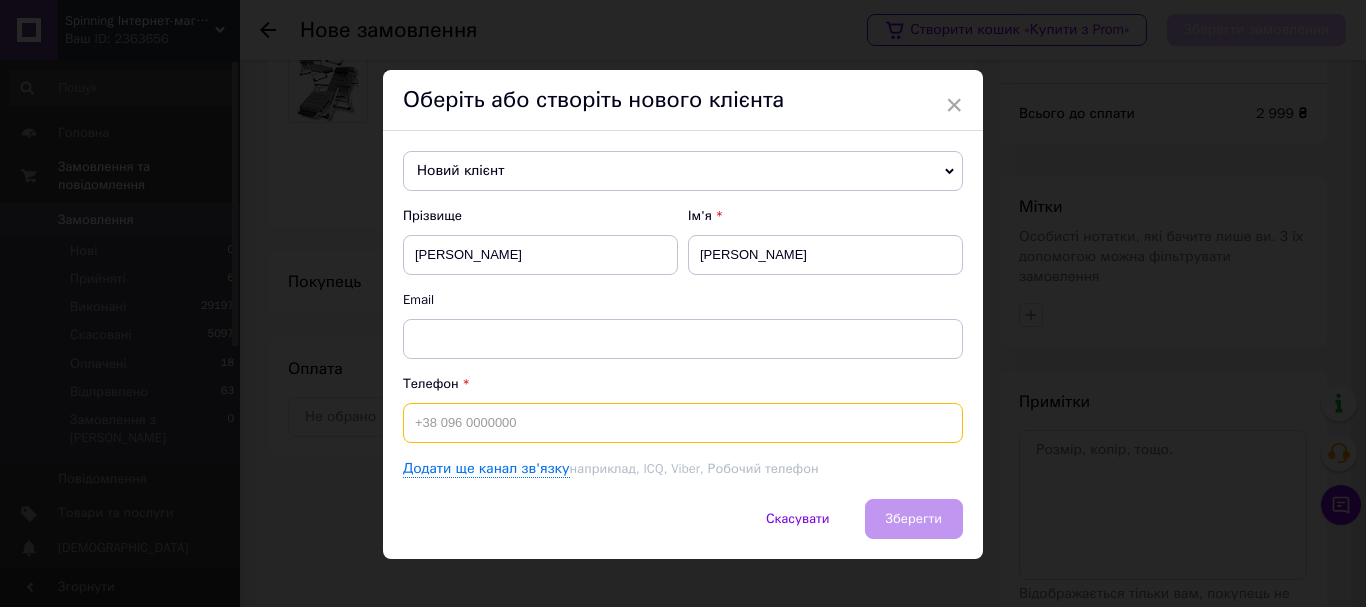 click at bounding box center (683, 423) 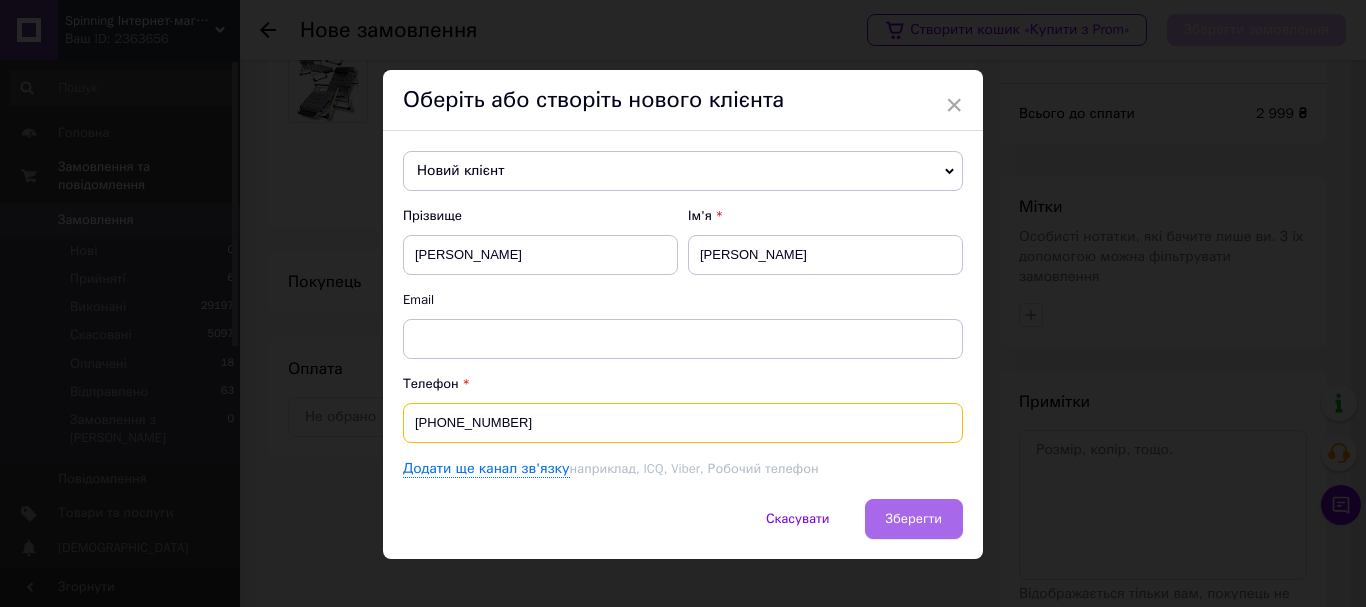 type on "[PHONE_NUMBER]" 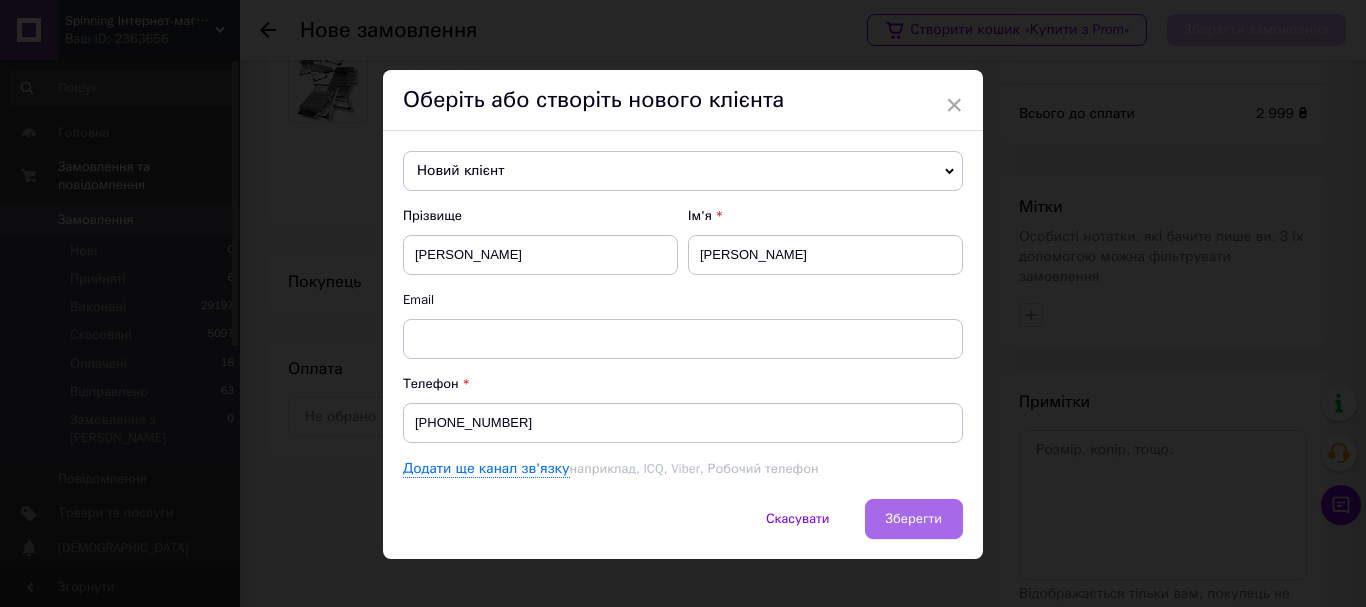 click on "Зберегти" at bounding box center [914, 519] 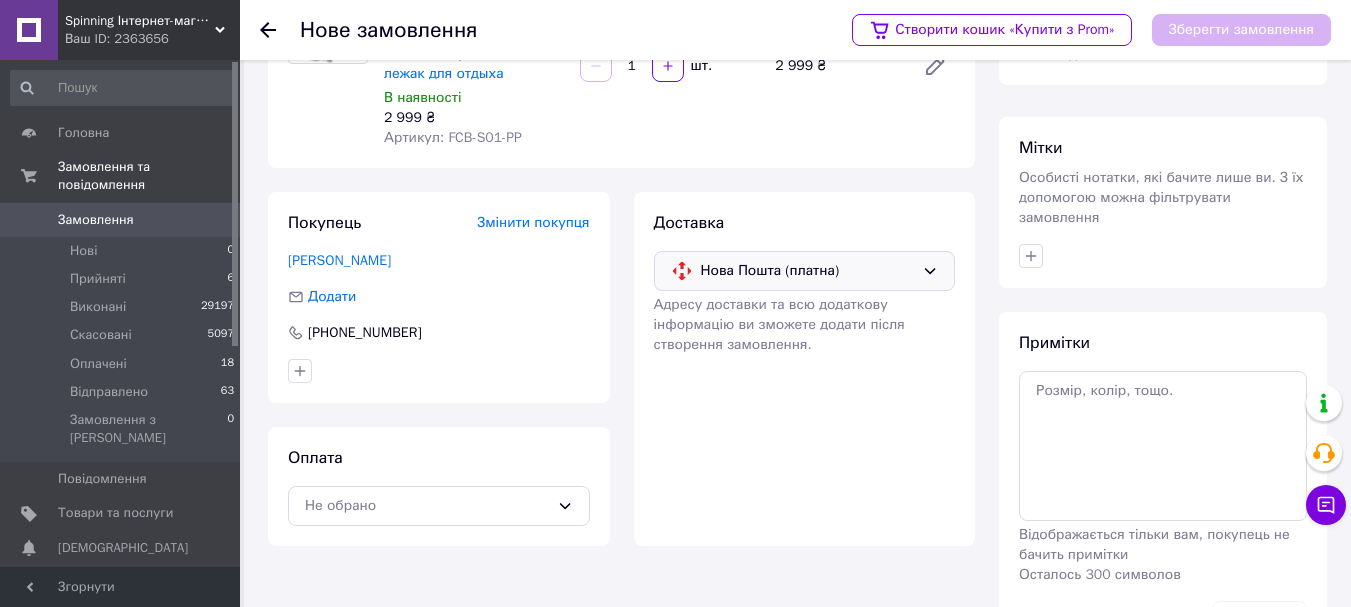 scroll, scrollTop: 217, scrollLeft: 0, axis: vertical 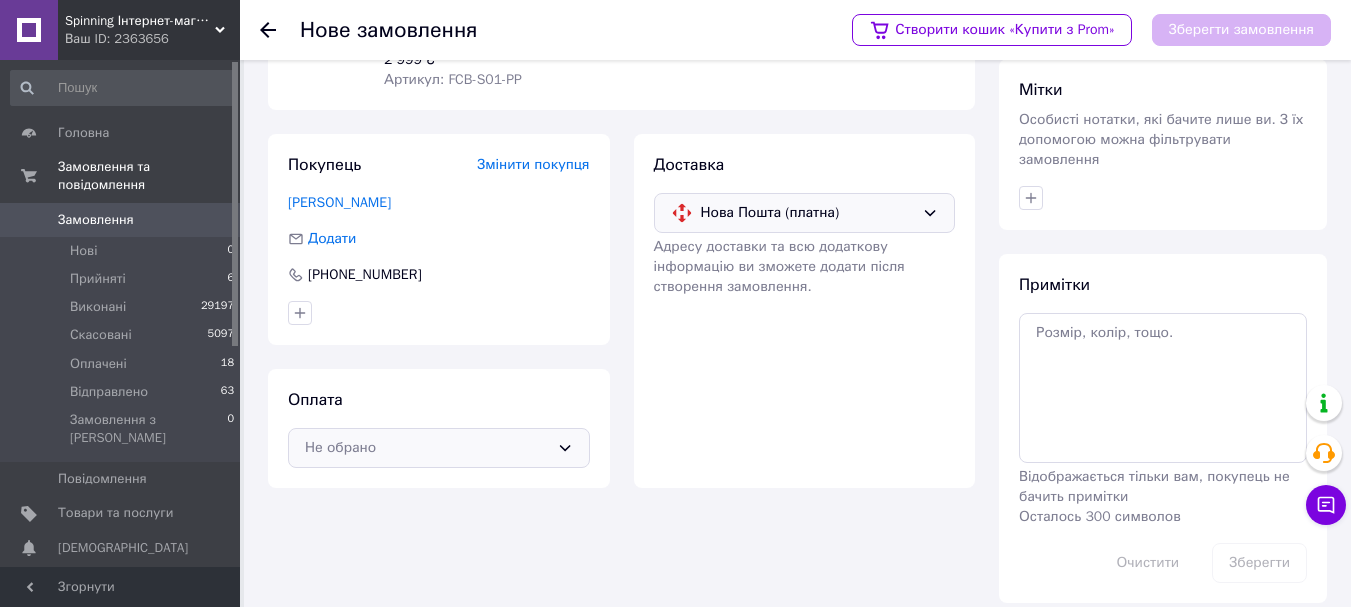click on "Не обрано" at bounding box center (439, 448) 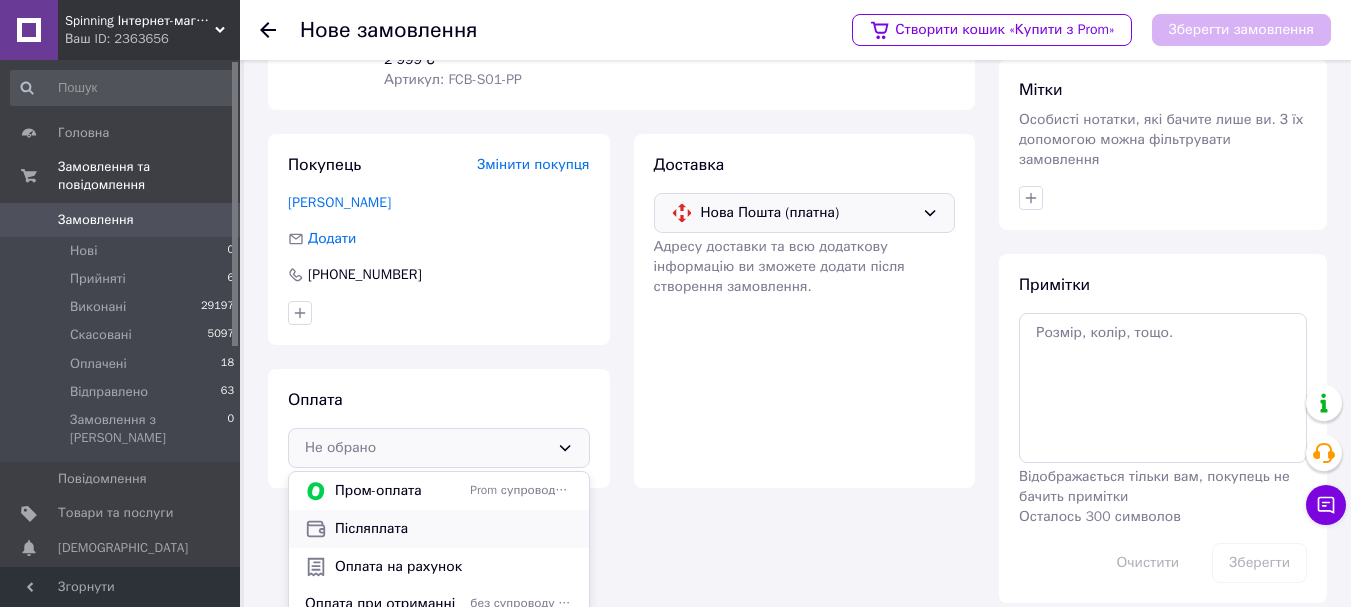 click on "Післяплата" at bounding box center [454, 529] 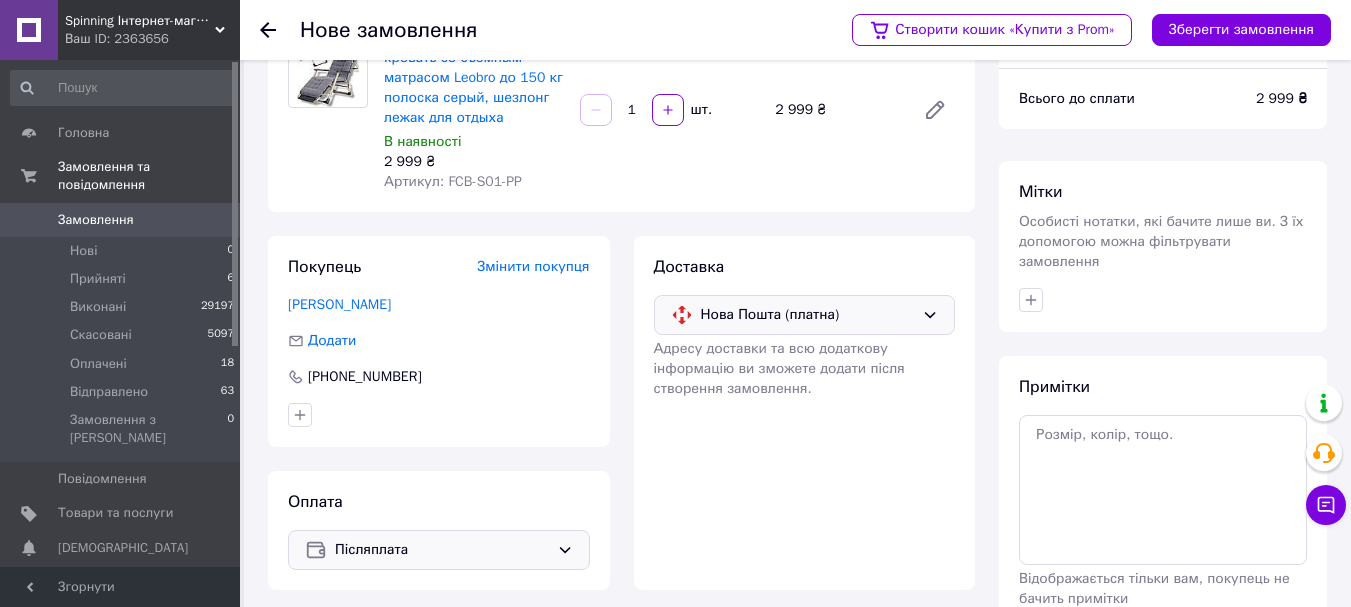 scroll, scrollTop: 0, scrollLeft: 0, axis: both 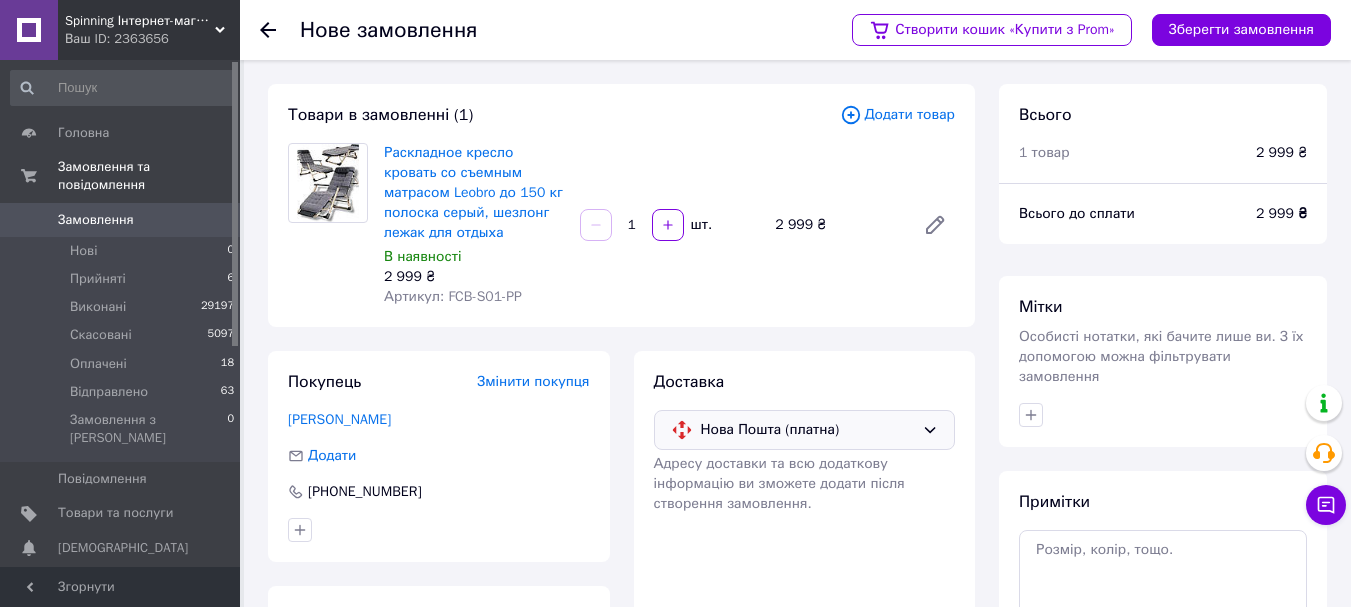 click on "Створити кошик «Купити з Prom» Зберегти замовлення" at bounding box center (1081, 30) 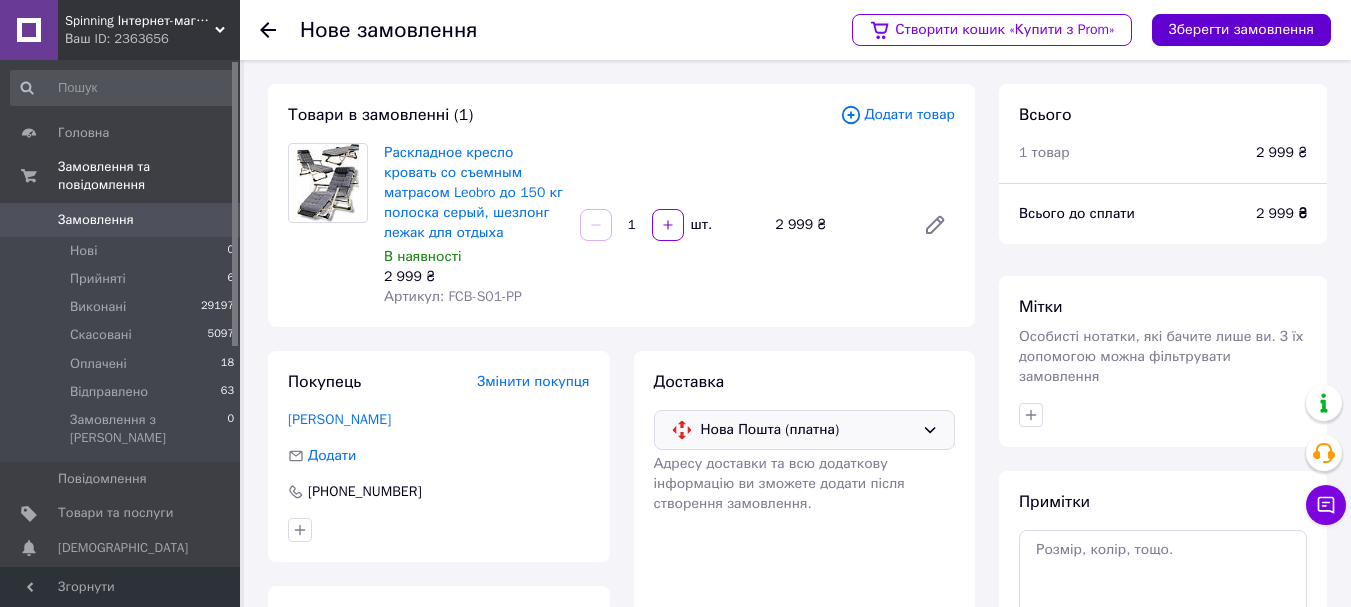 click on "Зберегти замовлення" at bounding box center [1241, 30] 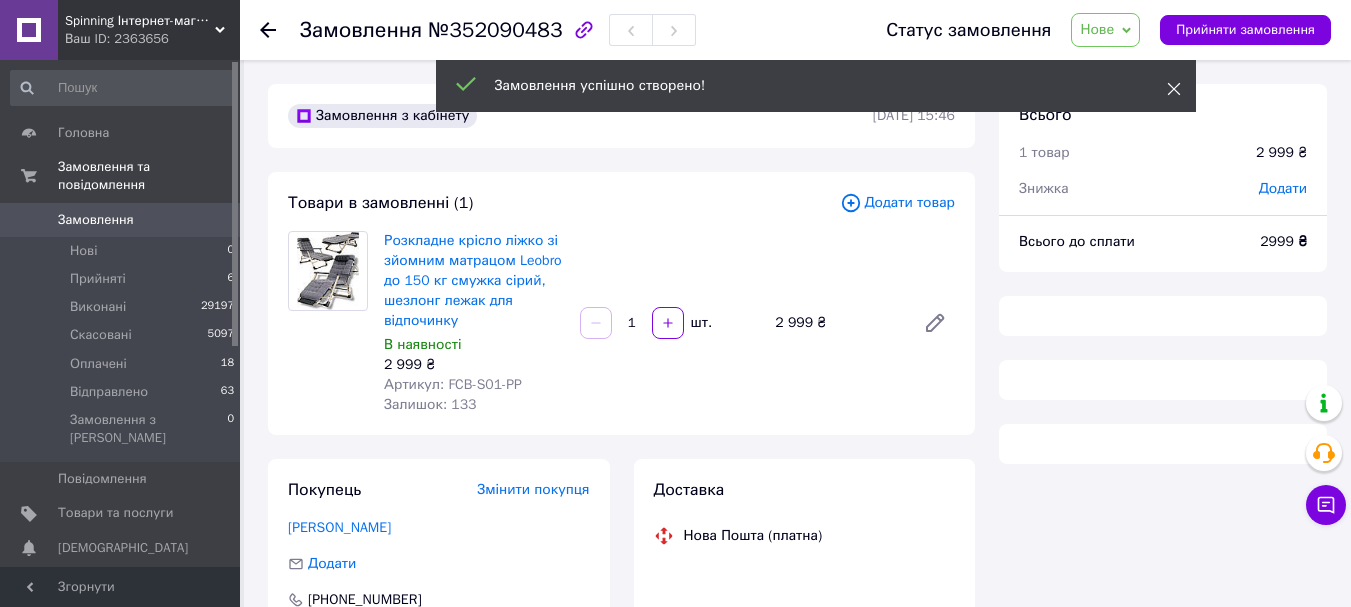 click 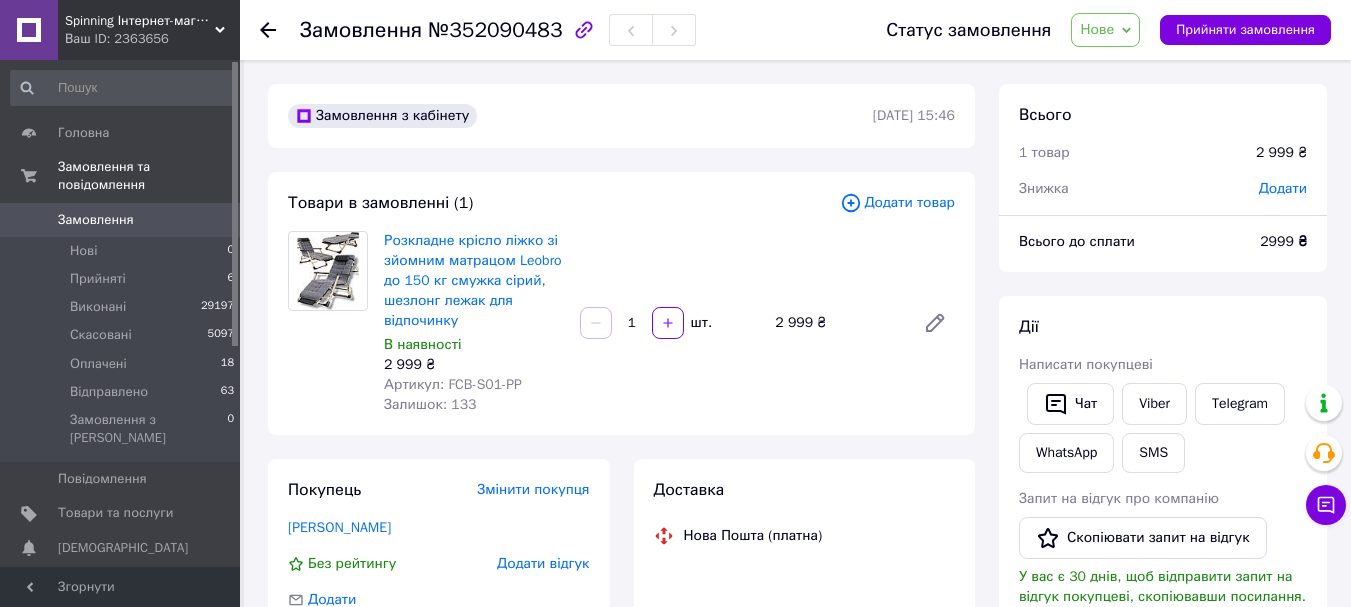 click on "Нове" at bounding box center [1097, 29] 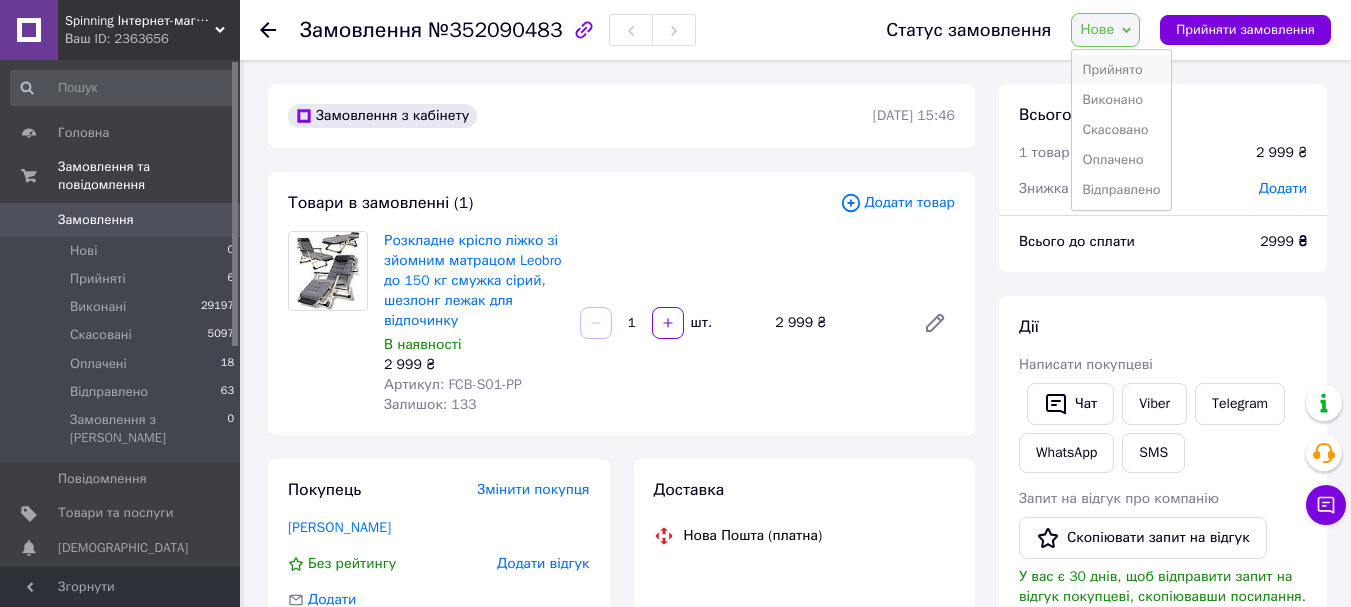 click on "Прийнято" at bounding box center [1121, 70] 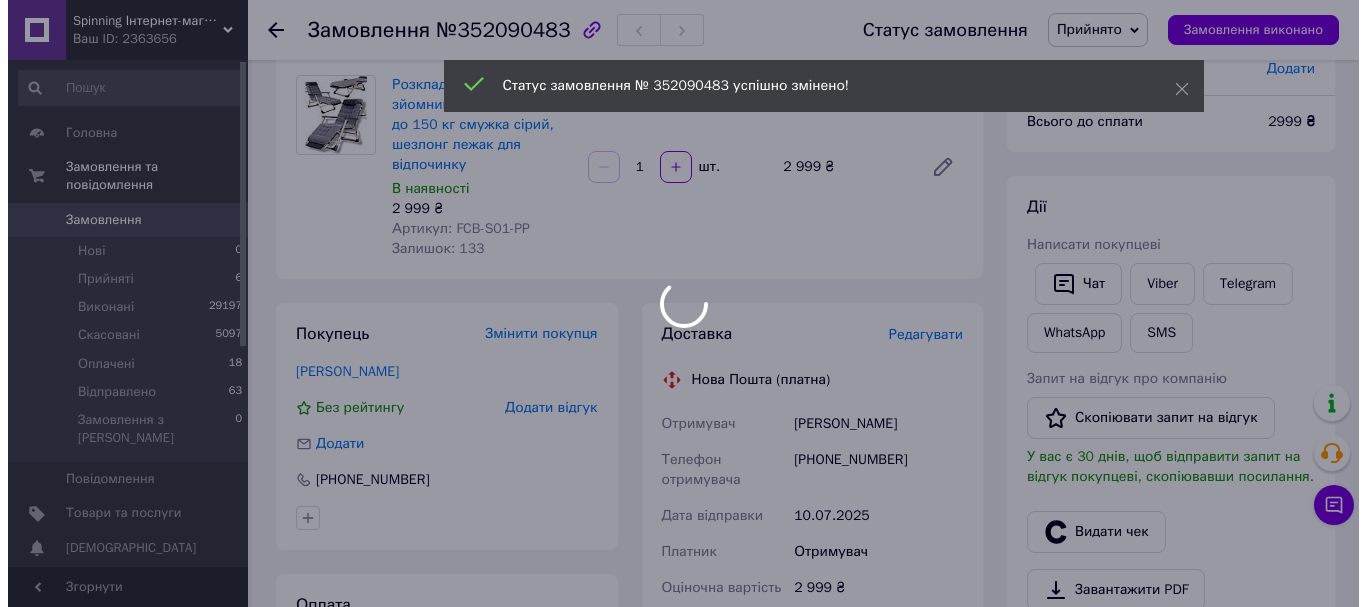 scroll, scrollTop: 300, scrollLeft: 0, axis: vertical 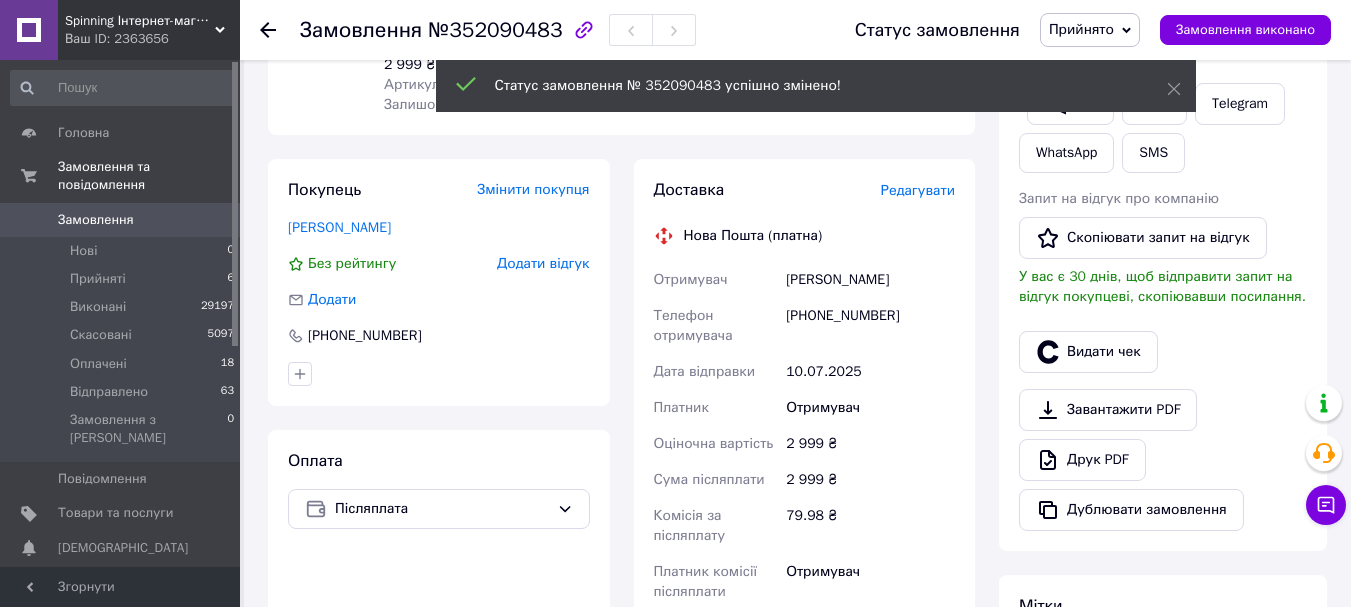 click on "Редагувати" at bounding box center [918, 190] 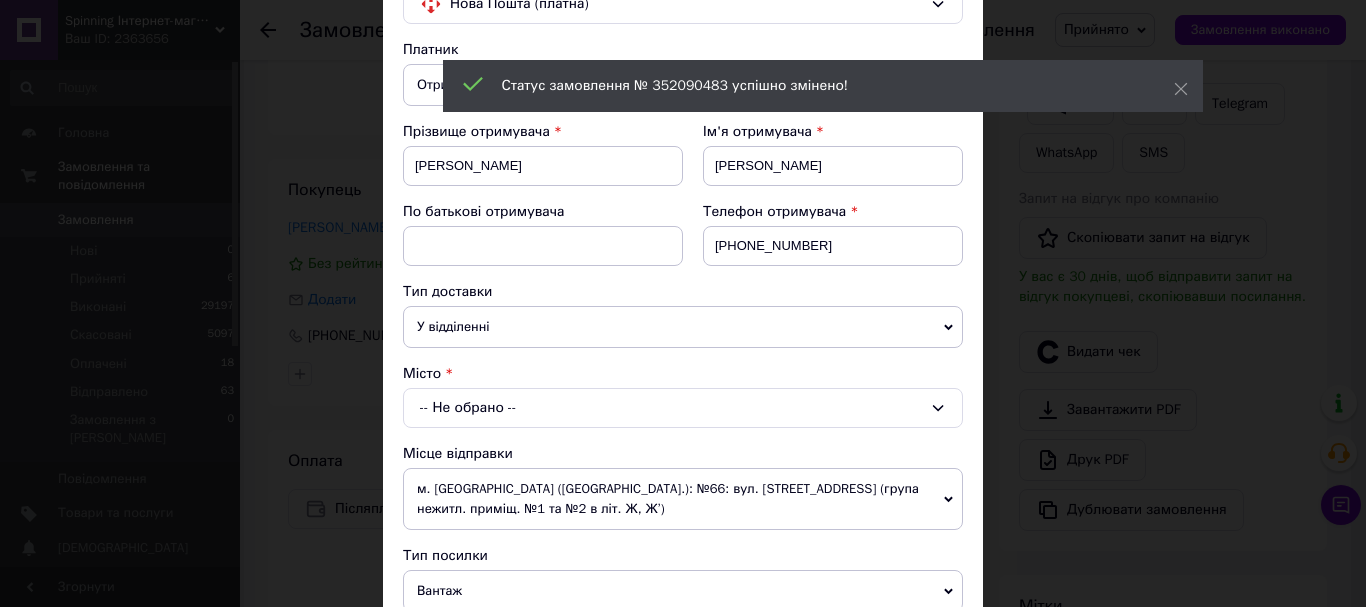 scroll, scrollTop: 400, scrollLeft: 0, axis: vertical 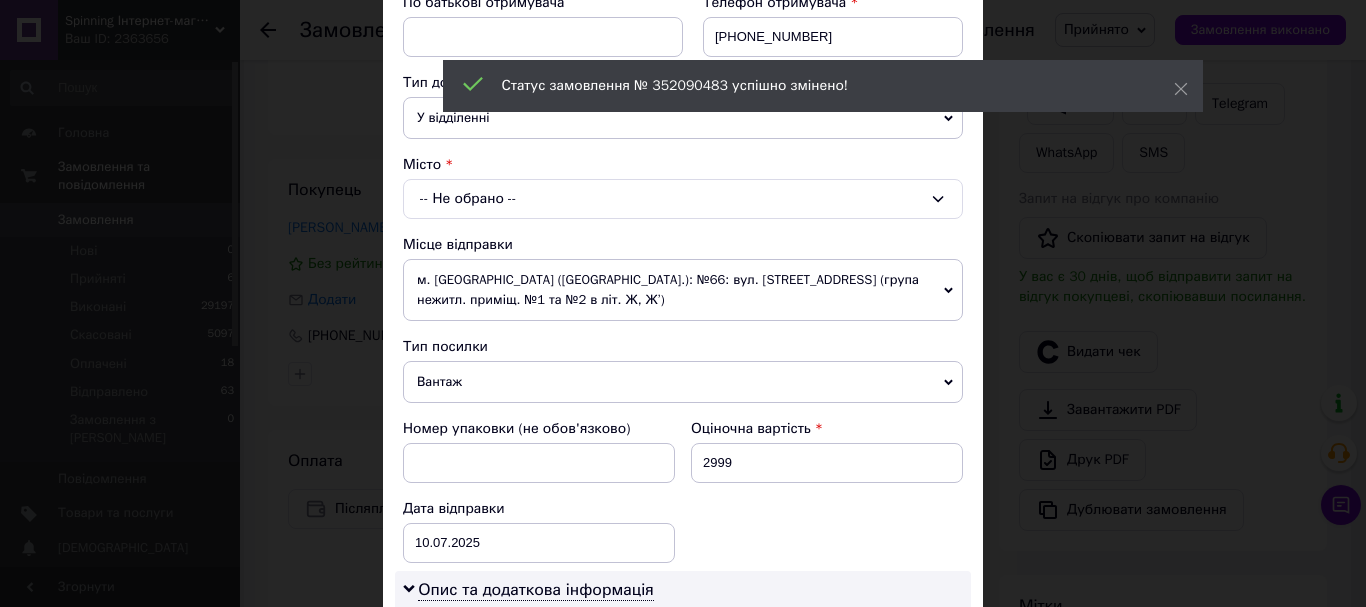 click on "-- Не обрано --" at bounding box center [683, 199] 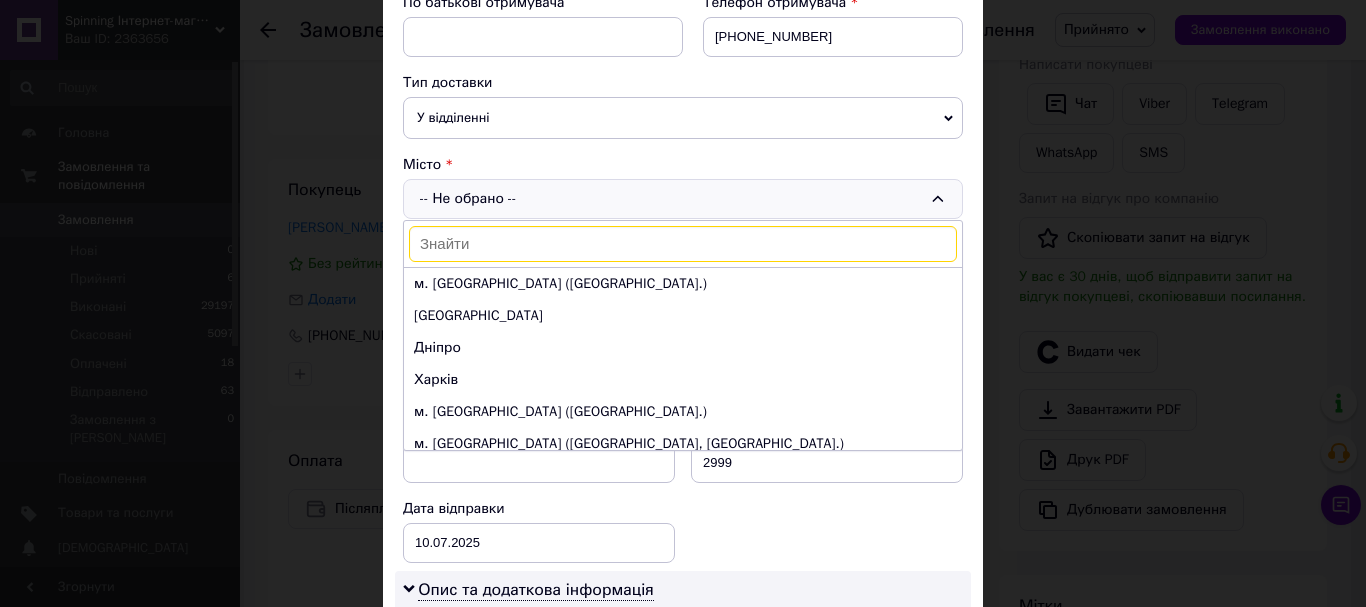 type on "з" 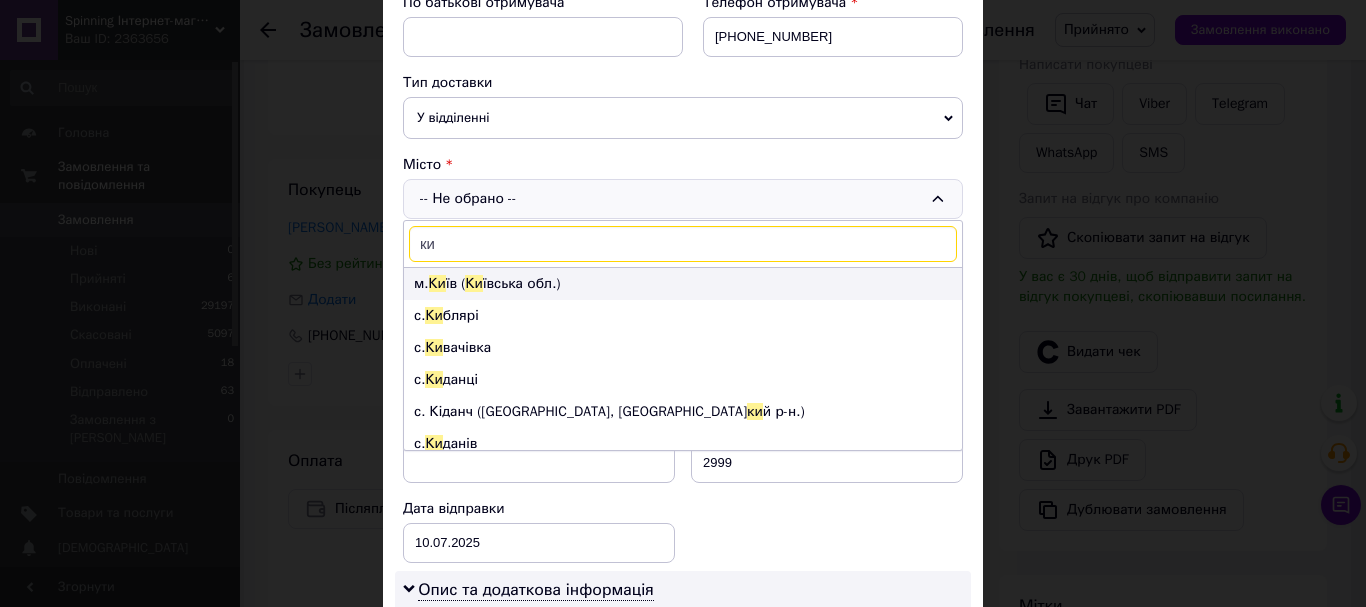 type on "ки" 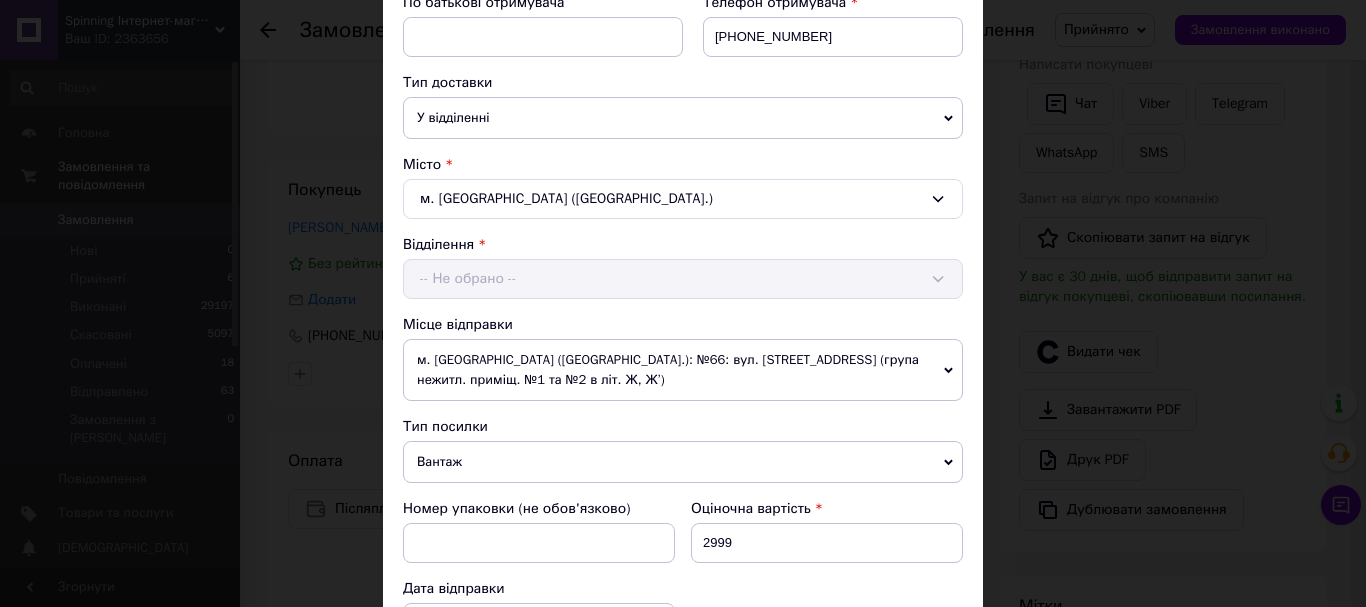 click on "Відділення -- Не обрано --" at bounding box center [683, 267] 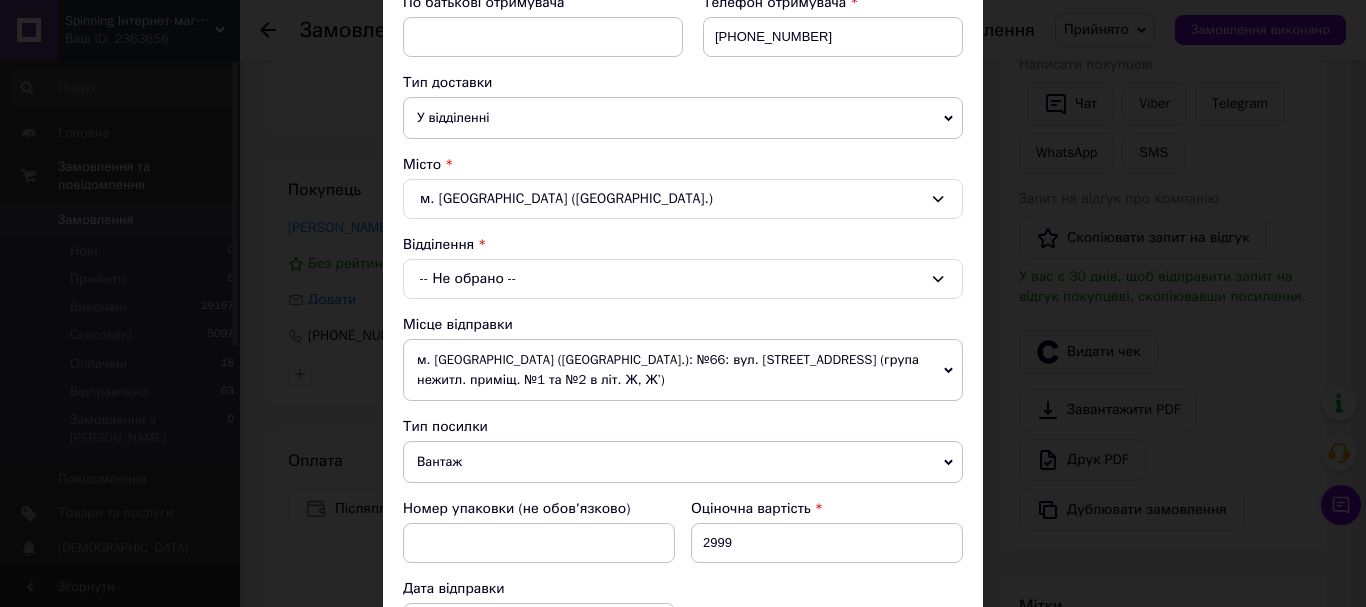 click on "-- Не обрано --" at bounding box center (683, 279) 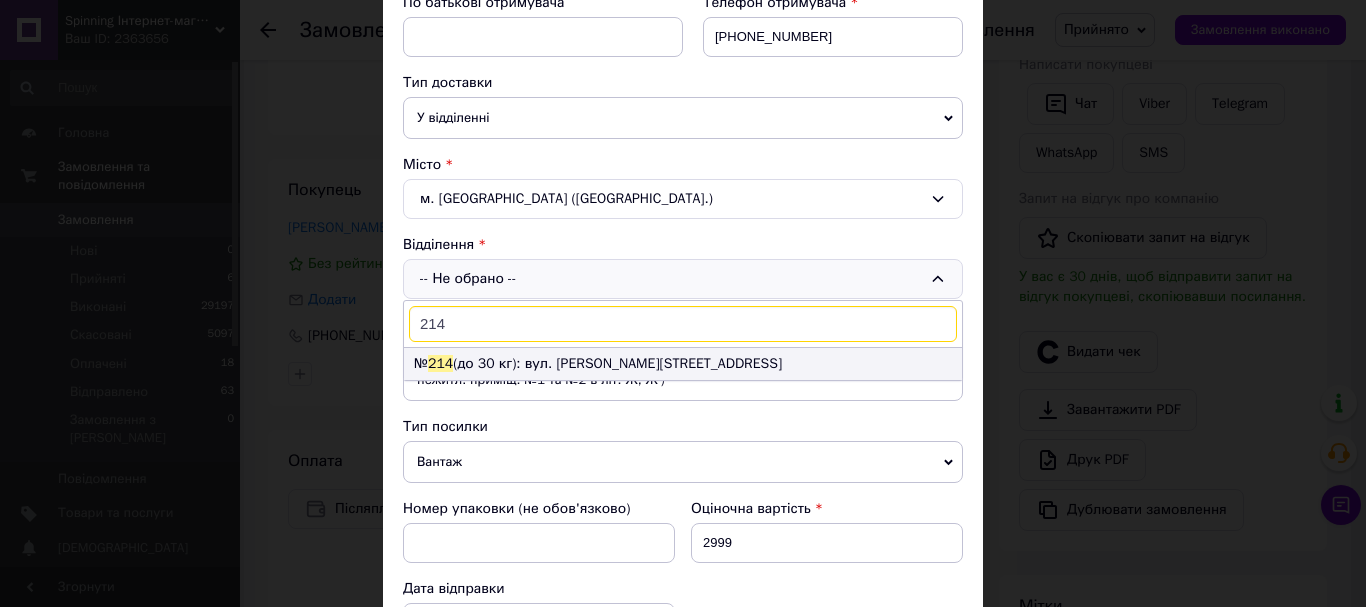 type on "214" 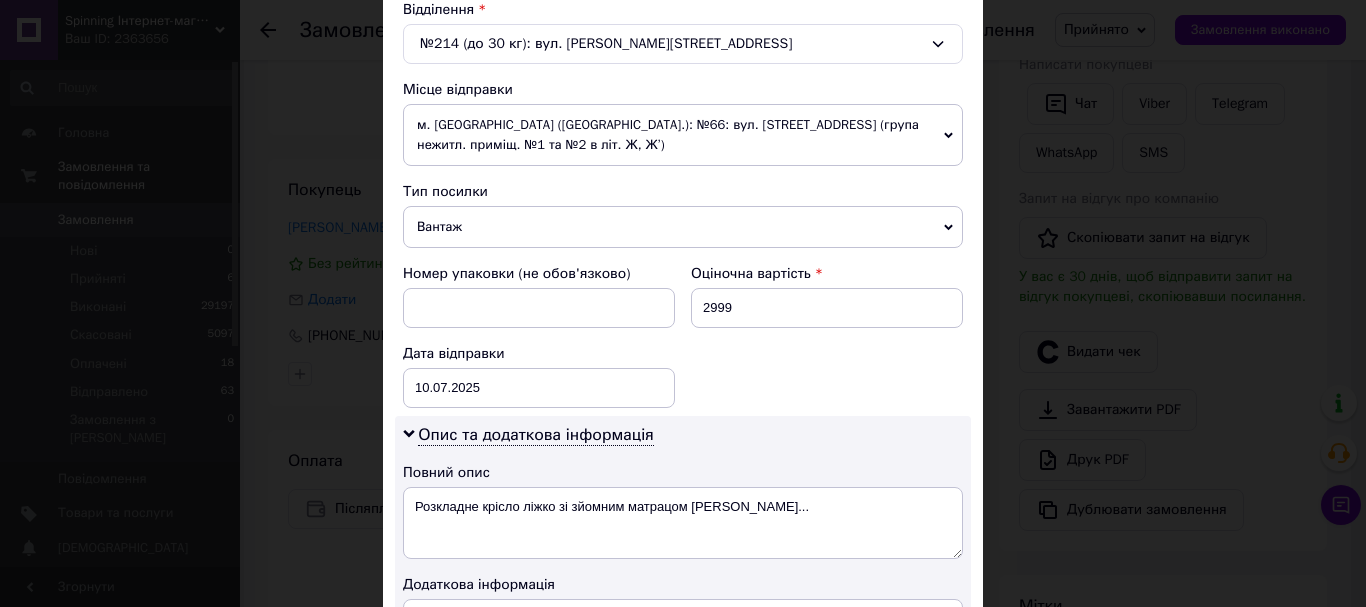 scroll, scrollTop: 600, scrollLeft: 0, axis: vertical 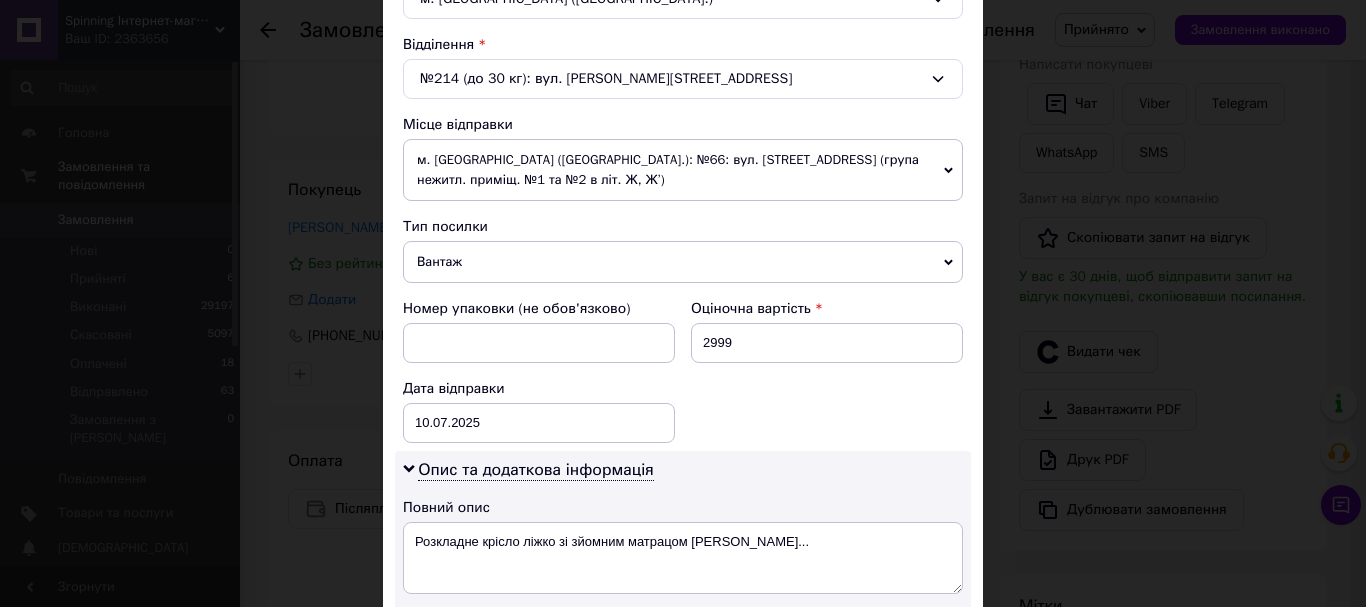 click on "м. [GEOGRAPHIC_DATA] ([GEOGRAPHIC_DATA].): №66: вул. [STREET_ADDRESS] (група нежитл. приміщ. №1 та №2 в літ. Ж, Ж’)" at bounding box center [683, 170] 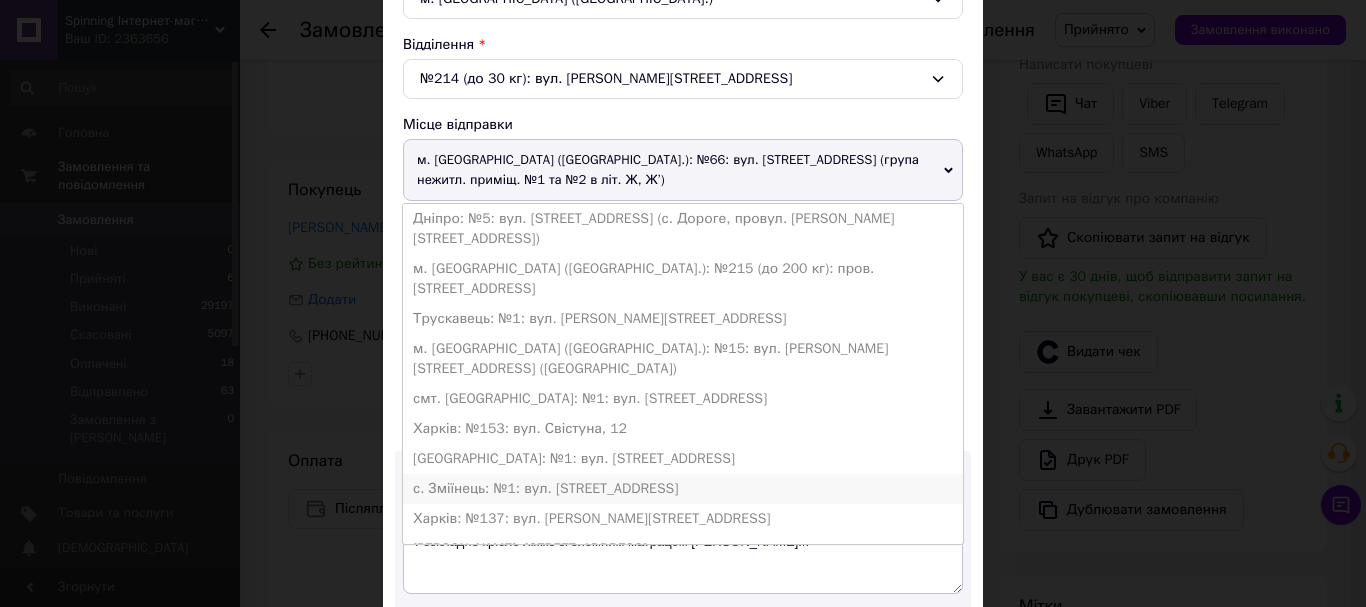 click on "с. Зміїнець: №1: вул. [STREET_ADDRESS]" at bounding box center (683, 489) 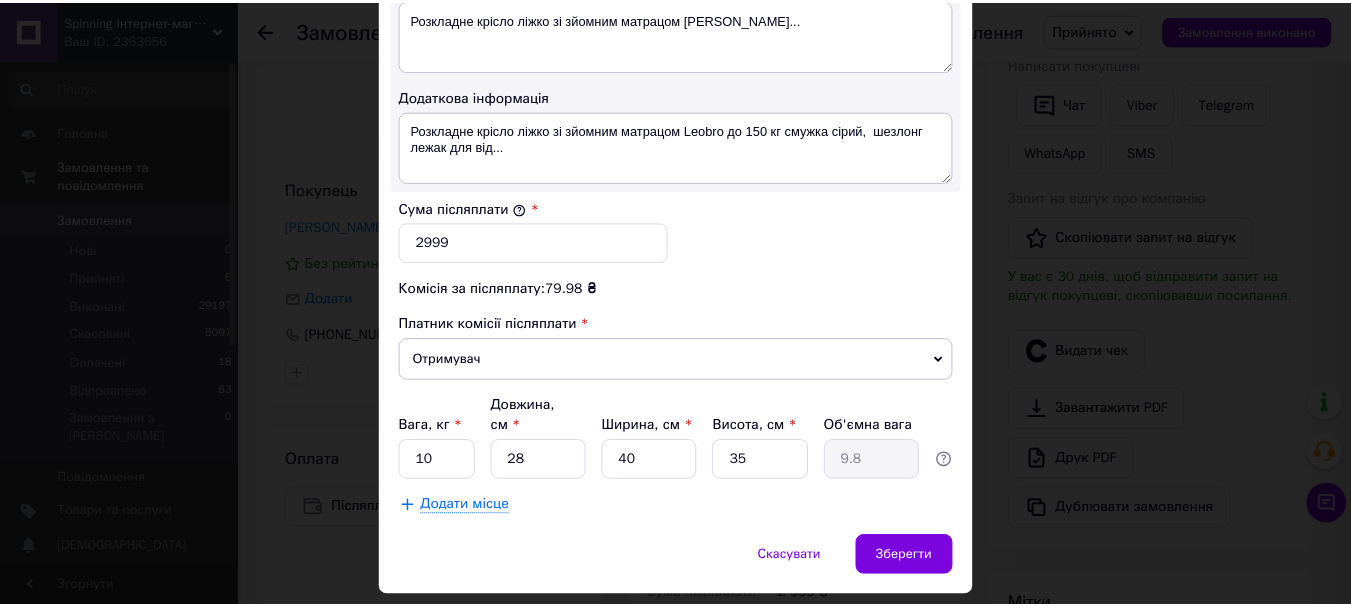 scroll, scrollTop: 1143, scrollLeft: 0, axis: vertical 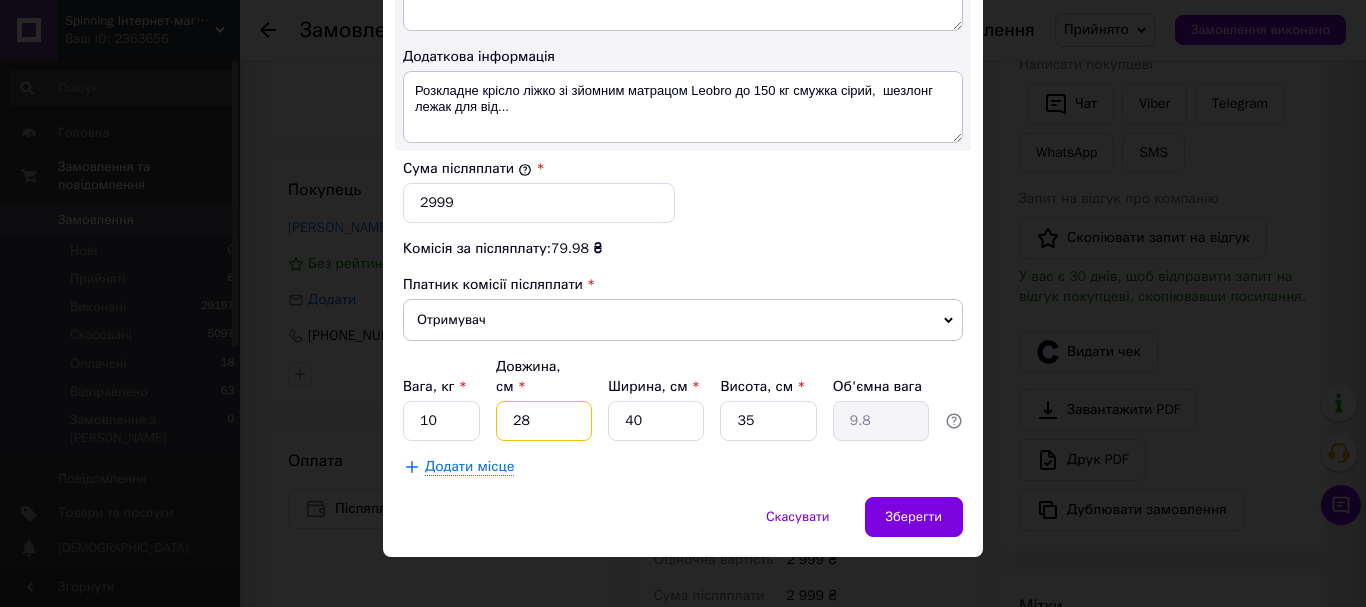 drag, startPoint x: 542, startPoint y: 404, endPoint x: 499, endPoint y: 396, distance: 43.737854 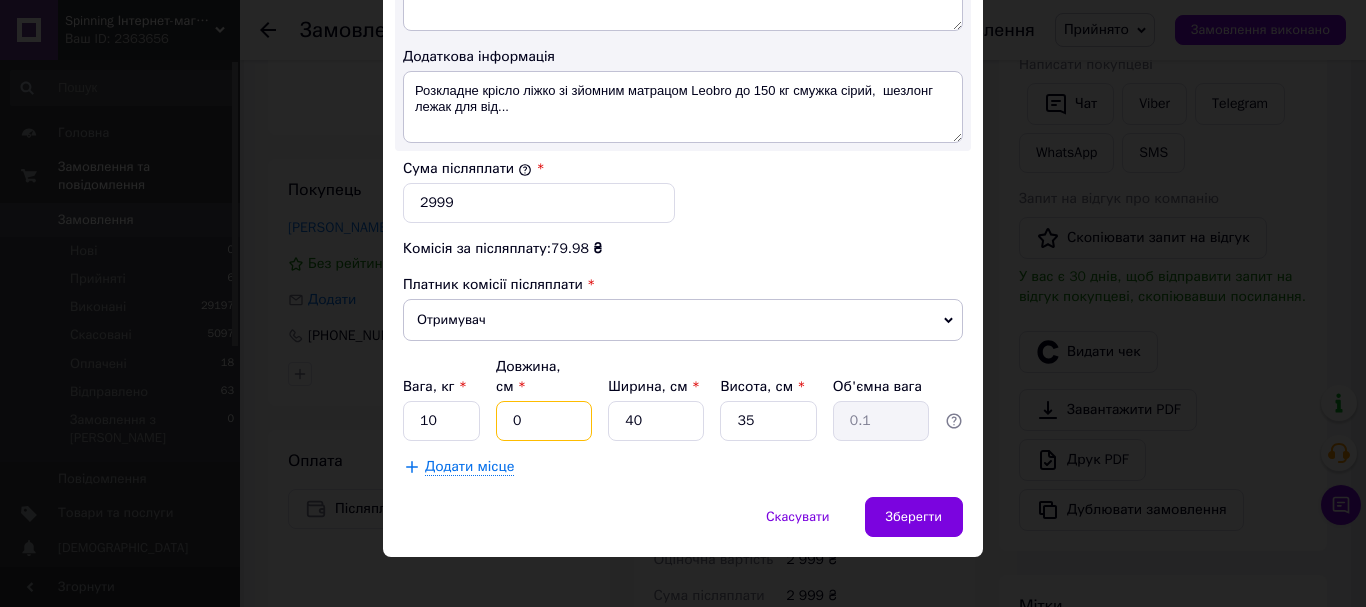 type 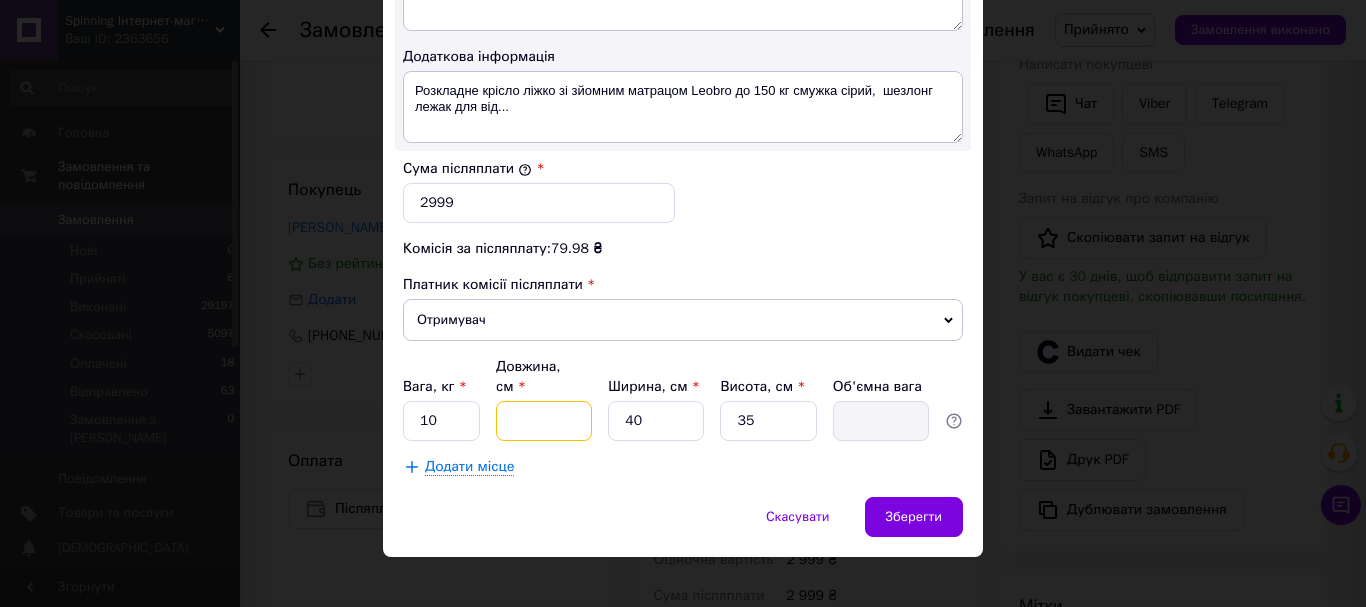 type on "9" 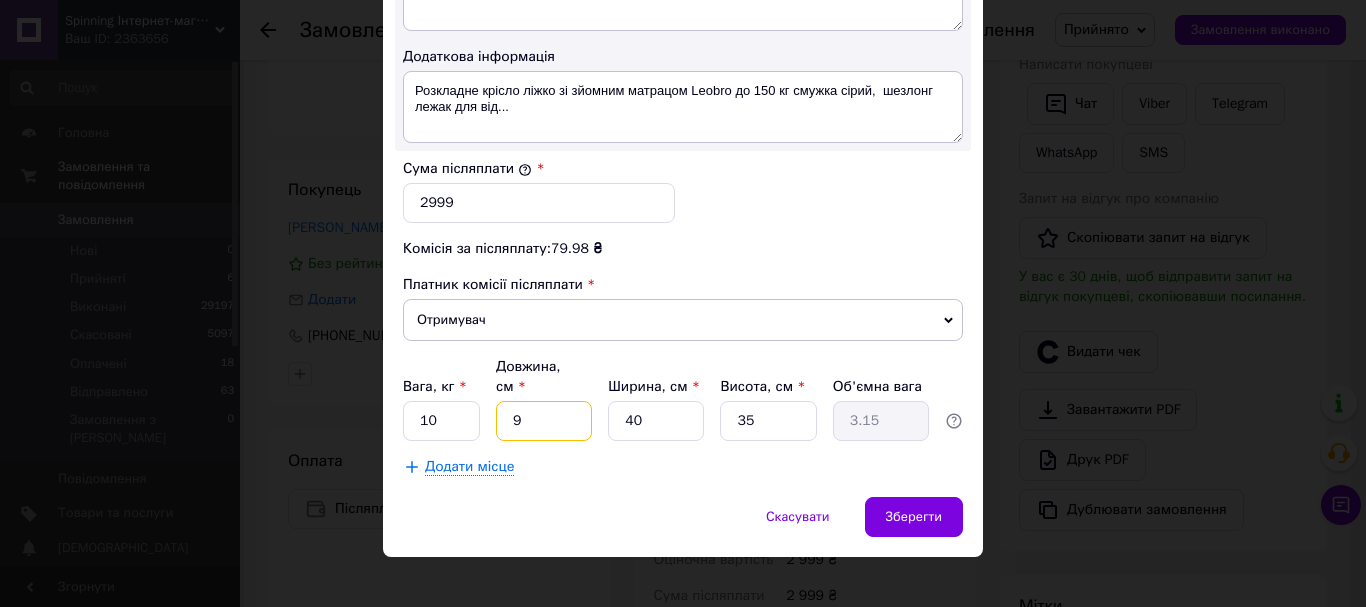 type on "90" 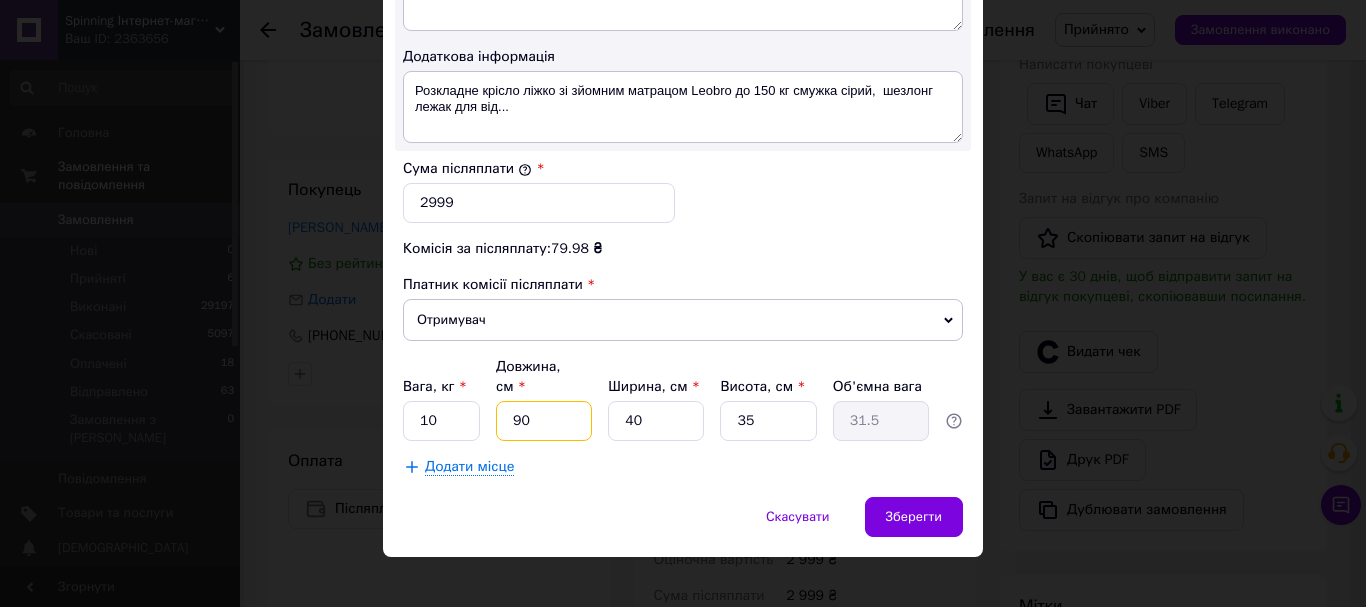 type on "90" 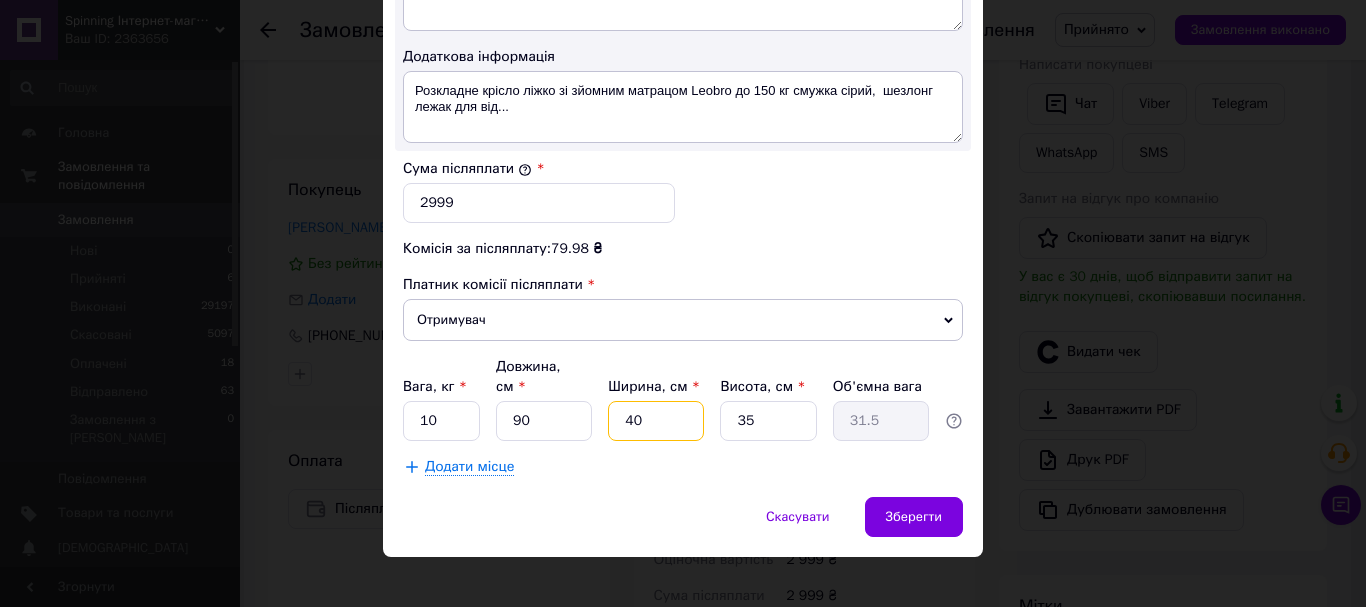drag, startPoint x: 645, startPoint y: 396, endPoint x: 621, endPoint y: 390, distance: 24.738634 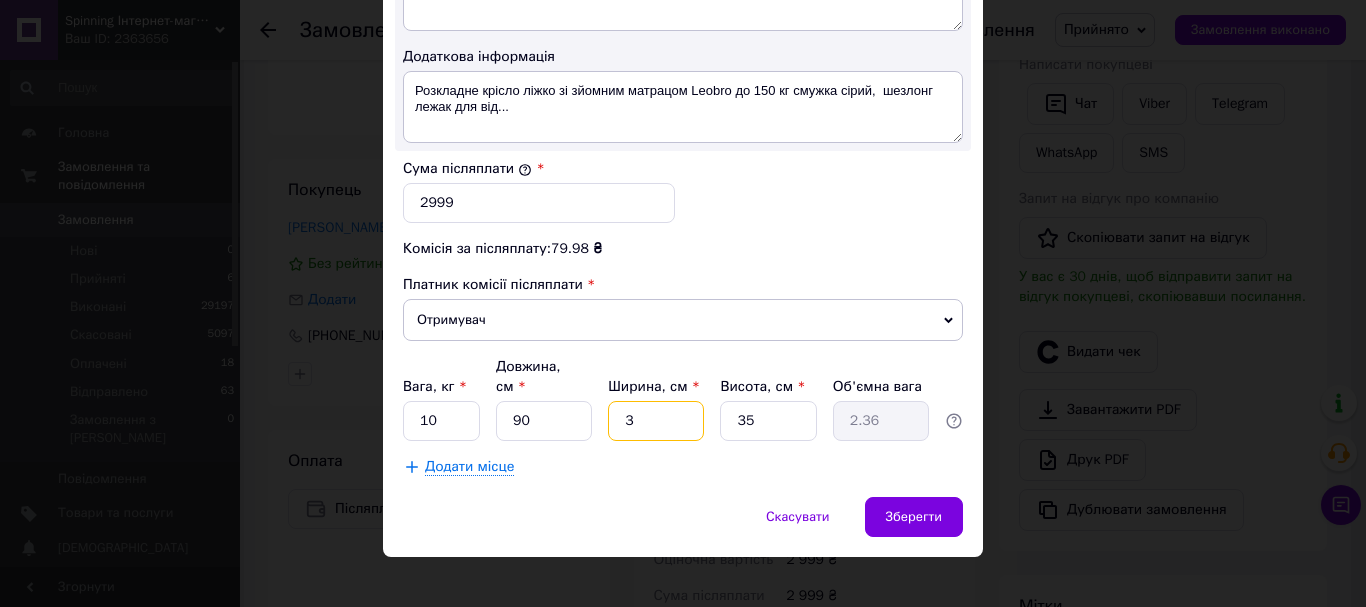 type on "30" 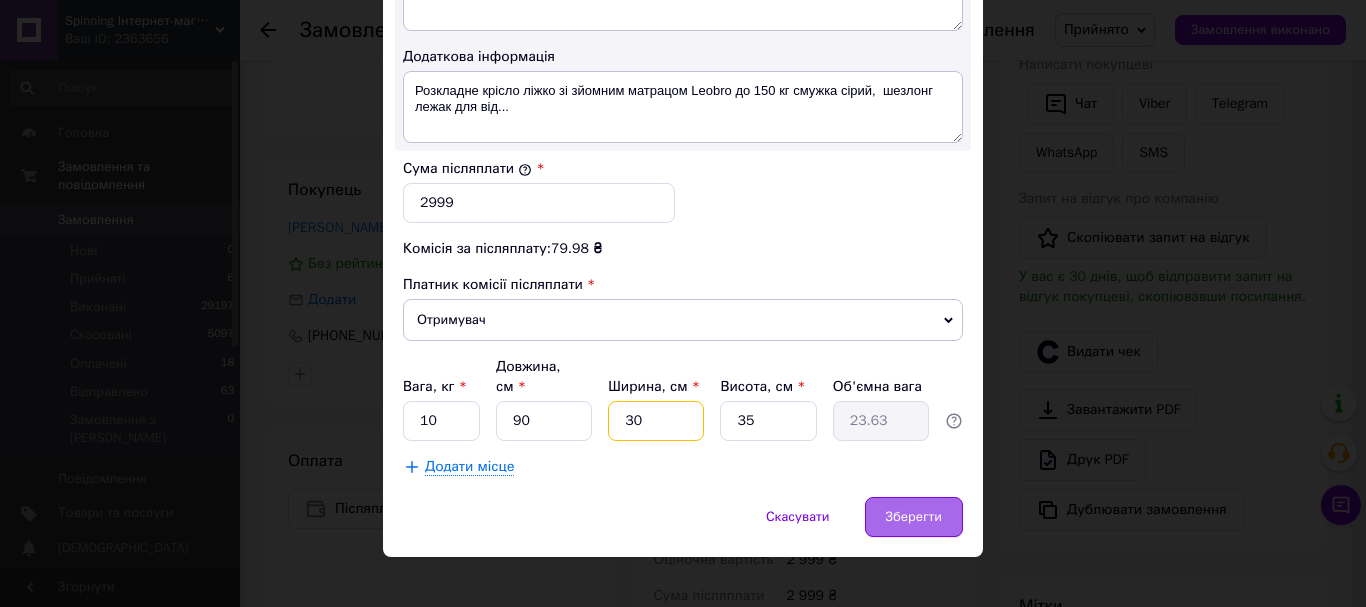type on "30" 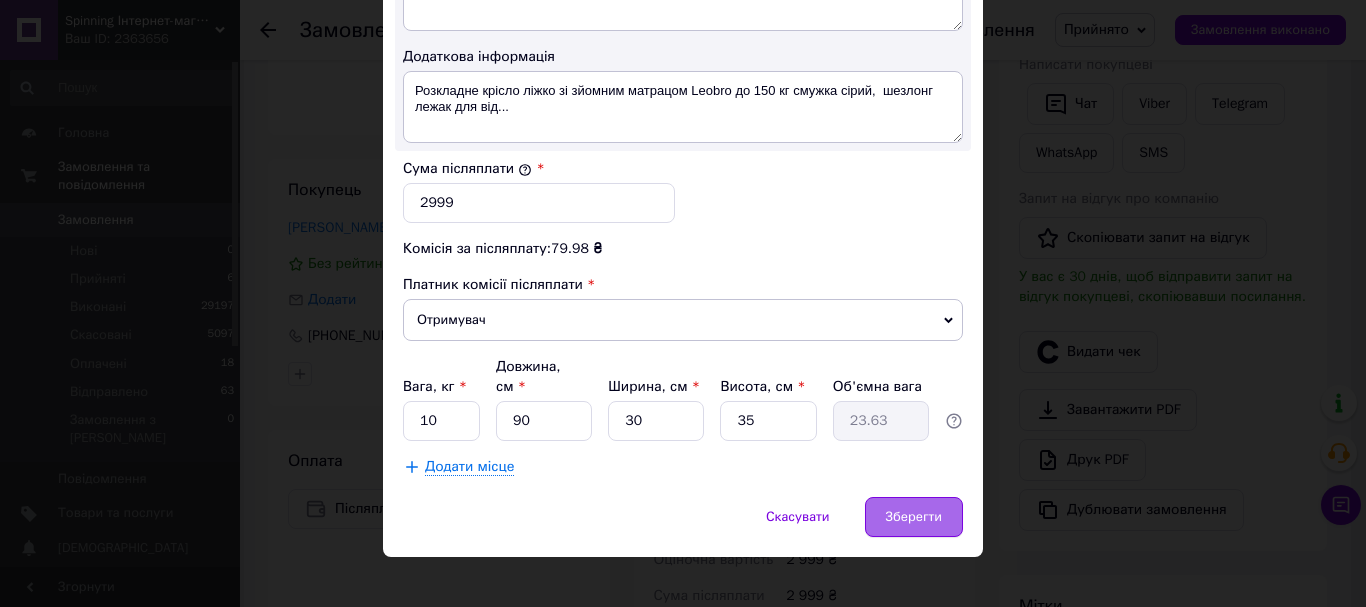 click on "Зберегти" at bounding box center (914, 517) 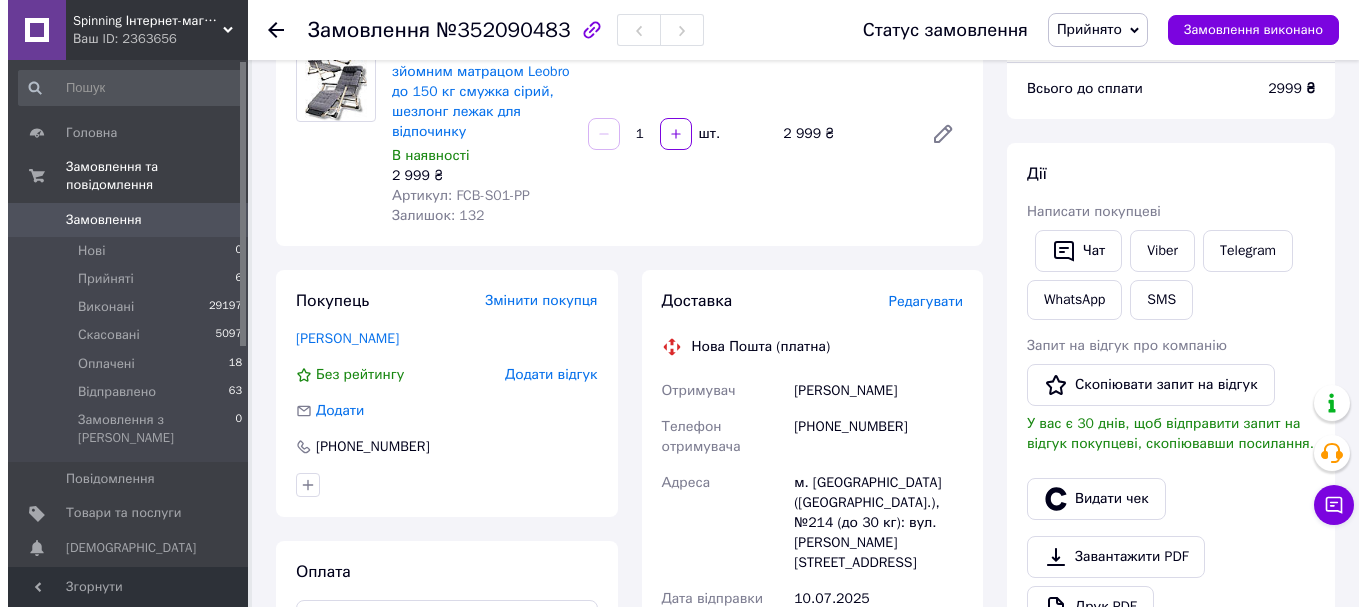 scroll, scrollTop: 400, scrollLeft: 0, axis: vertical 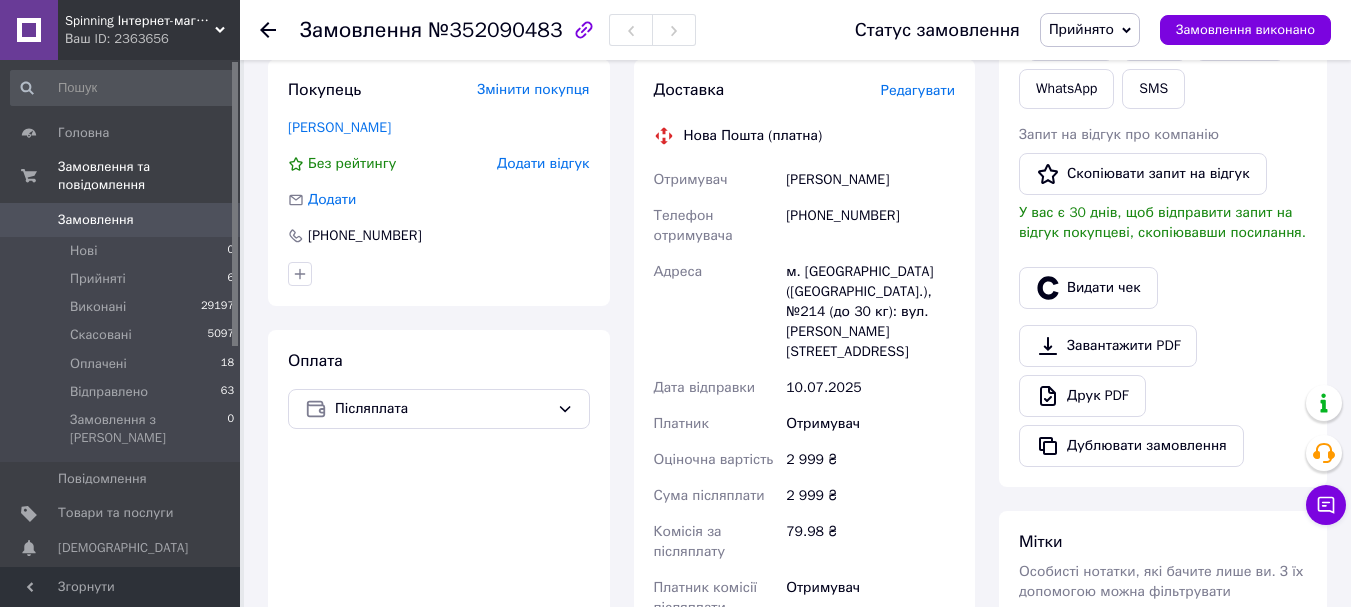click on "Редагувати" at bounding box center (918, 90) 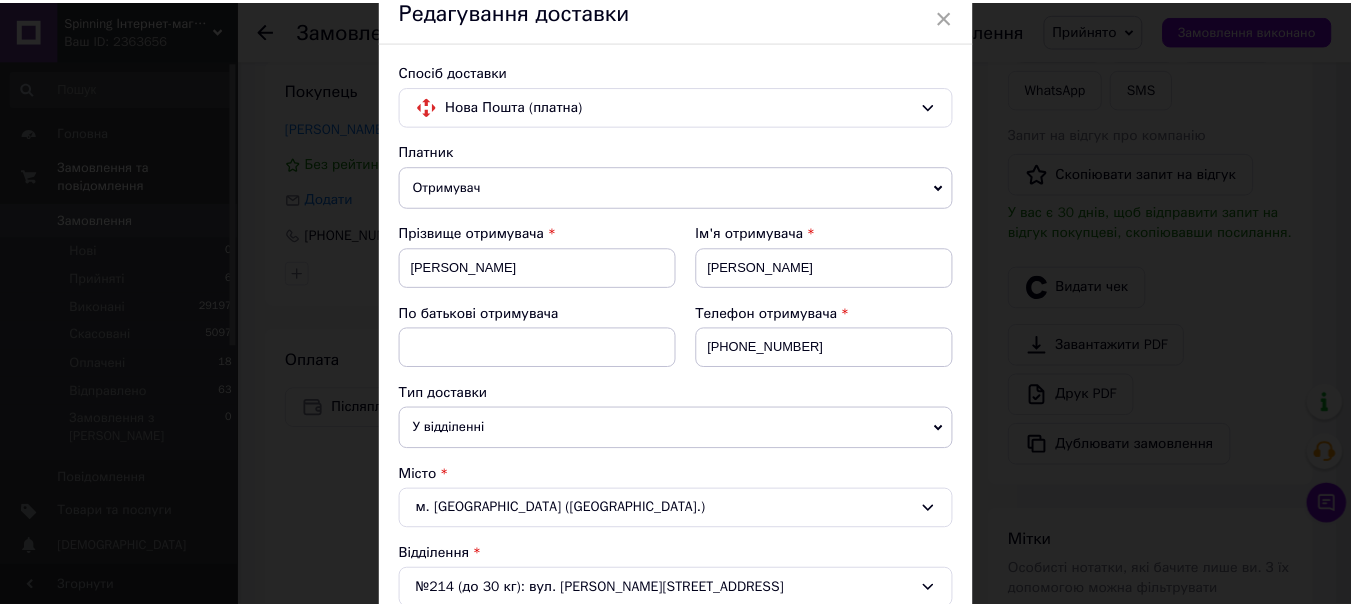 scroll, scrollTop: 0, scrollLeft: 0, axis: both 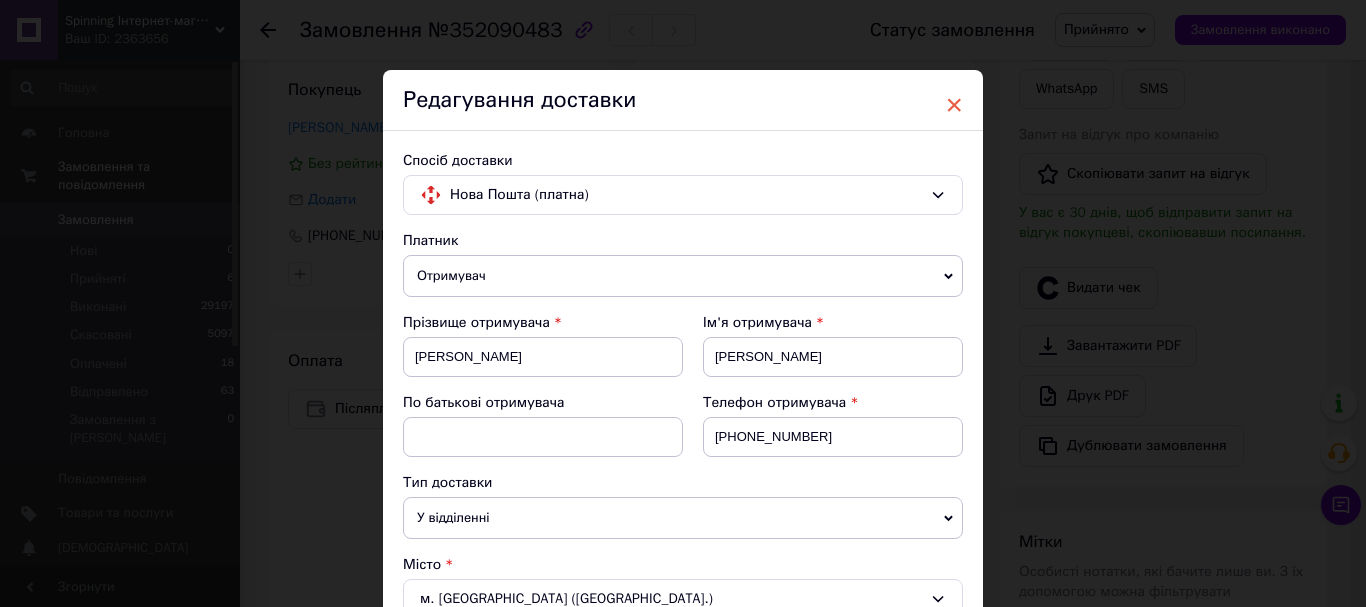 click on "×" at bounding box center [954, 105] 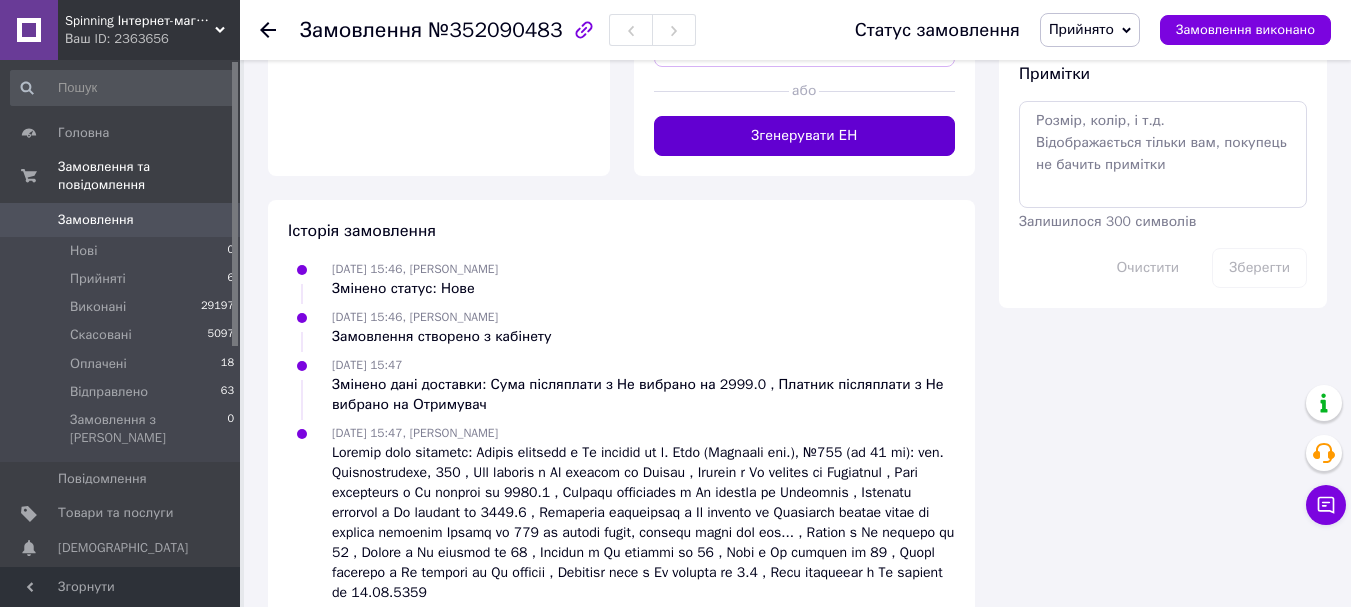 click on "Згенерувати ЕН" at bounding box center [805, 136] 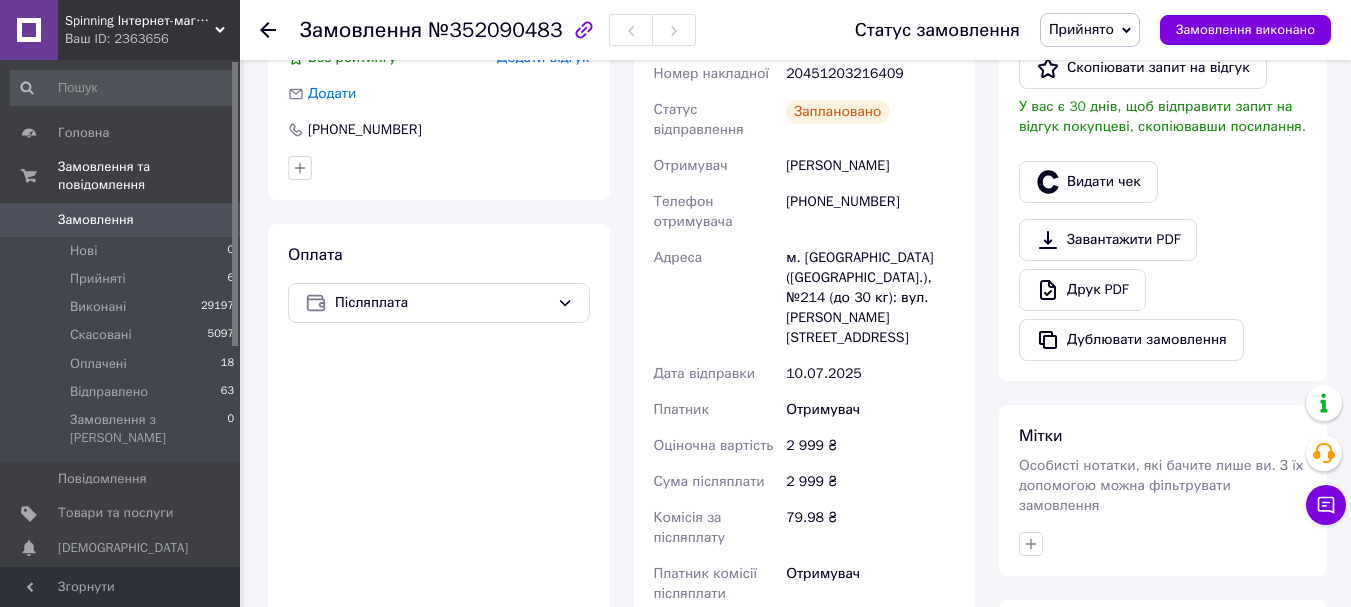 scroll, scrollTop: 800, scrollLeft: 0, axis: vertical 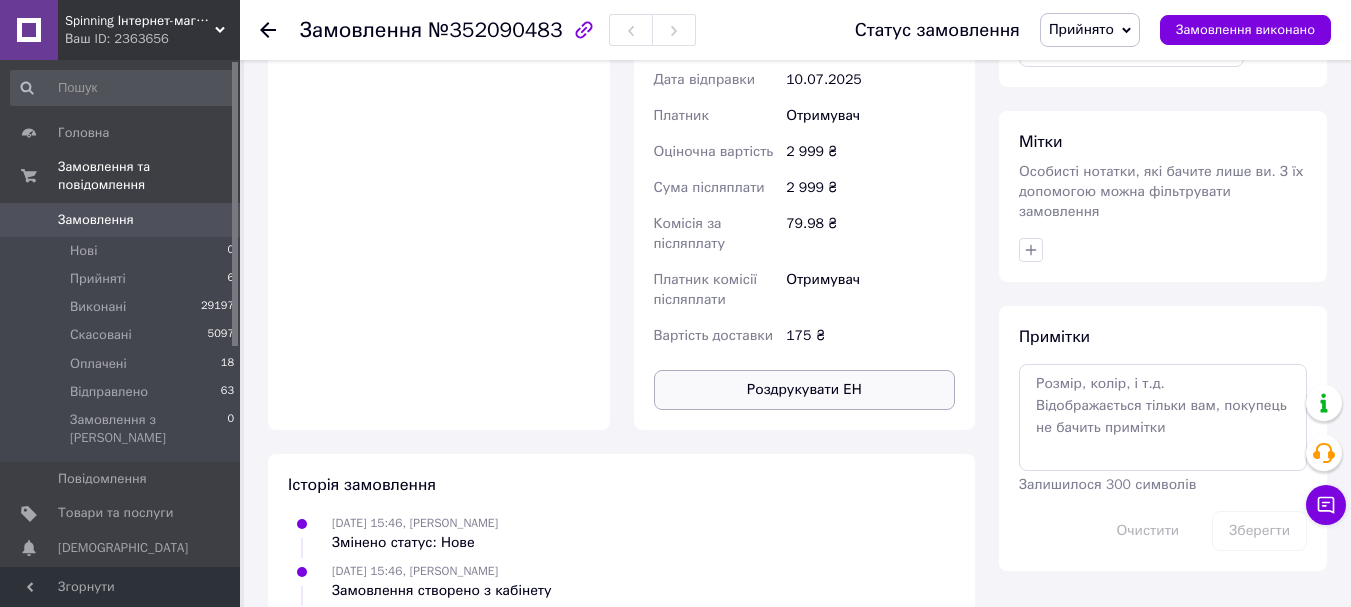 click on "Роздрукувати ЕН" at bounding box center (805, 390) 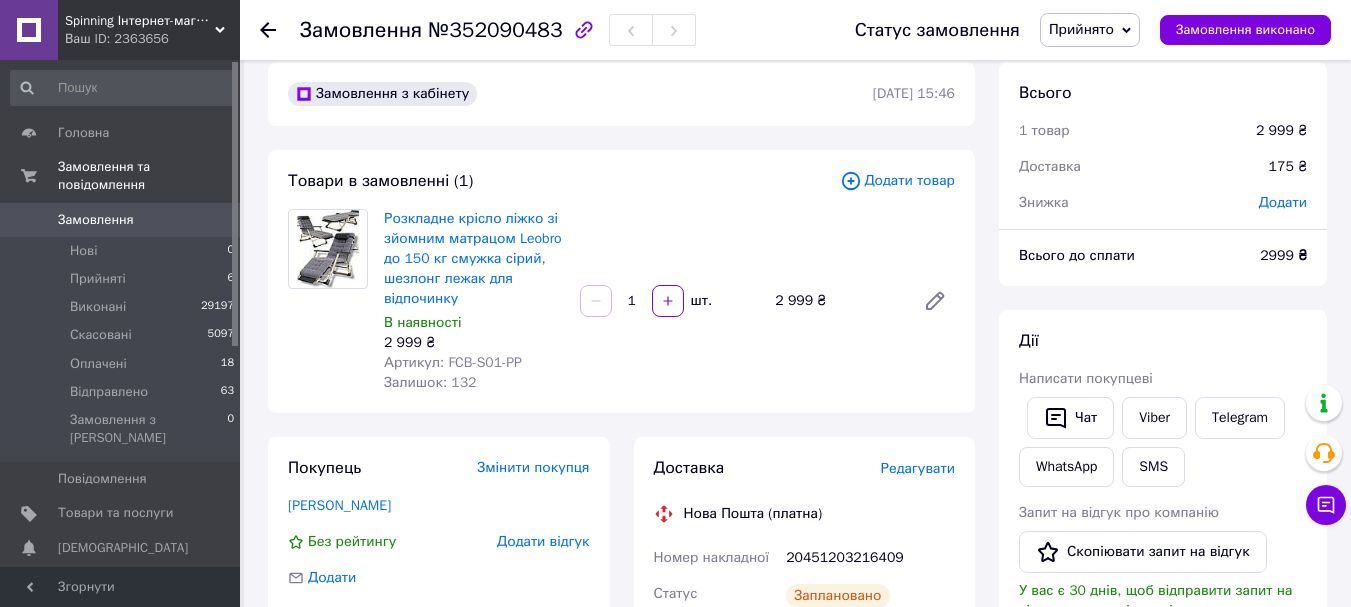 scroll, scrollTop: 0, scrollLeft: 0, axis: both 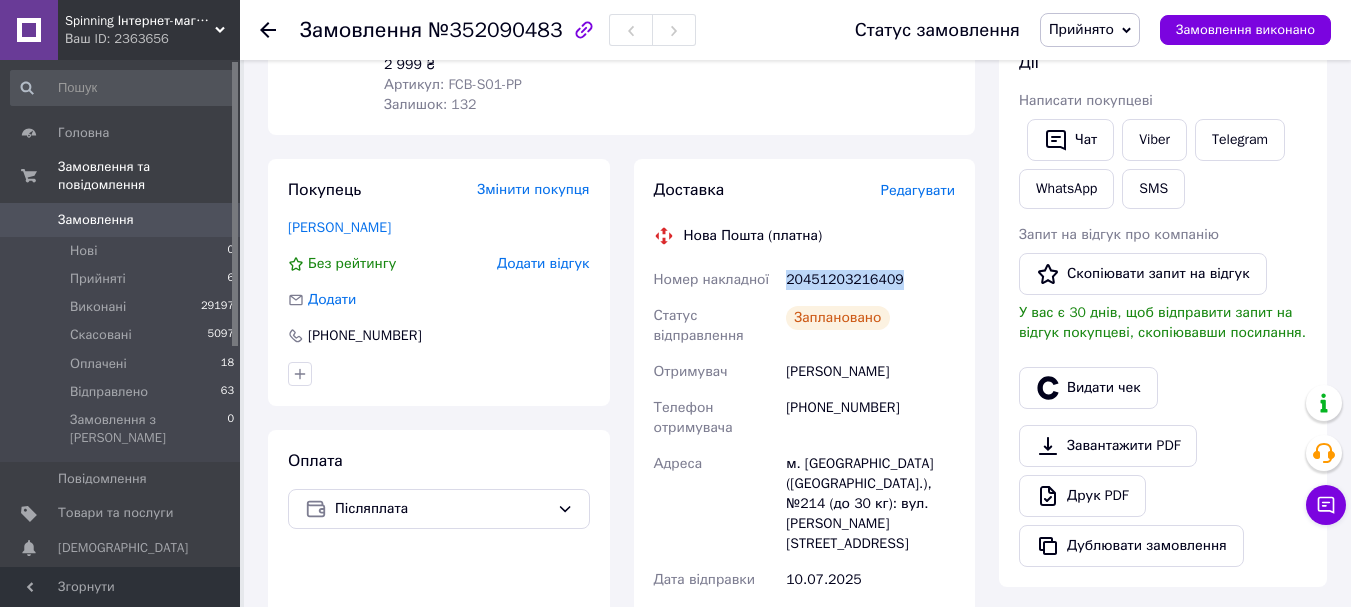 drag, startPoint x: 783, startPoint y: 280, endPoint x: 917, endPoint y: 280, distance: 134 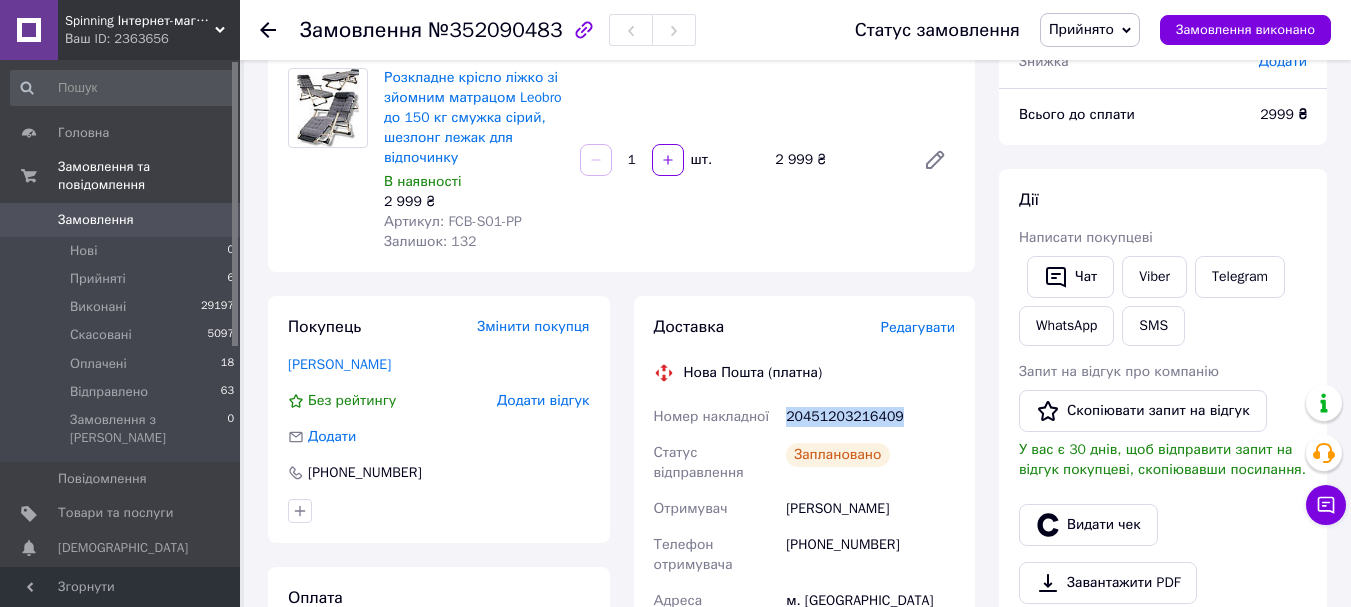 scroll, scrollTop: 0, scrollLeft: 0, axis: both 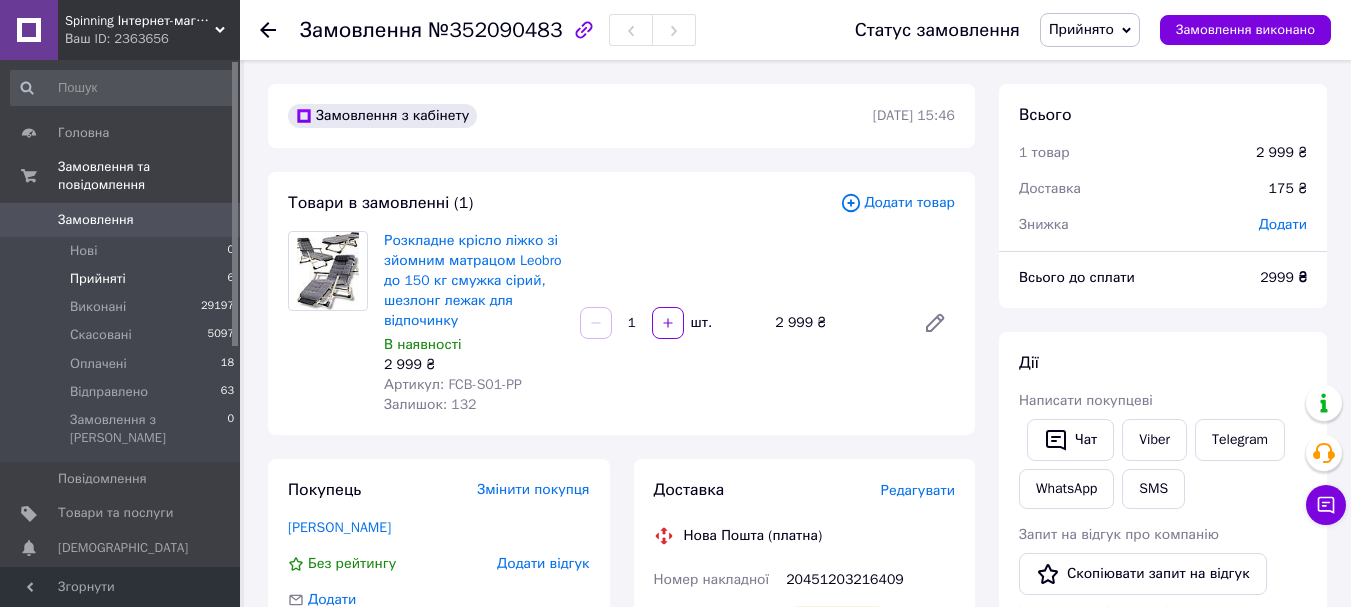 click on "Прийняті 6" at bounding box center [123, 279] 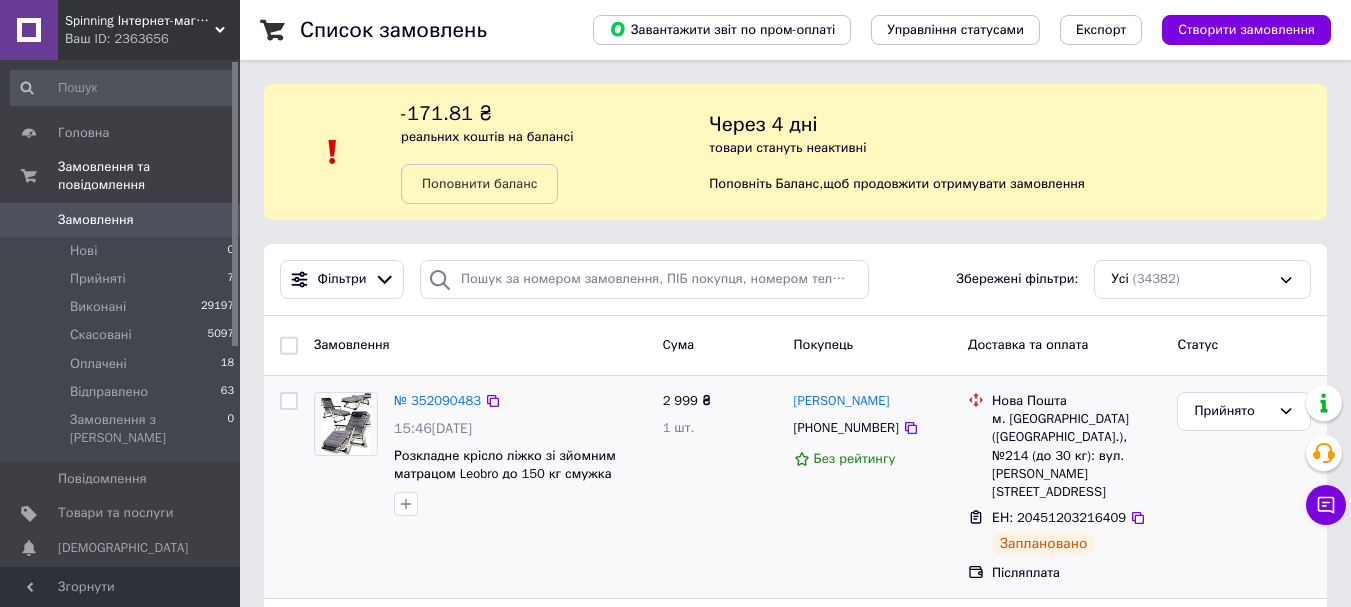 scroll, scrollTop: 200, scrollLeft: 0, axis: vertical 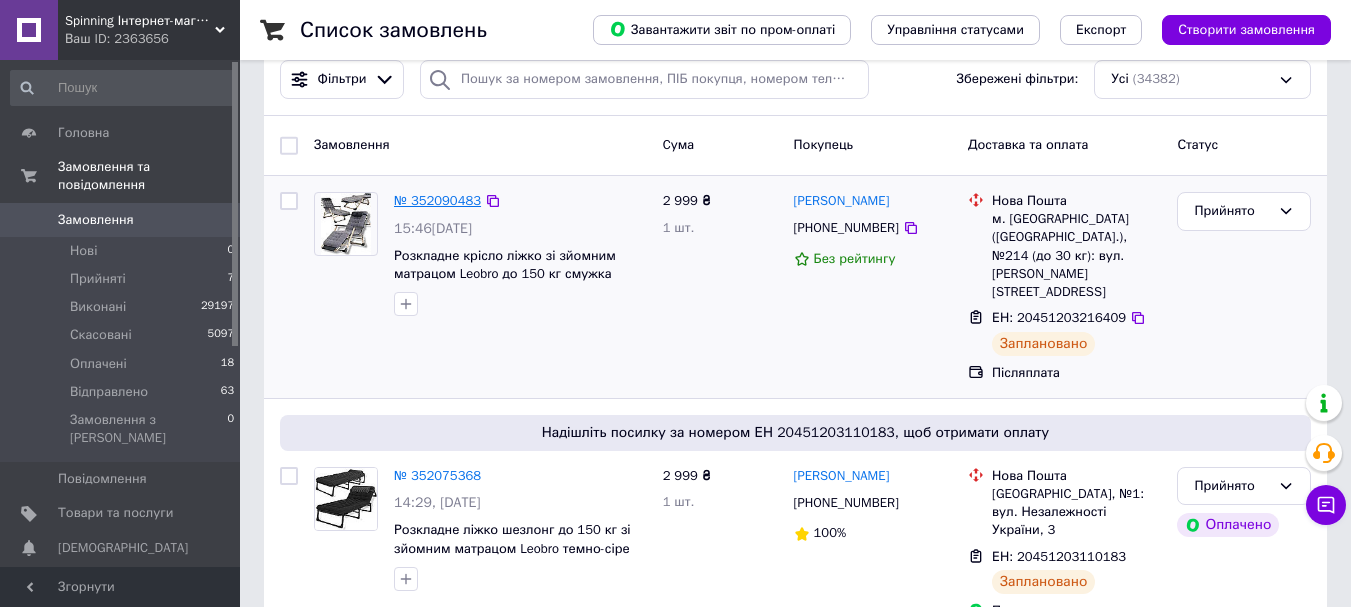 click on "№ 352090483" at bounding box center [437, 200] 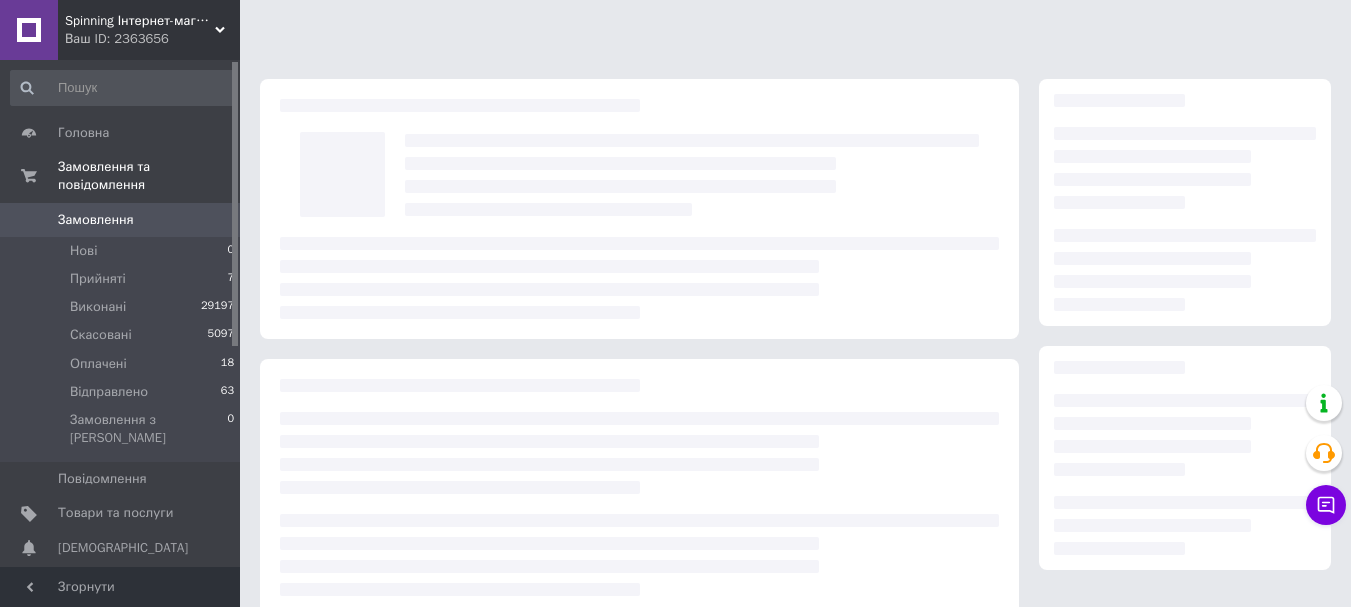 scroll, scrollTop: 0, scrollLeft: 0, axis: both 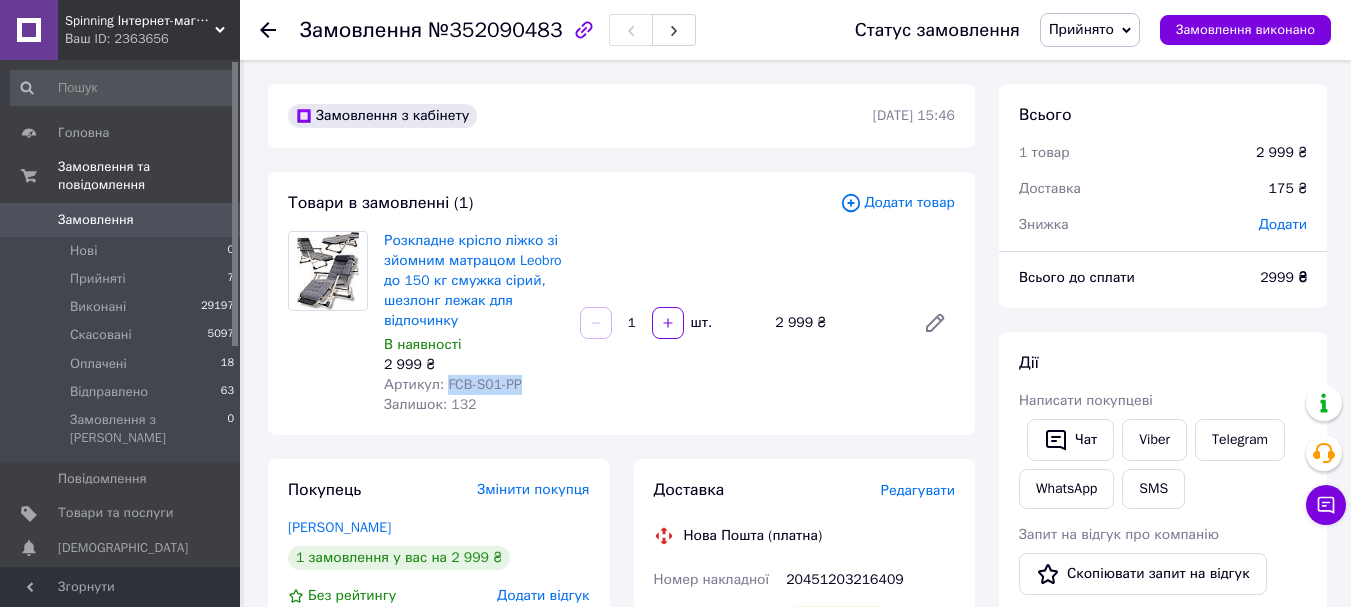 drag, startPoint x: 443, startPoint y: 379, endPoint x: 523, endPoint y: 378, distance: 80.00625 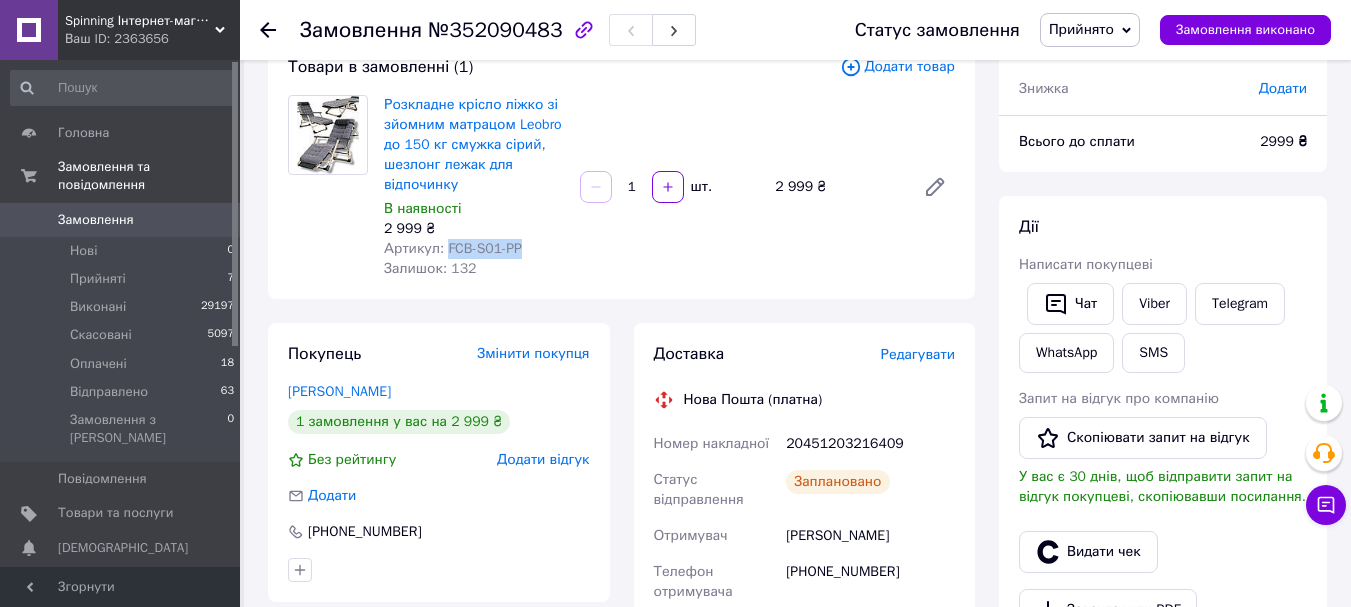 scroll, scrollTop: 300, scrollLeft: 0, axis: vertical 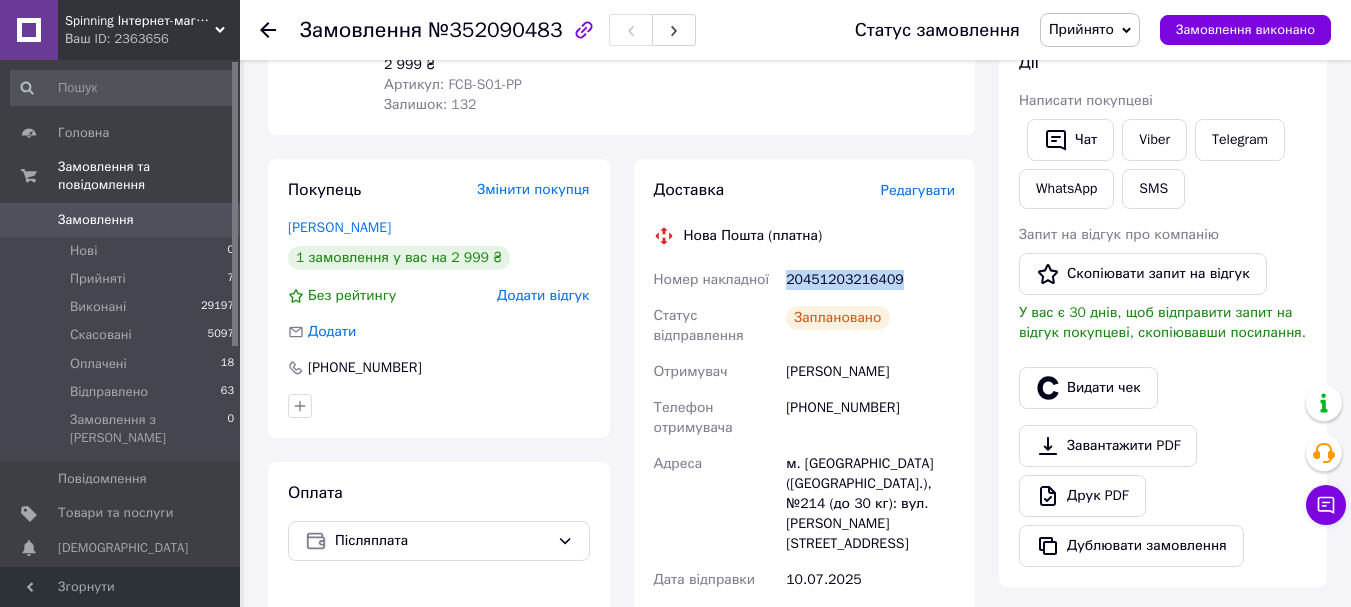 click on "Номер накладної 20451203216409 Статус відправлення Заплановано Отримувач [PERSON_NAME] Телефон отримувача [PHONE_NUMBER] Адреса м. [GEOGRAPHIC_DATA] ([GEOGRAPHIC_DATA].), №214 (до 30 кг): вул. [PERSON_NAME], 102 Дата відправки [DATE] Платник Отримувач Оціночна вартість 2 999 ₴ Сума післяплати 2 999 ₴ Комісія за післяплату 79.98 ₴ Платник комісії післяплати Отримувач Вартість доставки 175 ₴" at bounding box center [805, 558] 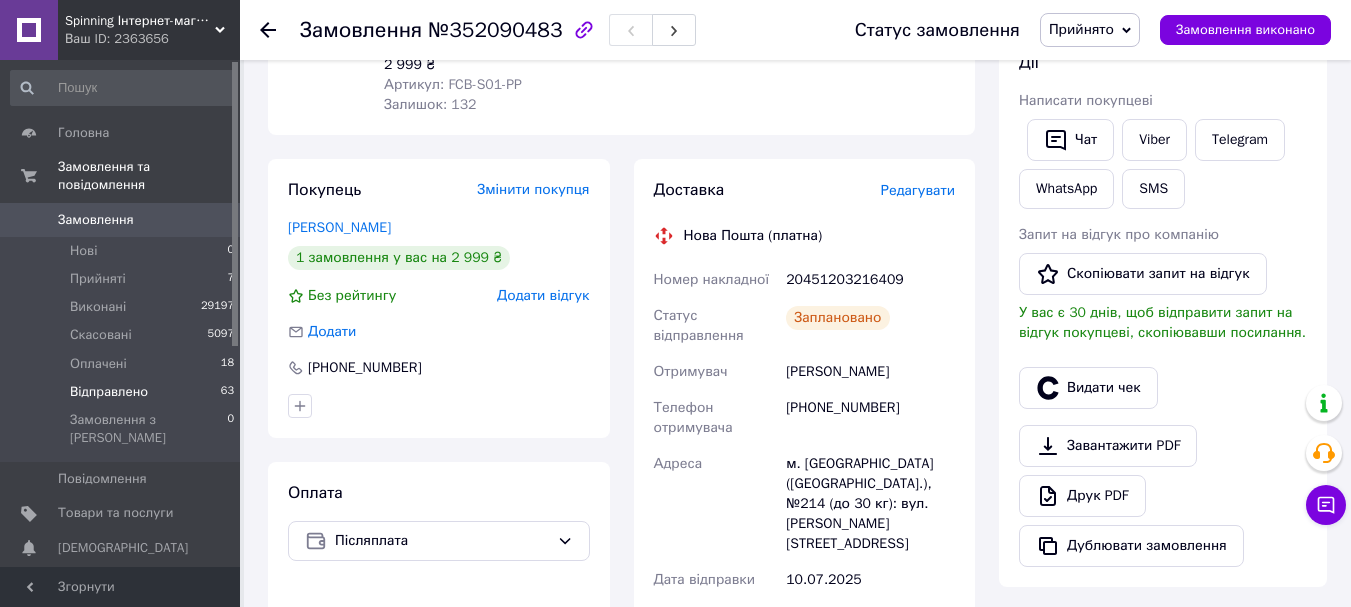 drag, startPoint x: 84, startPoint y: 382, endPoint x: 253, endPoint y: 152, distance: 285.41373 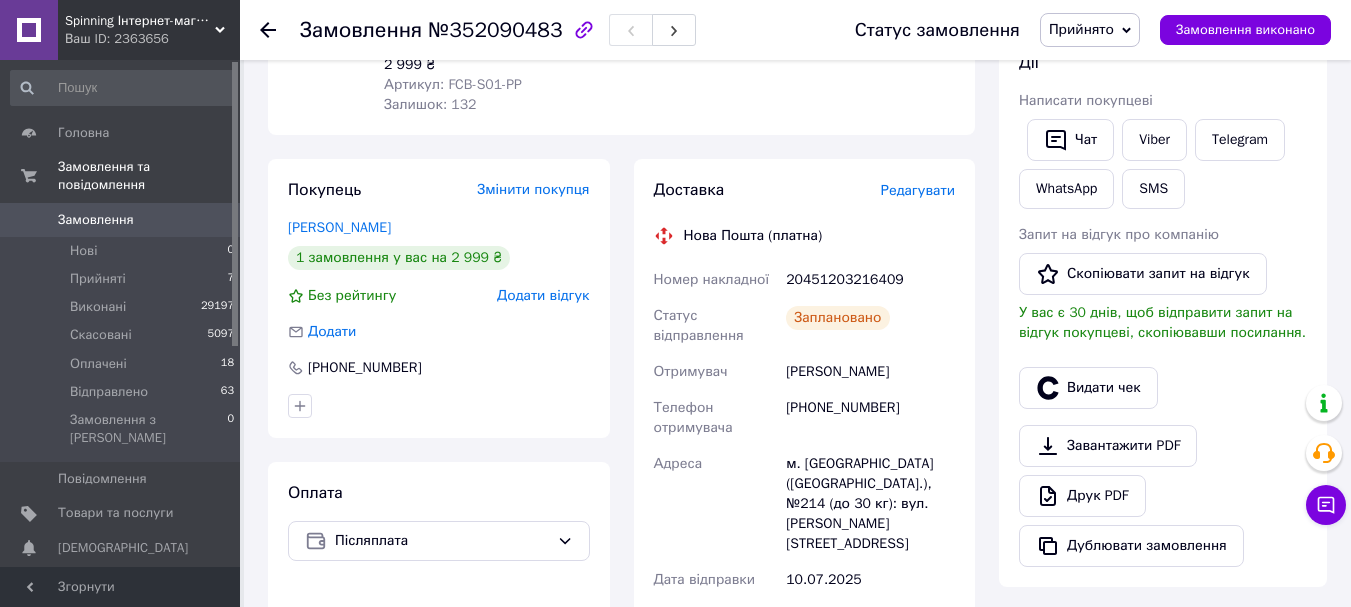 click on "Відправлено" at bounding box center [109, 392] 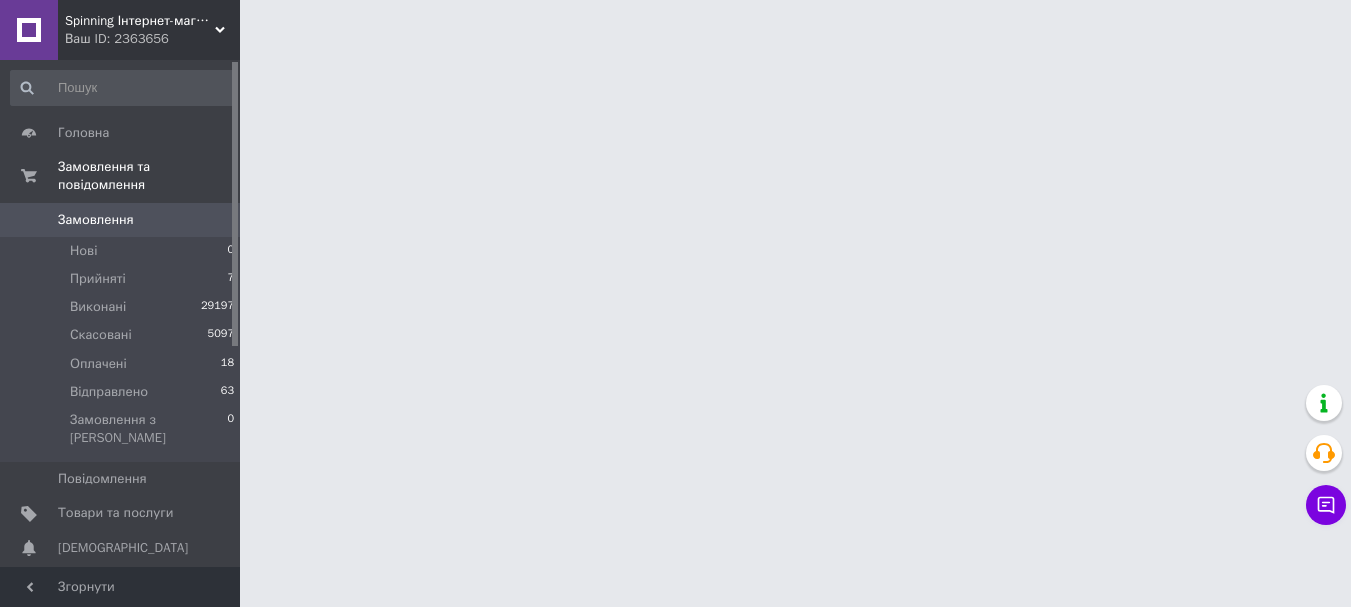 scroll, scrollTop: 0, scrollLeft: 0, axis: both 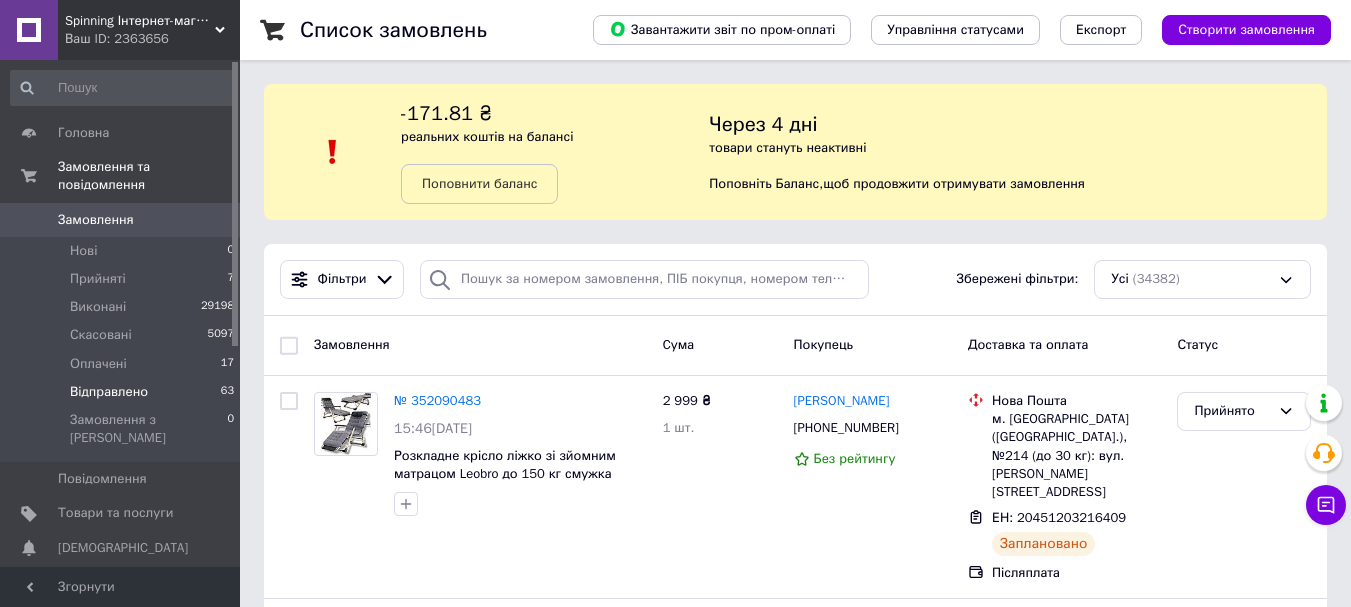 click on "Відправлено 63" at bounding box center [123, 392] 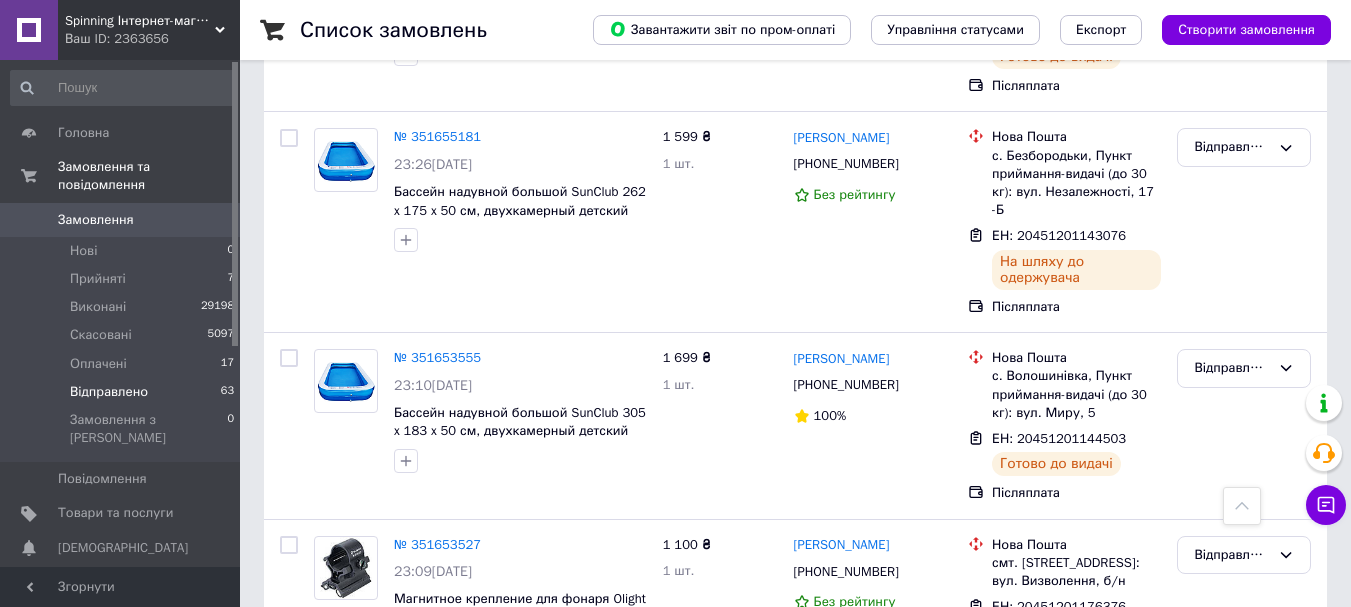 scroll, scrollTop: 8800, scrollLeft: 0, axis: vertical 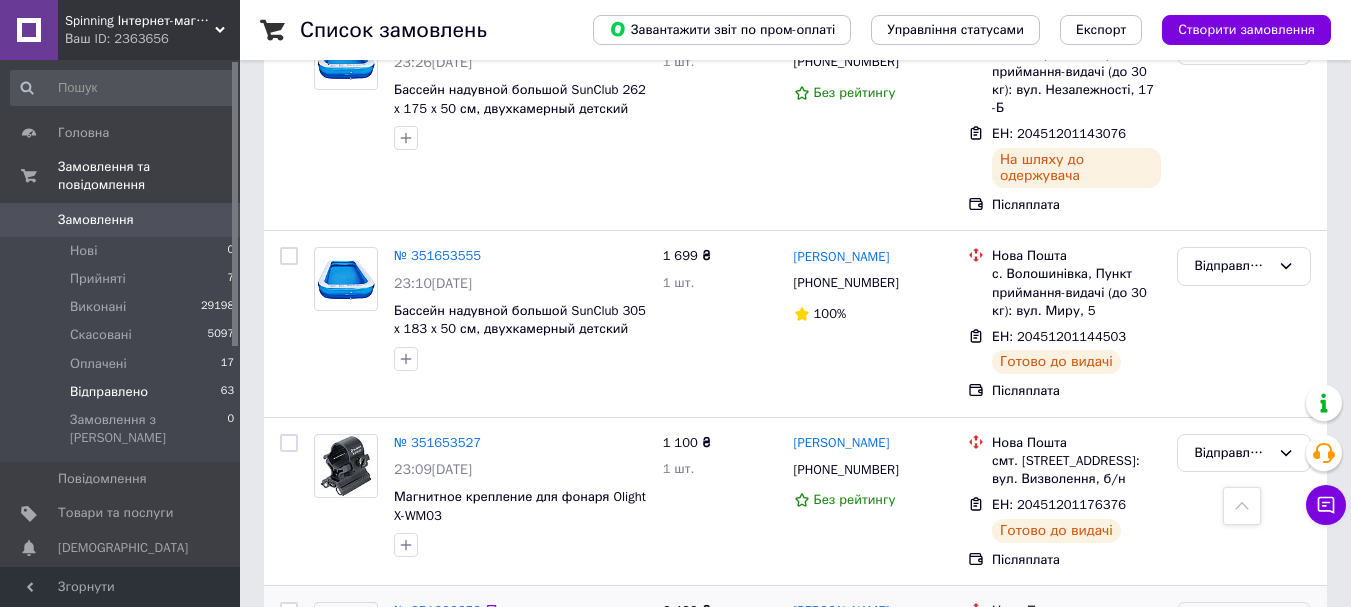 click on "Відправлено" at bounding box center (1232, 621) 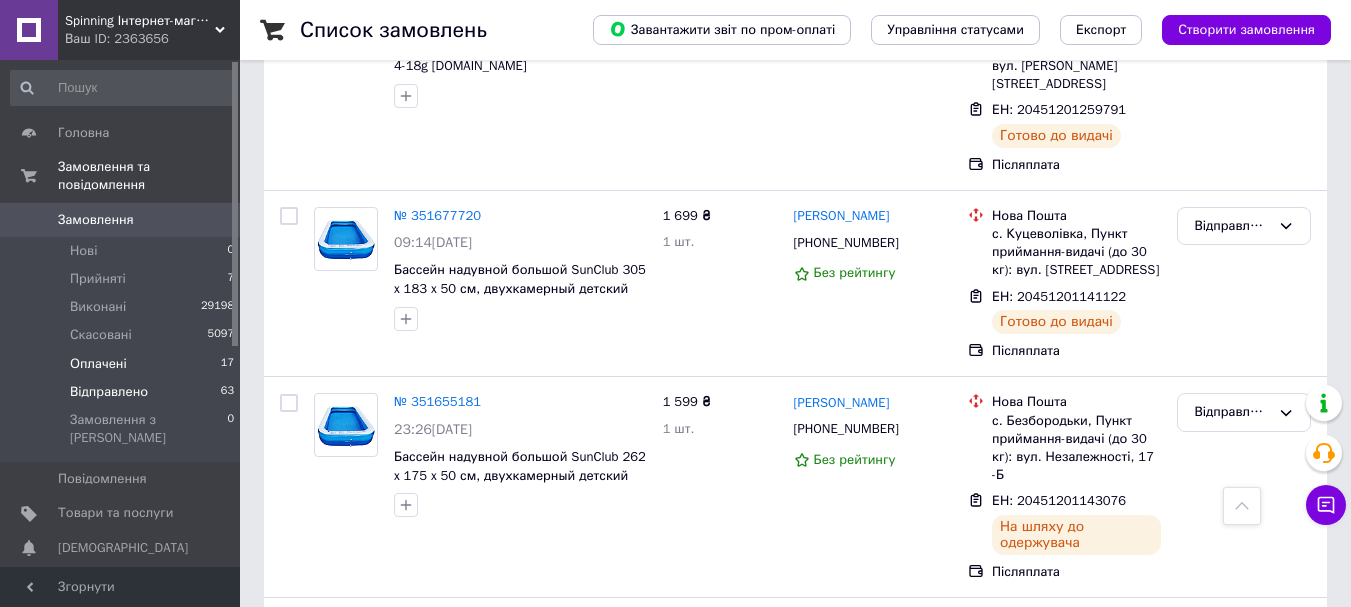 scroll, scrollTop: 8400, scrollLeft: 0, axis: vertical 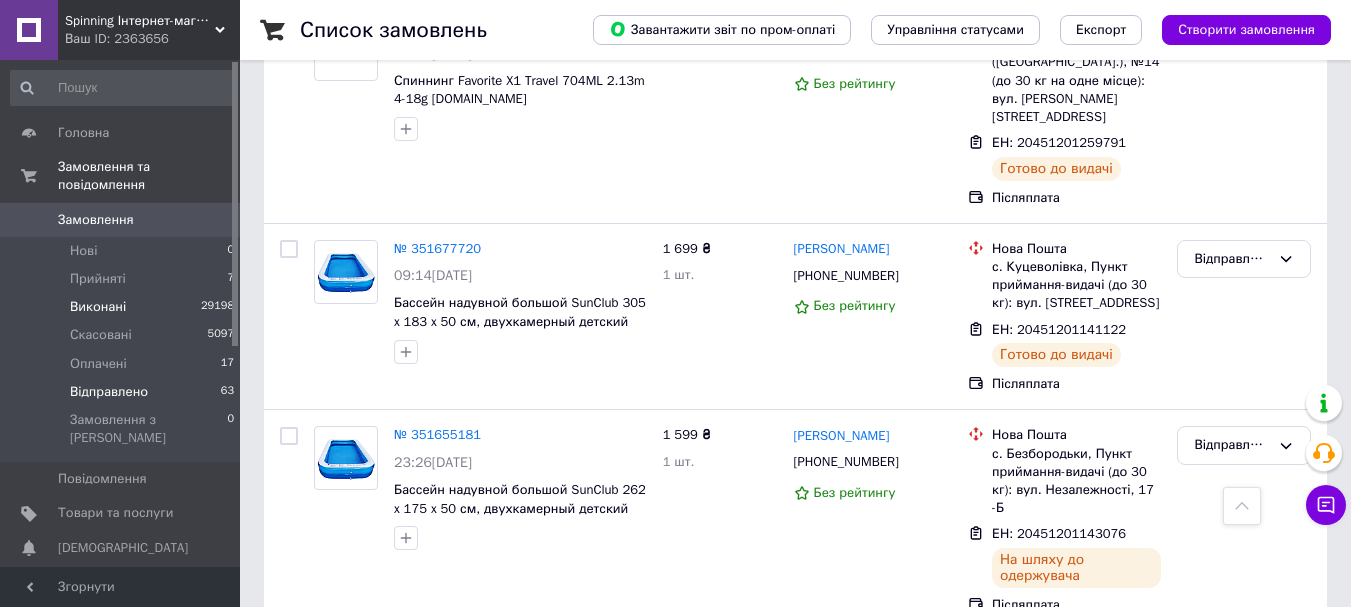 click on "Виконані 29198" at bounding box center [123, 307] 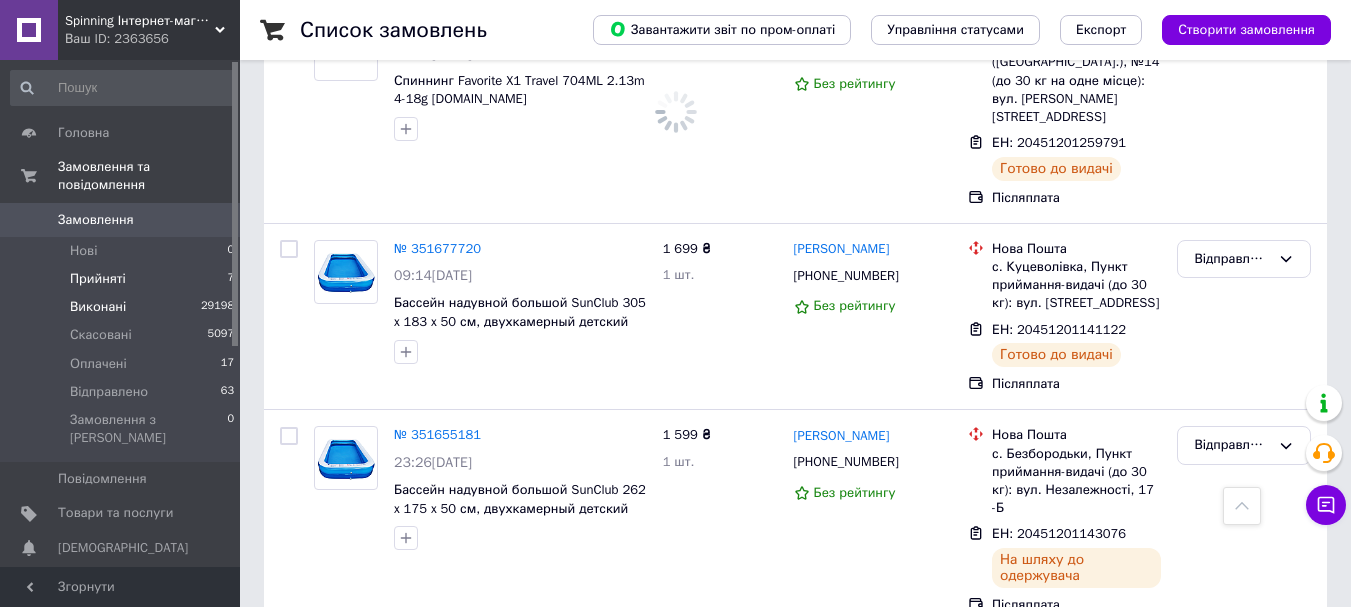 click on "Прийняті" at bounding box center (98, 279) 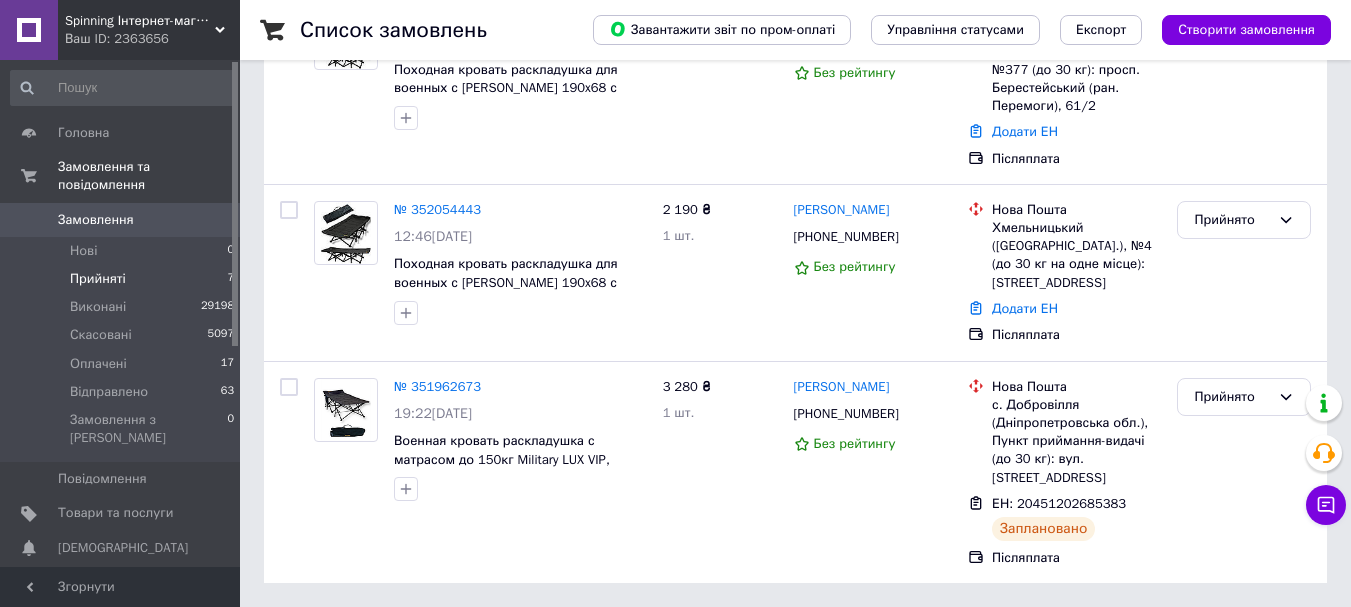 scroll, scrollTop: 0, scrollLeft: 0, axis: both 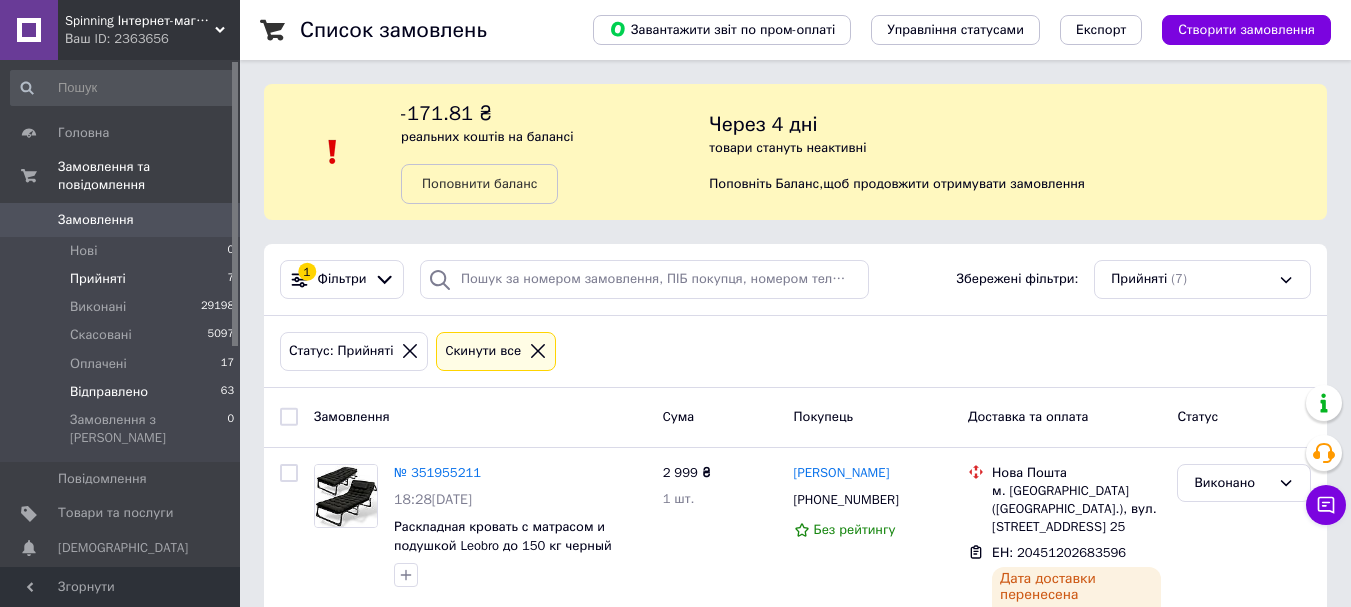 click on "Відправлено 63" at bounding box center [123, 392] 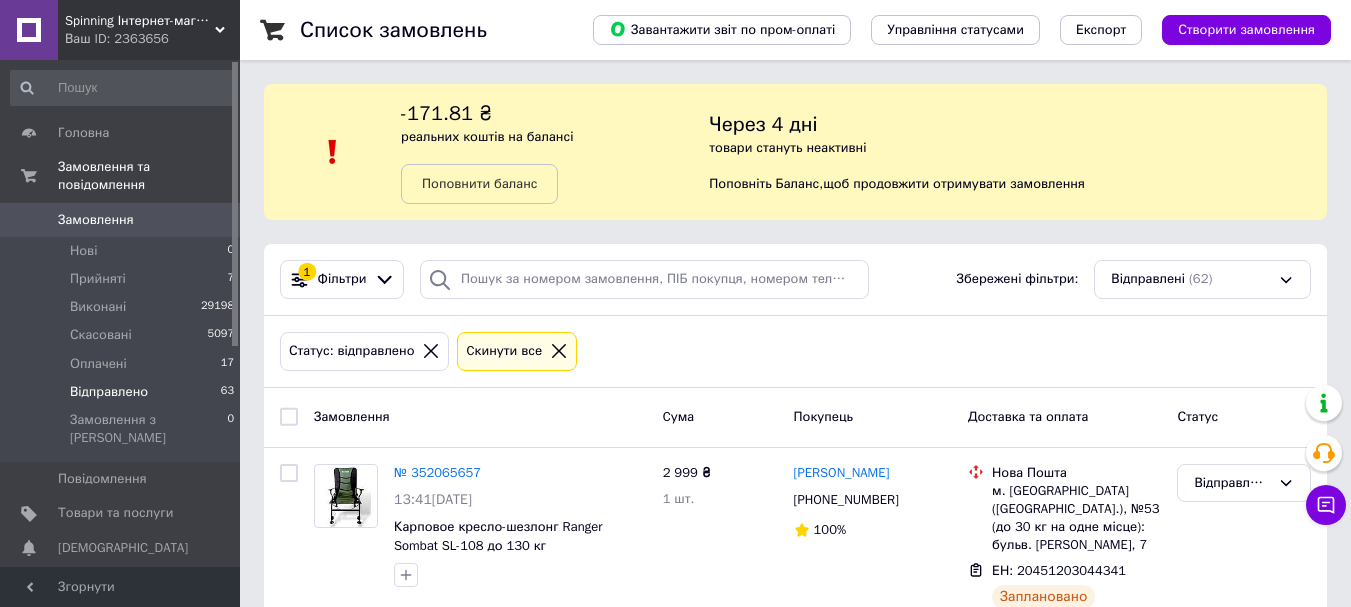 scroll, scrollTop: 300, scrollLeft: 0, axis: vertical 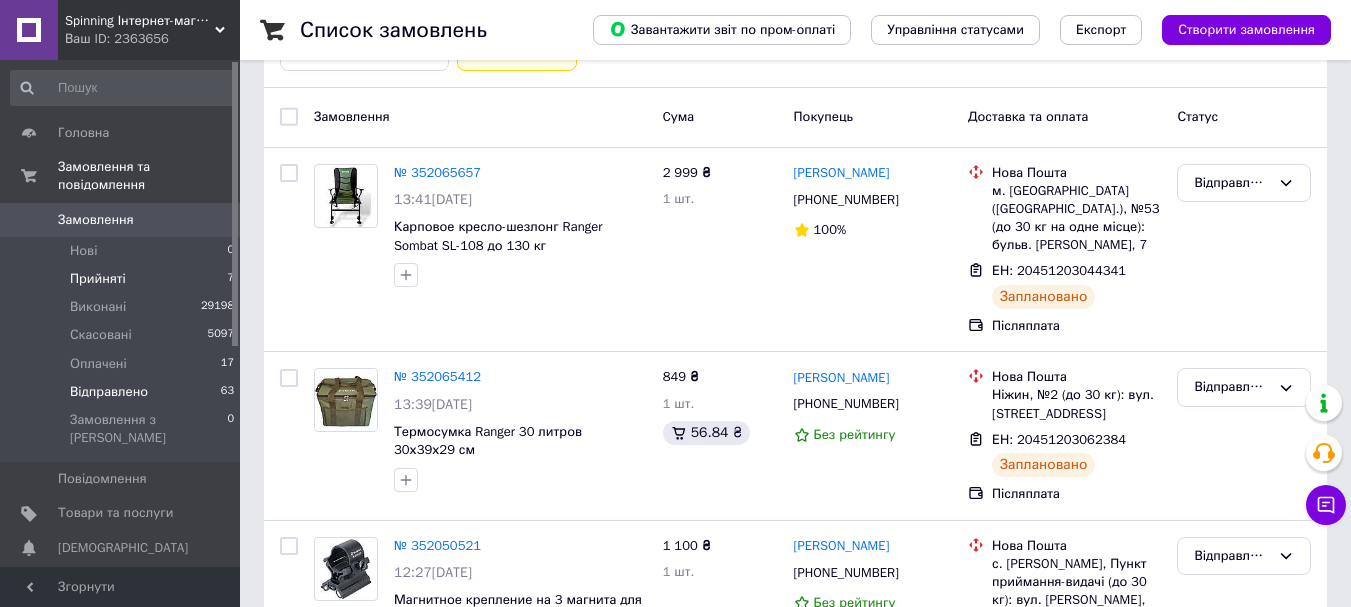 click on "Прийняті" at bounding box center [98, 279] 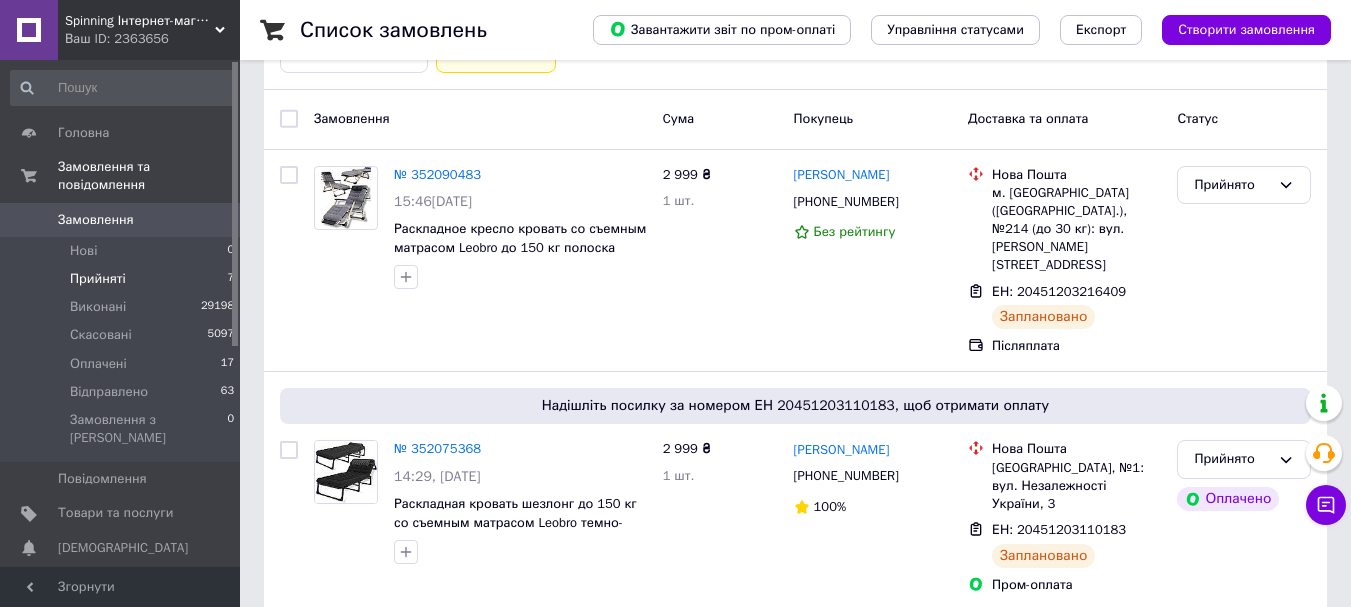 scroll, scrollTop: 300, scrollLeft: 0, axis: vertical 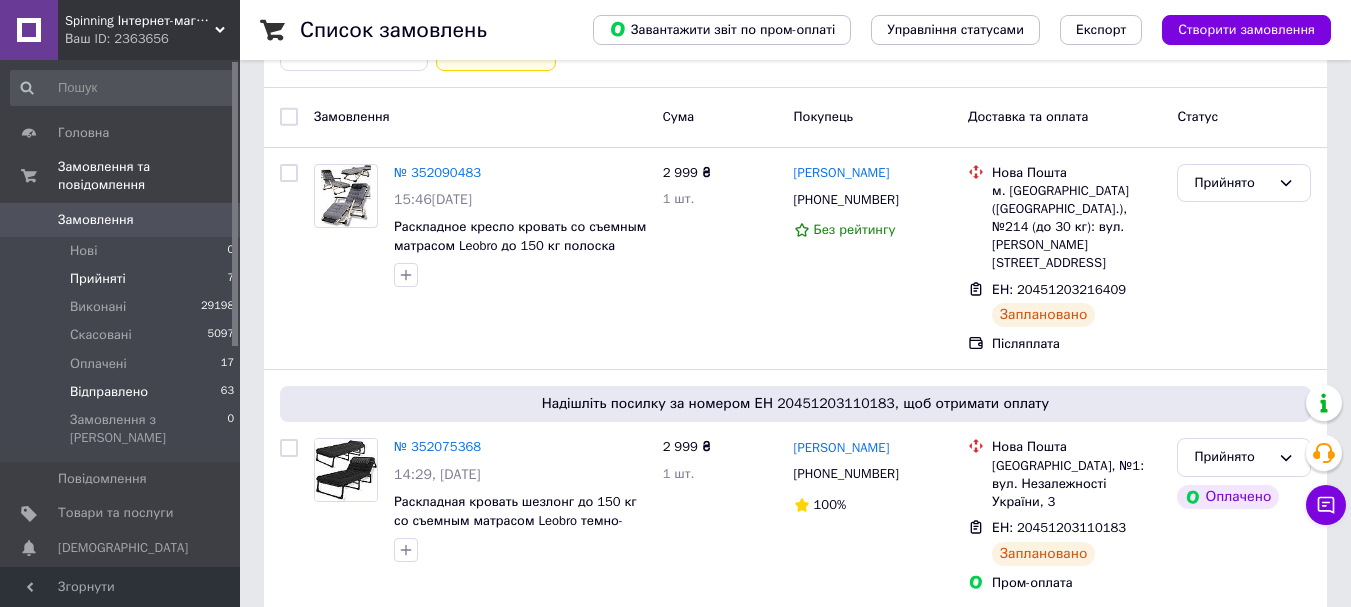 click on "Відправлено 63" at bounding box center [123, 392] 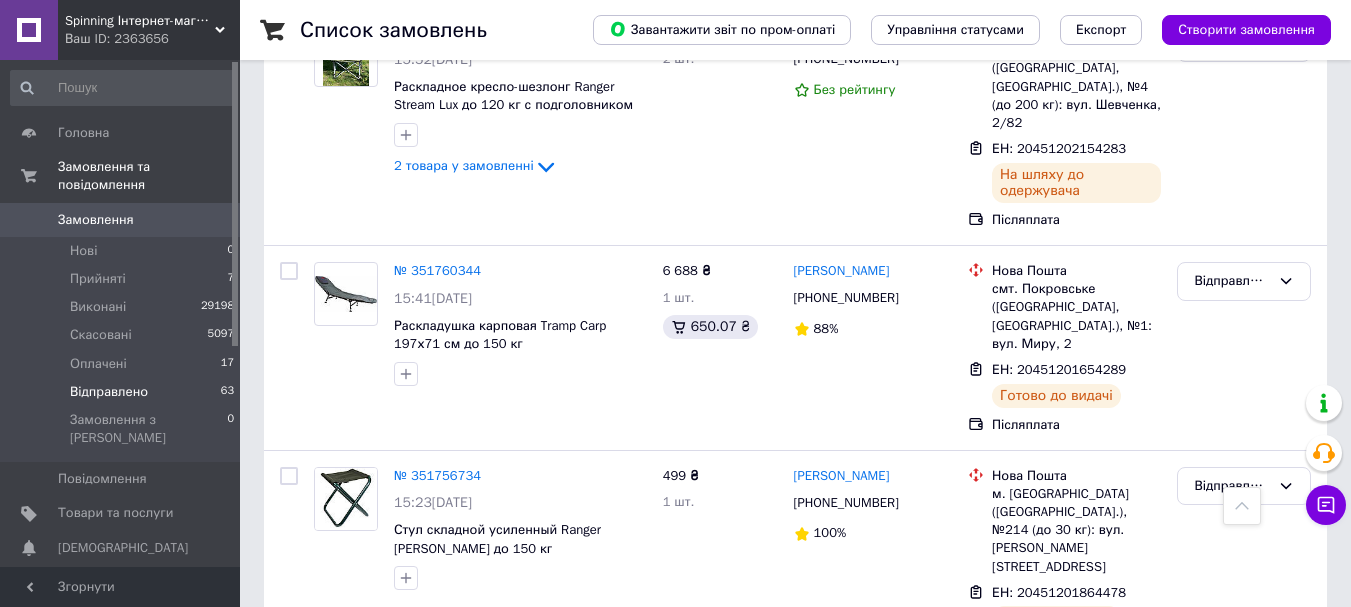 scroll, scrollTop: 7200, scrollLeft: 0, axis: vertical 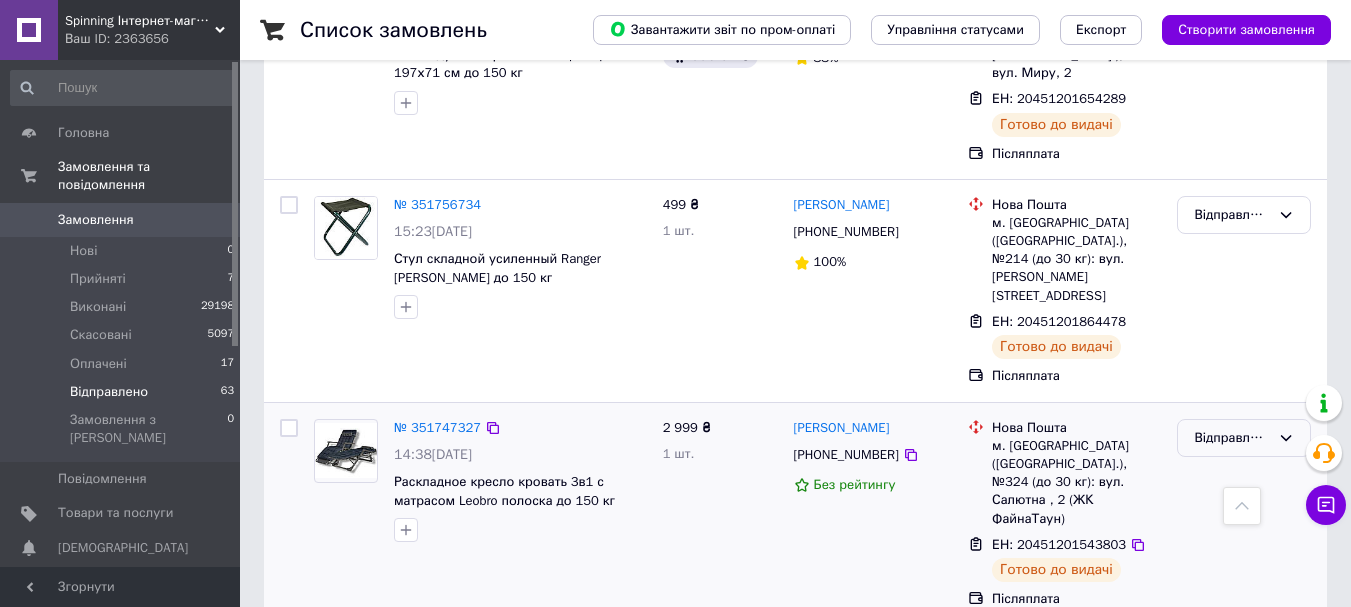 click on "Відправлено" at bounding box center (1232, 438) 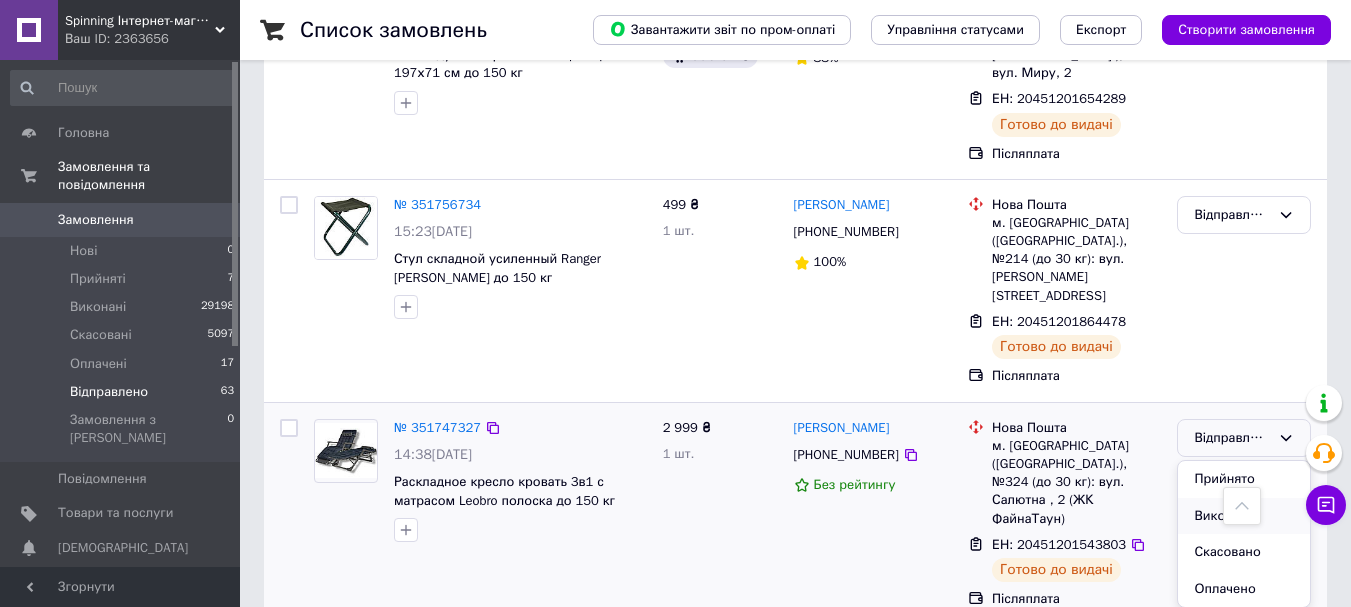 click on "Виконано" at bounding box center [1244, 516] 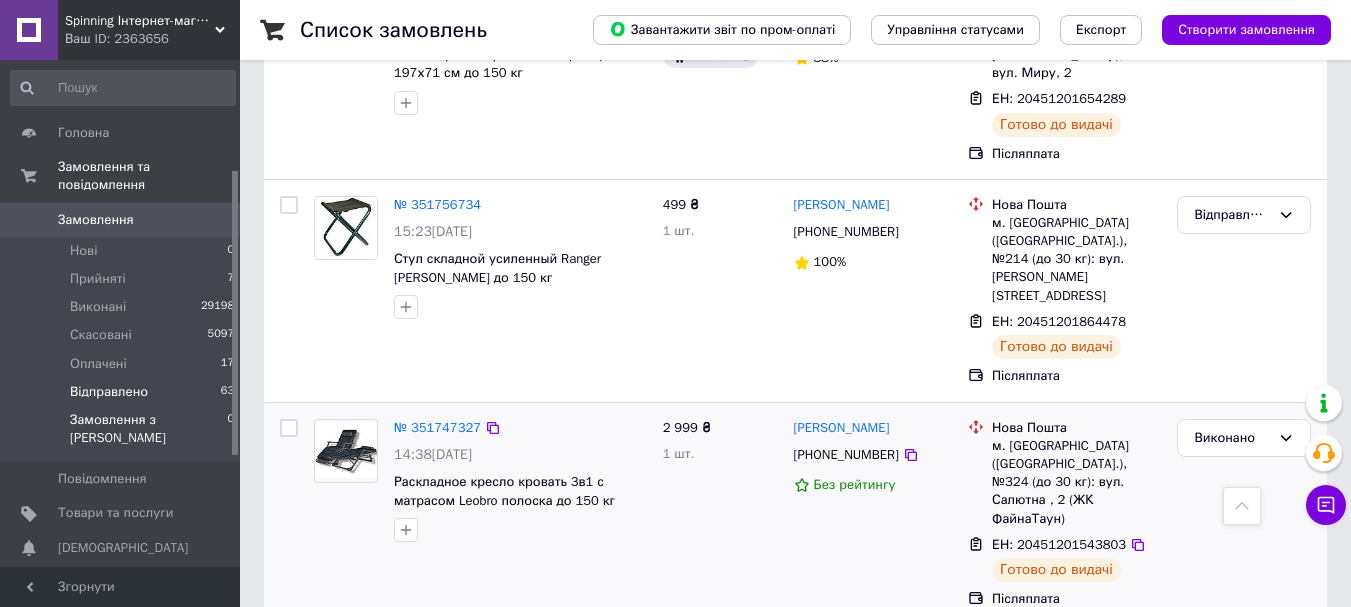 scroll, scrollTop: 200, scrollLeft: 0, axis: vertical 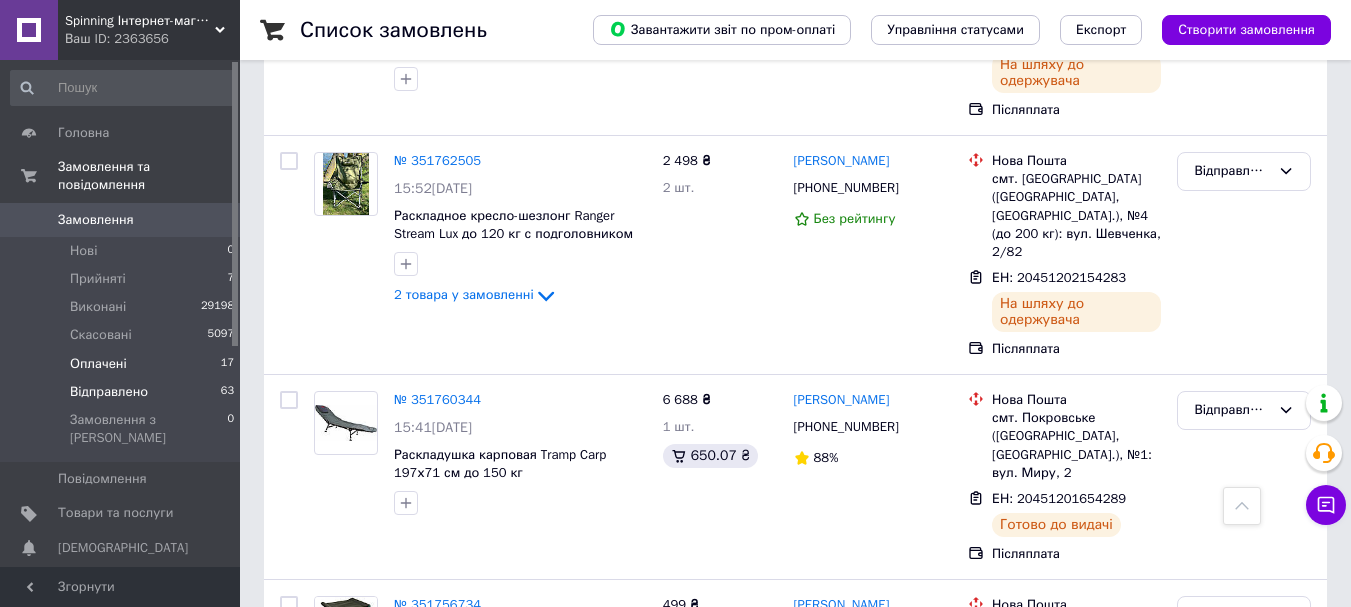 click on "Оплачені" at bounding box center (98, 364) 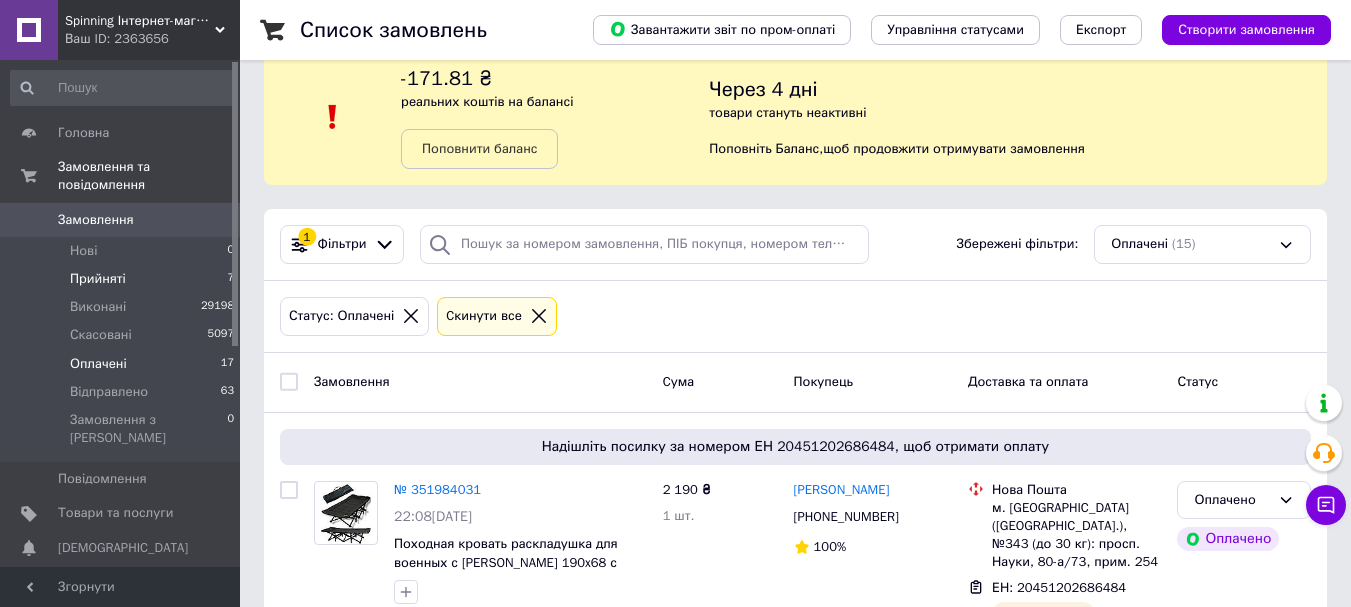 scroll, scrollTop: 0, scrollLeft: 0, axis: both 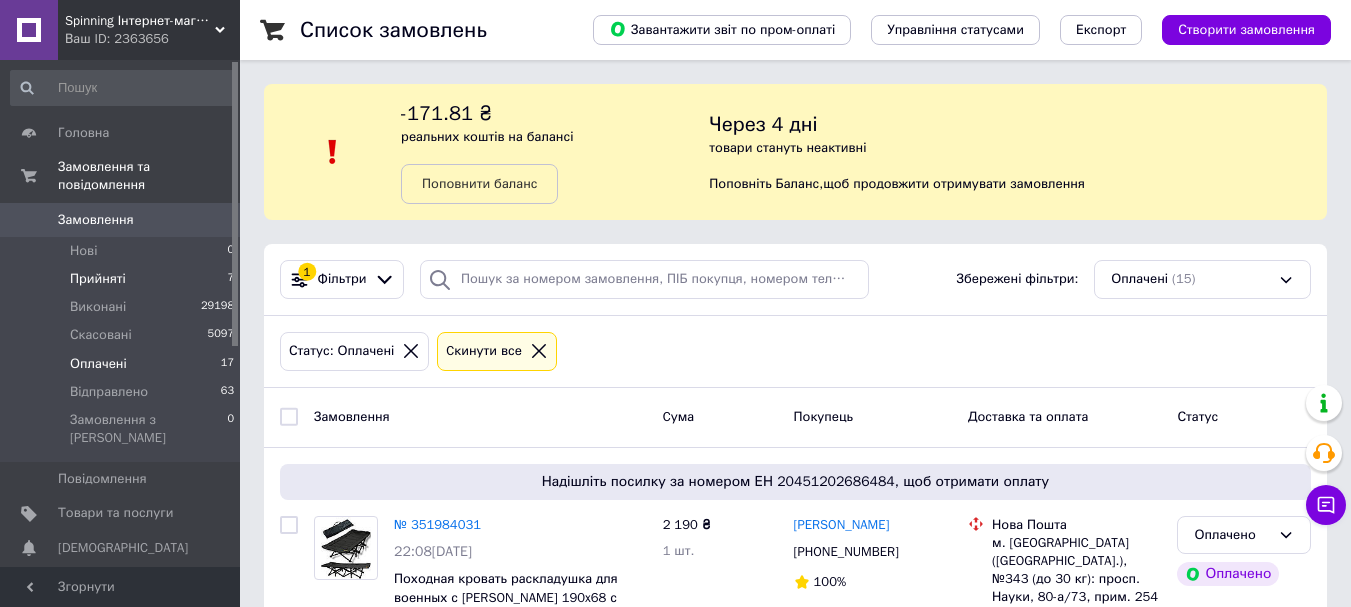 click on "Прийняті" at bounding box center [98, 279] 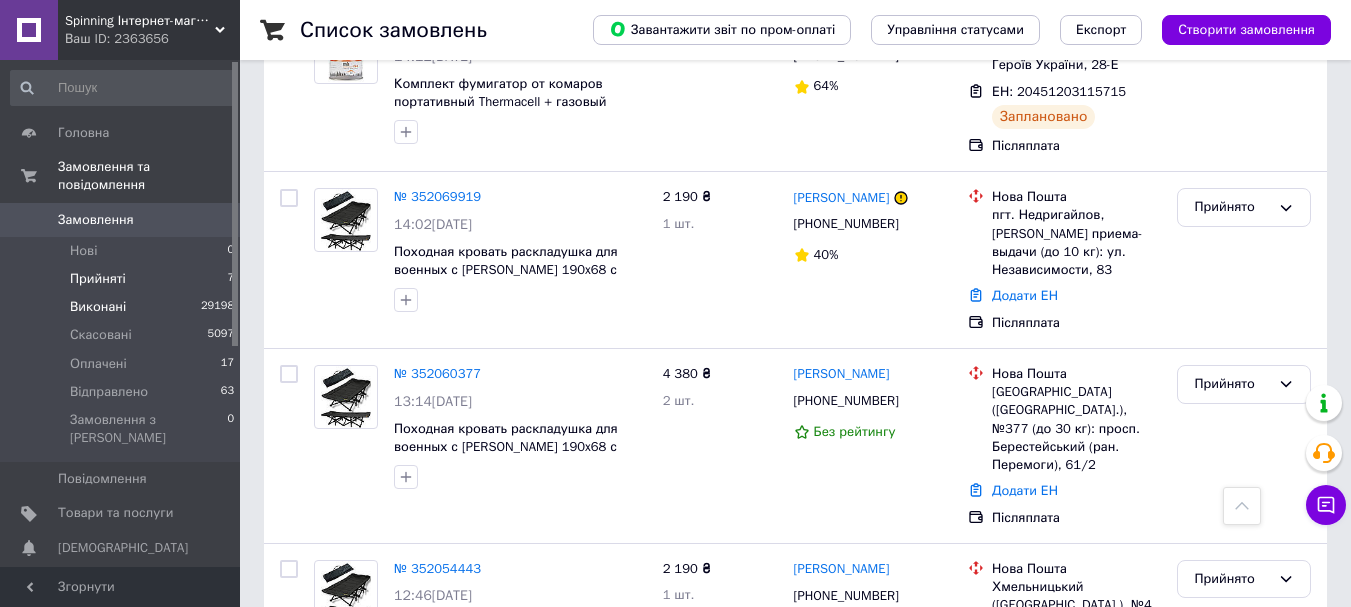 scroll, scrollTop: 800, scrollLeft: 0, axis: vertical 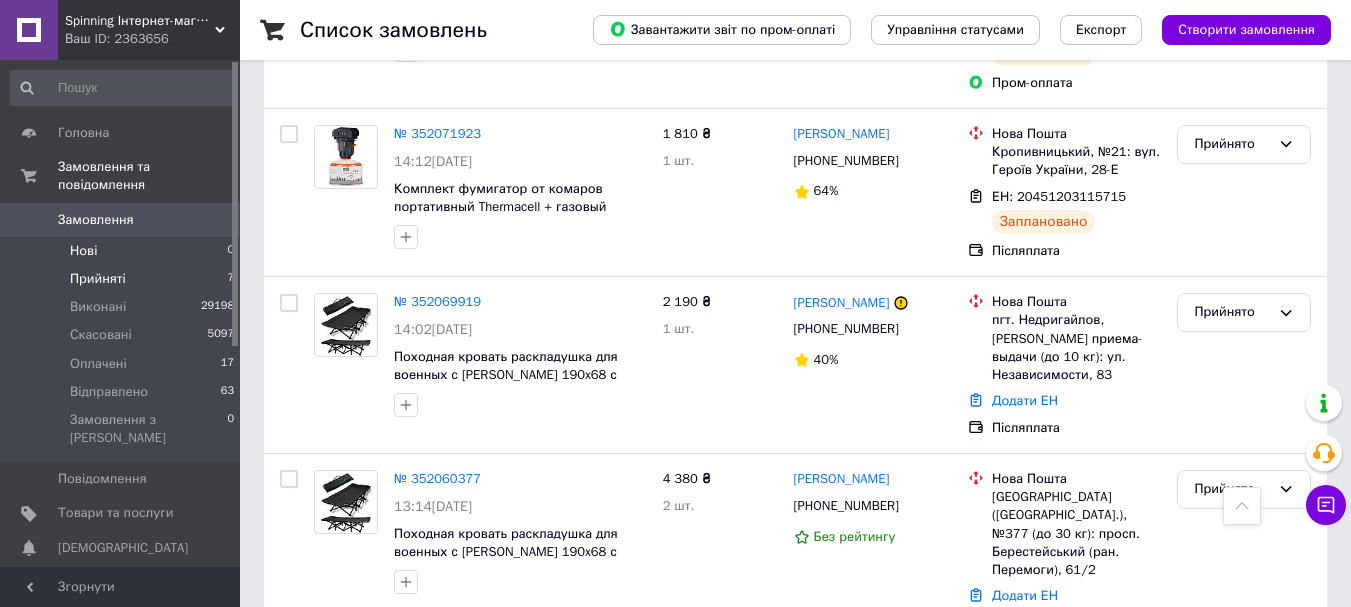 drag, startPoint x: 101, startPoint y: 243, endPoint x: 96, endPoint y: 226, distance: 17.720045 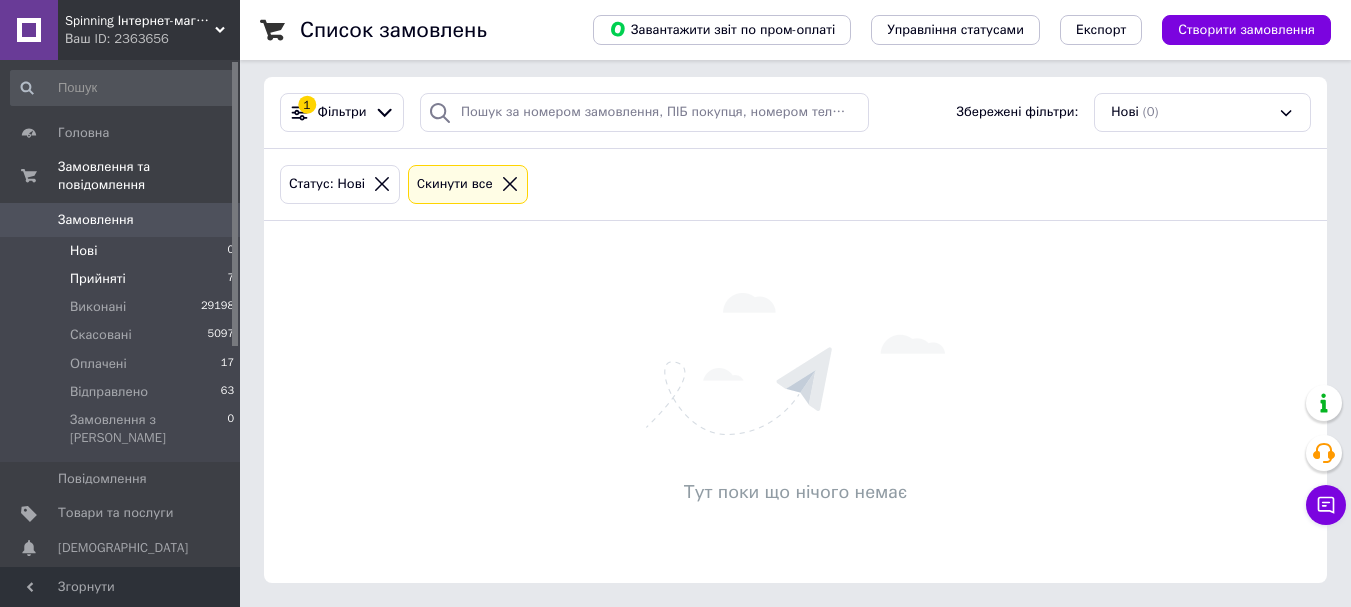 scroll, scrollTop: 0, scrollLeft: 0, axis: both 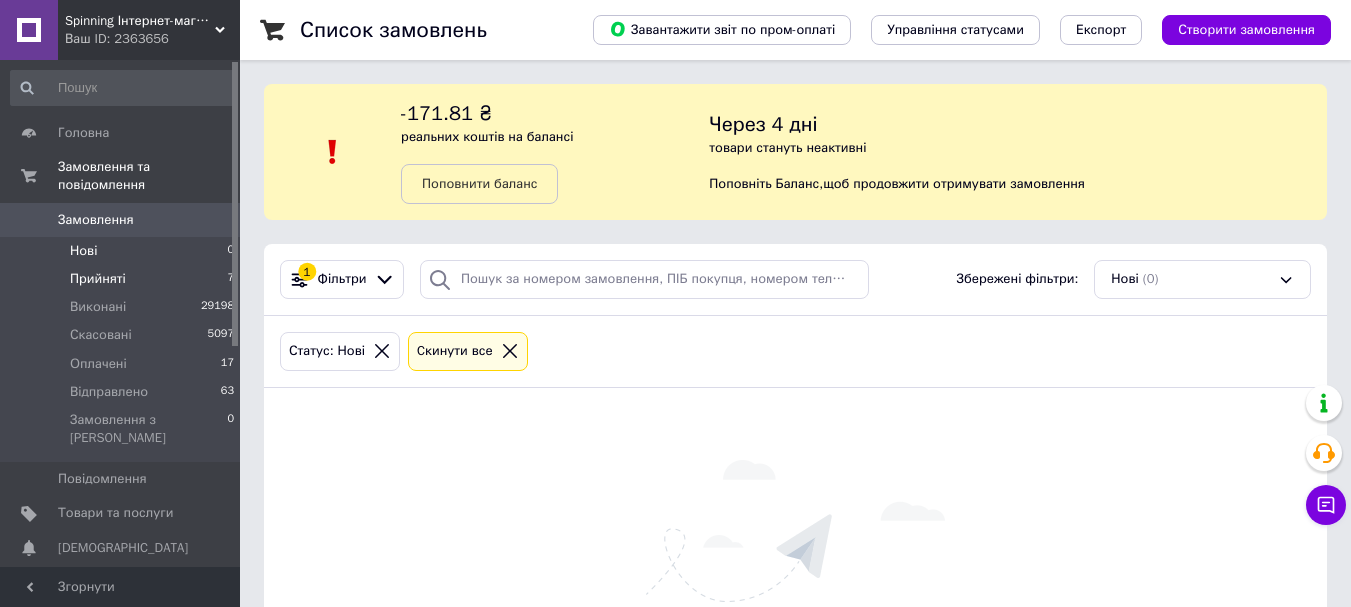 click on "Прийняті" at bounding box center (98, 279) 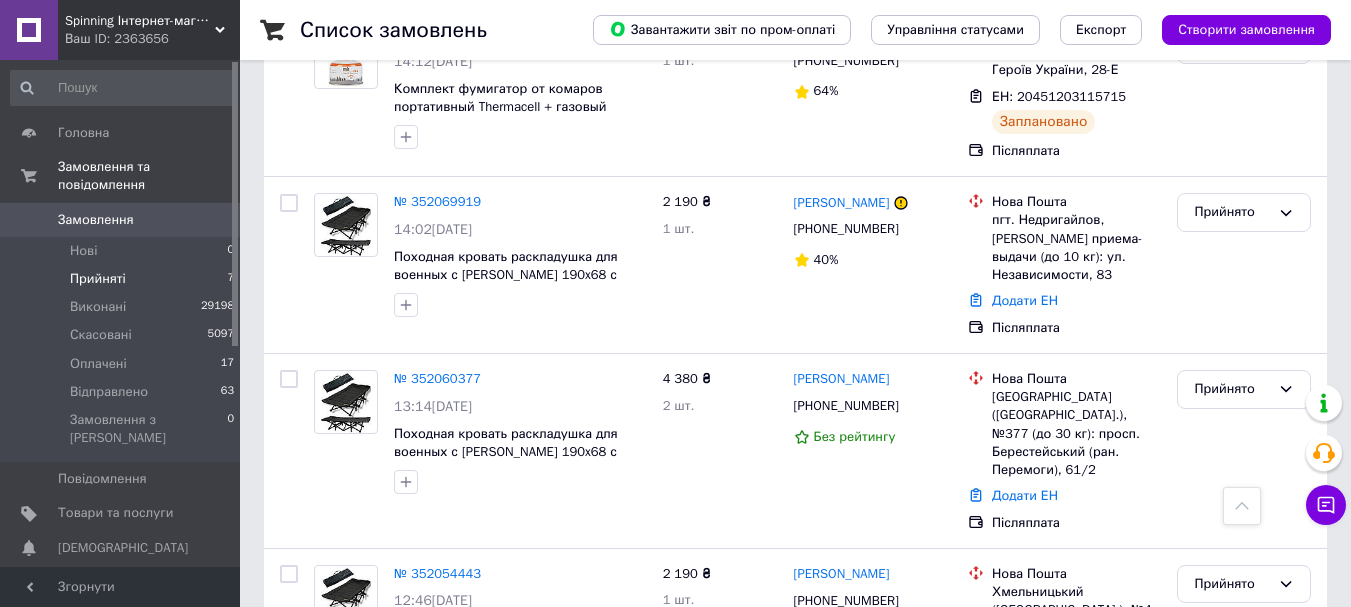 scroll, scrollTop: 1174, scrollLeft: 0, axis: vertical 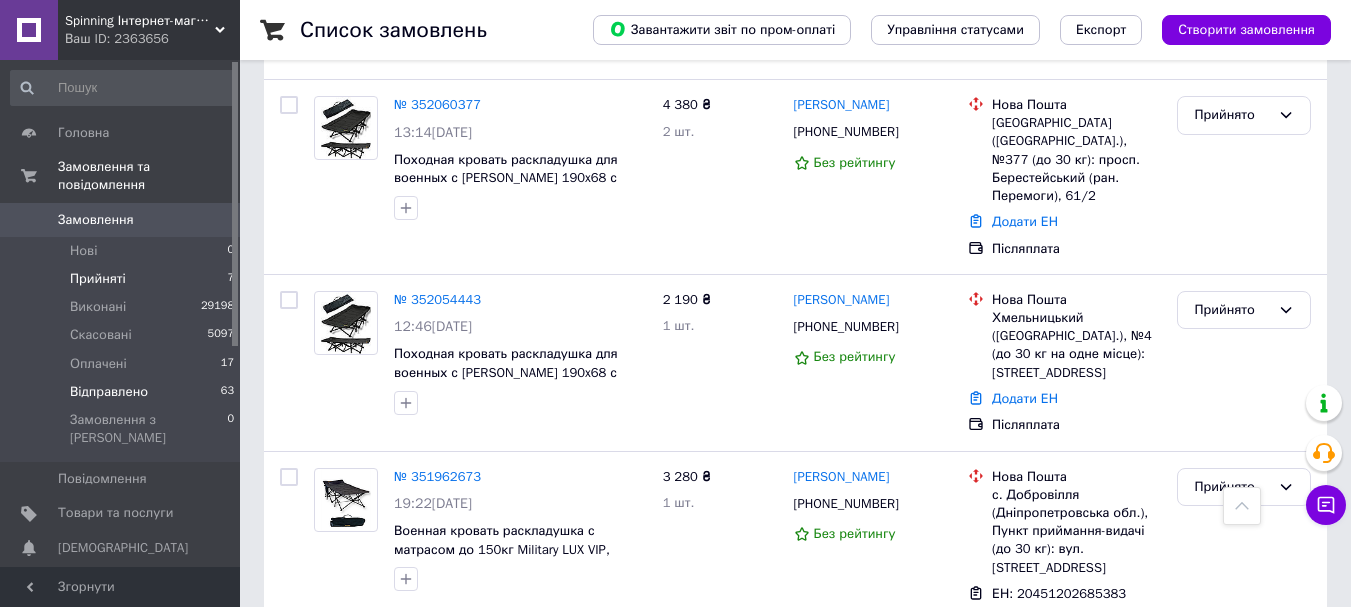 click on "Відправлено" at bounding box center (109, 392) 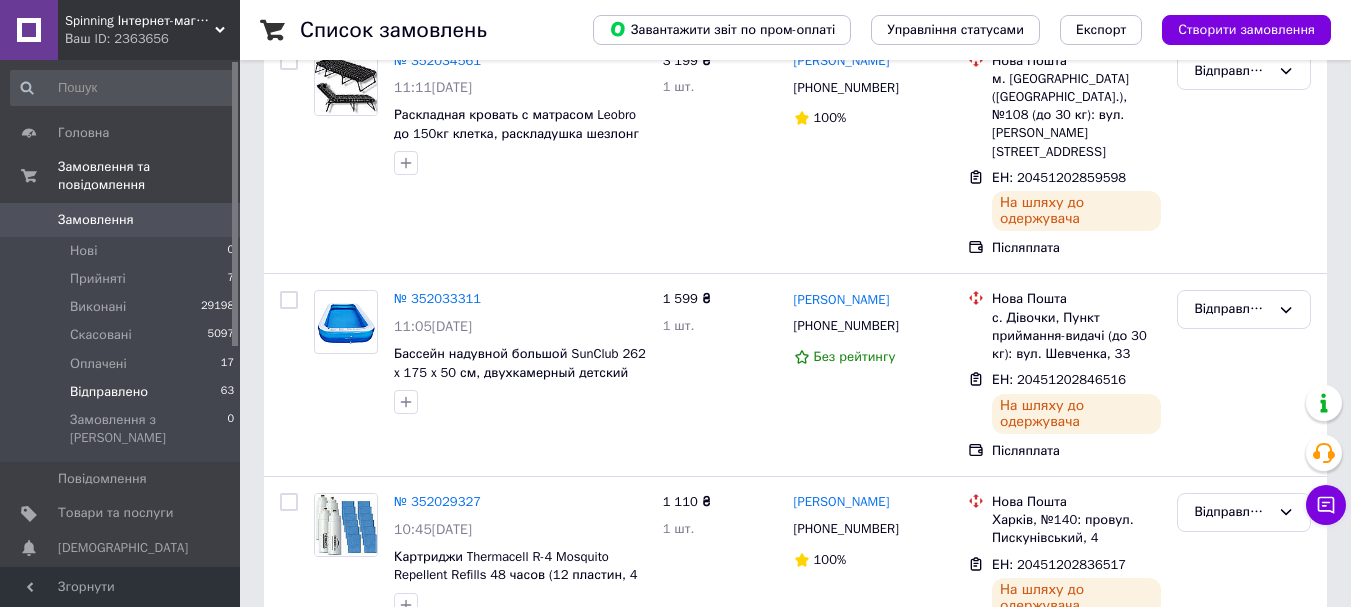 scroll, scrollTop: 0, scrollLeft: 0, axis: both 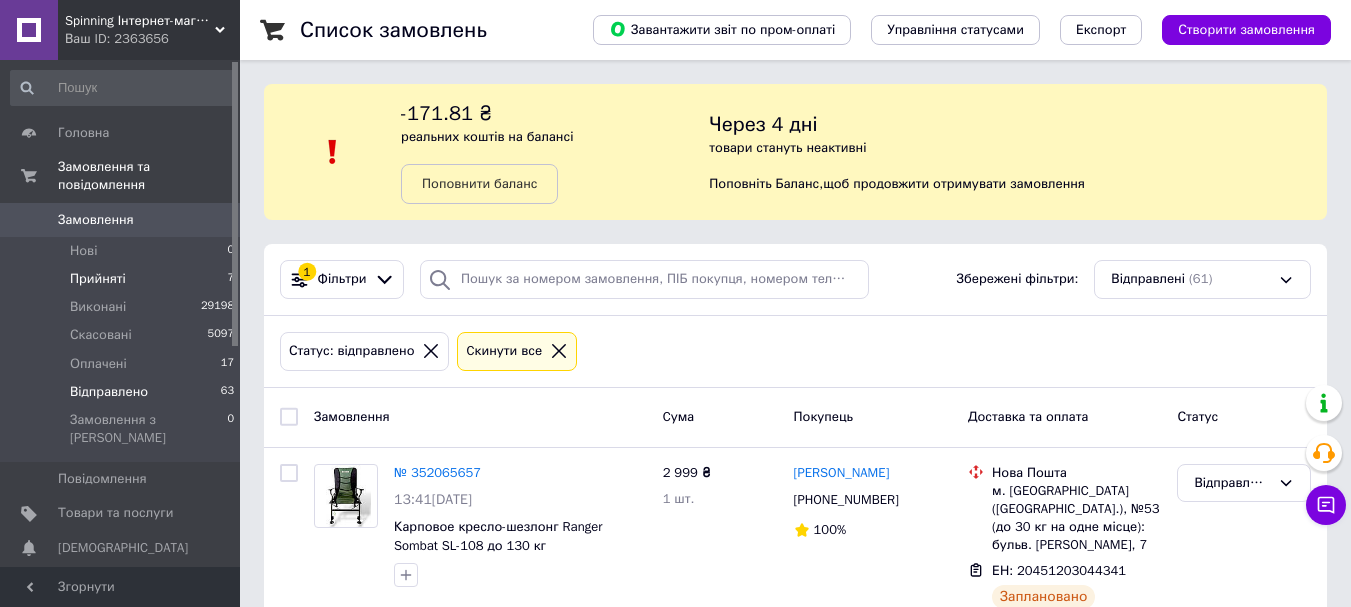 click on "Прийняті" at bounding box center [98, 279] 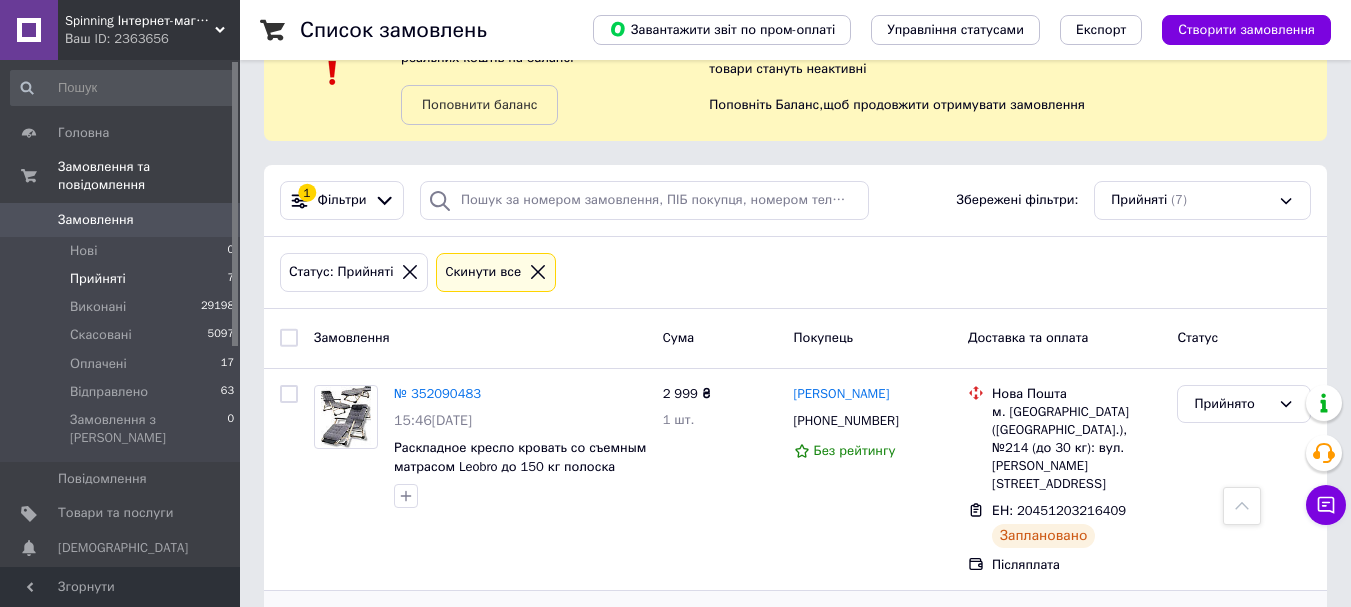 scroll, scrollTop: 74, scrollLeft: 0, axis: vertical 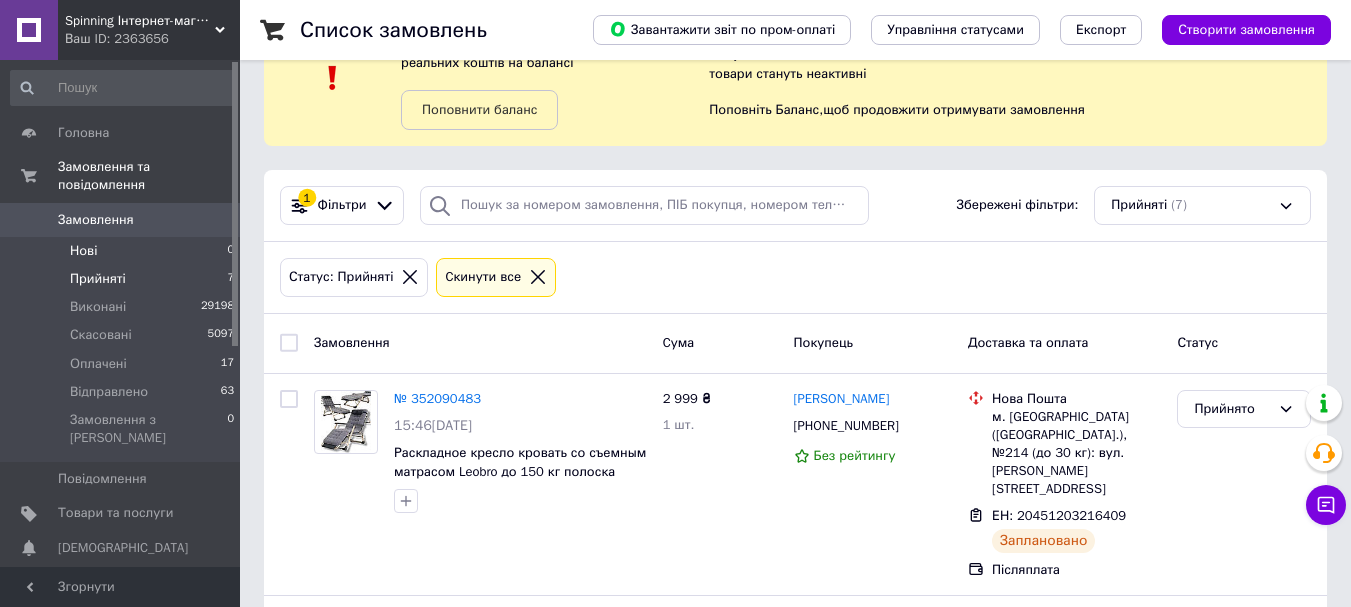 click on "Нові 0" at bounding box center (123, 251) 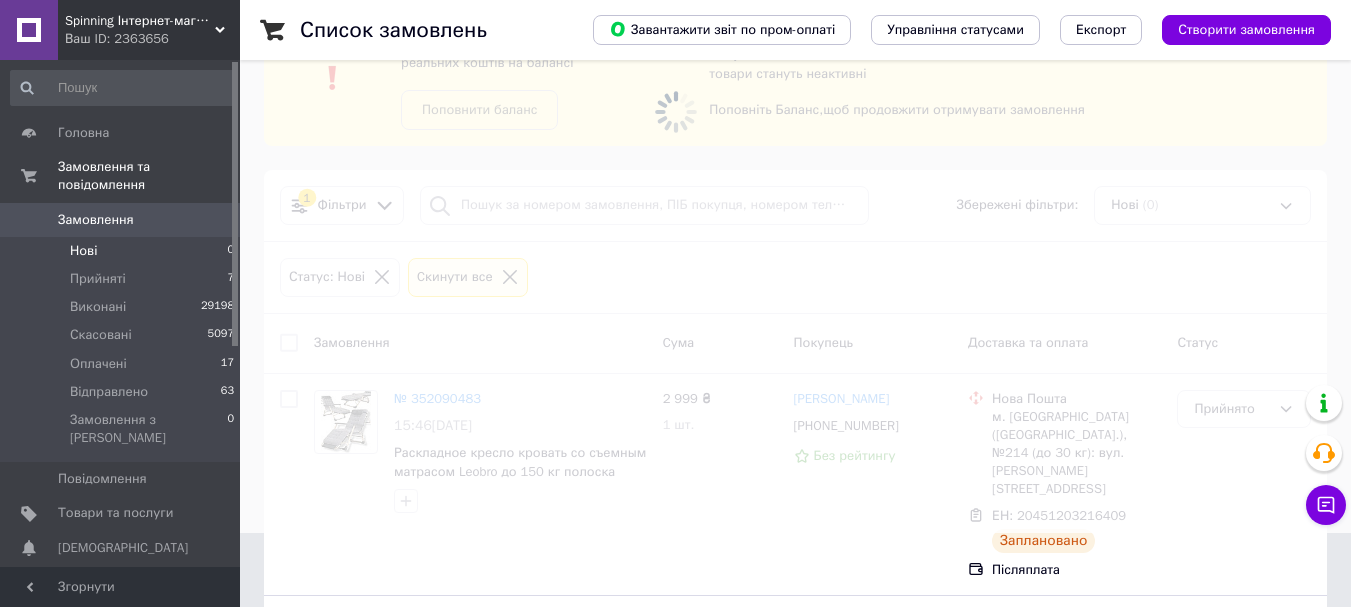 scroll, scrollTop: 0, scrollLeft: 0, axis: both 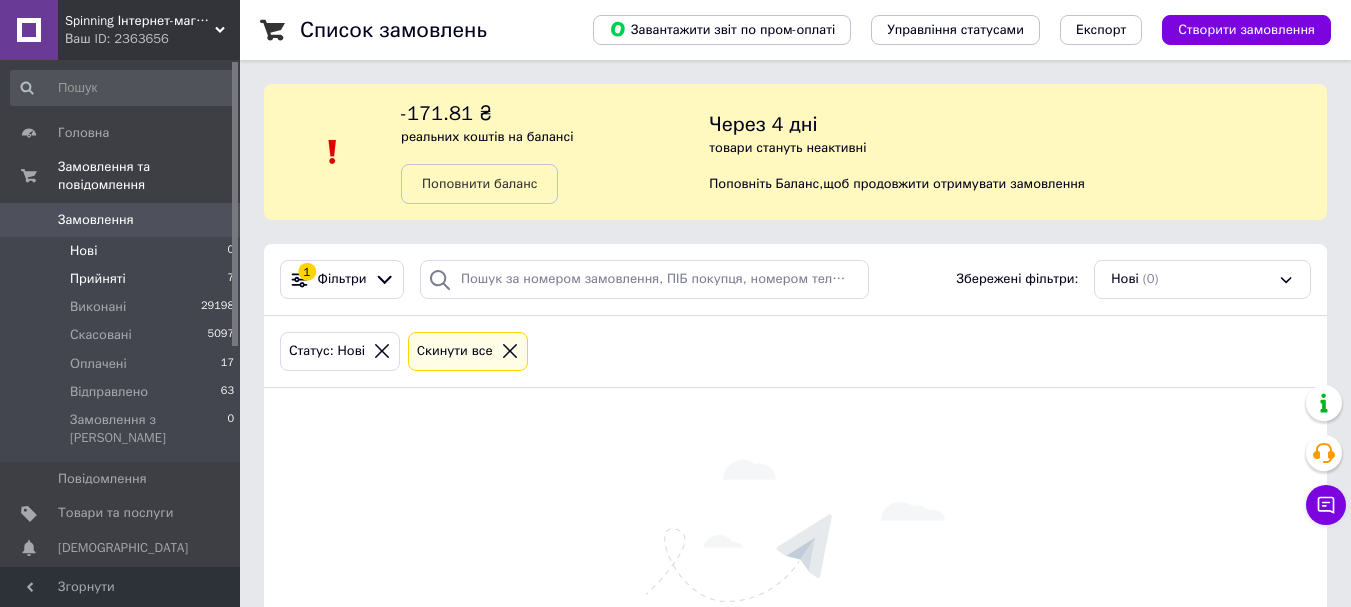 click on "Прийняті" at bounding box center (98, 279) 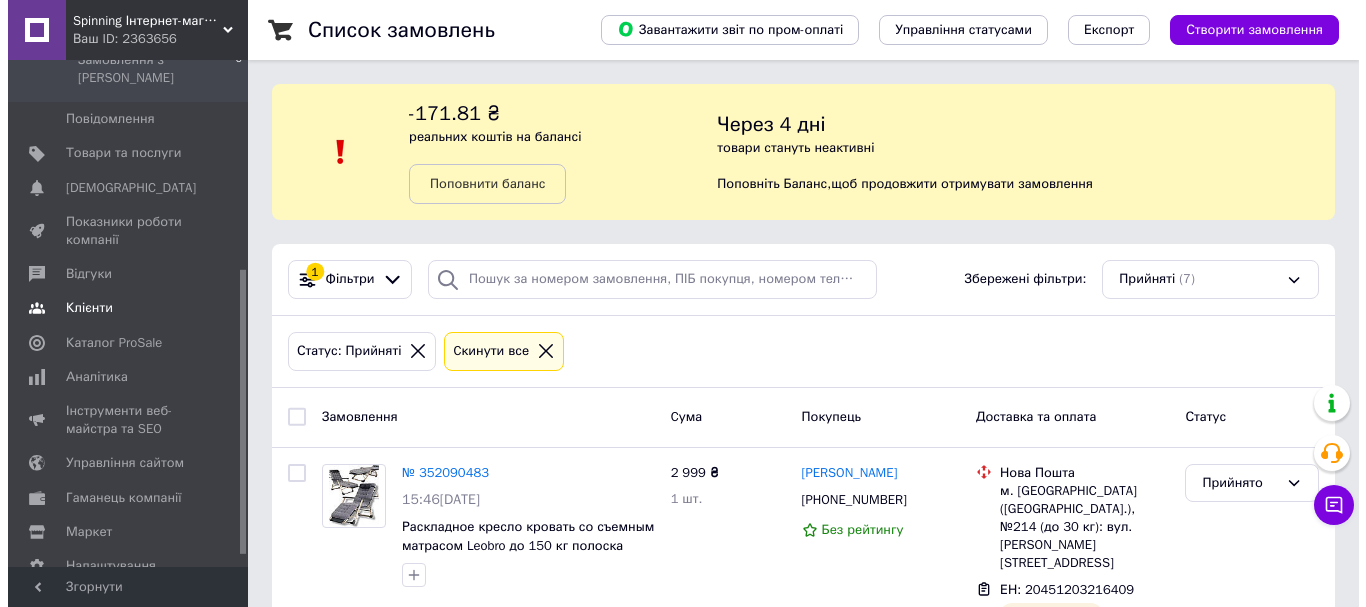 scroll, scrollTop: 392, scrollLeft: 0, axis: vertical 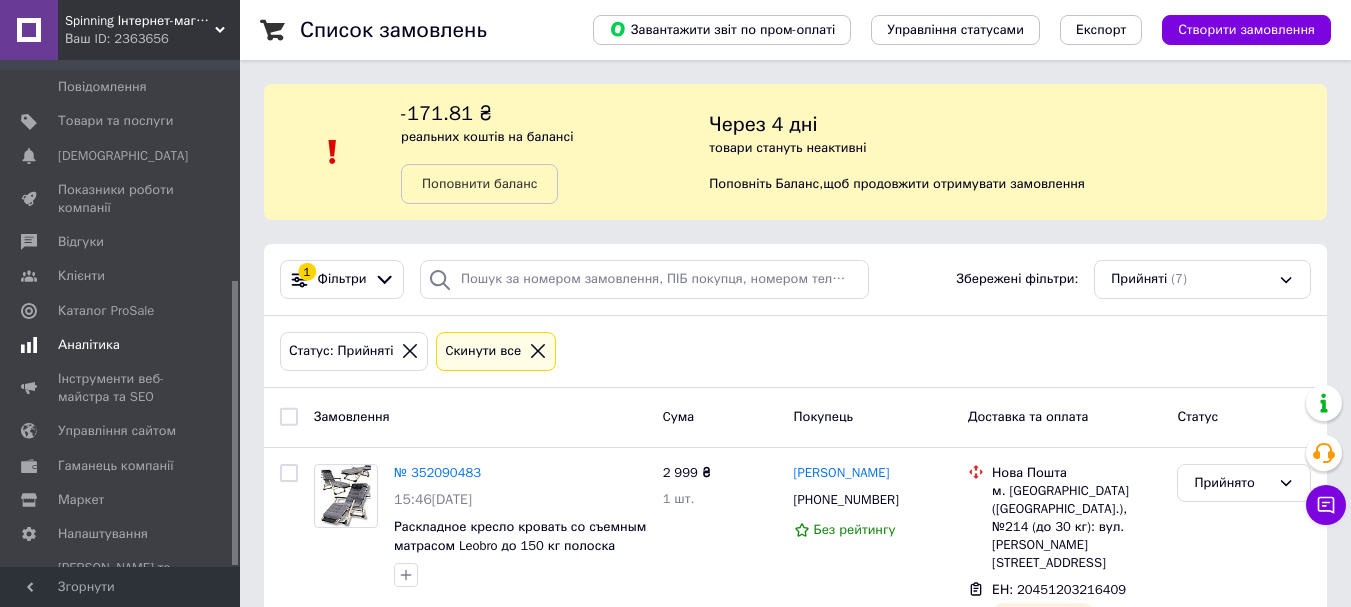 click on "Аналітика" at bounding box center [89, 345] 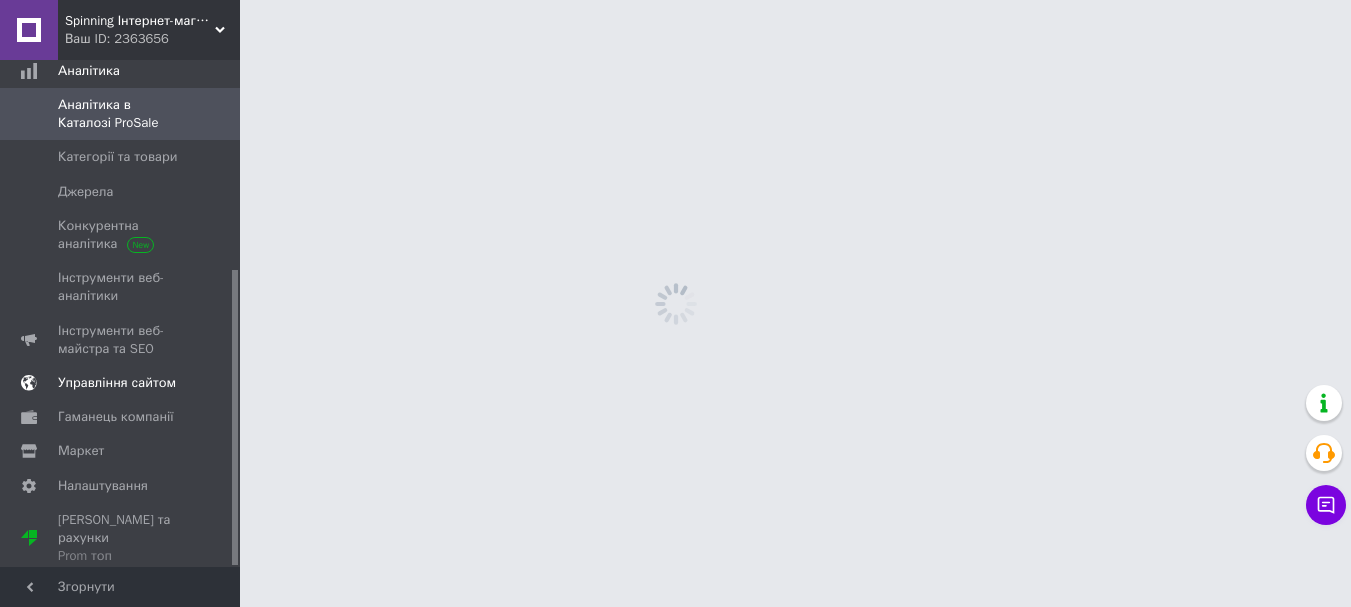 scroll, scrollTop: 360, scrollLeft: 0, axis: vertical 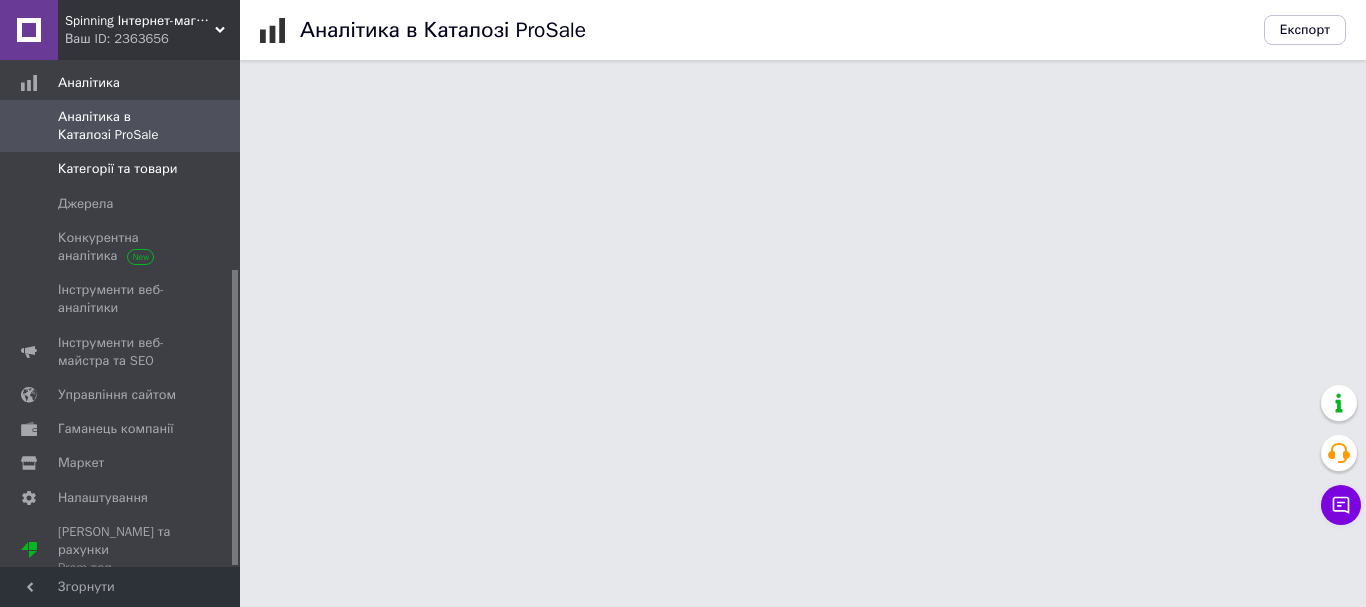 click on "Категорії та товари" at bounding box center (123, 169) 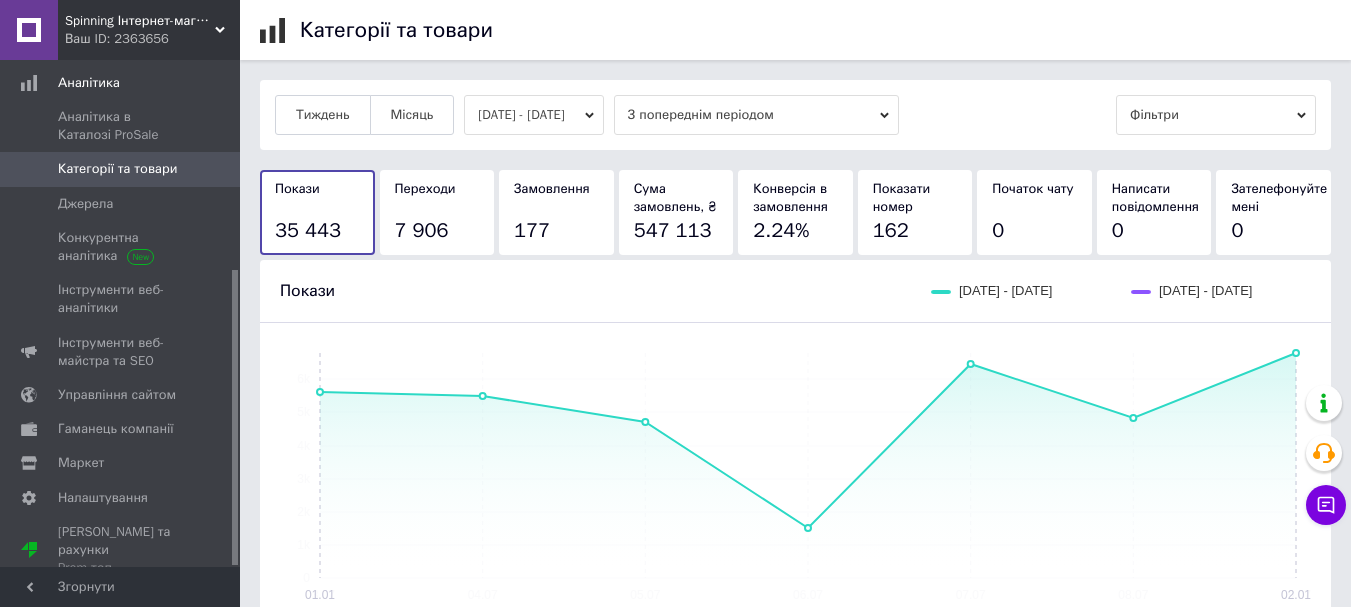 click on "[DATE] - [DATE]" at bounding box center (534, 115) 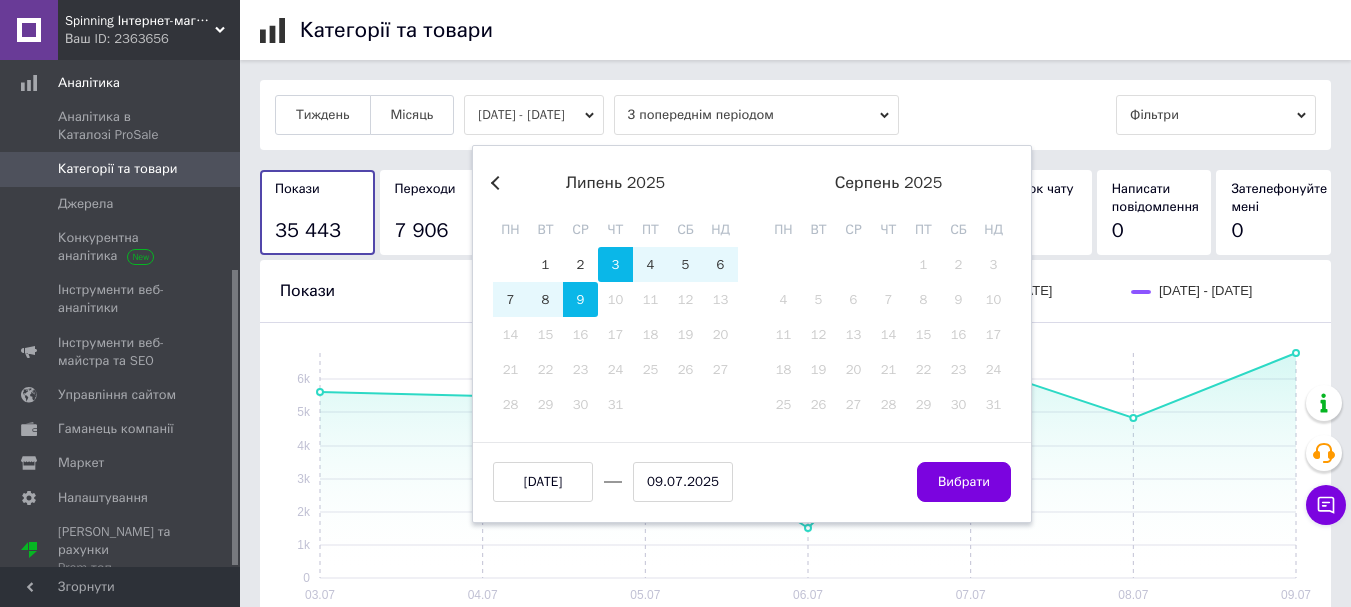 click on "[DATE] - [DATE]" at bounding box center (534, 115) 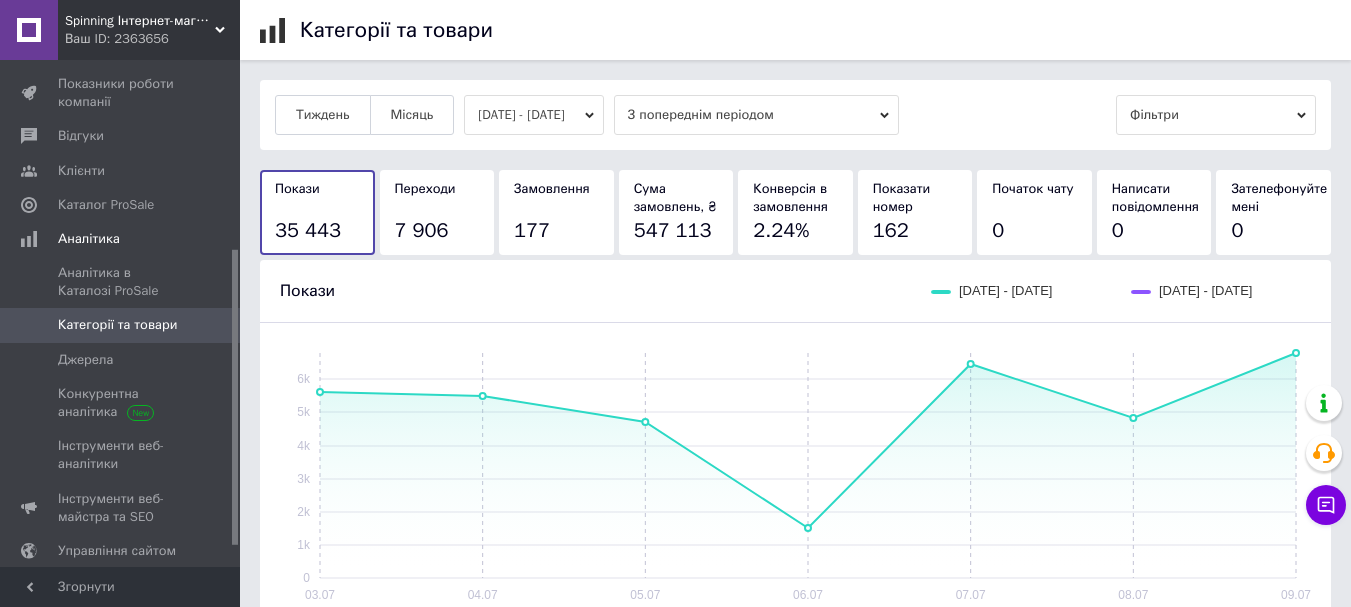 scroll, scrollTop: 0, scrollLeft: 0, axis: both 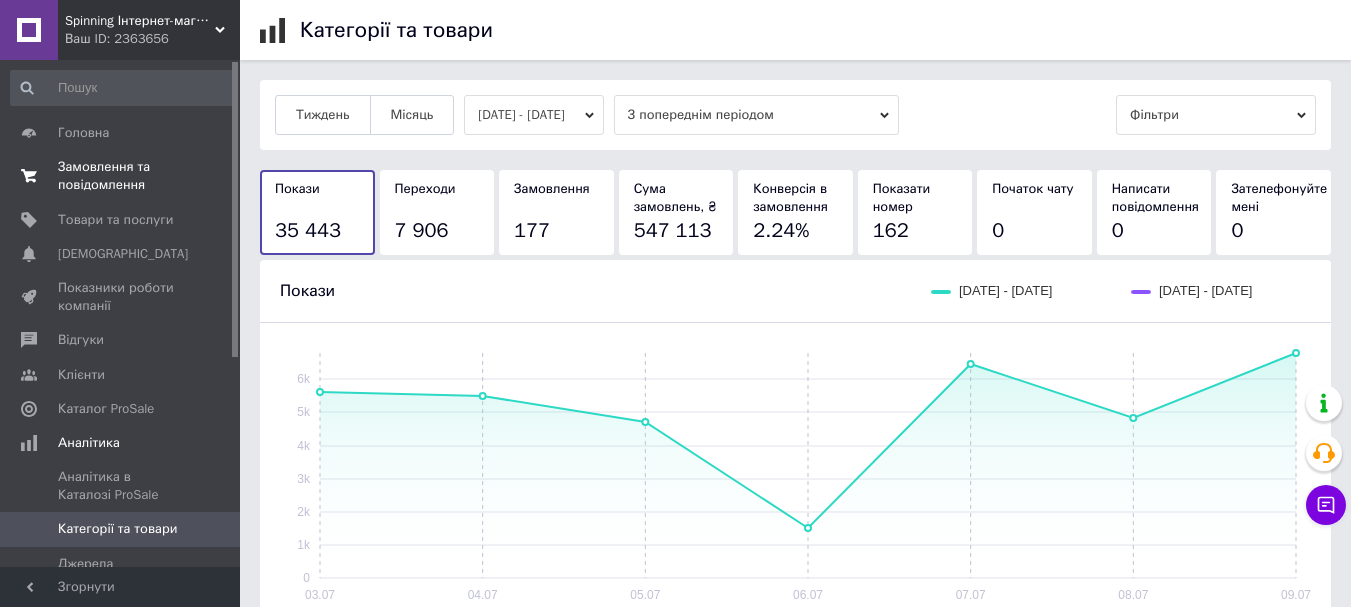 click on "Замовлення та повідомлення" at bounding box center (121, 176) 